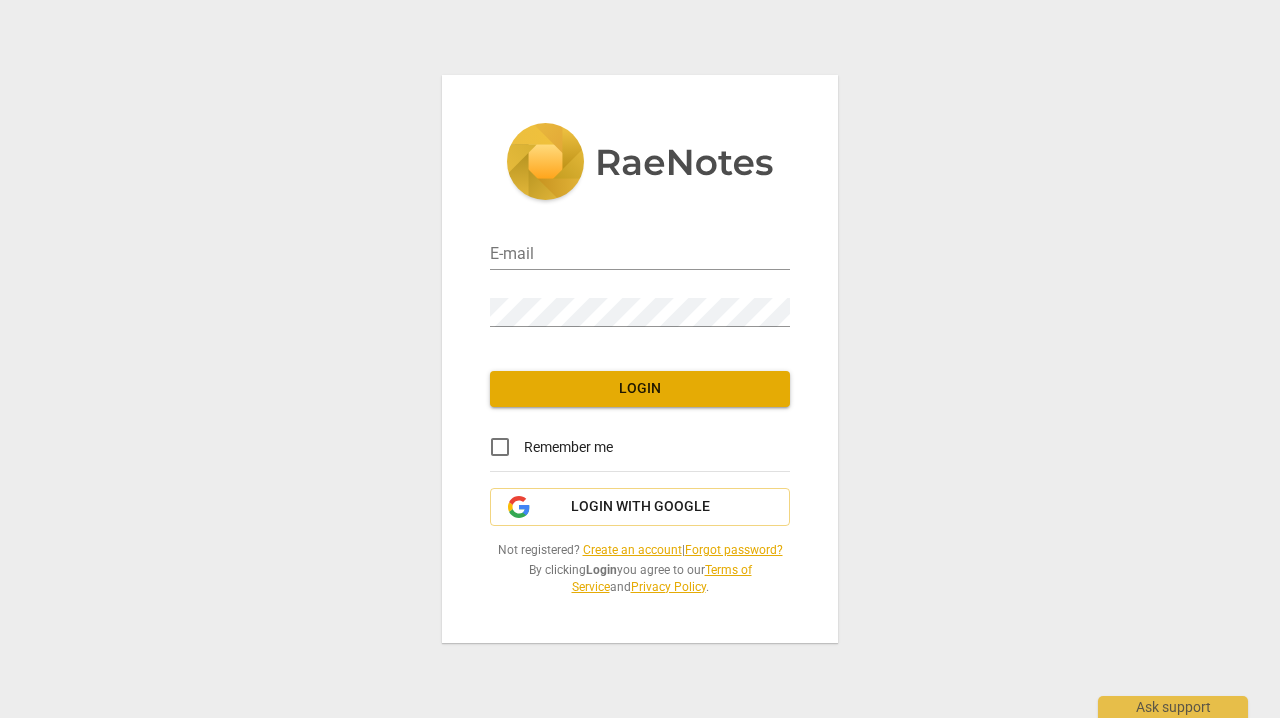 scroll, scrollTop: 0, scrollLeft: 0, axis: both 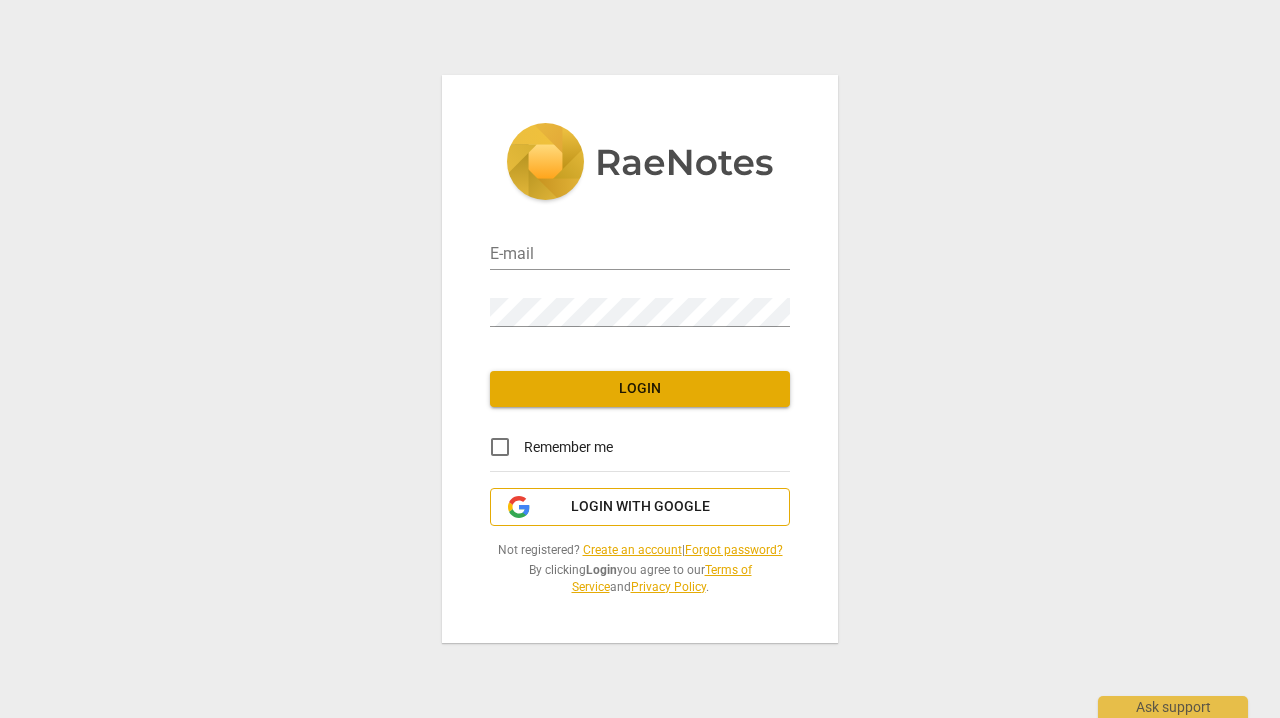 click on "Login with Google" at bounding box center [640, 507] 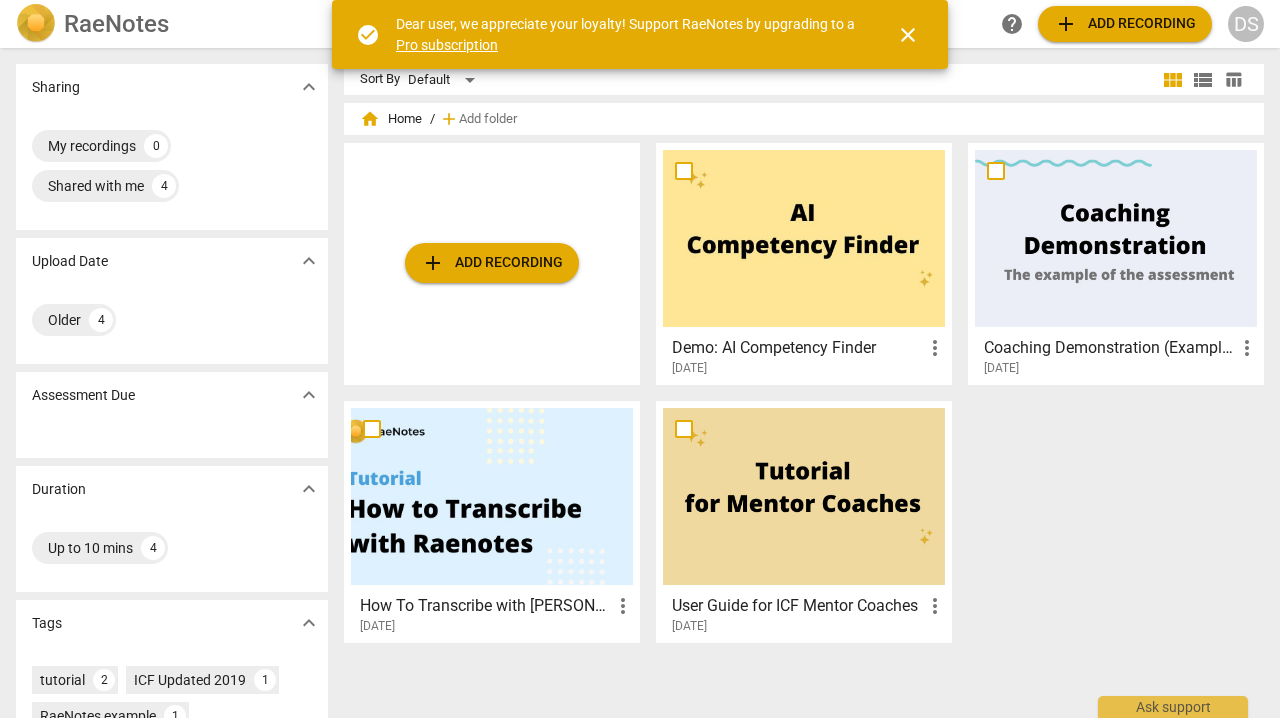 scroll, scrollTop: 0, scrollLeft: 0, axis: both 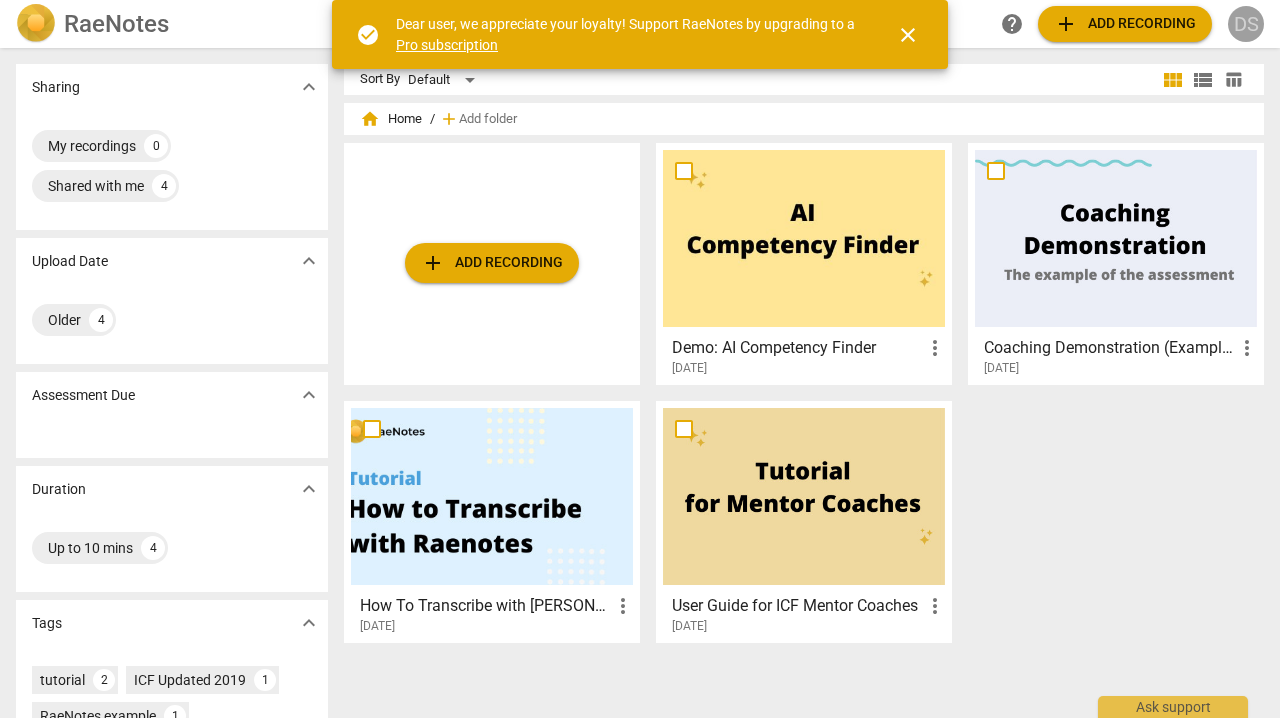 click on "DS" at bounding box center (1246, 24) 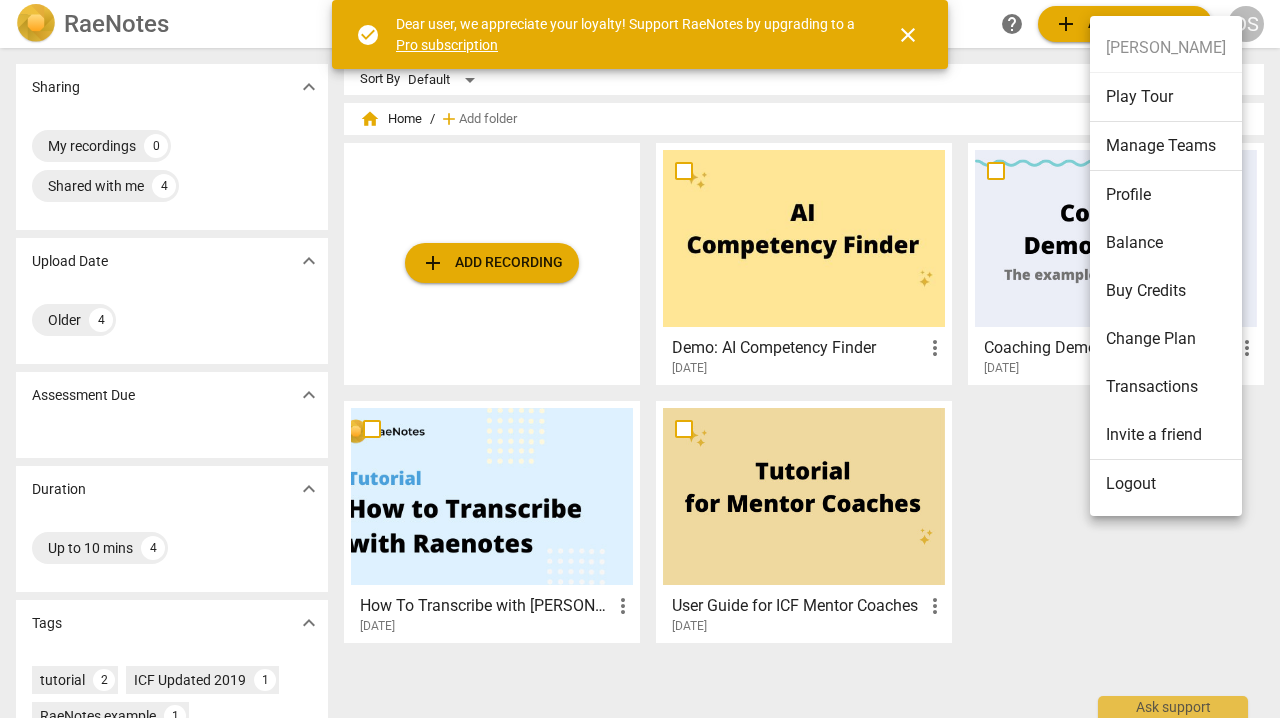 click on "Profile" at bounding box center (1166, 195) 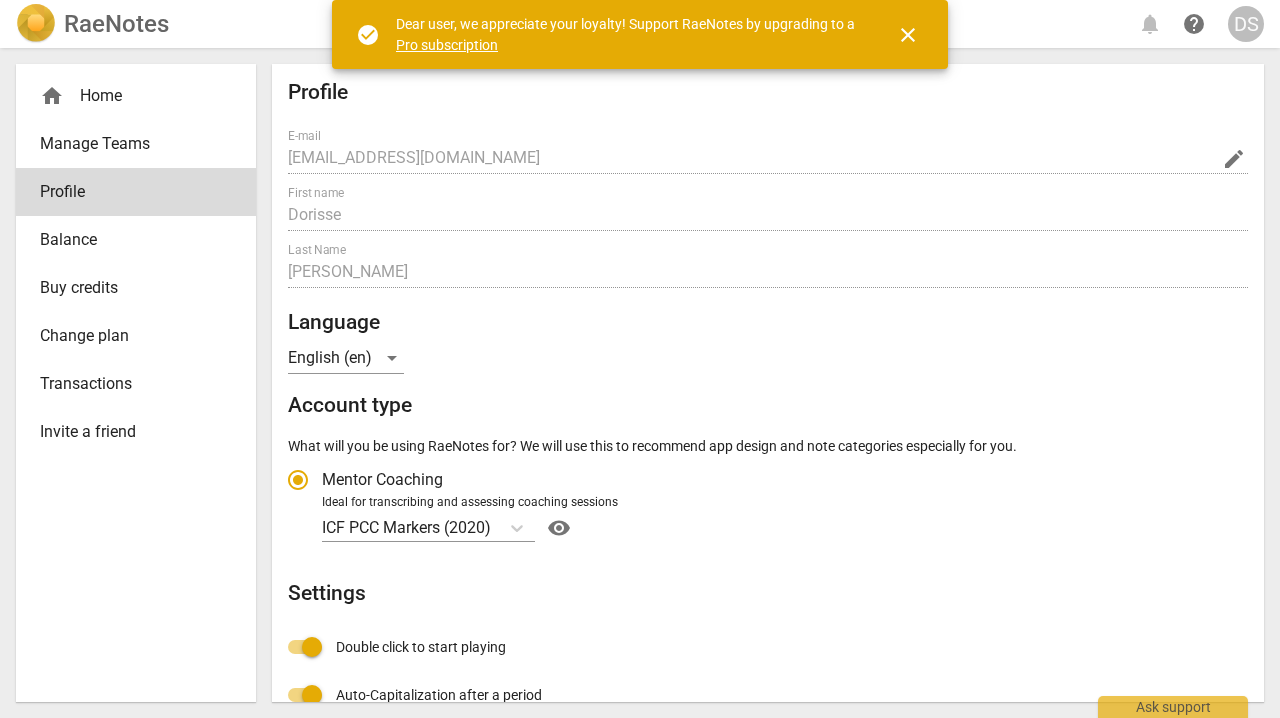 radio on "false" 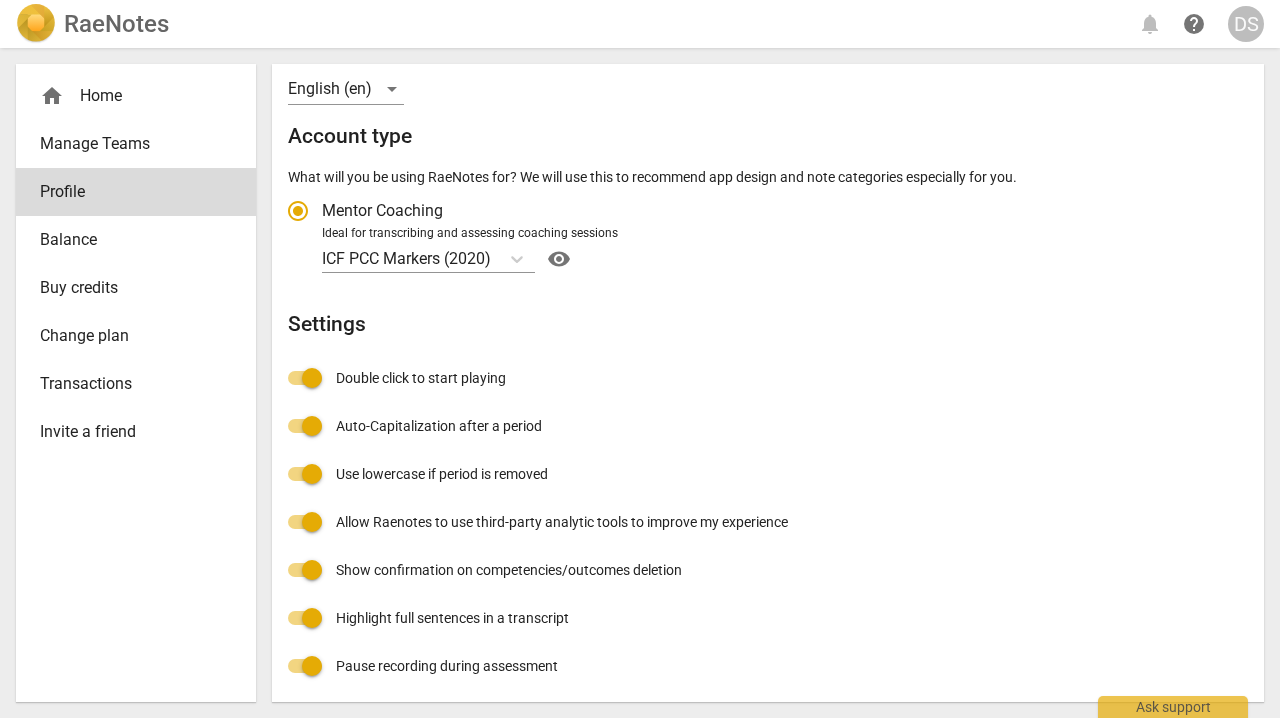 scroll, scrollTop: 268, scrollLeft: 0, axis: vertical 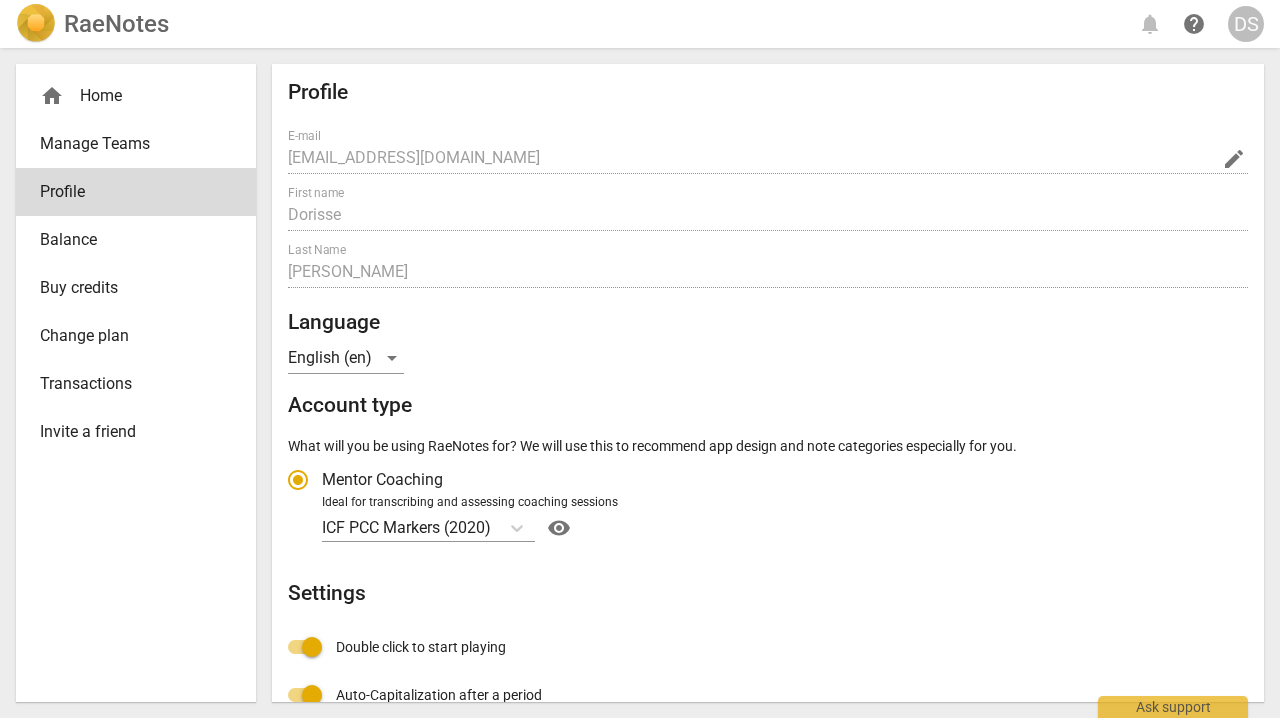 click on "Change plan" at bounding box center [128, 336] 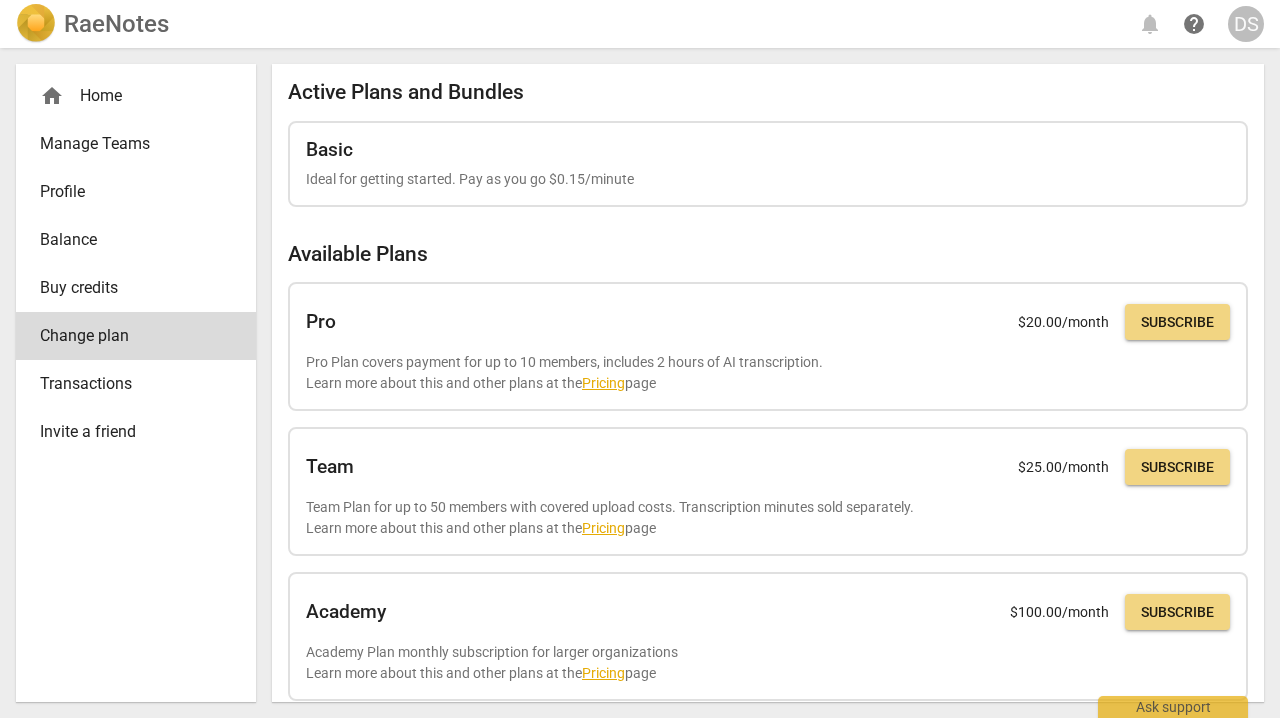 click on "Balance" at bounding box center (128, 240) 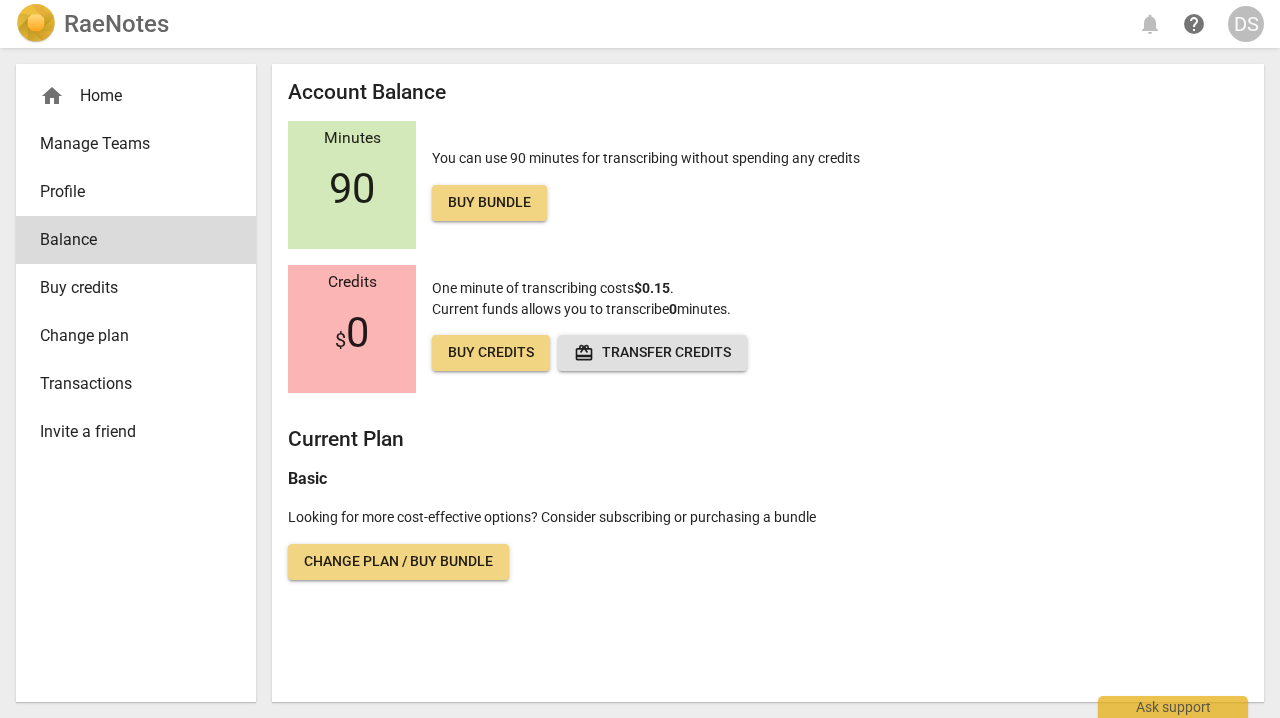 click on "home Home" at bounding box center [128, 96] 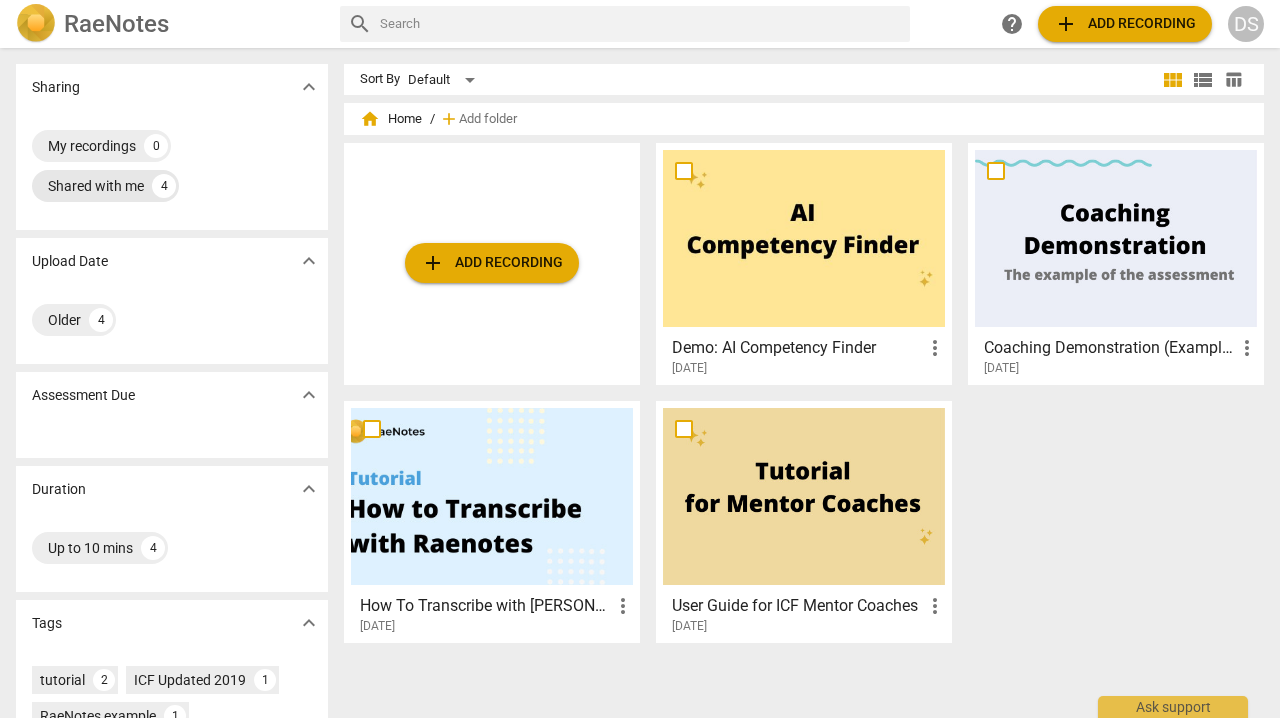 click on "Shared with me" at bounding box center [96, 186] 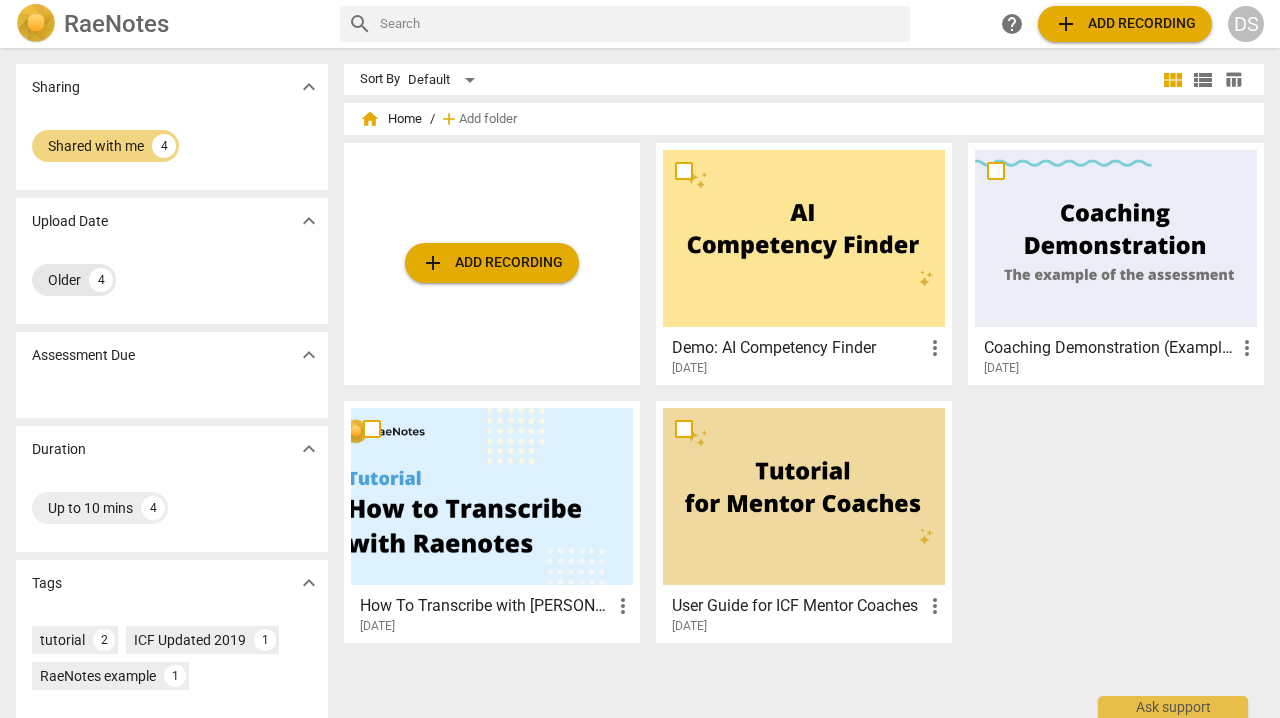 click on "Older" at bounding box center (64, 280) 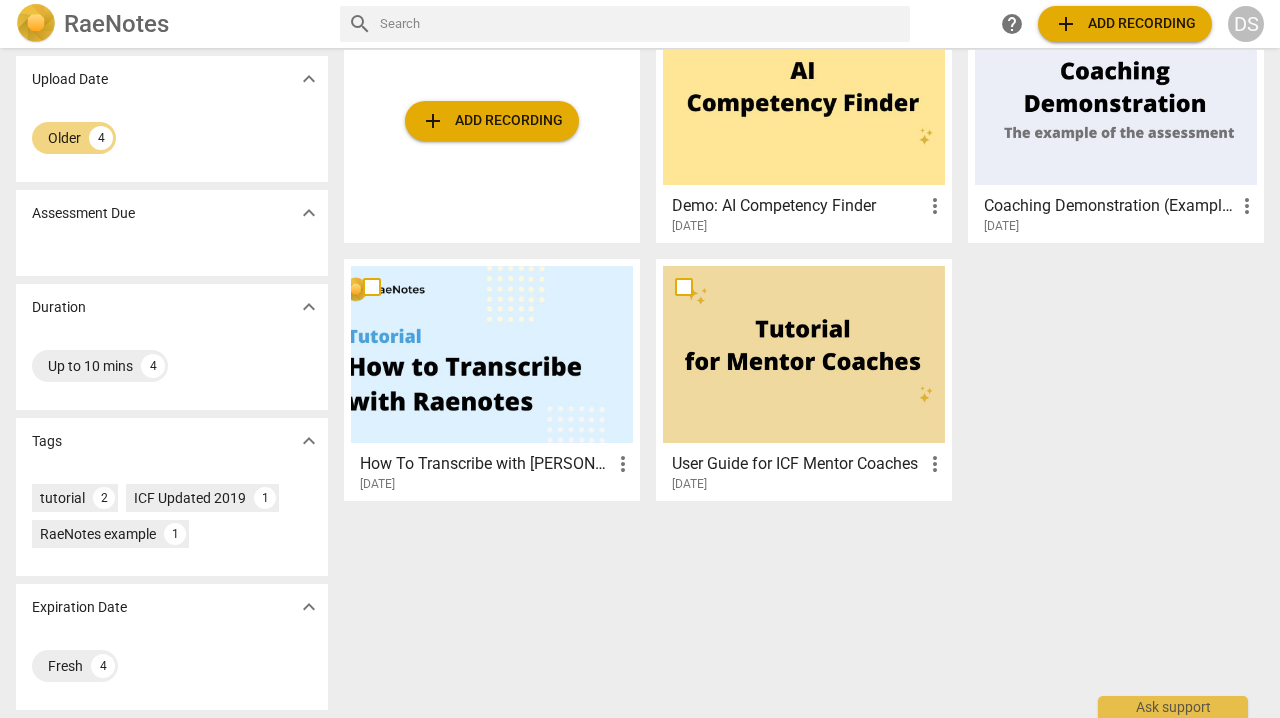 scroll, scrollTop: 142, scrollLeft: 0, axis: vertical 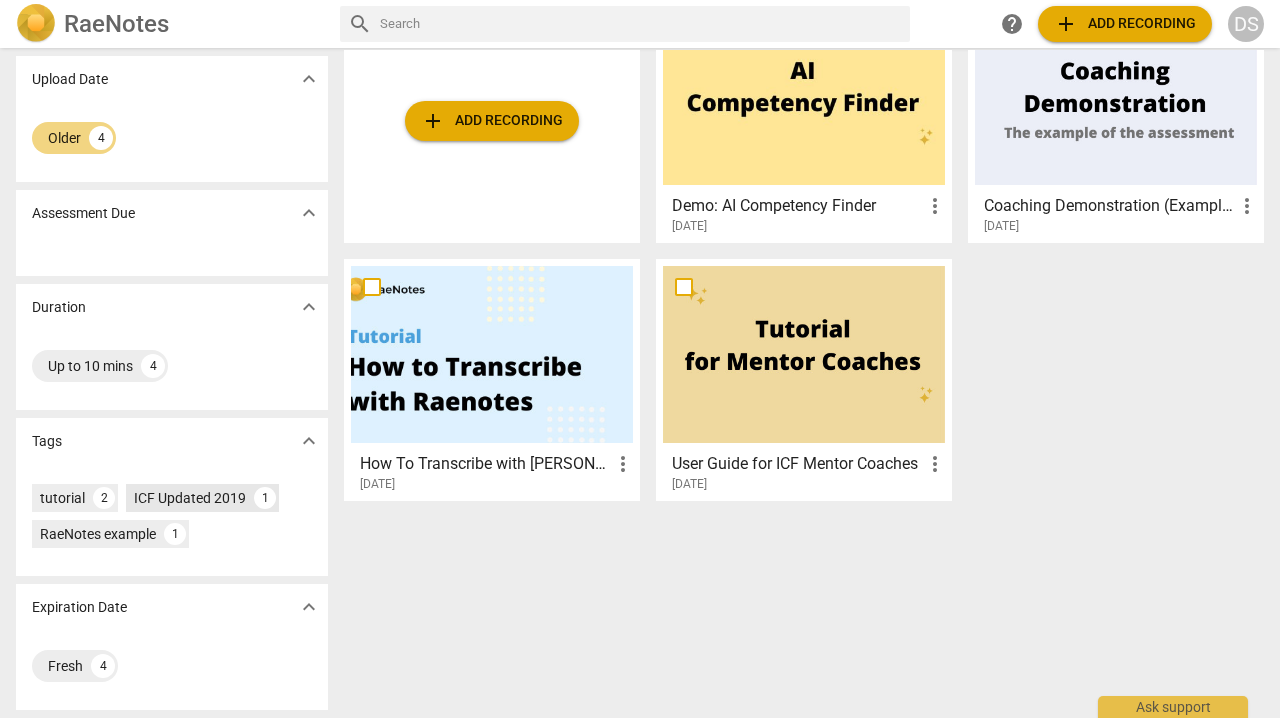 click on "ICF Updated 2019" at bounding box center [190, 498] 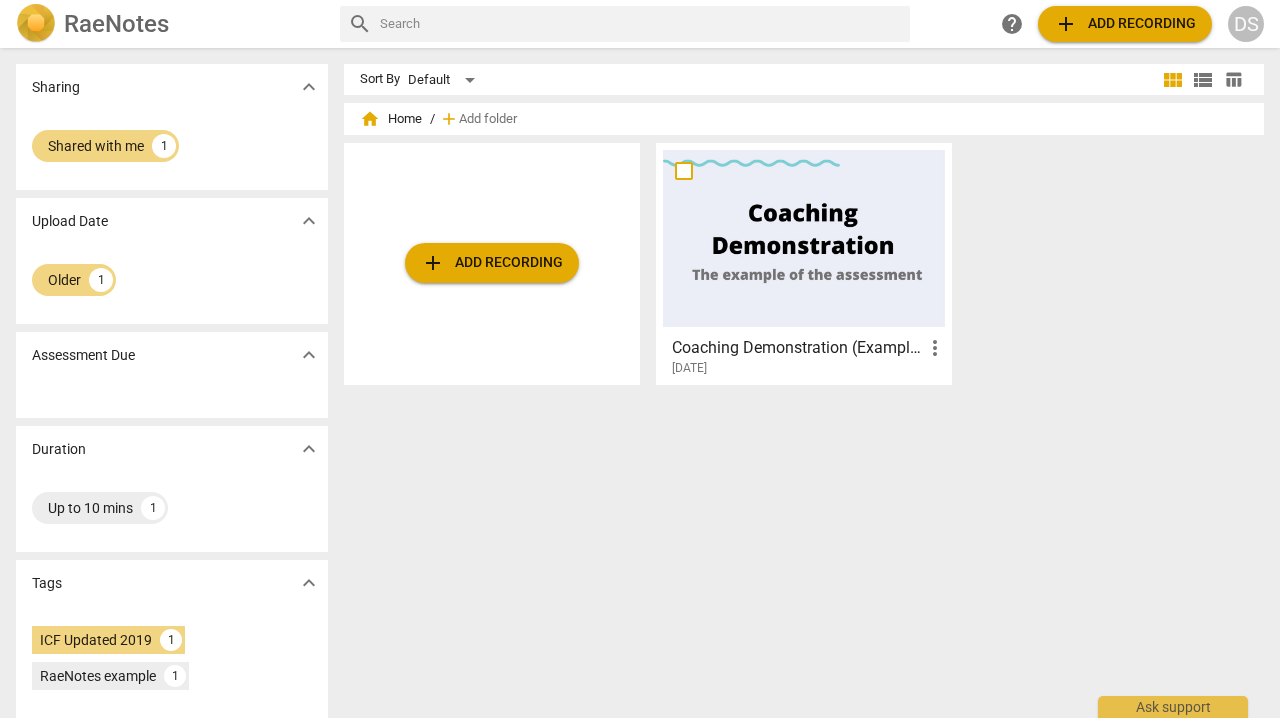 scroll, scrollTop: 0, scrollLeft: 0, axis: both 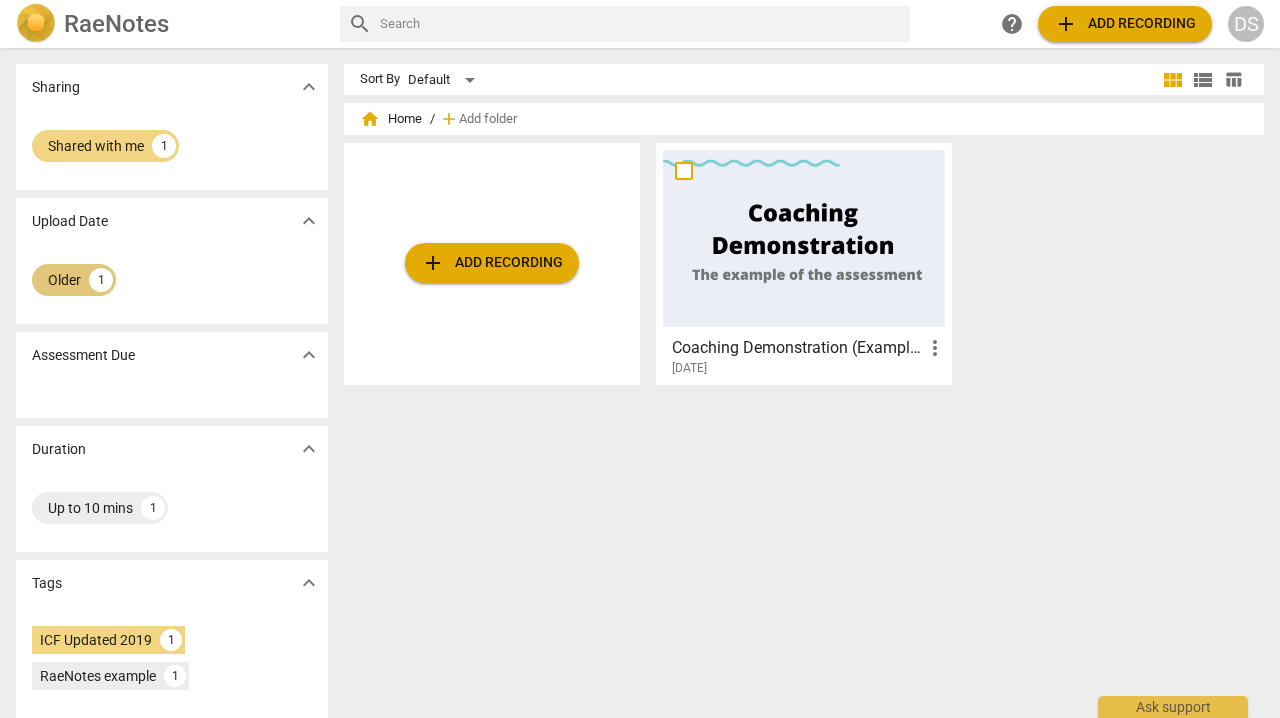 click on "Older" at bounding box center [64, 280] 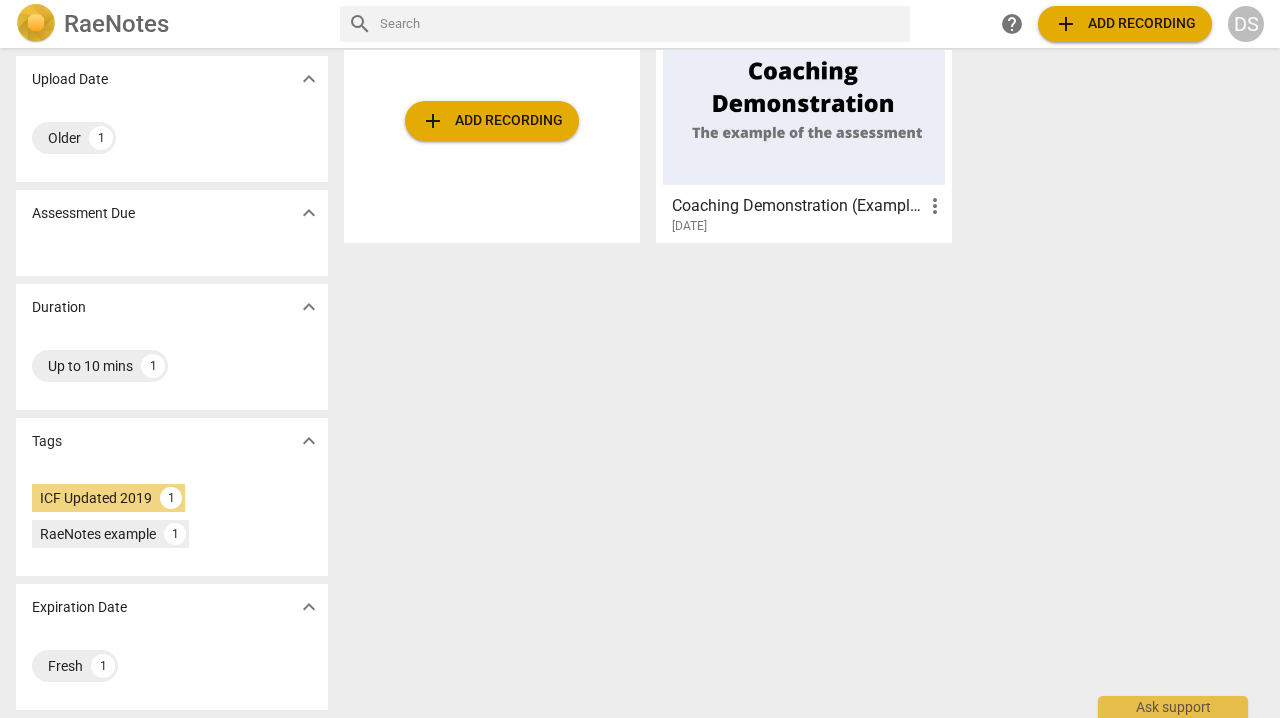 scroll, scrollTop: 142, scrollLeft: 0, axis: vertical 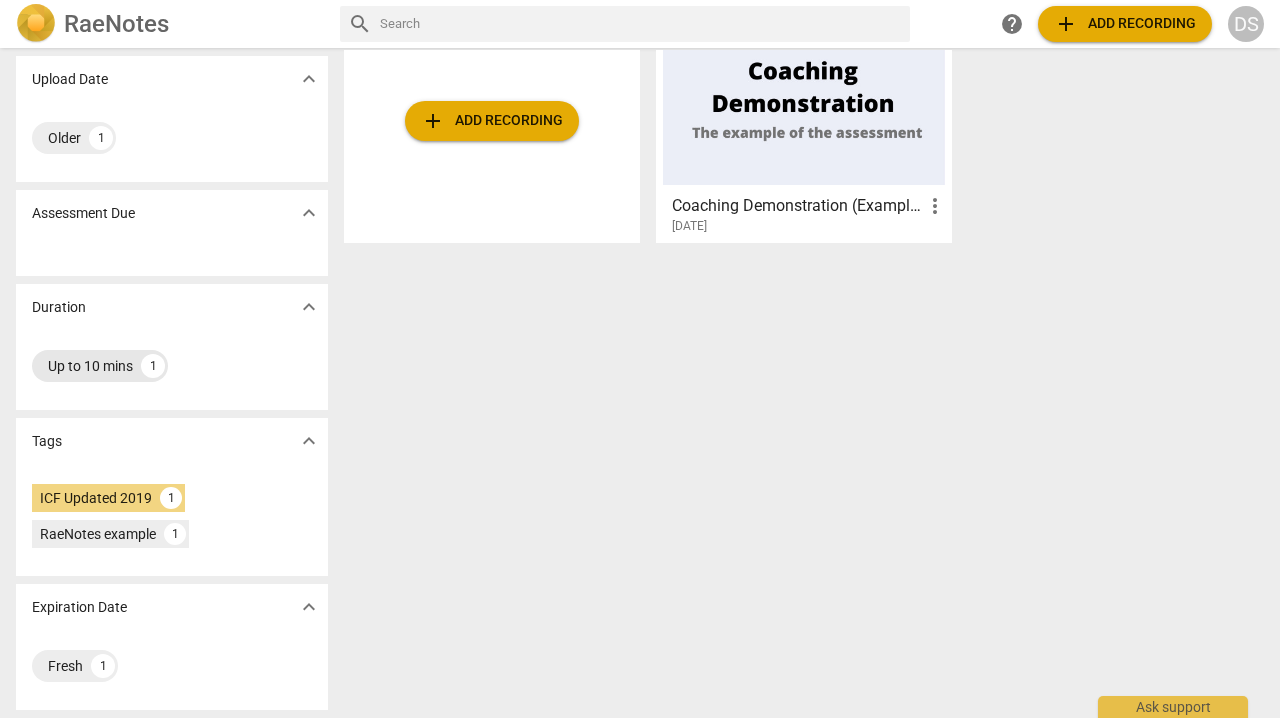 click on "1" at bounding box center (153, 366) 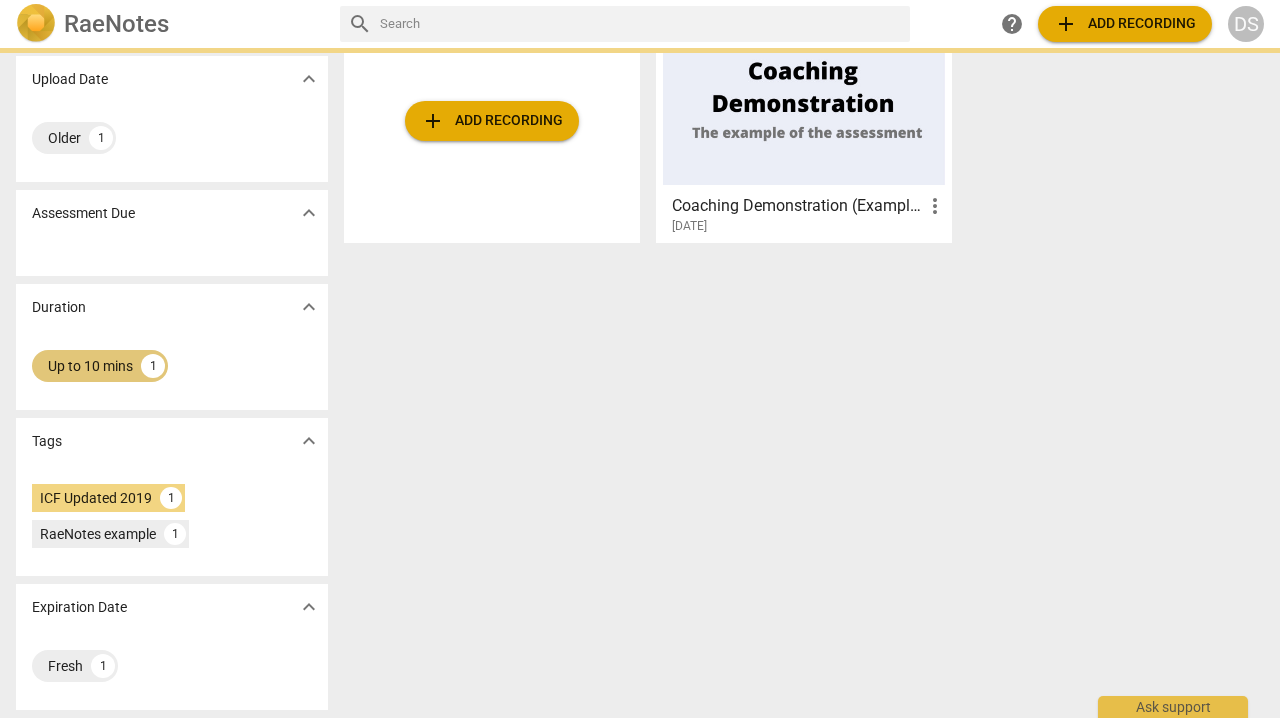 scroll, scrollTop: 0, scrollLeft: 0, axis: both 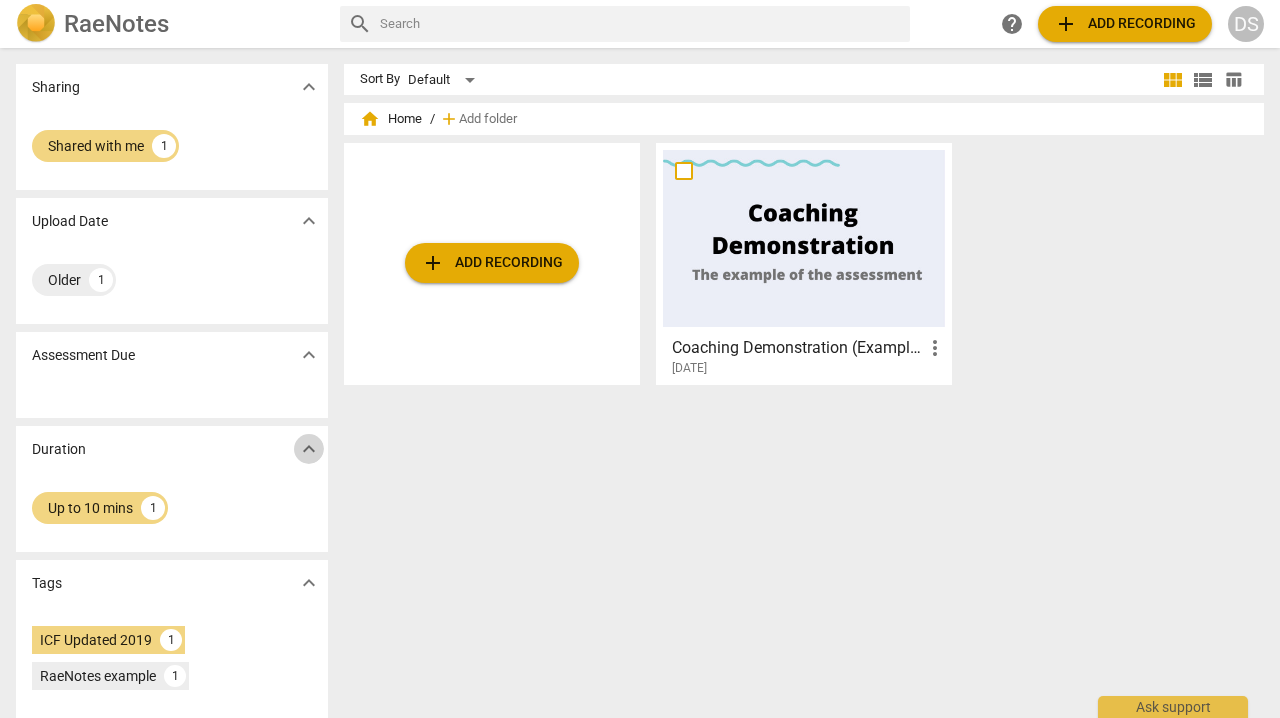 click on "expand_more" at bounding box center (309, 449) 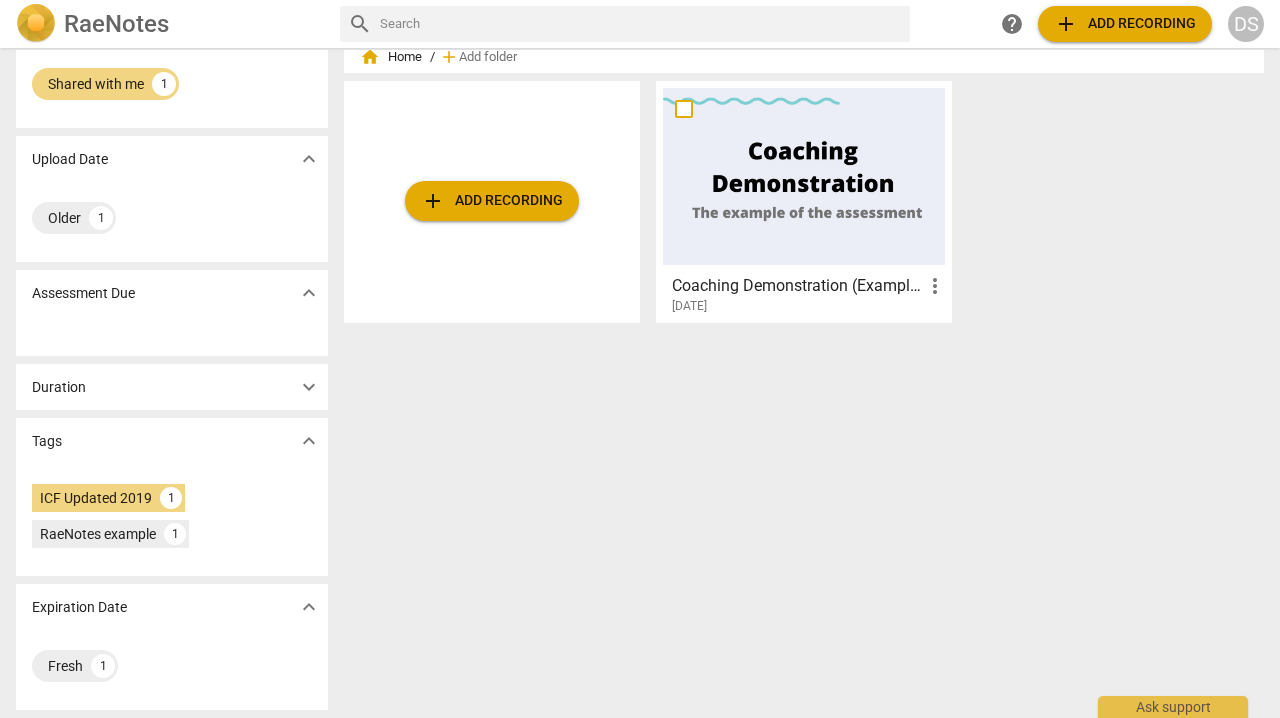 scroll, scrollTop: 62, scrollLeft: 0, axis: vertical 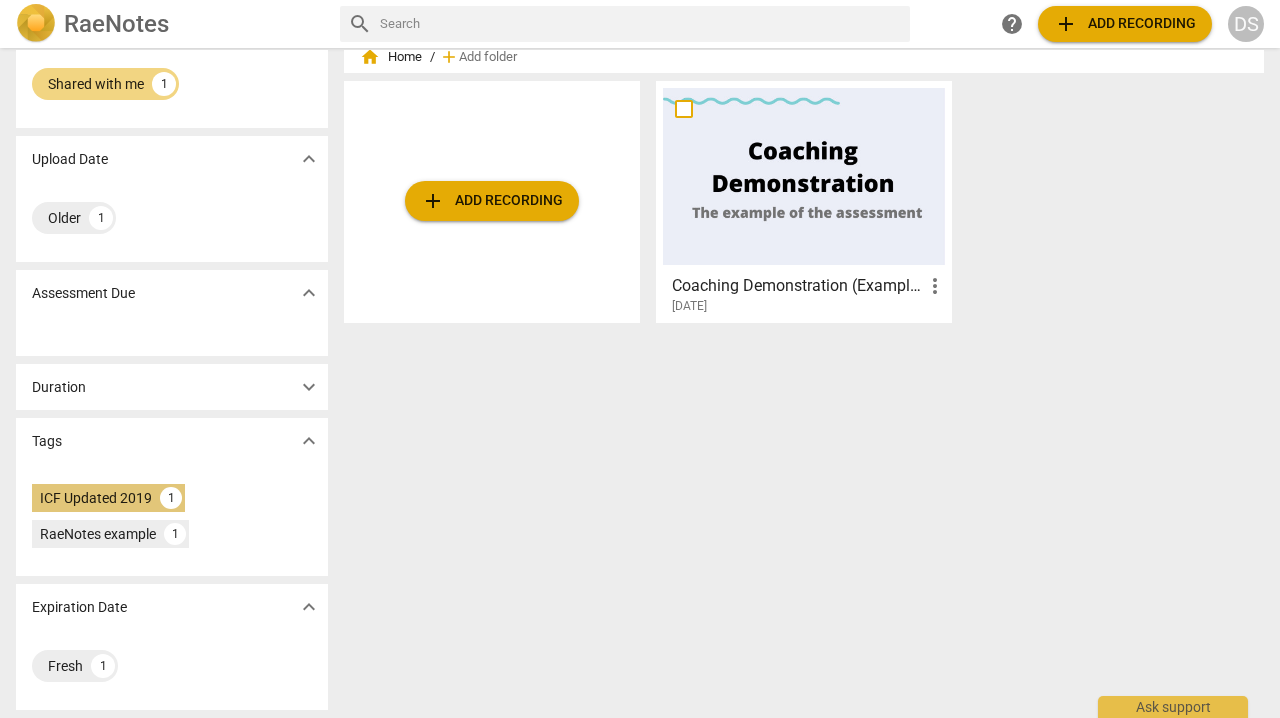 click on "ICF Updated 2019" at bounding box center [96, 498] 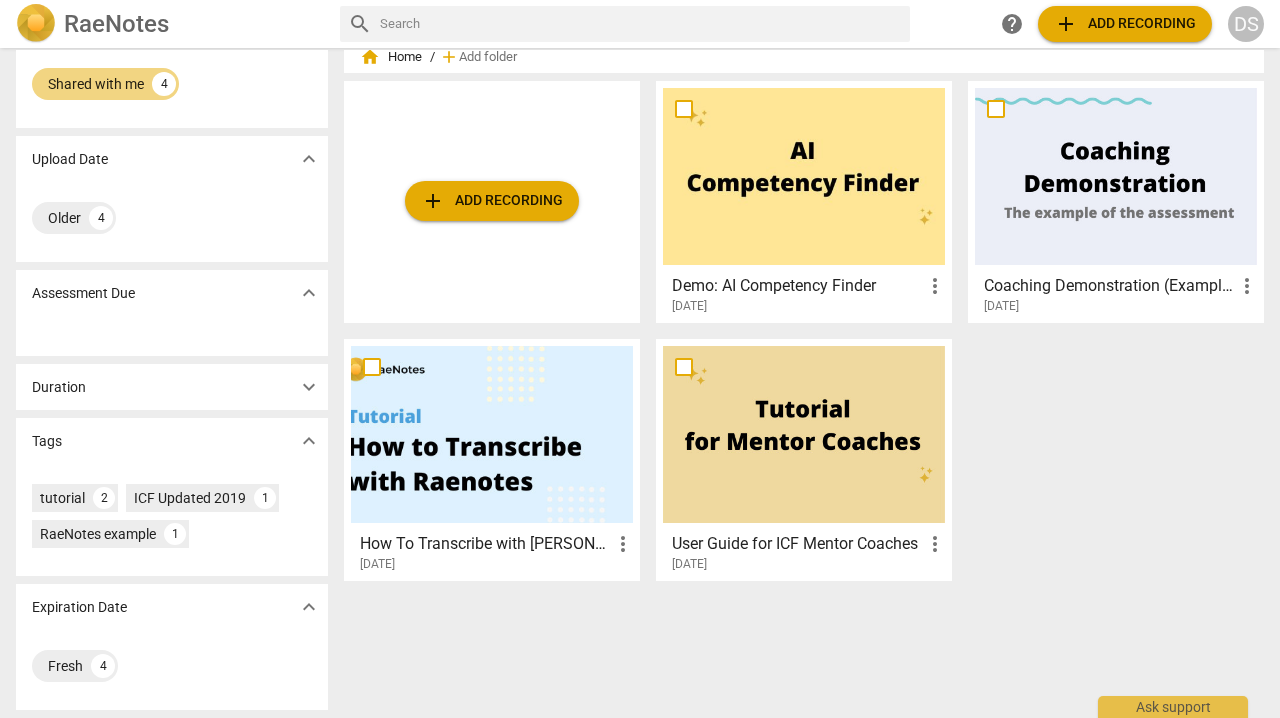 scroll, scrollTop: 62, scrollLeft: 0, axis: vertical 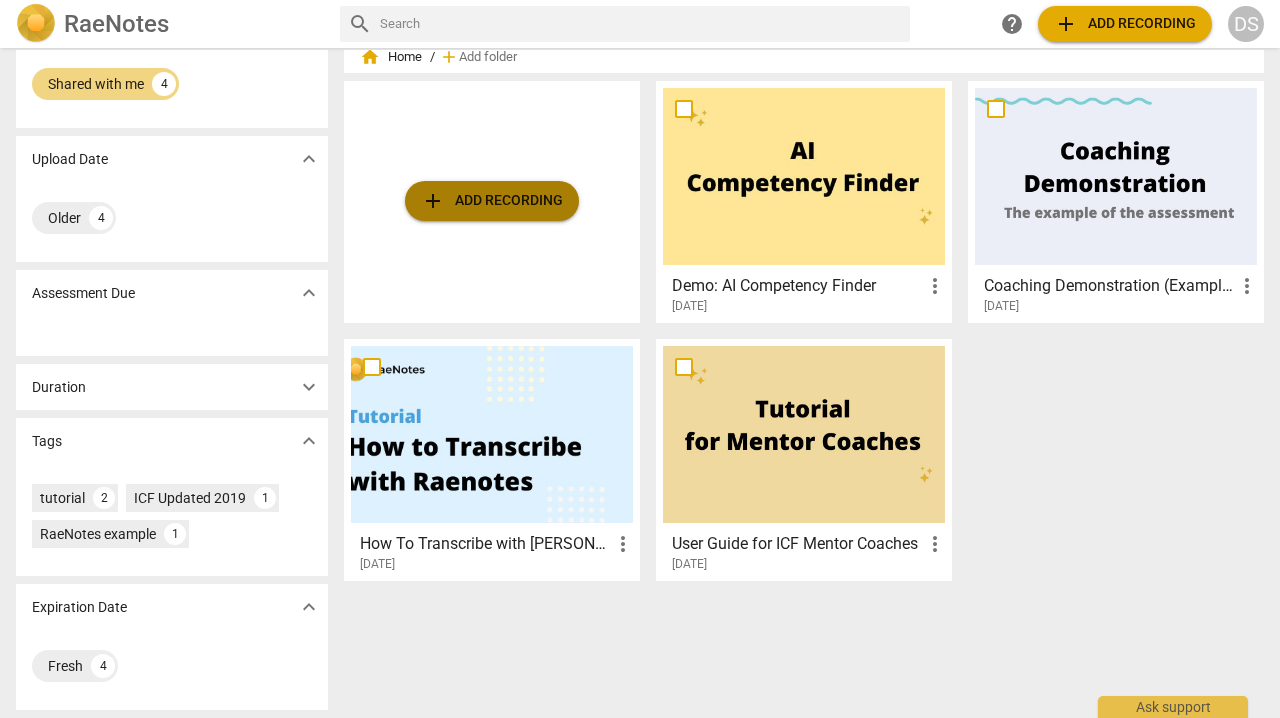 click on "add   Add recording" at bounding box center (492, 201) 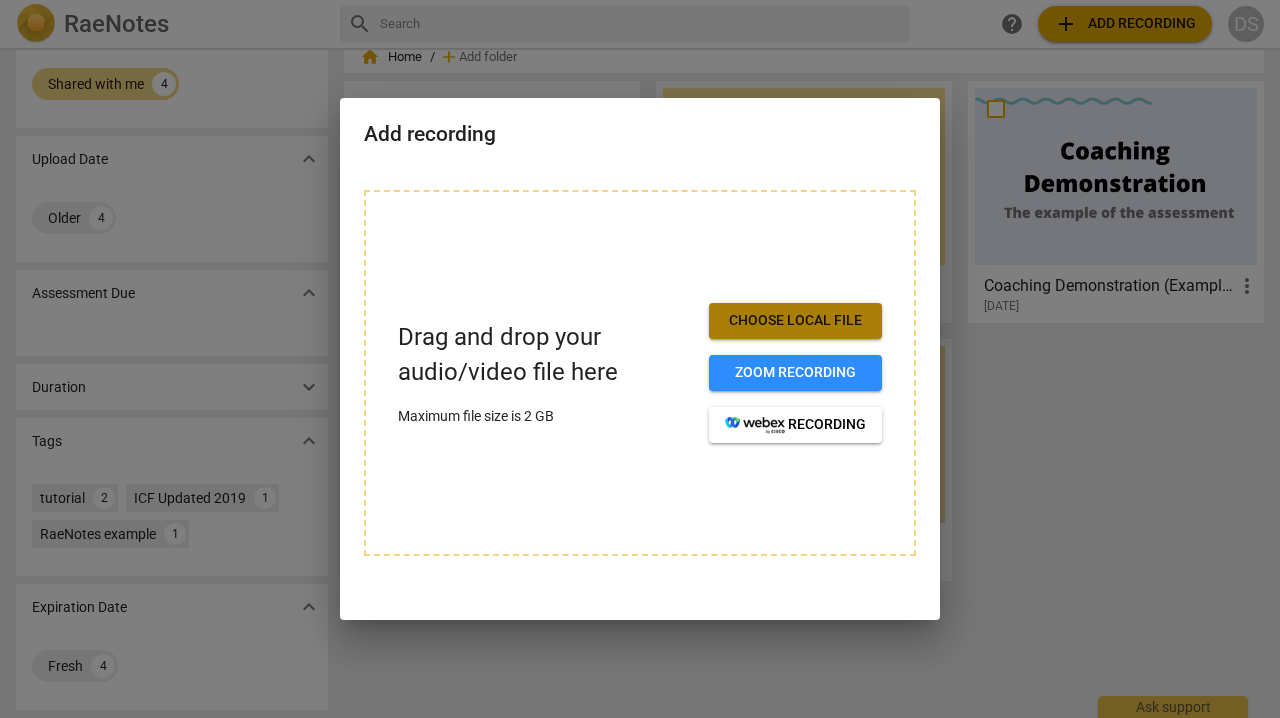 click on "Choose local file" at bounding box center (795, 321) 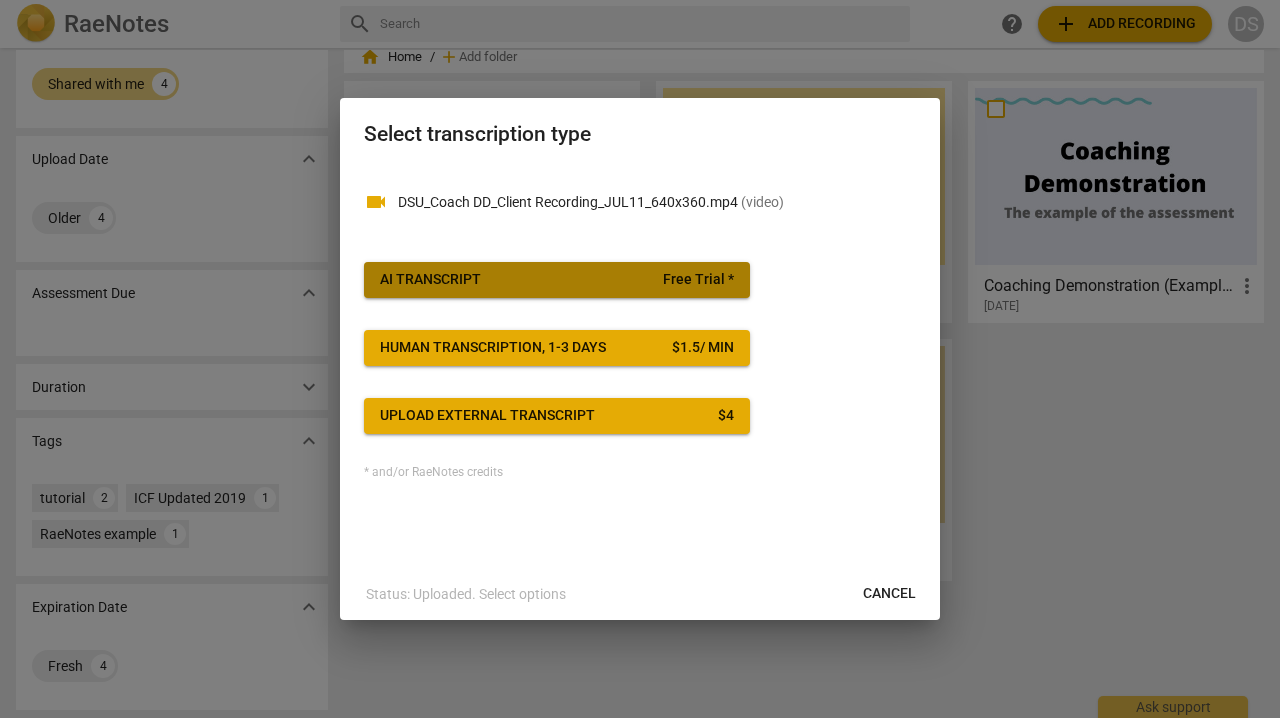 click on "AI Transcript Free Trial *" at bounding box center (557, 280) 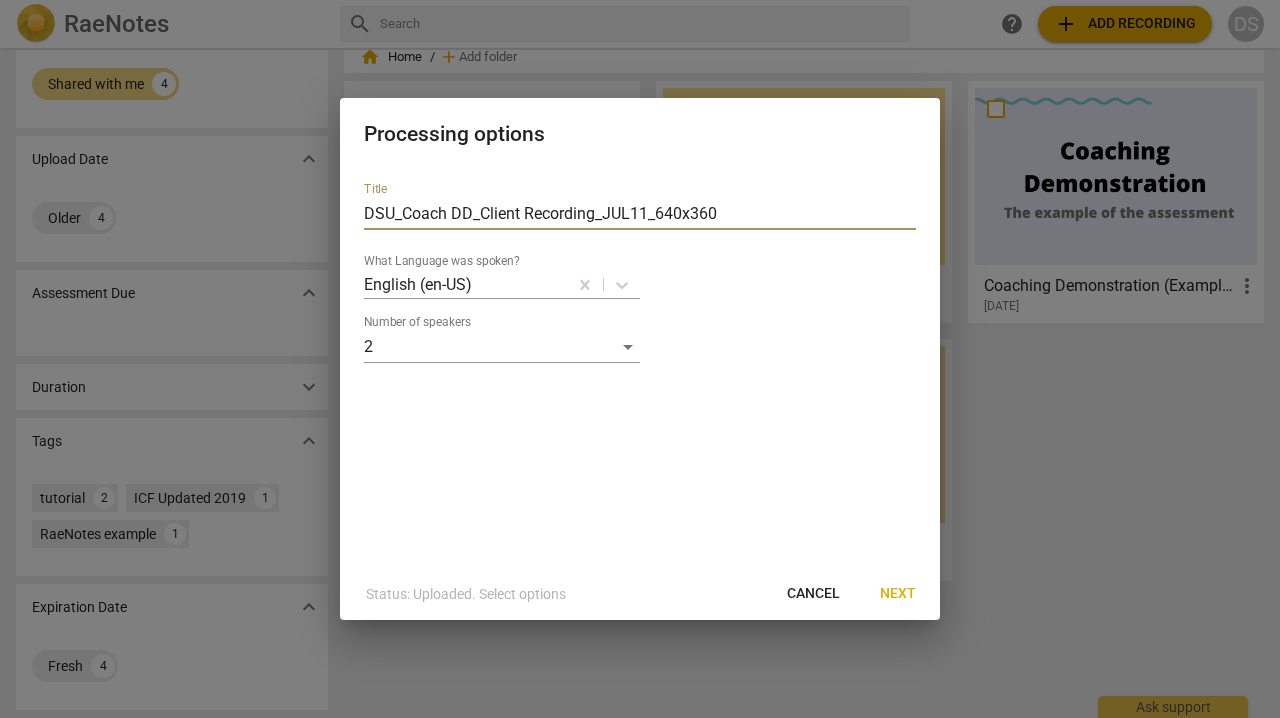 click on "DSU_Coach DD_Client Recording_JUL11_640x360" at bounding box center [640, 214] 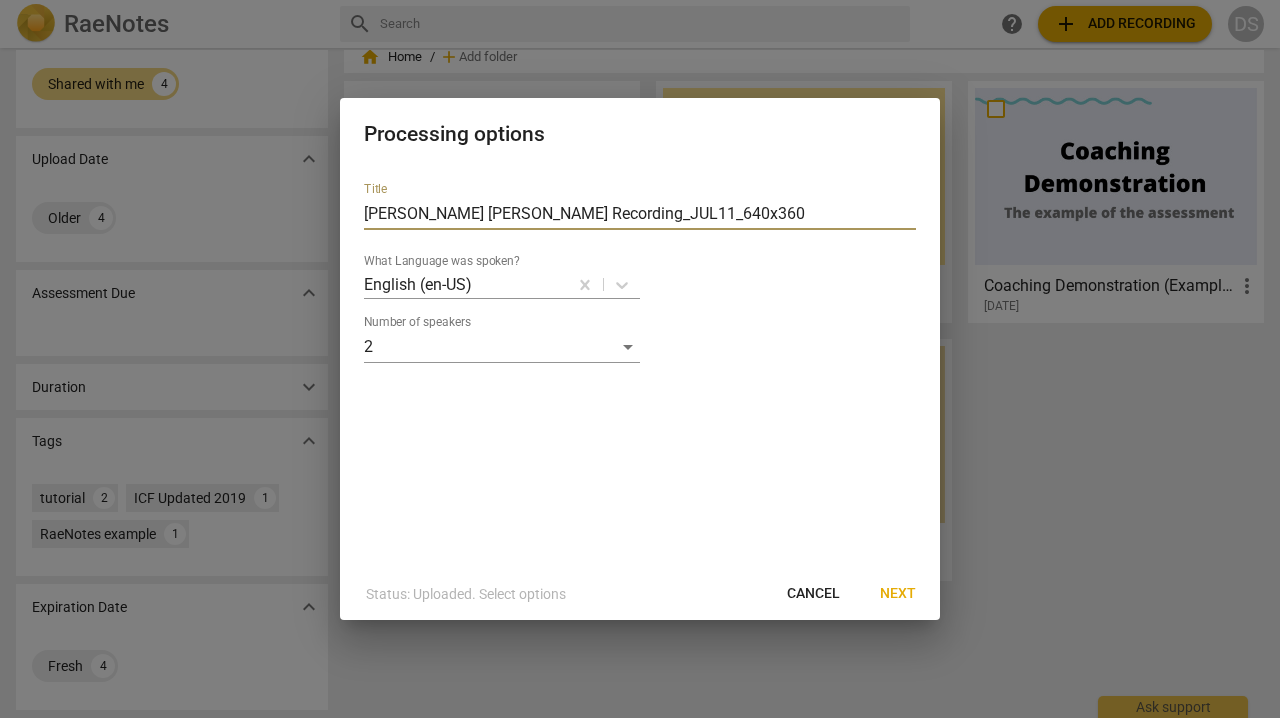 click on "Dorisse Shakir-Ullah_Coach Dee Dial_Client Recording_JUL11_640x360" at bounding box center [640, 214] 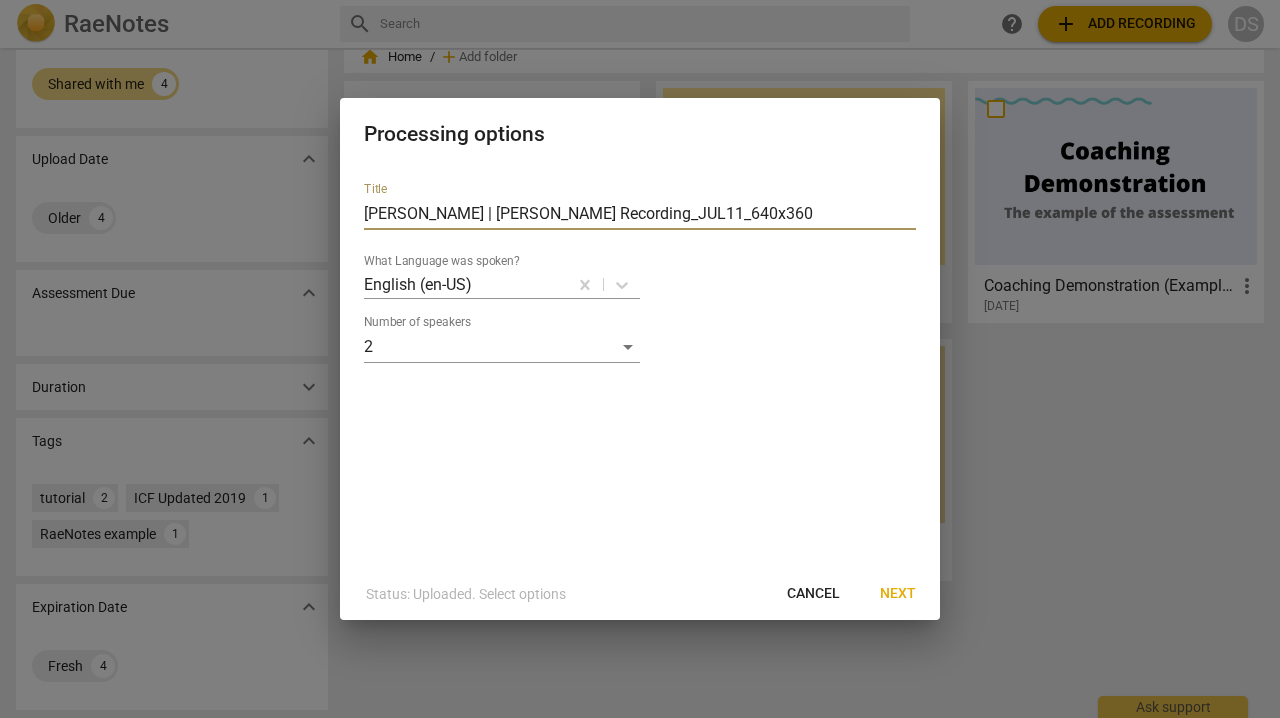 type on "Dorisse Shakir-Ullah_Coach | Dee Dial_Client Recording_JUL11_640x360" 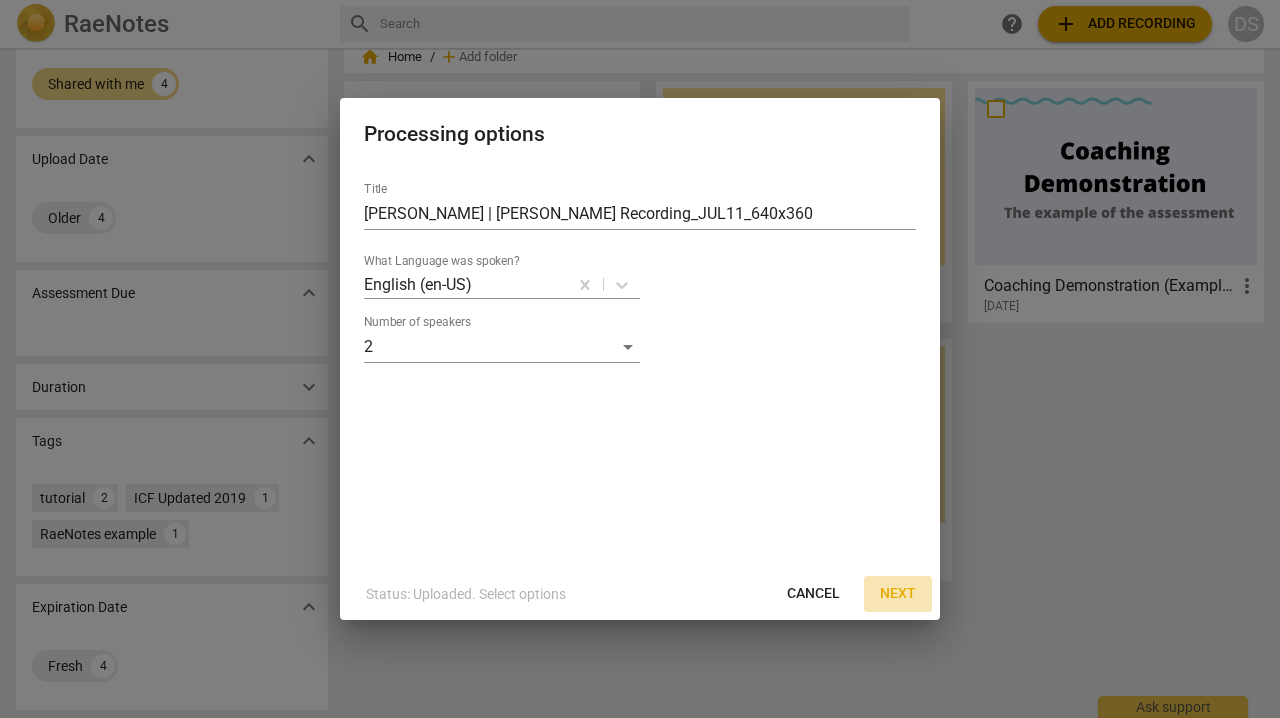 click on "Next" at bounding box center [898, 594] 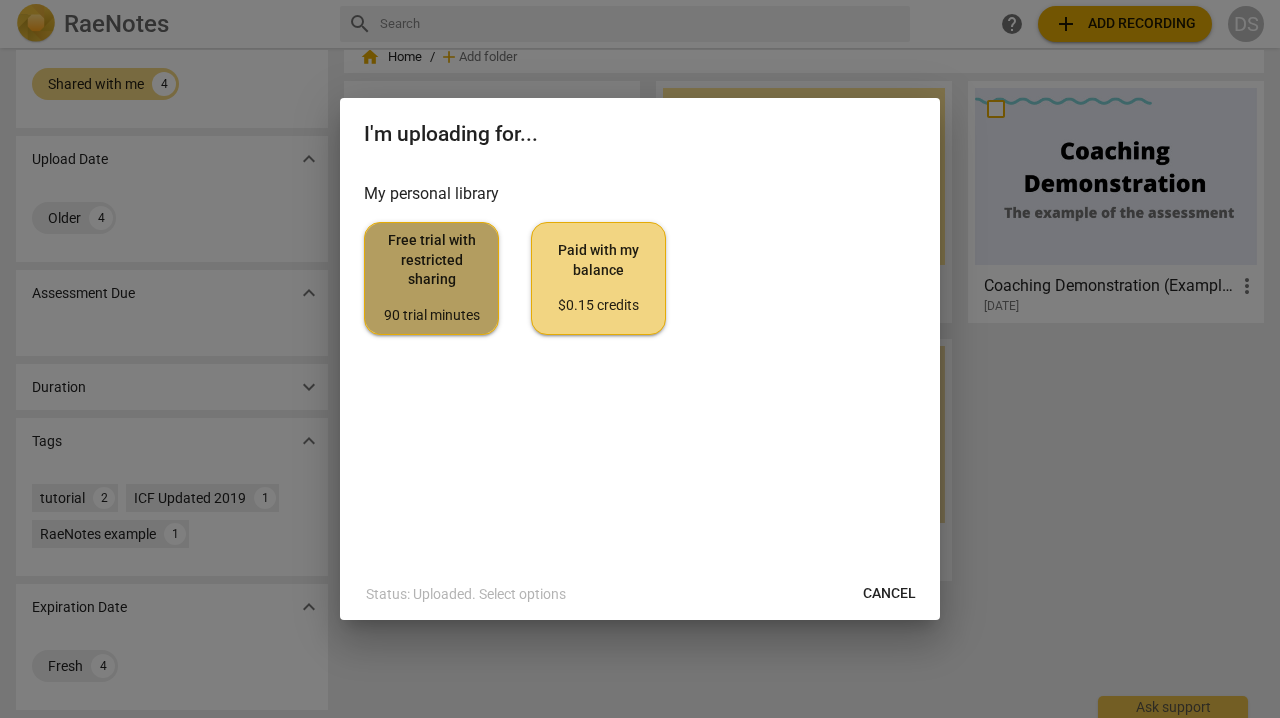 click on "Free trial with restricted sharing 90 trial minutes" at bounding box center [431, 278] 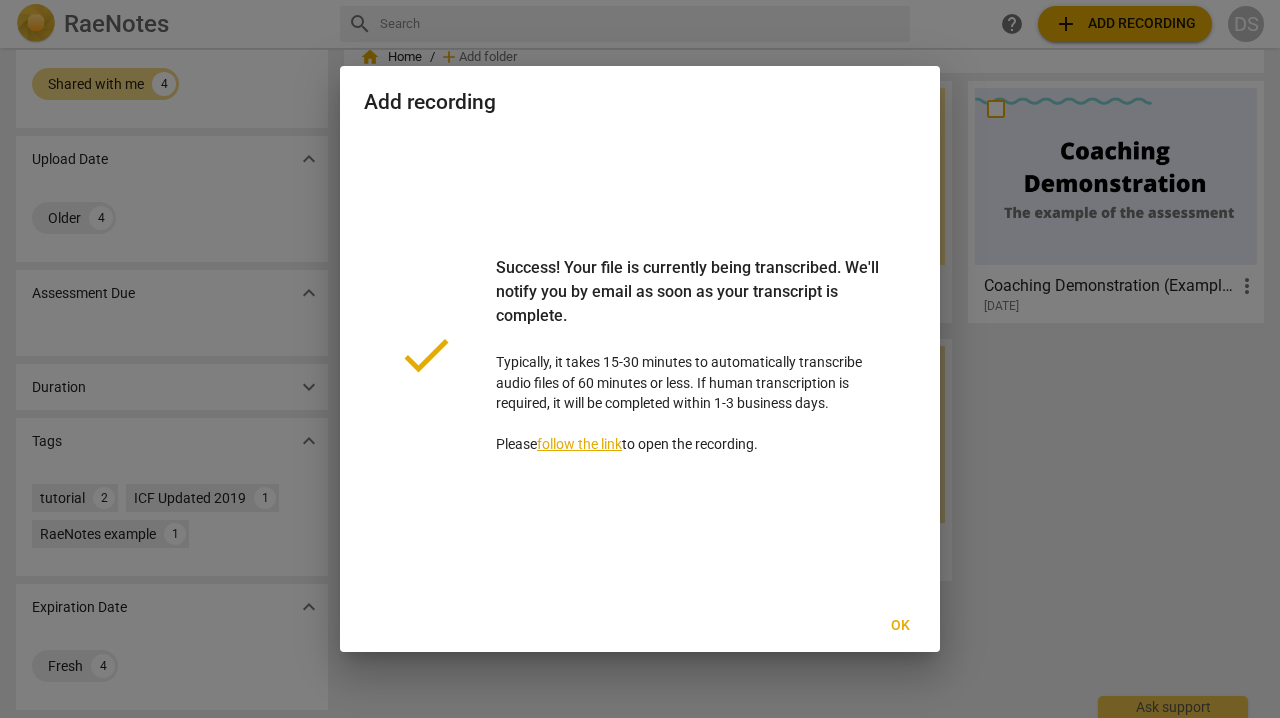 click on "Ok" at bounding box center [900, 626] 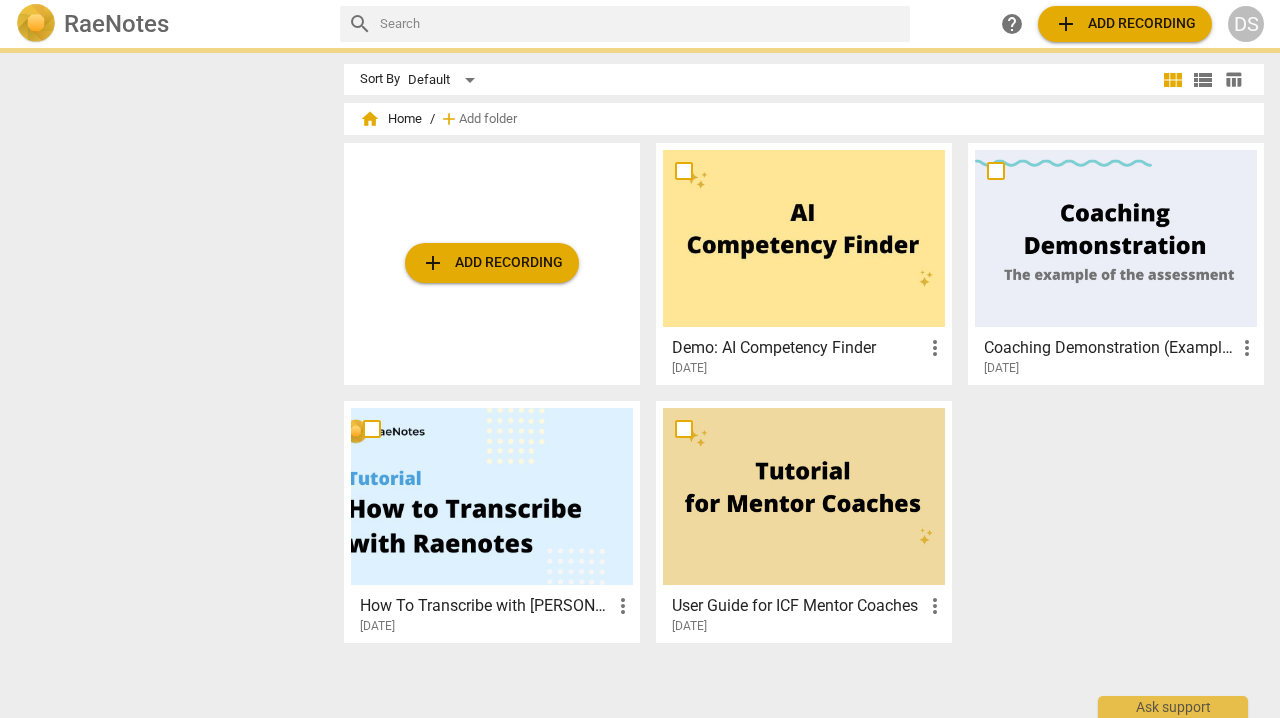 scroll, scrollTop: 0, scrollLeft: 0, axis: both 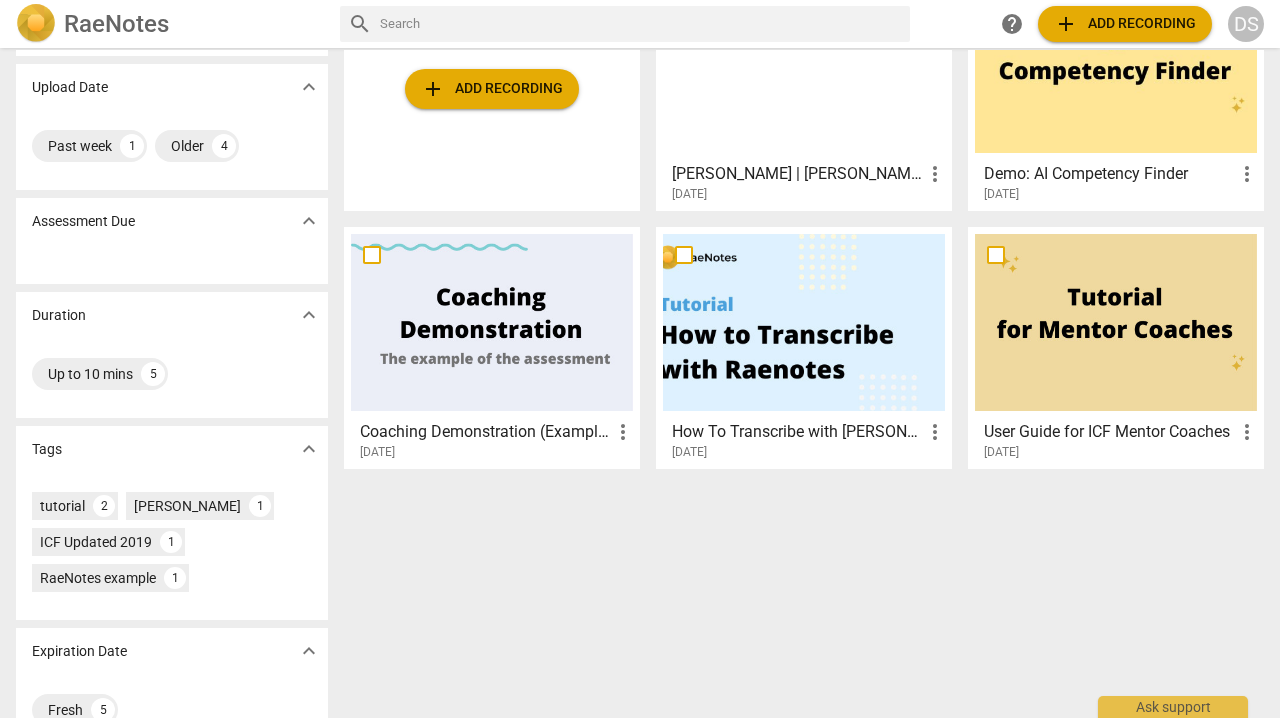 click at bounding box center [804, 322] 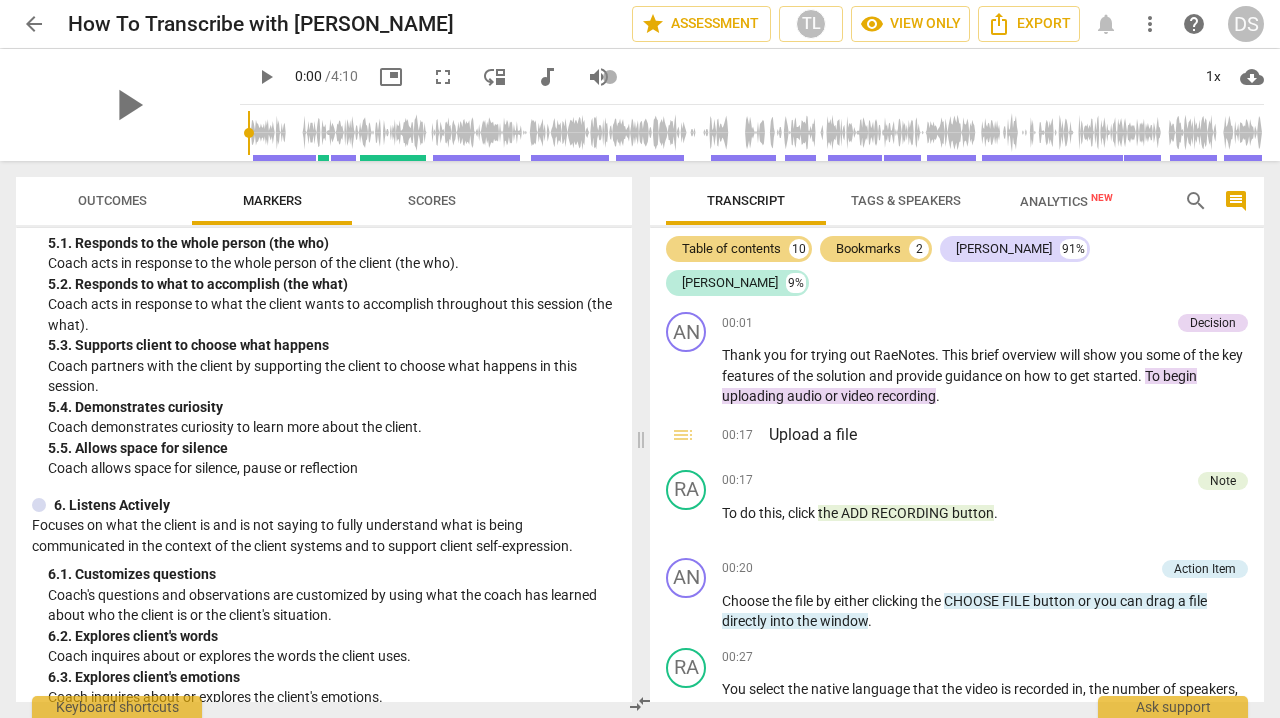 scroll, scrollTop: 1013, scrollLeft: 0, axis: vertical 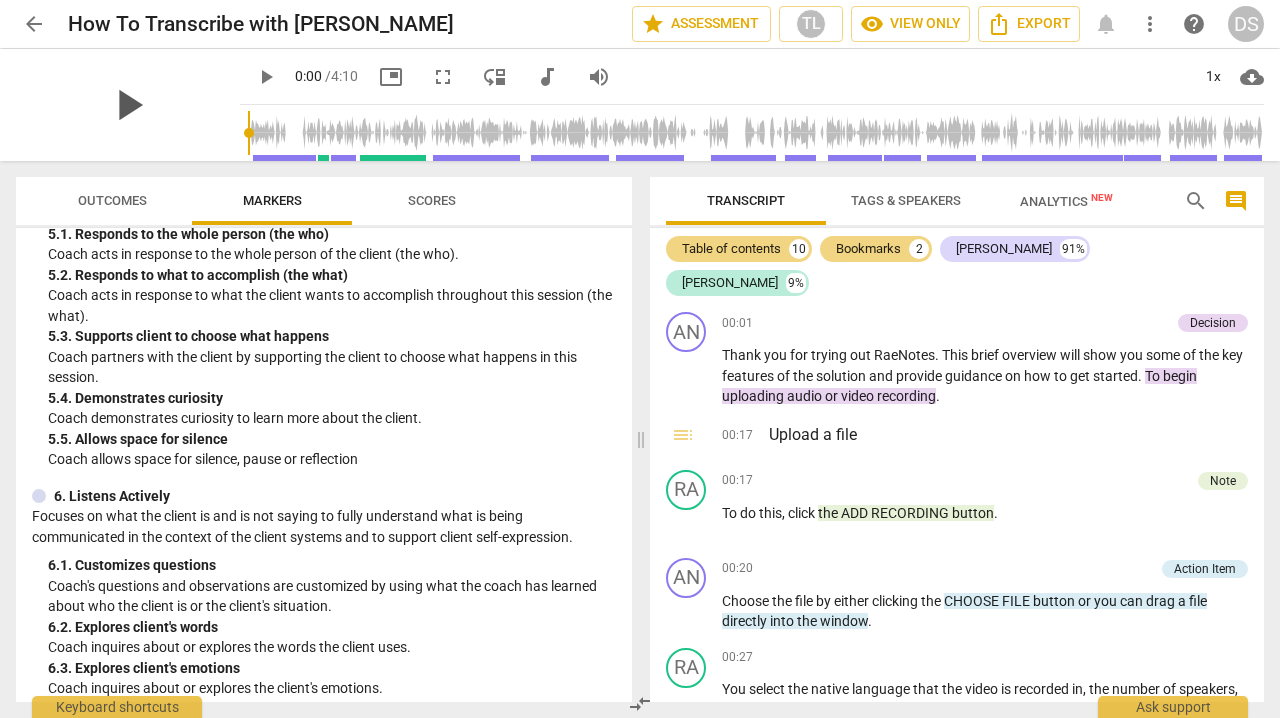click on "play_arrow" at bounding box center [128, 105] 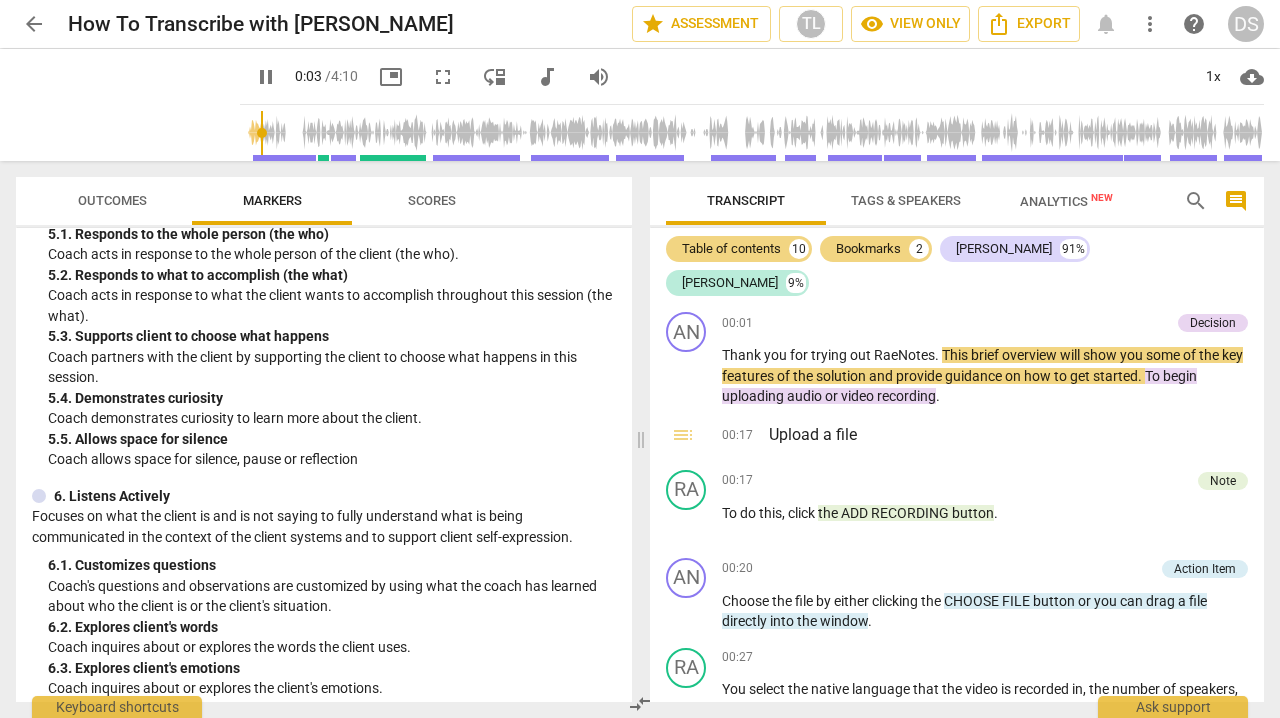 click on "pause" at bounding box center [266, 77] 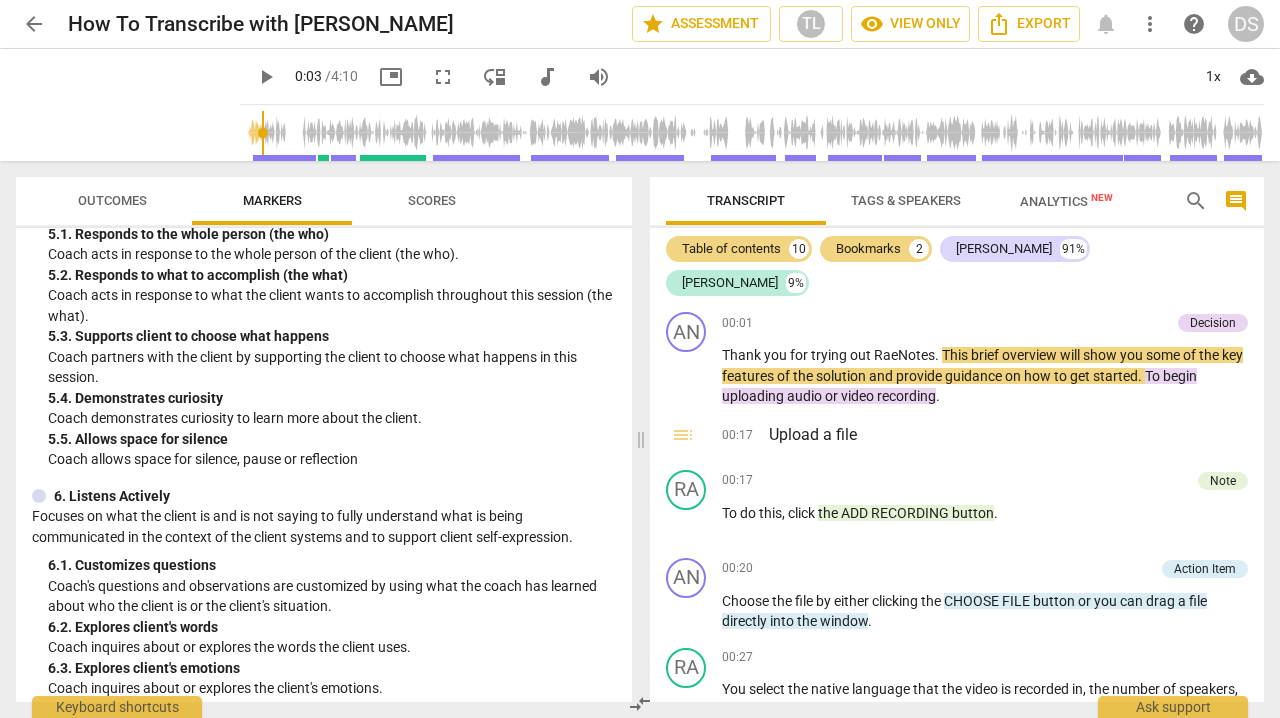 type on "3" 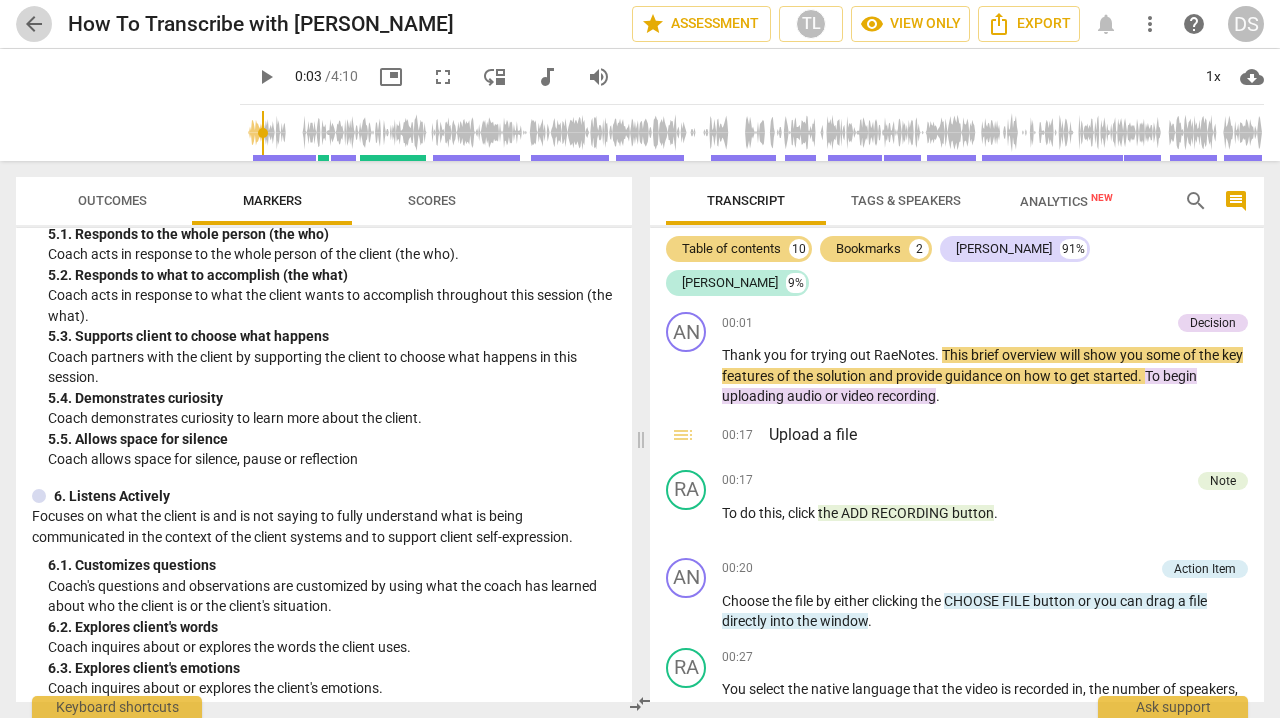 click on "arrow_back" at bounding box center [34, 24] 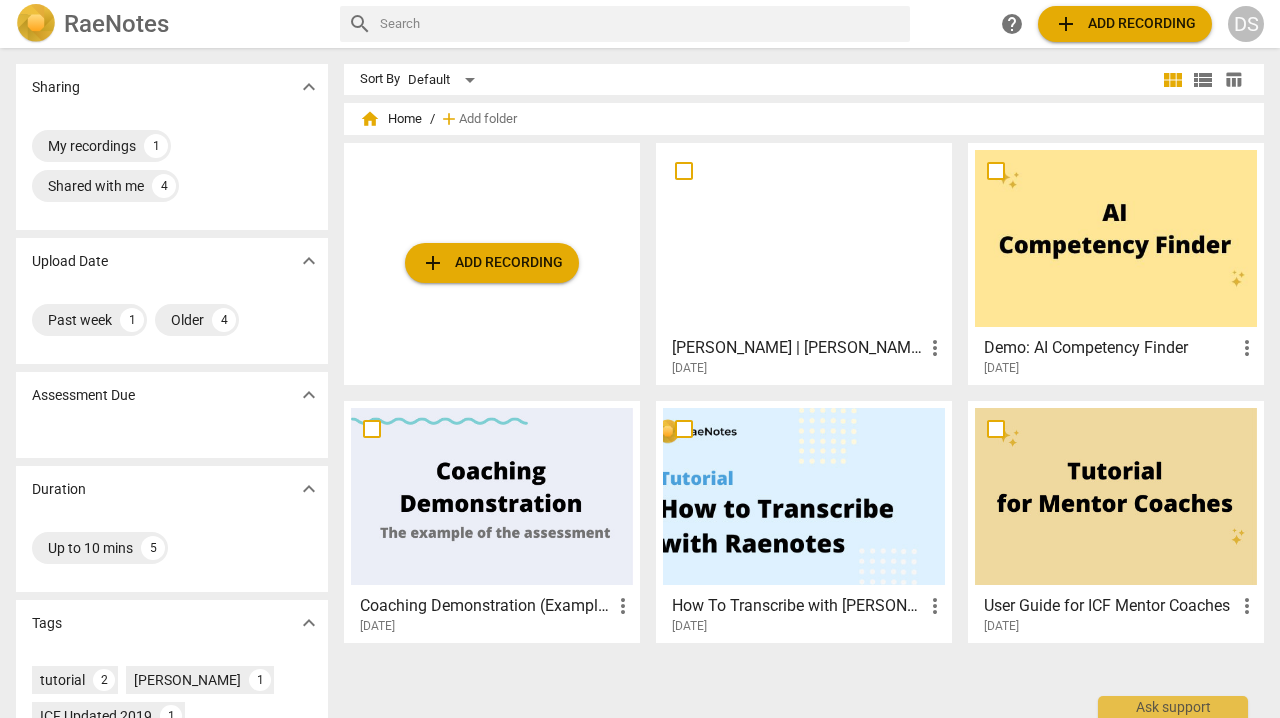 scroll, scrollTop: 0, scrollLeft: 0, axis: both 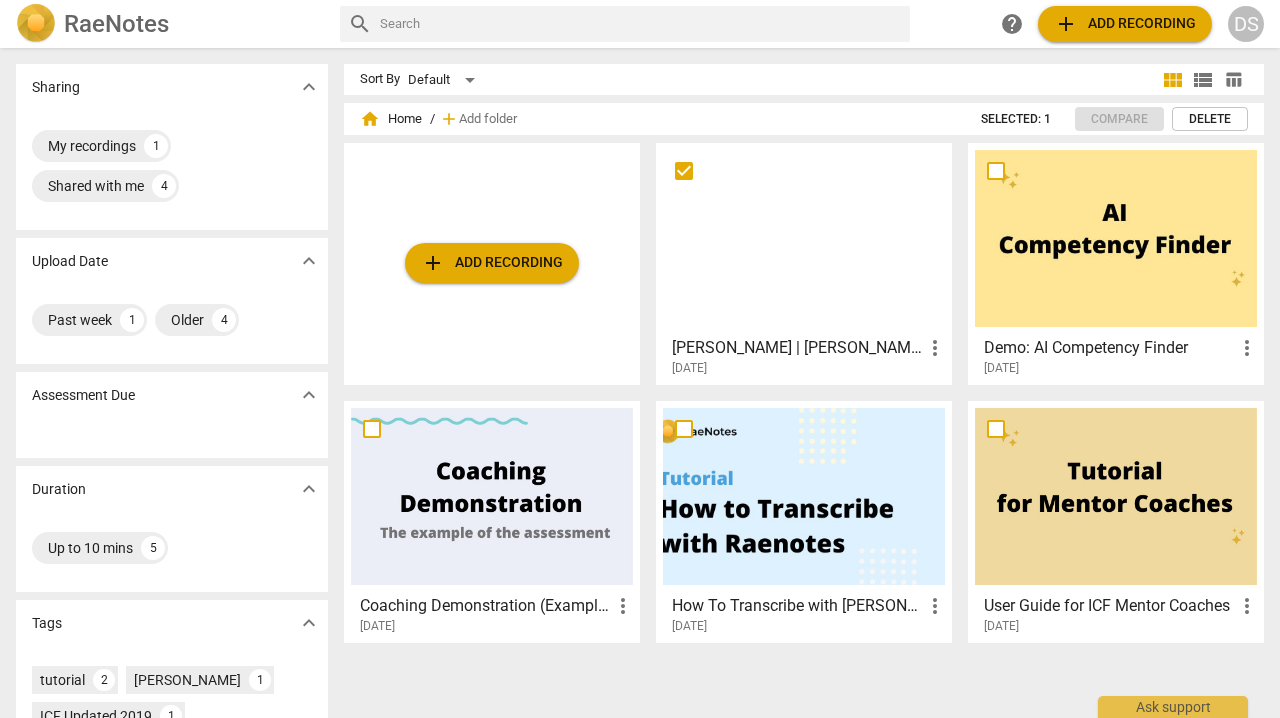 checkbox on "false" 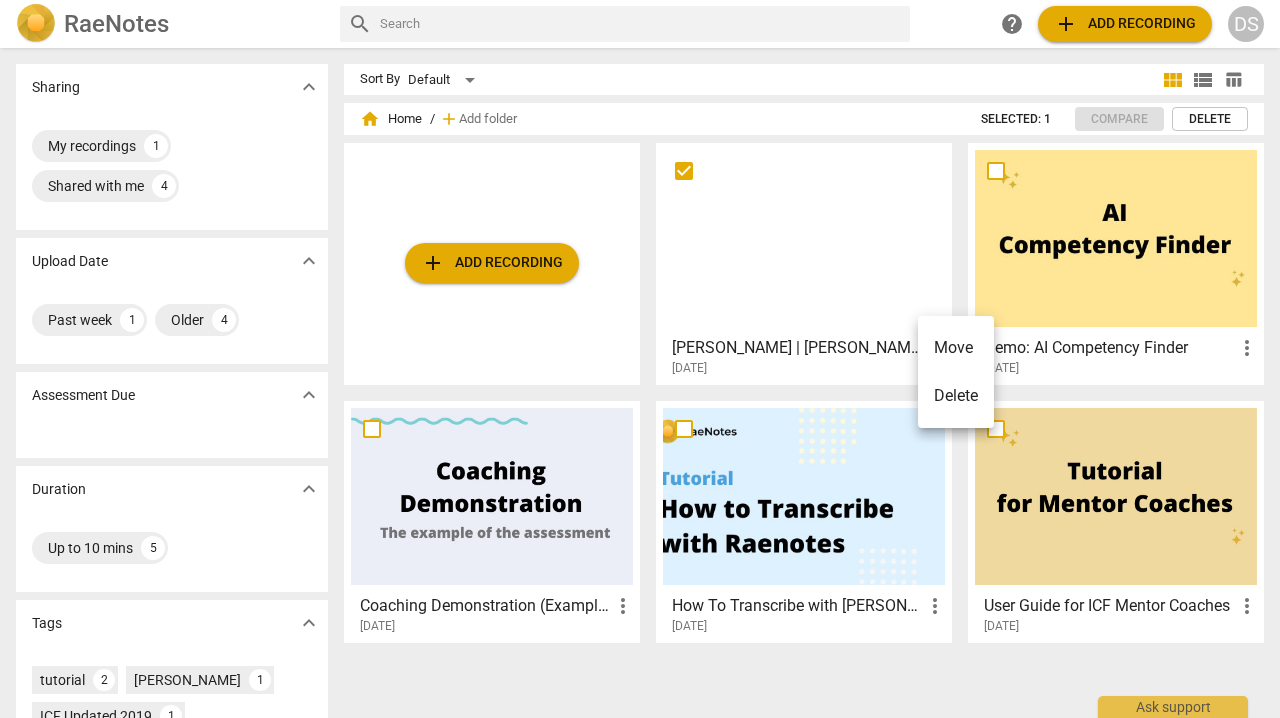 click at bounding box center (640, 359) 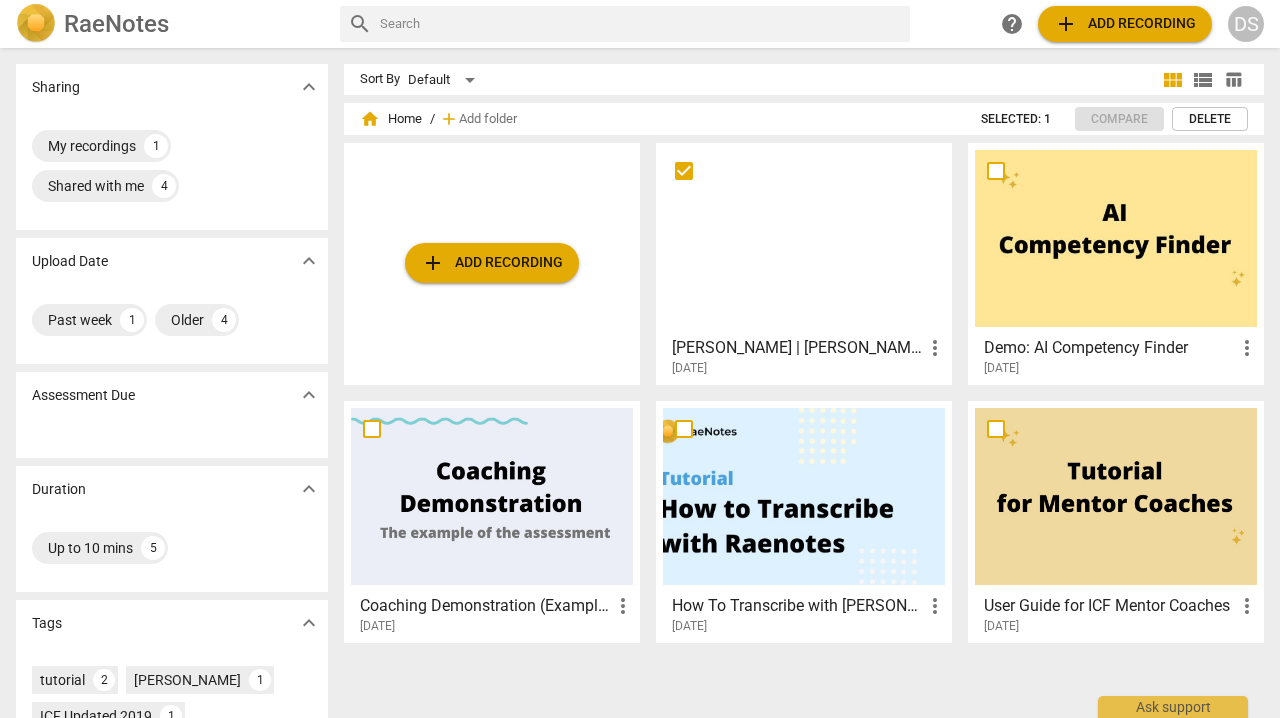 click at bounding box center (804, 238) 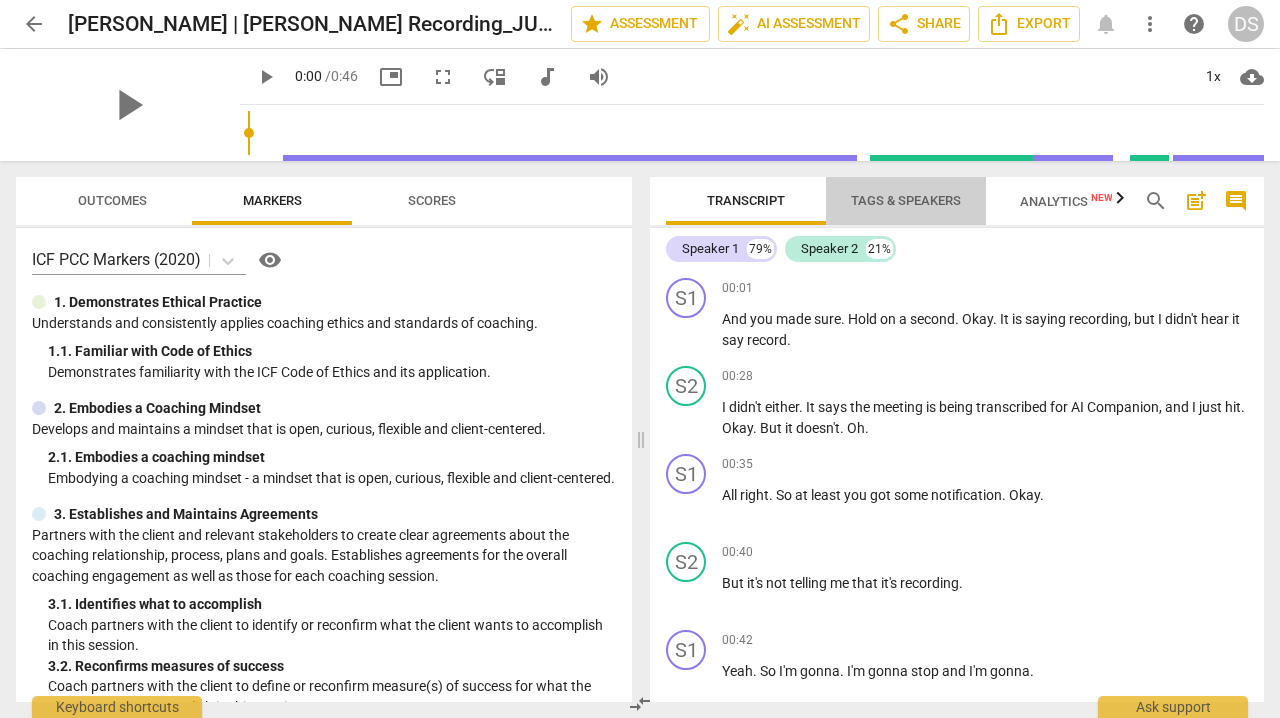 click on "Tags & Speakers" at bounding box center (906, 200) 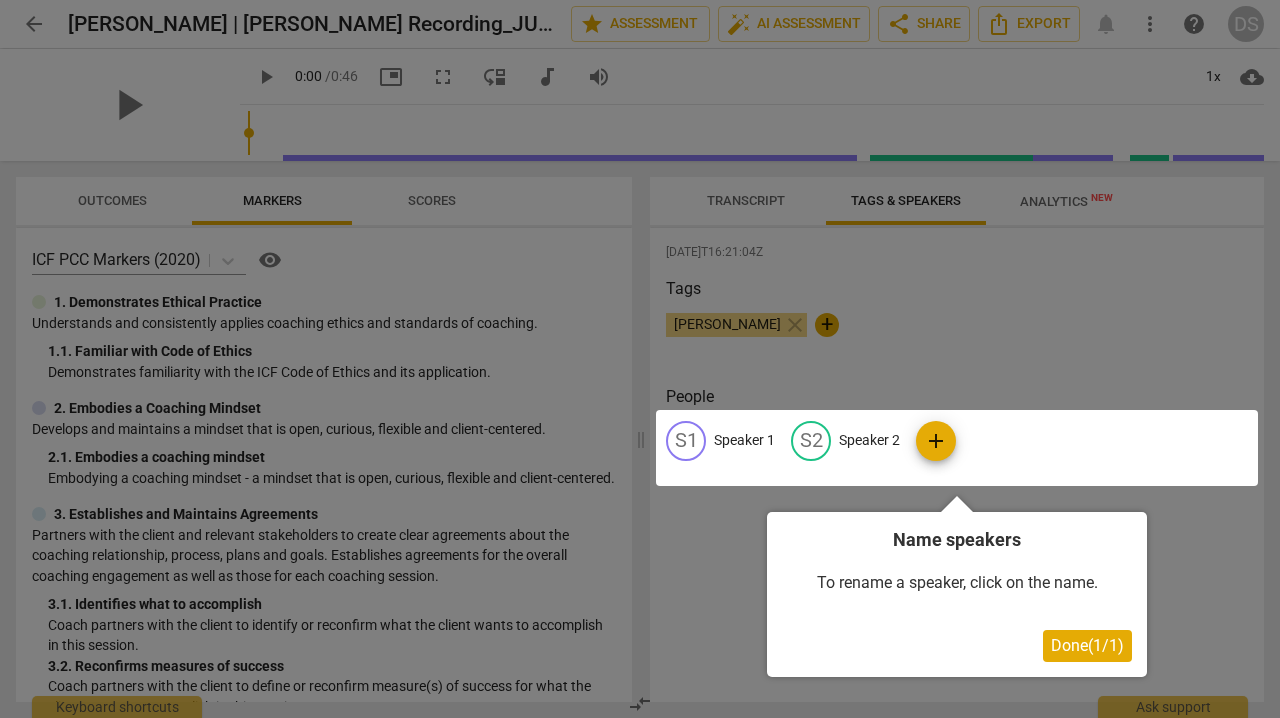 click at bounding box center [957, 448] 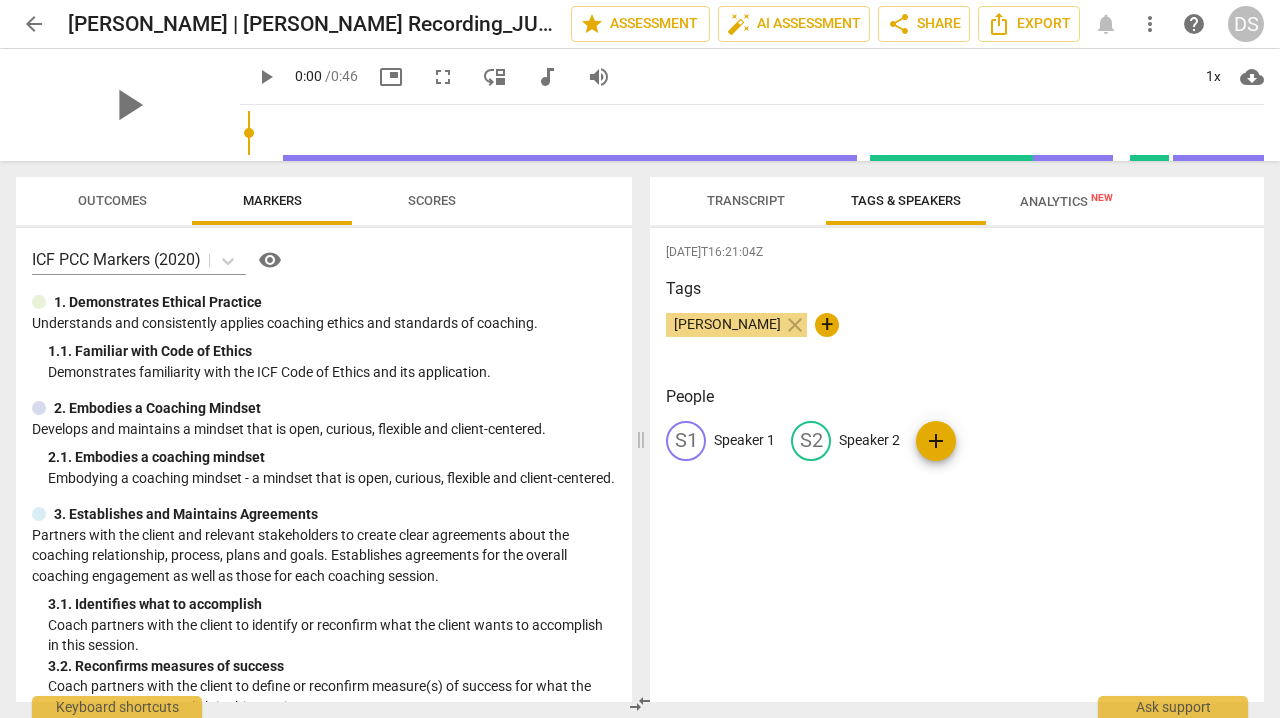 click on "S2" at bounding box center [811, 441] 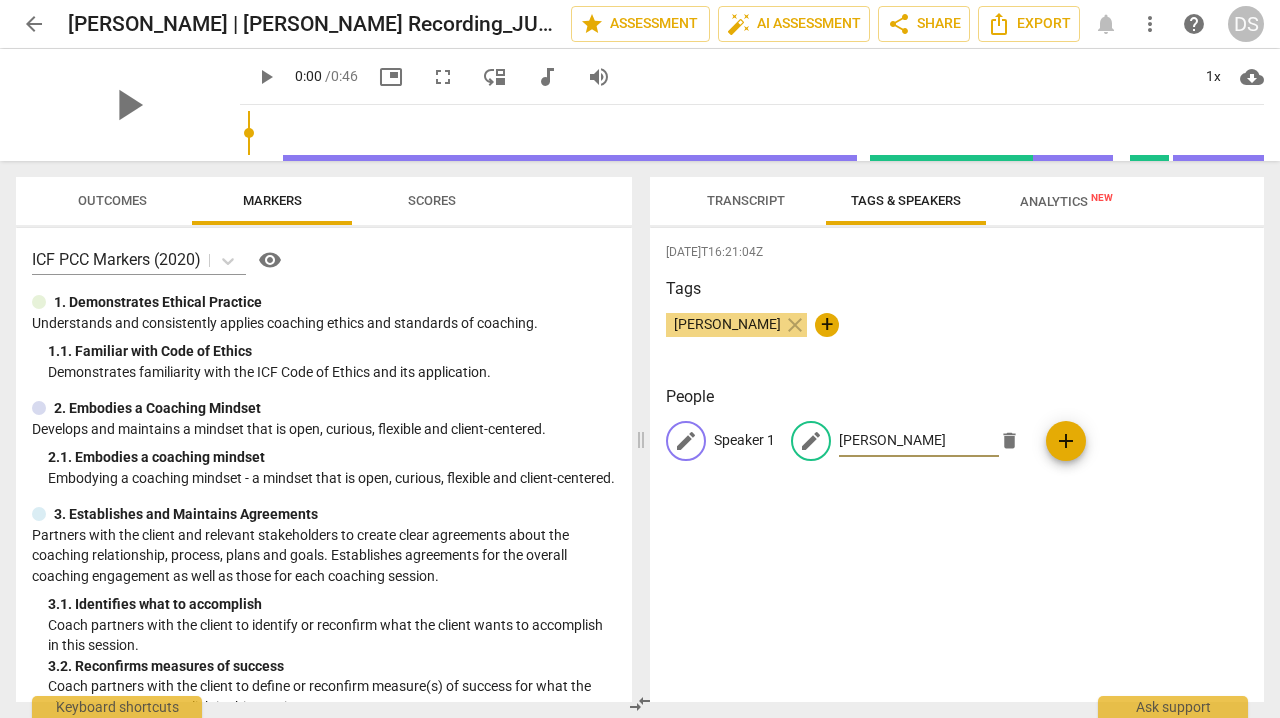 type on "[PERSON_NAME]" 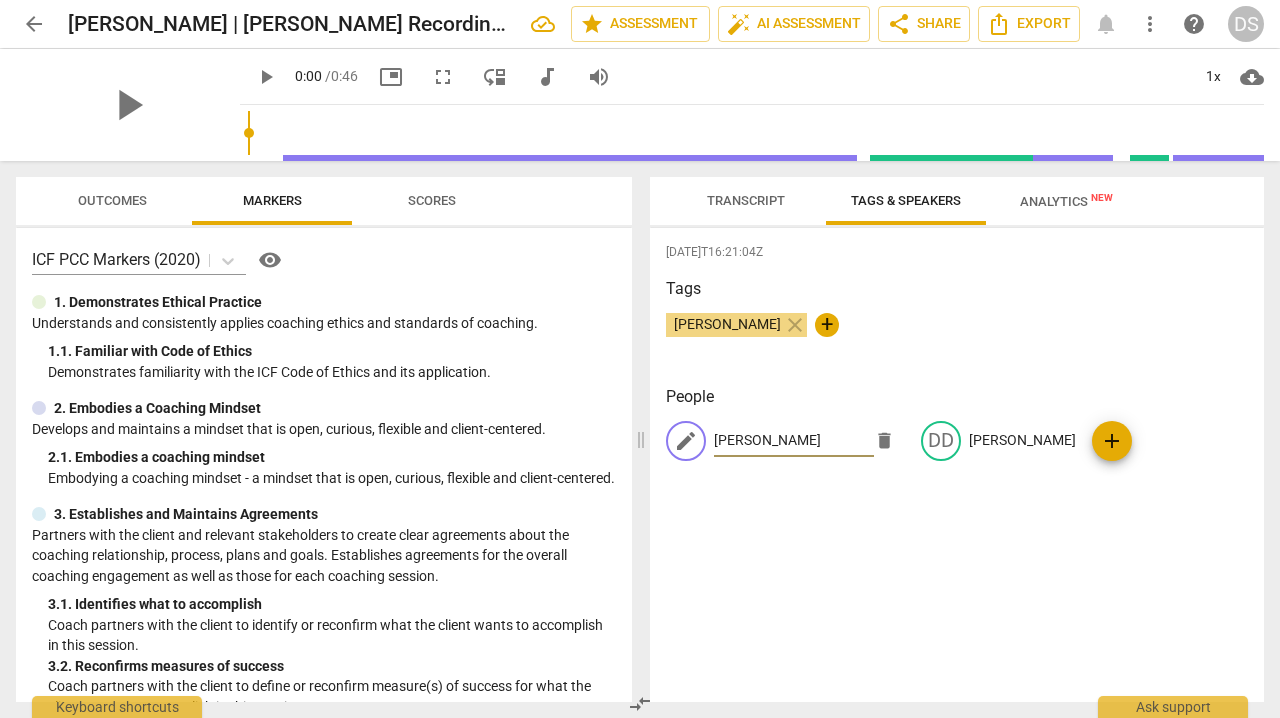 type on "[PERSON_NAME]" 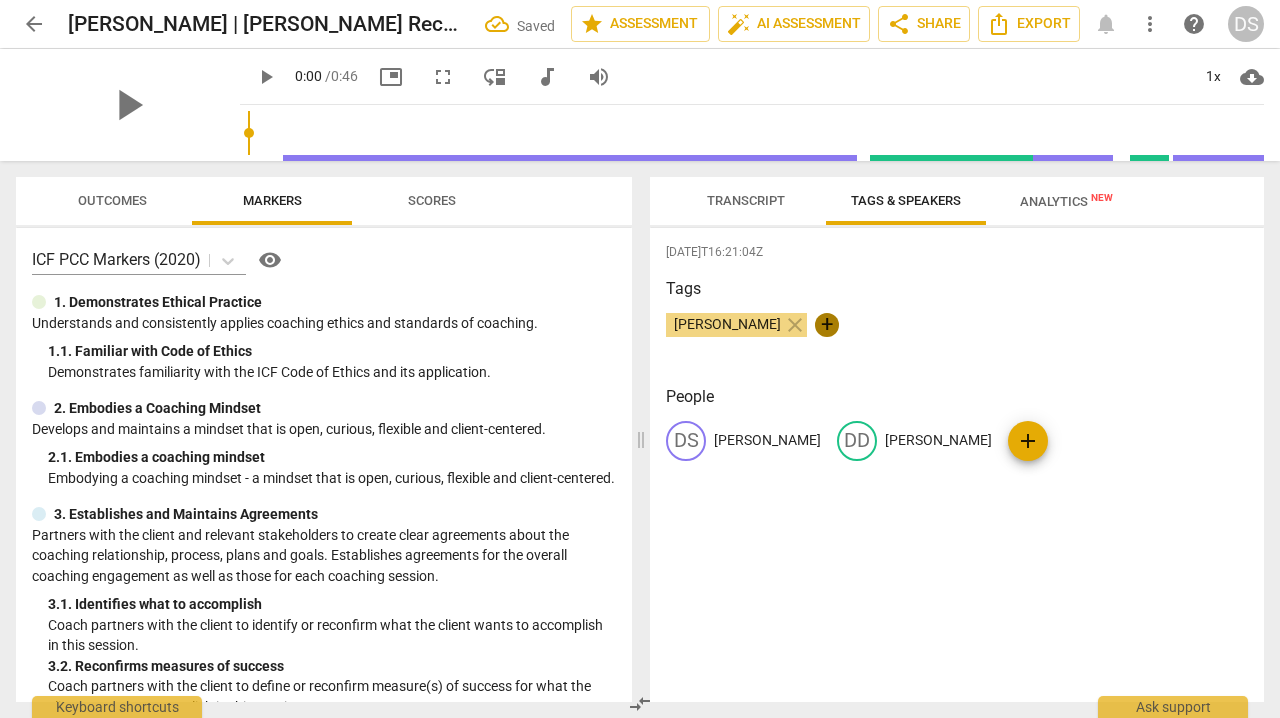 click on "+" at bounding box center [827, 325] 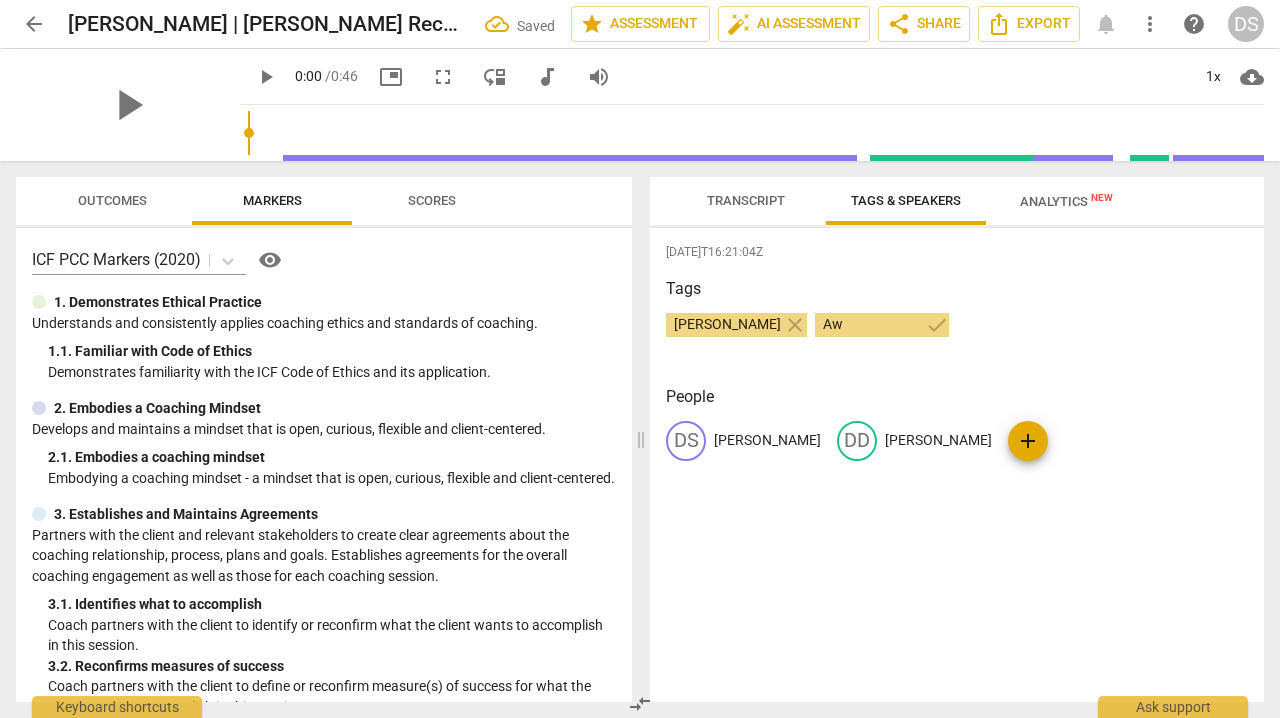 type on "A" 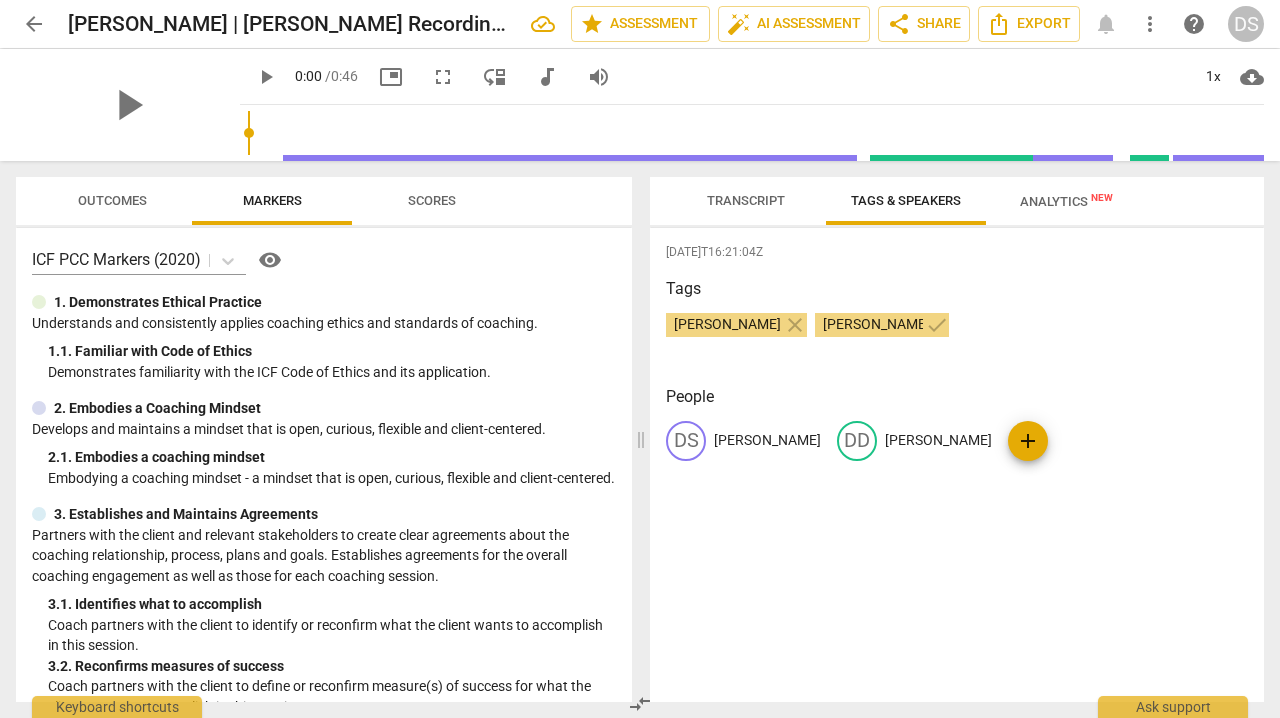 type on "[PERSON_NAME]" 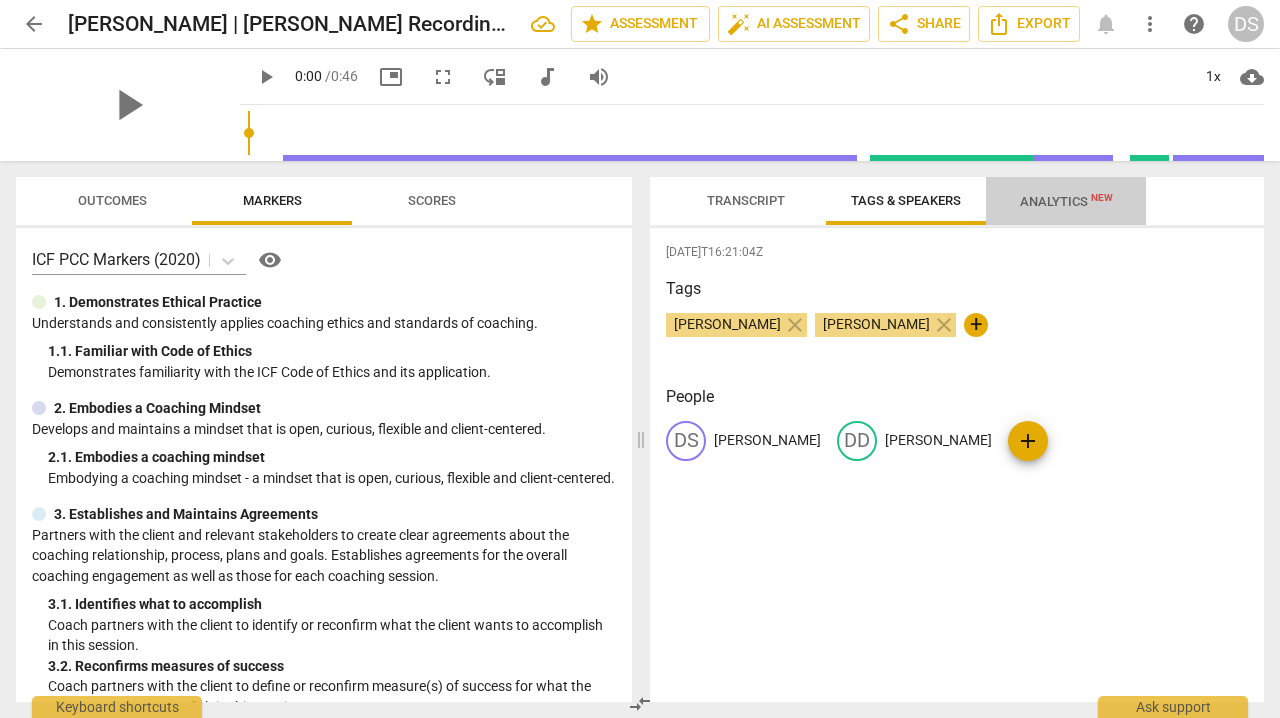 click on "Analytics   New" at bounding box center [1066, 201] 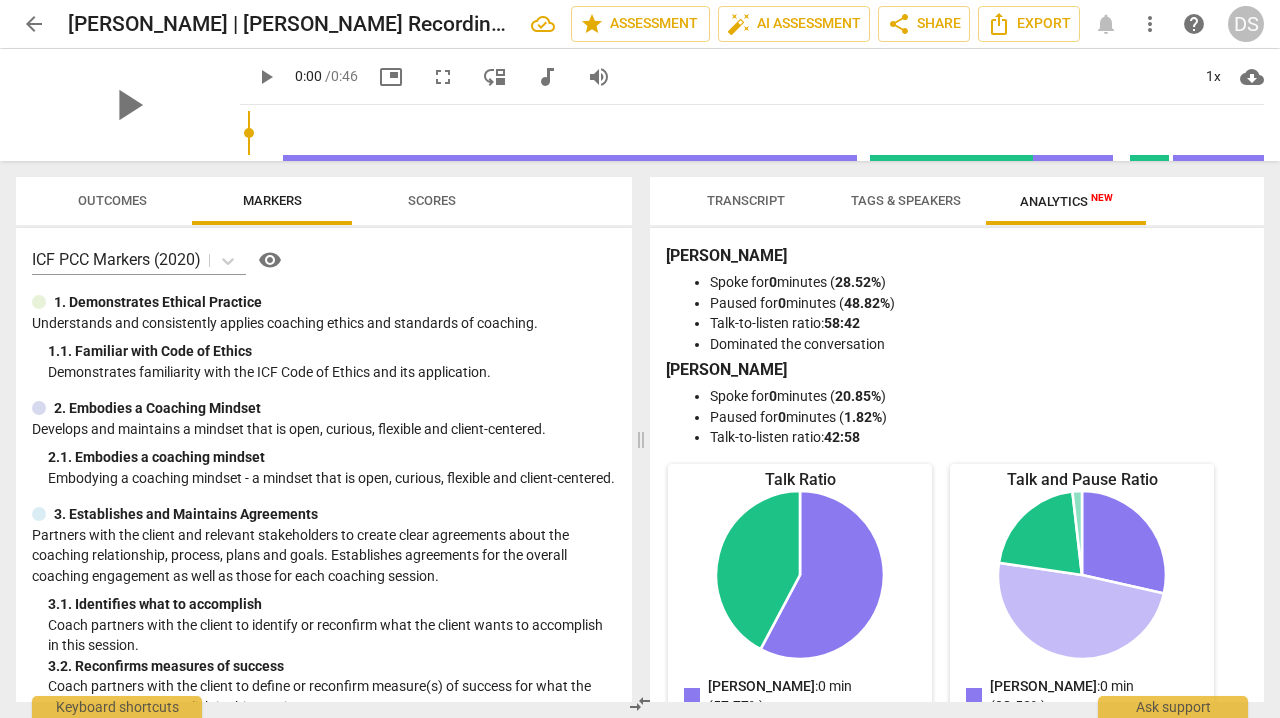scroll, scrollTop: 0, scrollLeft: 0, axis: both 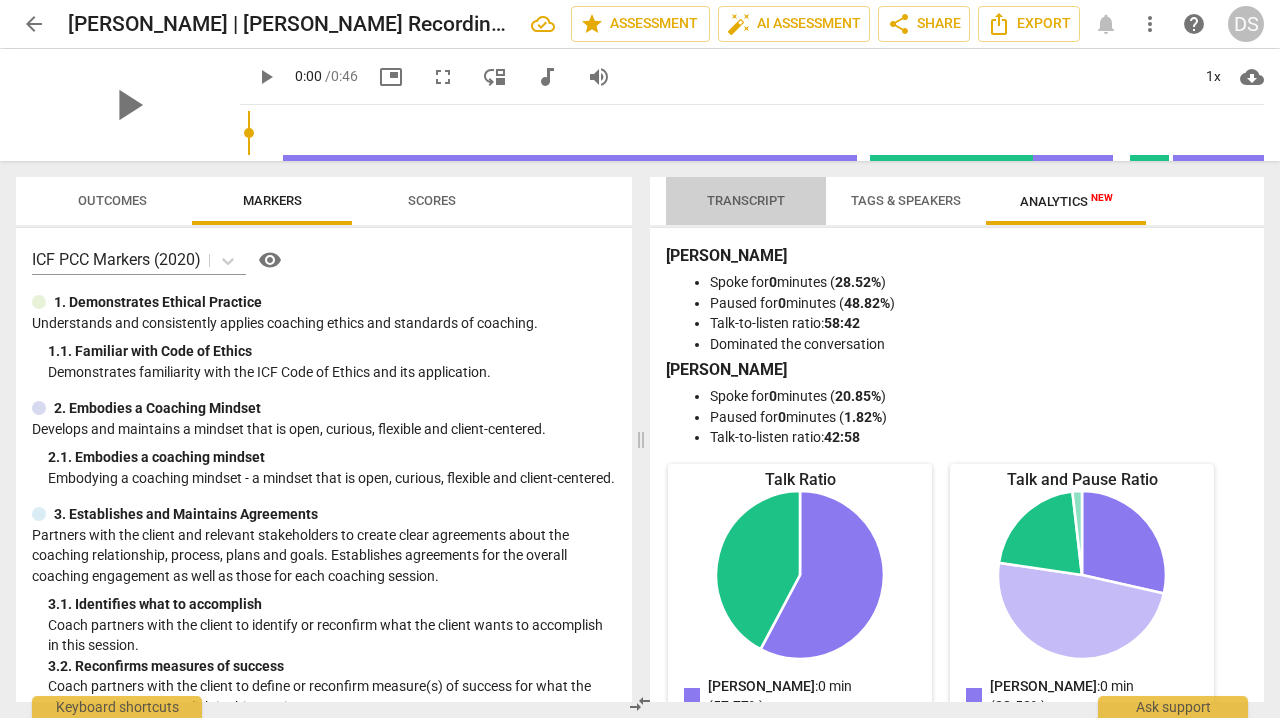 click on "Transcript" at bounding box center (746, 200) 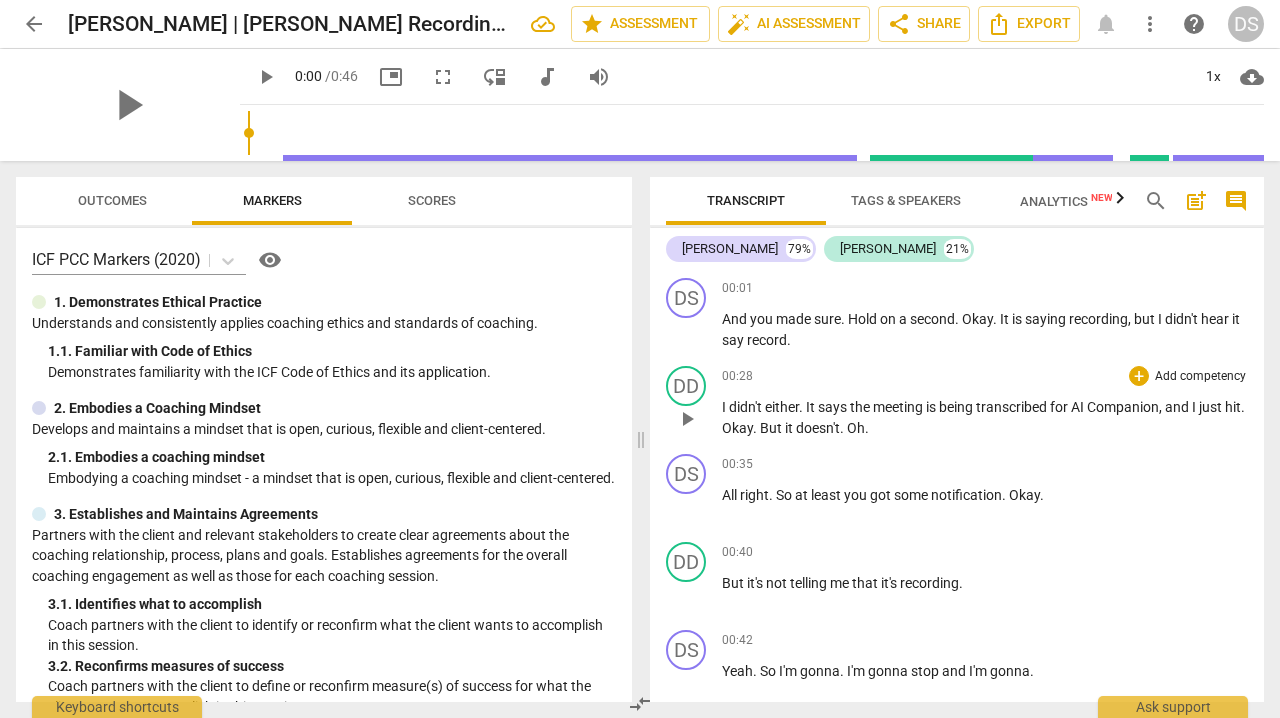 scroll, scrollTop: 0, scrollLeft: 0, axis: both 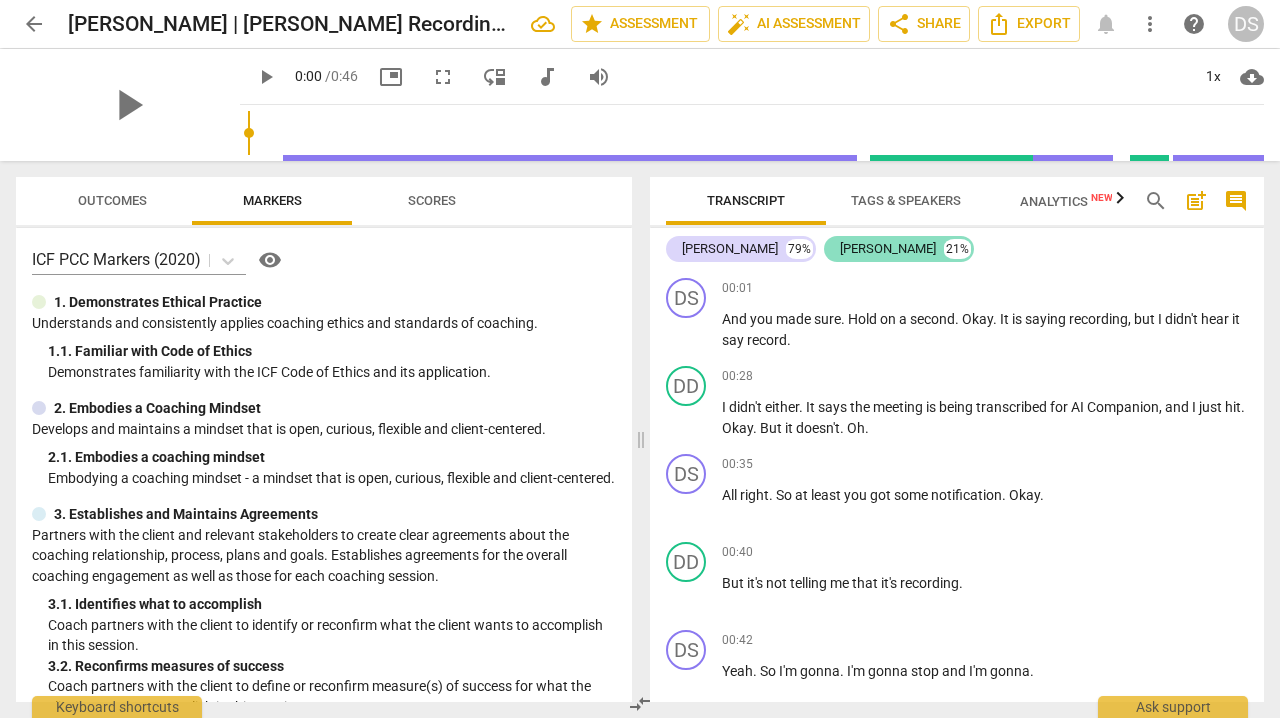 click on "[PERSON_NAME]" at bounding box center [888, 249] 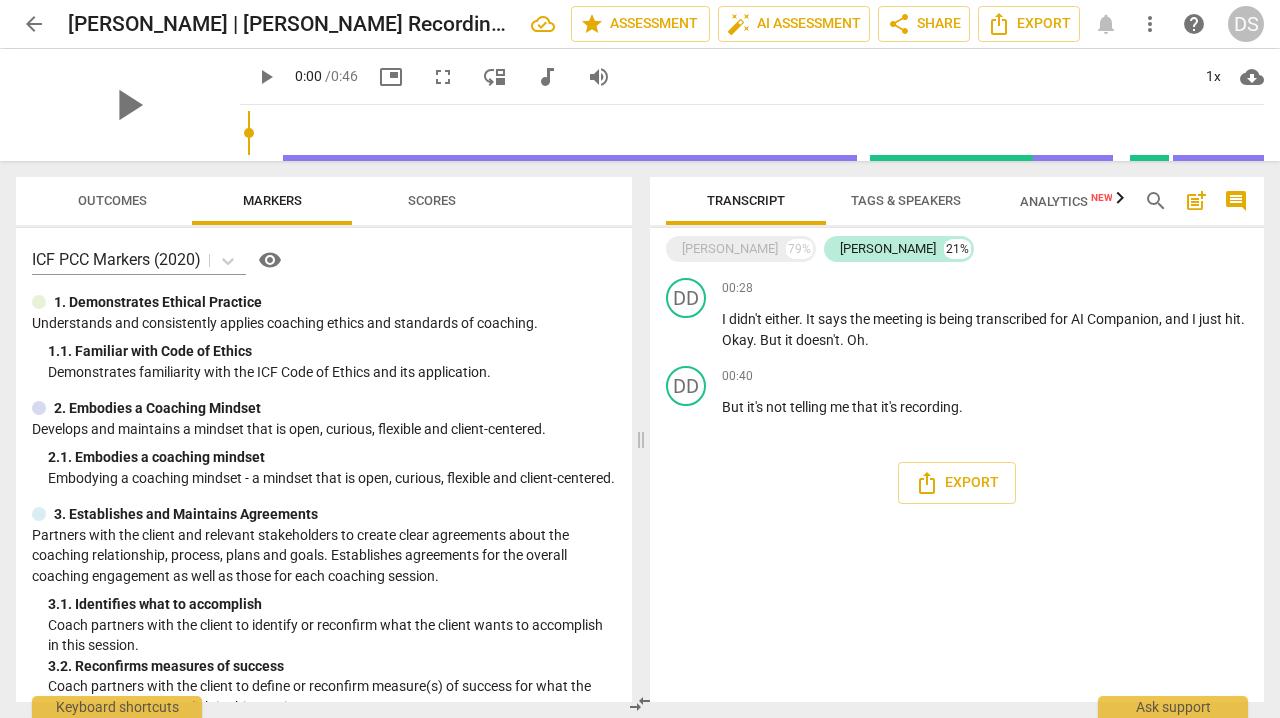 click on "/  0:46" at bounding box center [341, 76] 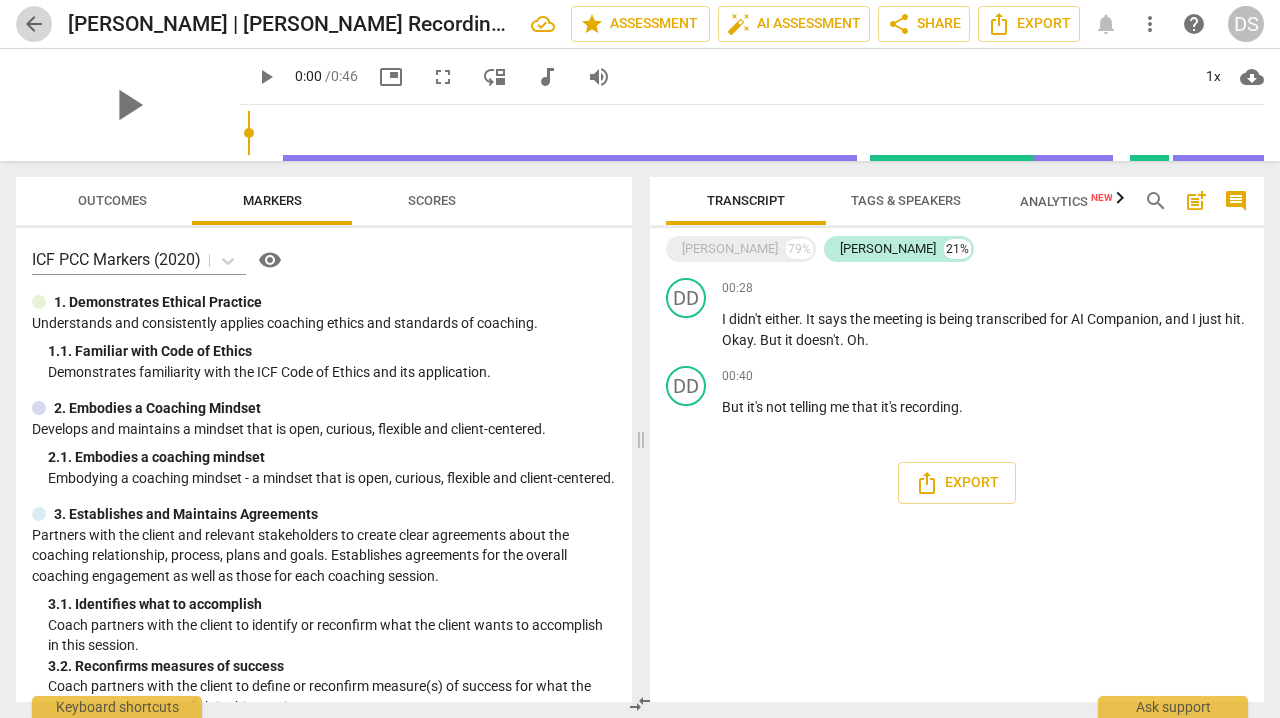 click on "arrow_back" at bounding box center (34, 24) 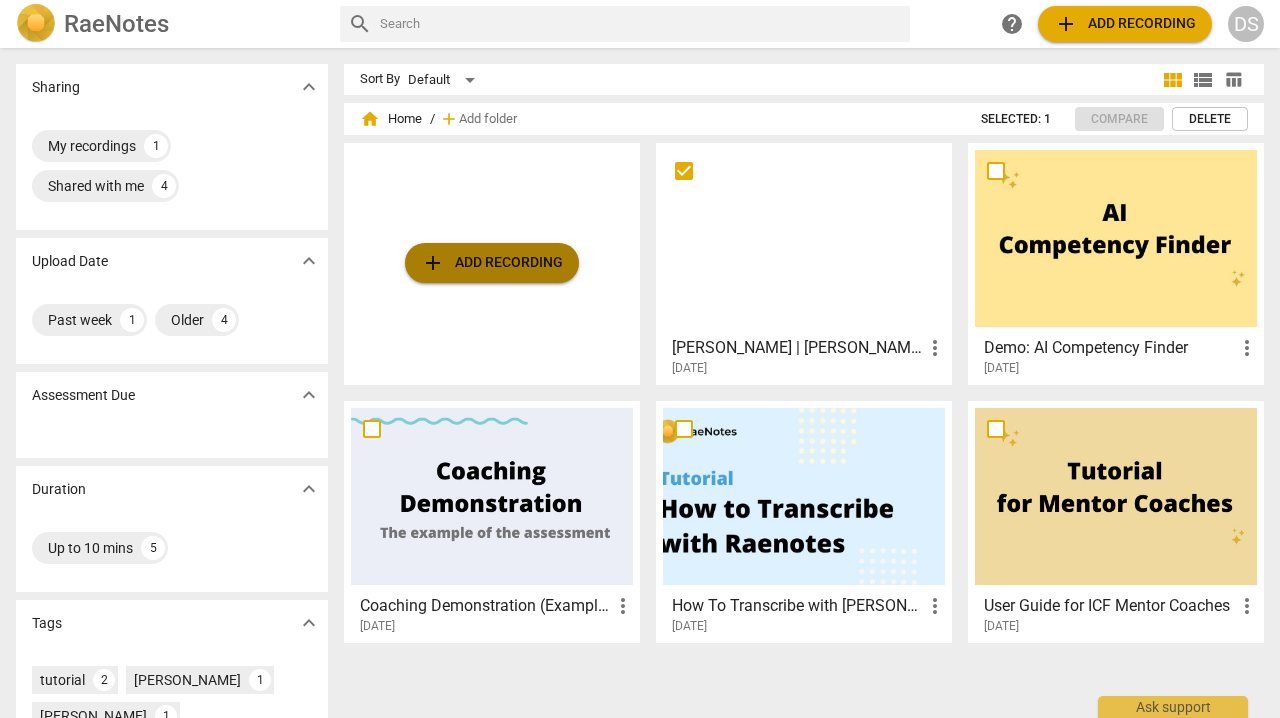 click on "add   Add recording" at bounding box center (492, 263) 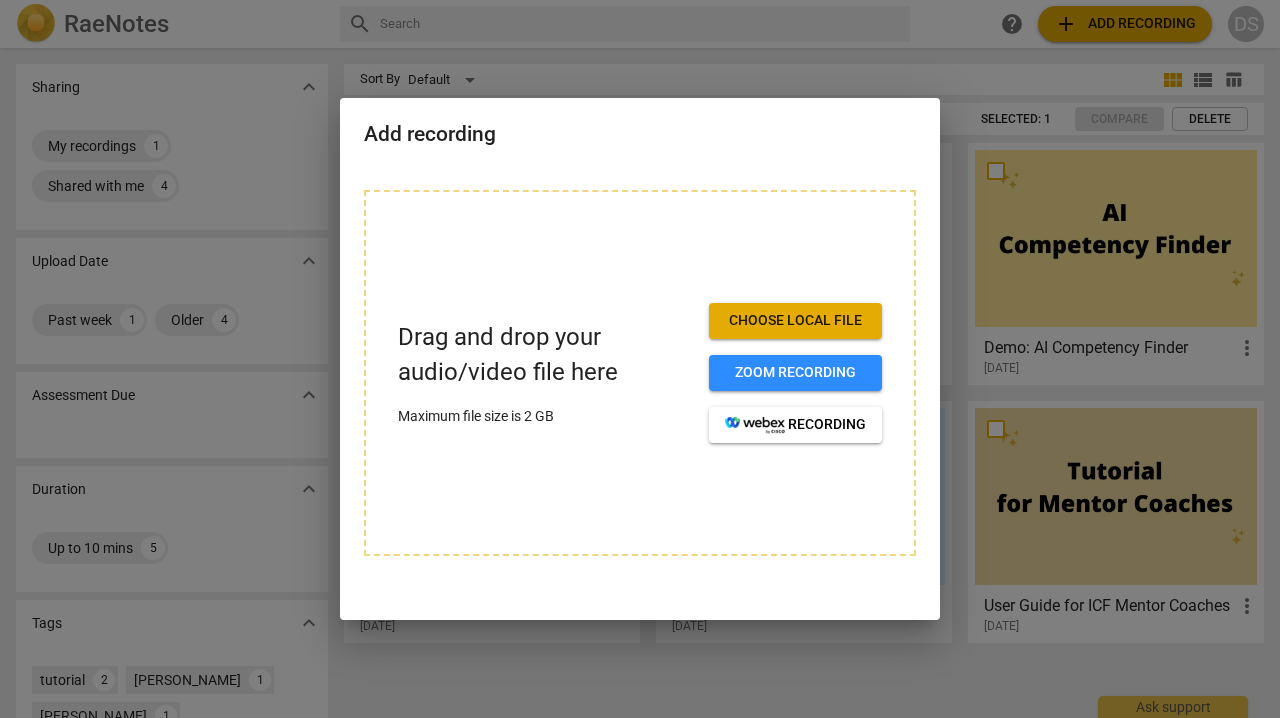 click at bounding box center (640, 359) 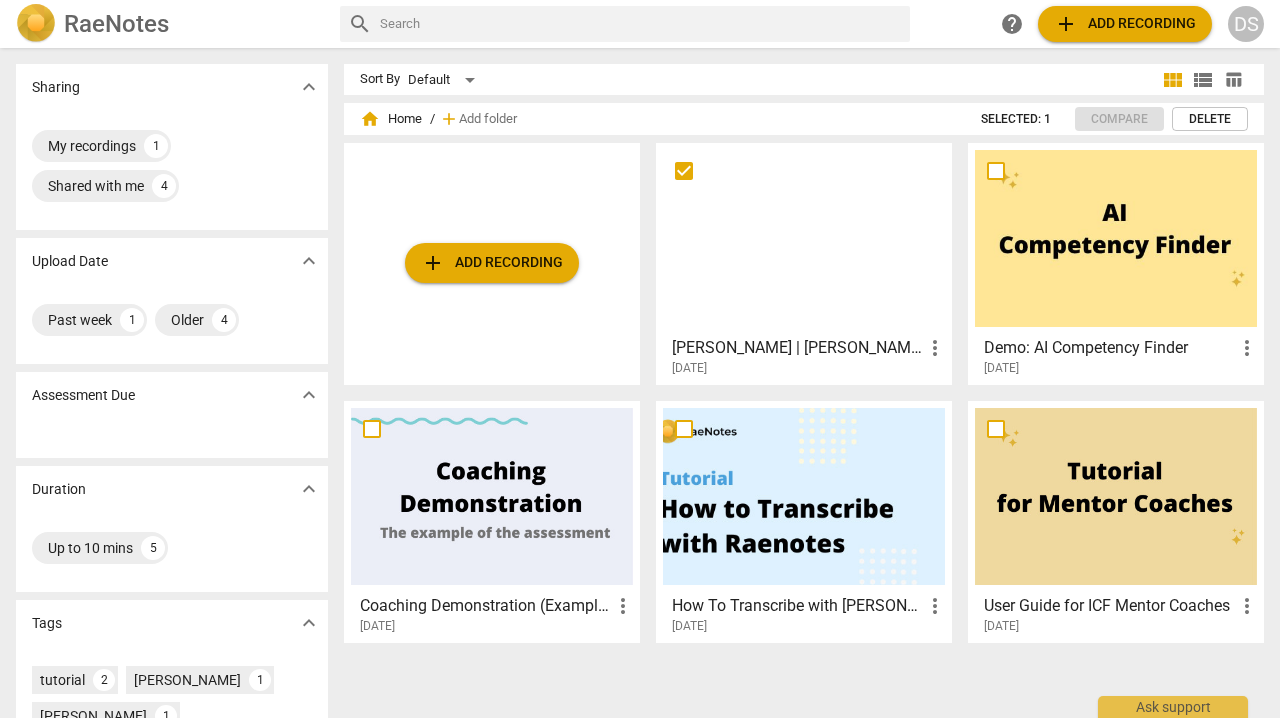 click on "more_vert" at bounding box center (935, 348) 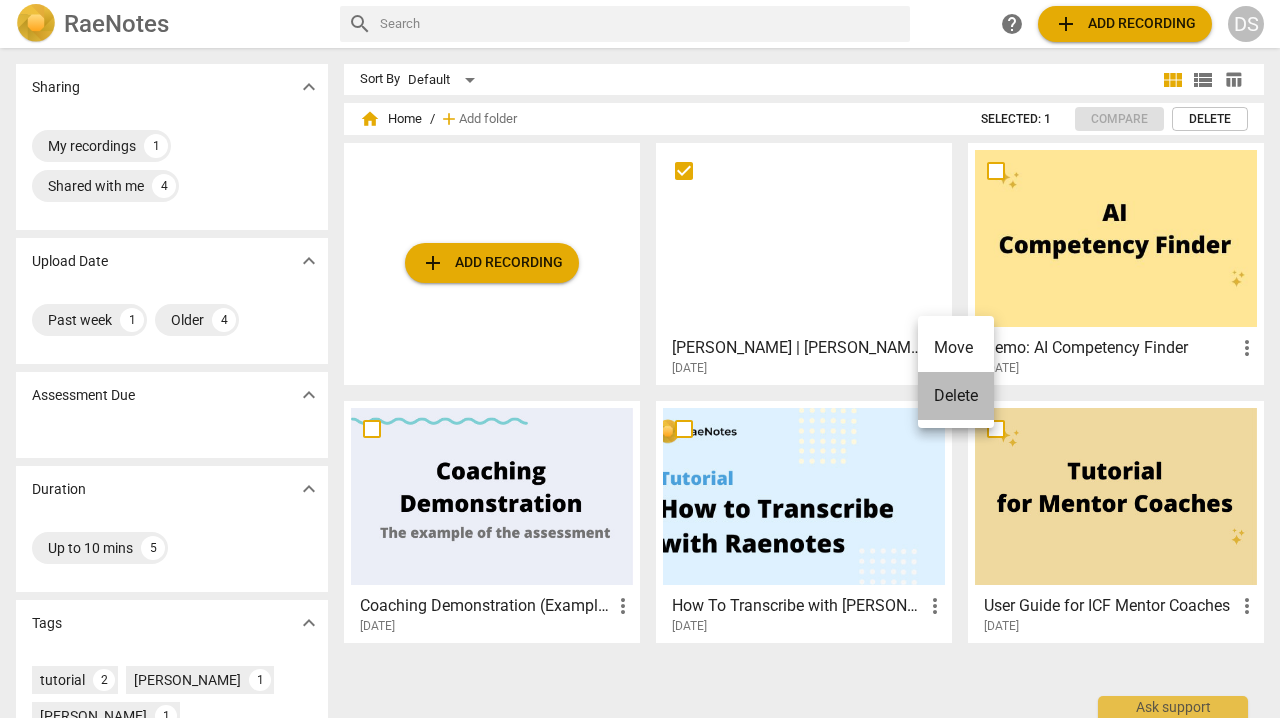 click on "Delete" at bounding box center (956, 396) 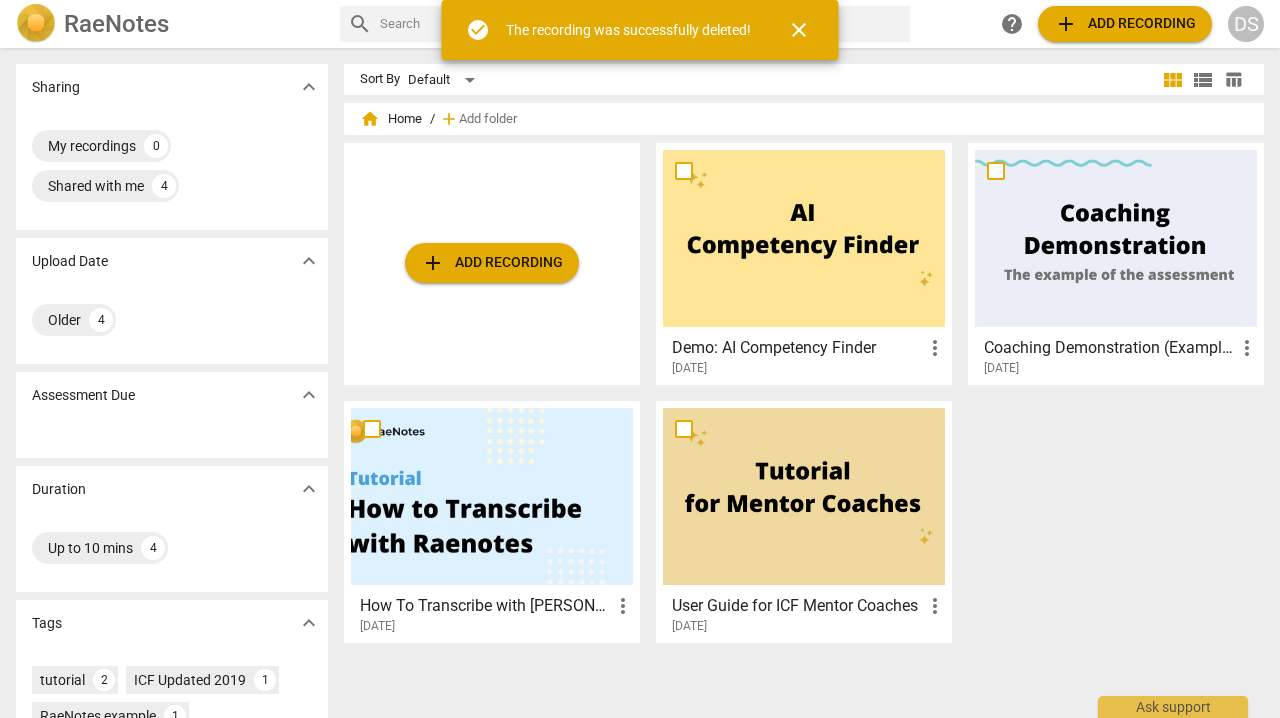 click on "add   Add recording" at bounding box center (1125, 24) 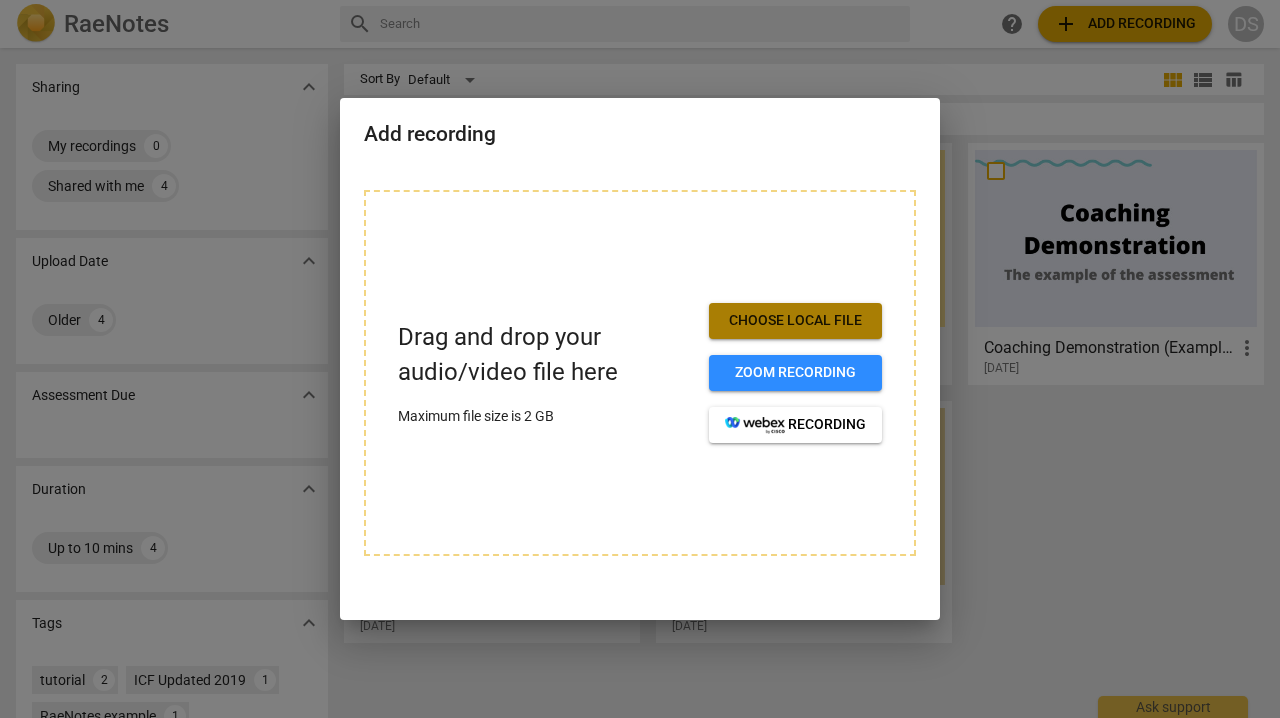 click on "Choose local file" at bounding box center [795, 321] 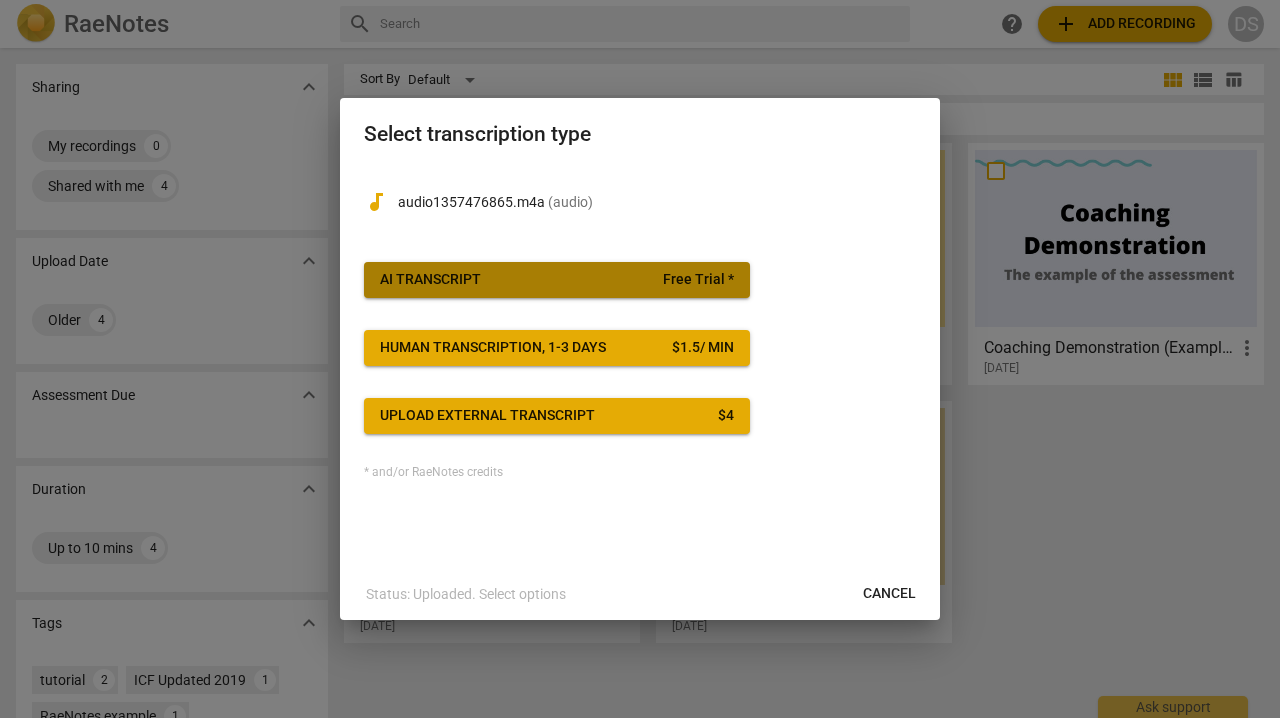 click on "AI Transcript Free Trial *" at bounding box center (557, 280) 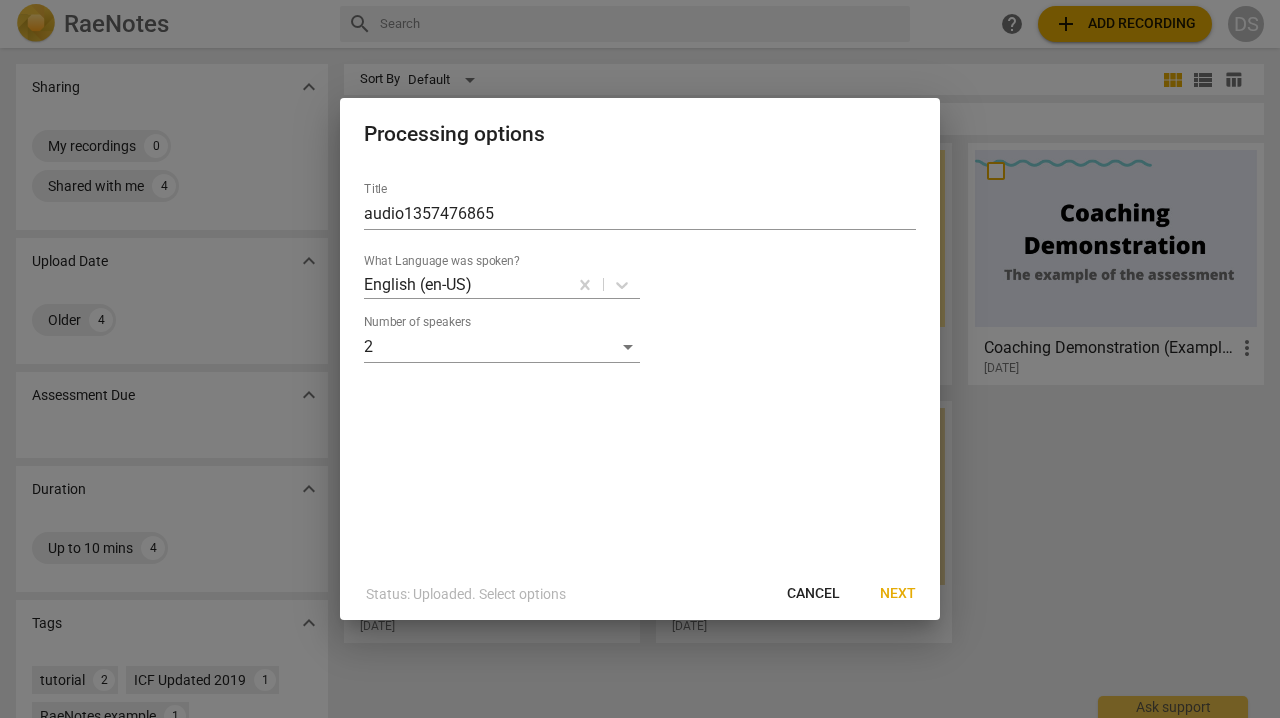 click on "Title audio1357476865" at bounding box center (640, 206) 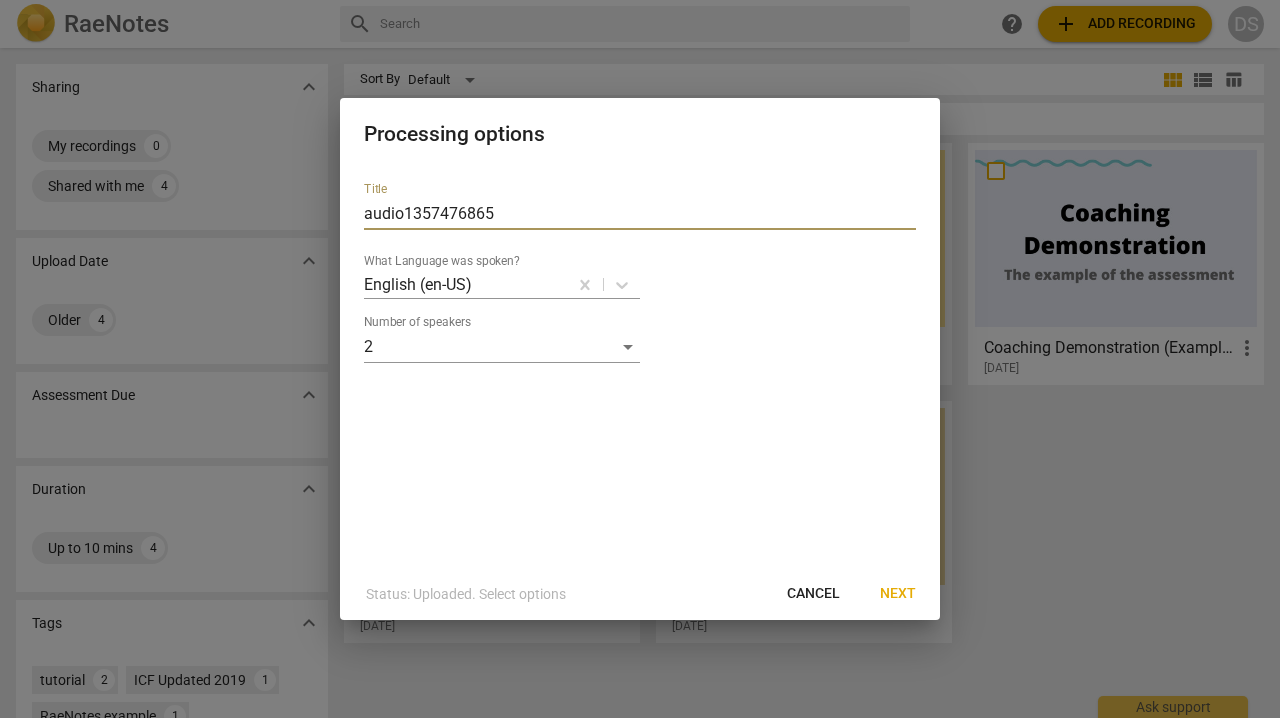 click on "audio1357476865" at bounding box center [640, 214] 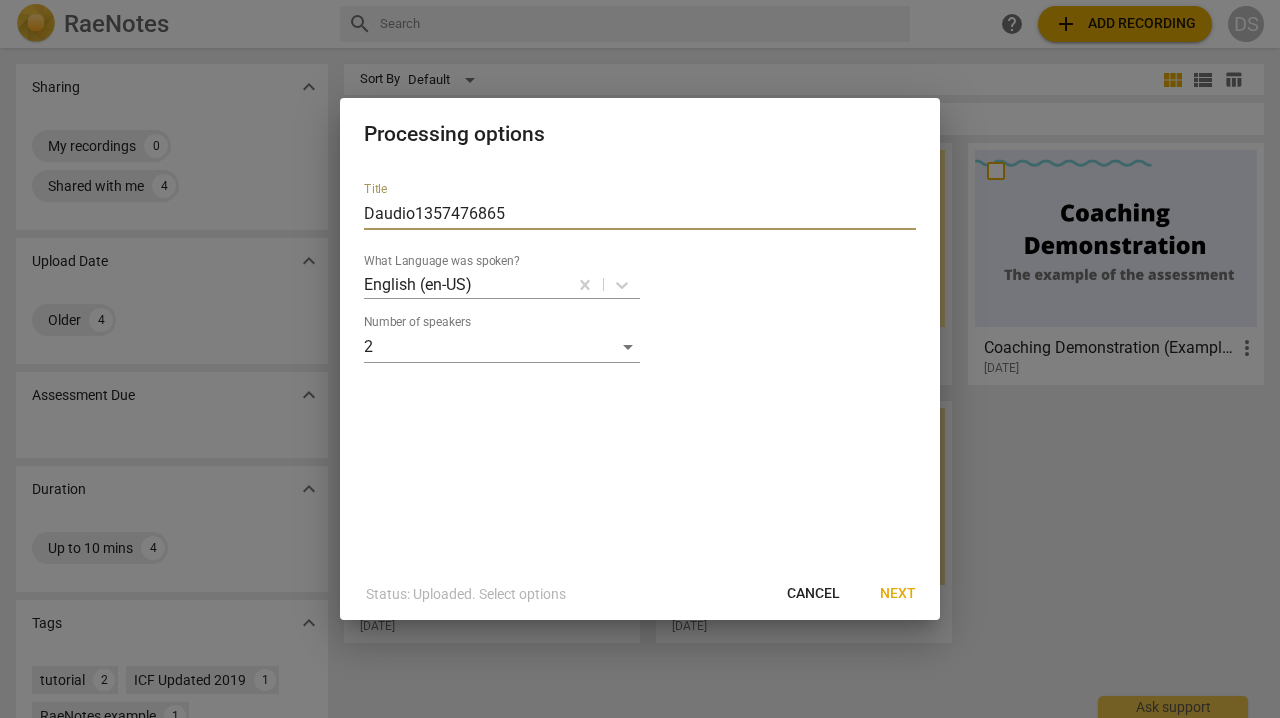 type on "Daudio1357476865" 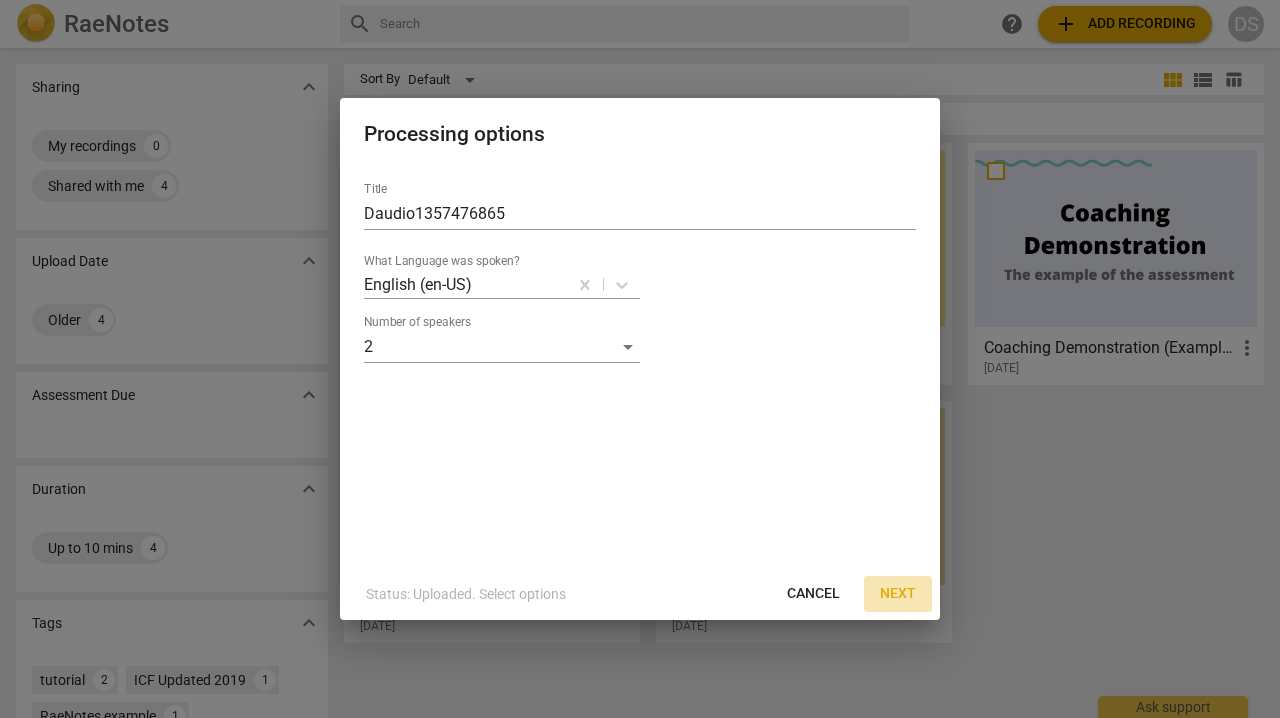 click on "Next" at bounding box center [898, 594] 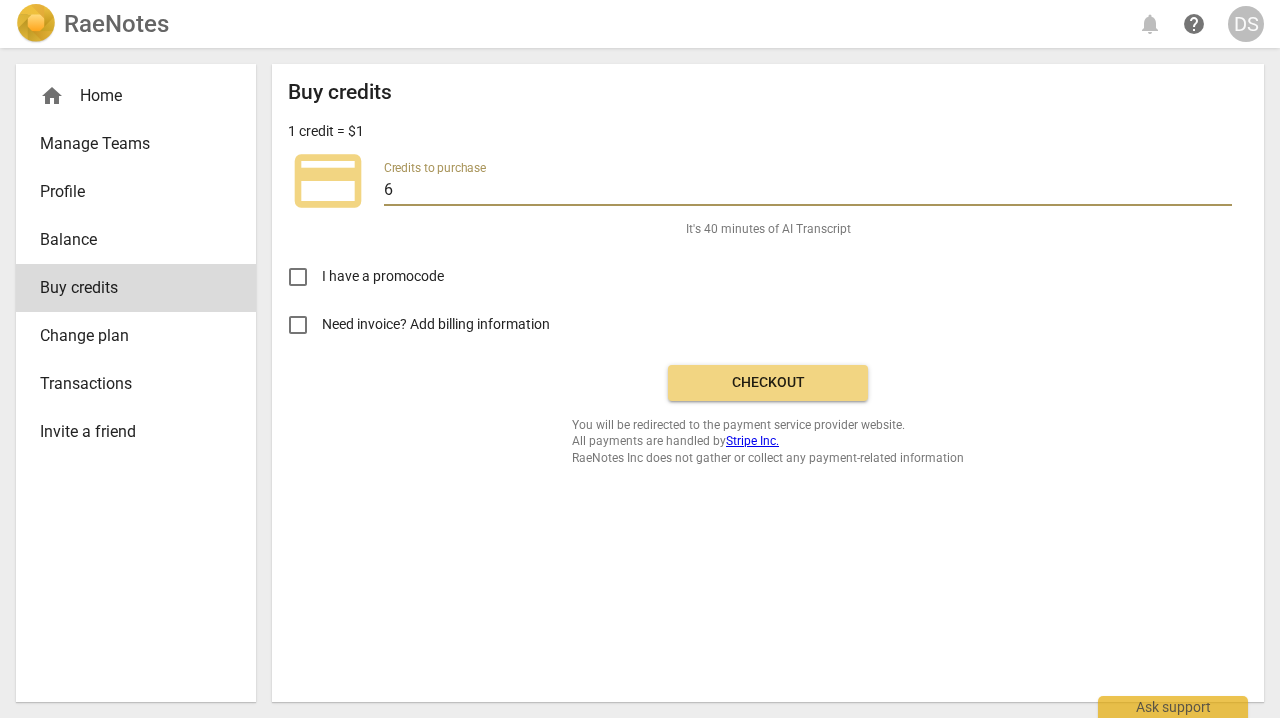 click on "6" at bounding box center [808, 191] 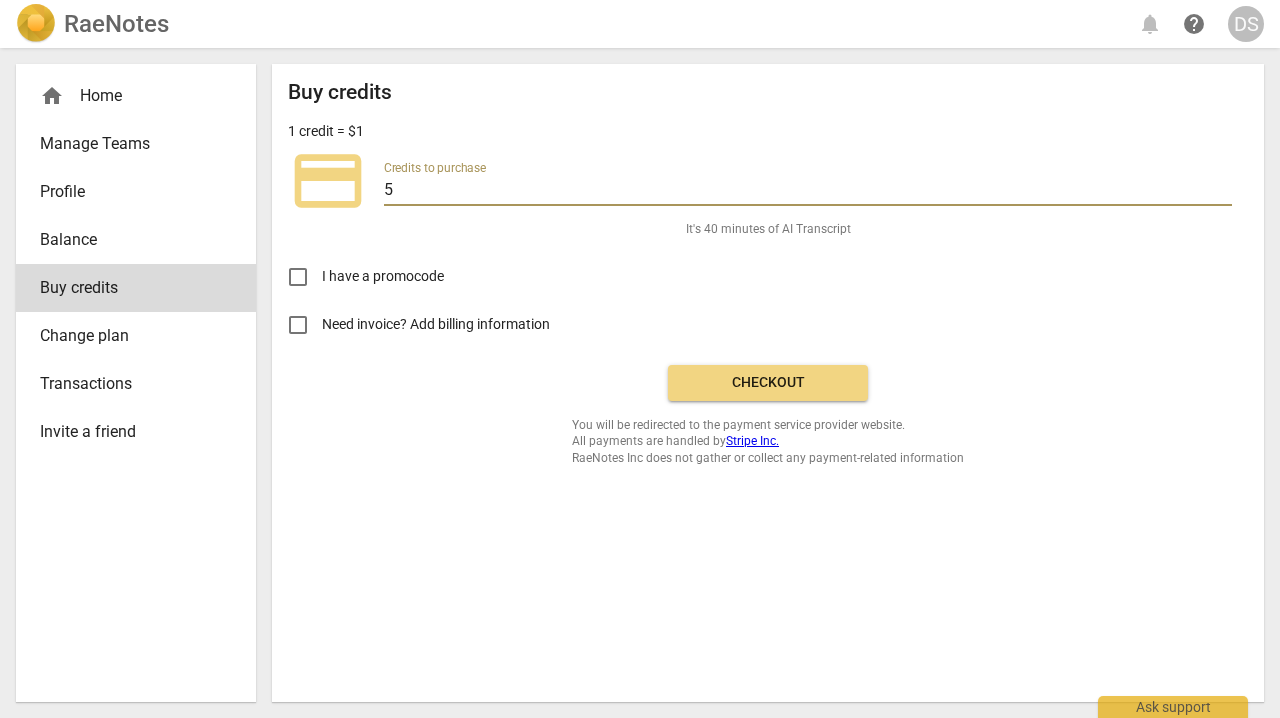 click on "5" at bounding box center (808, 191) 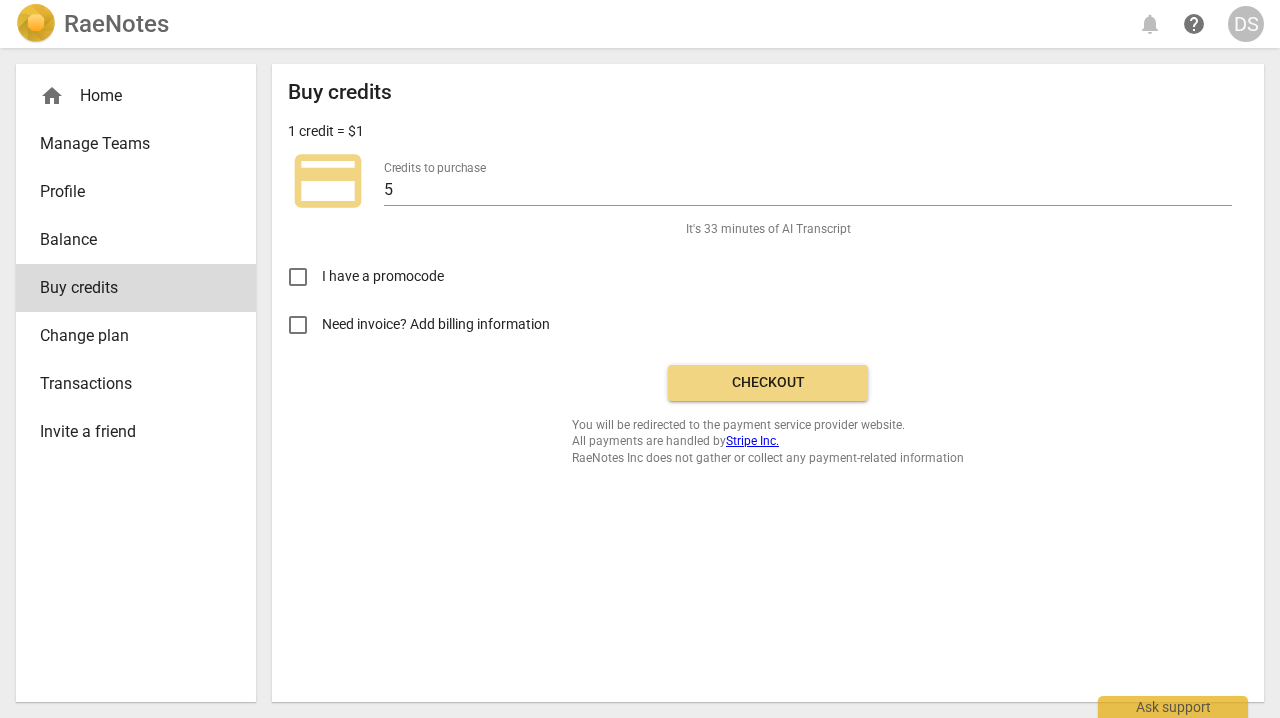 click on "I have a promocode" at bounding box center [768, 269] 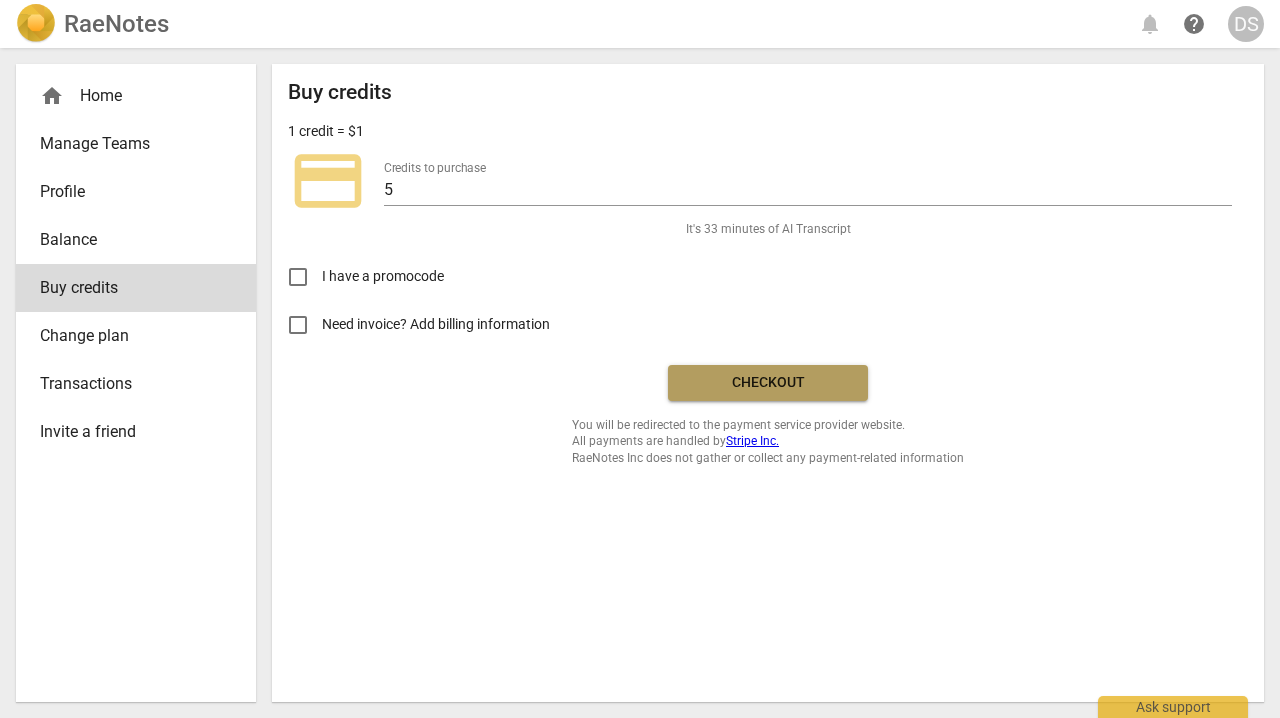 click on "Checkout" at bounding box center [768, 383] 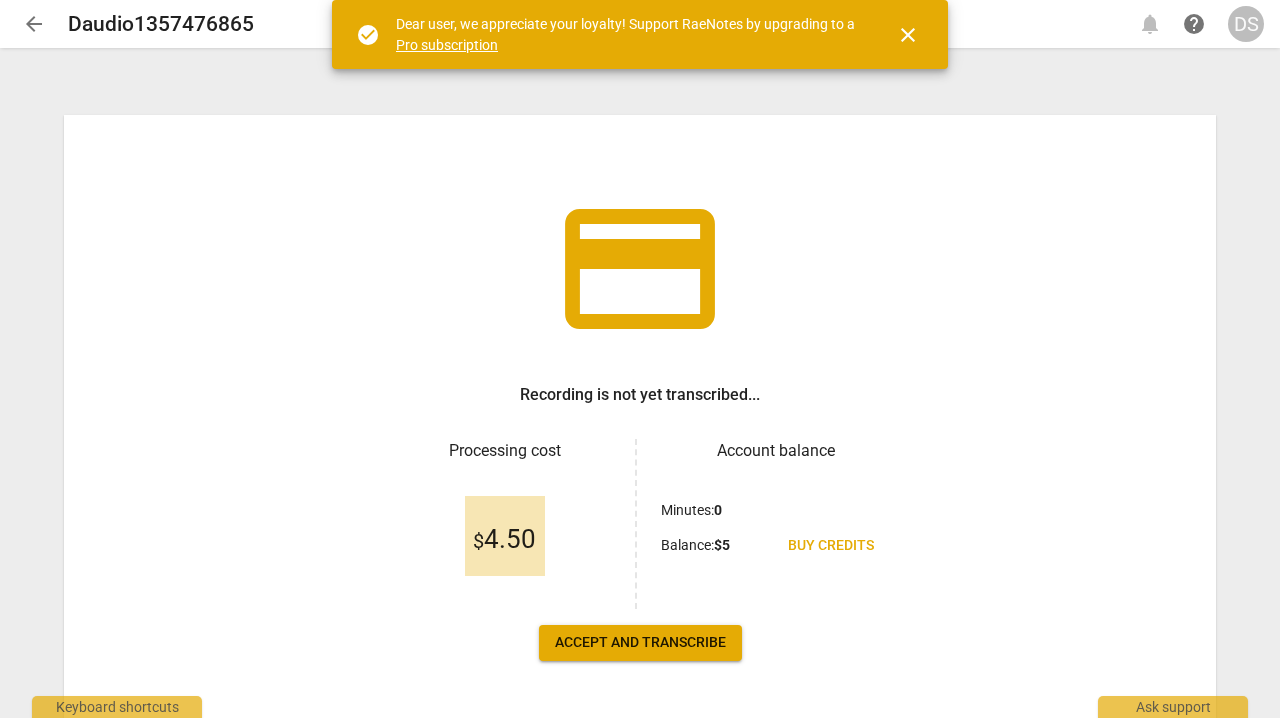 scroll, scrollTop: 0, scrollLeft: 0, axis: both 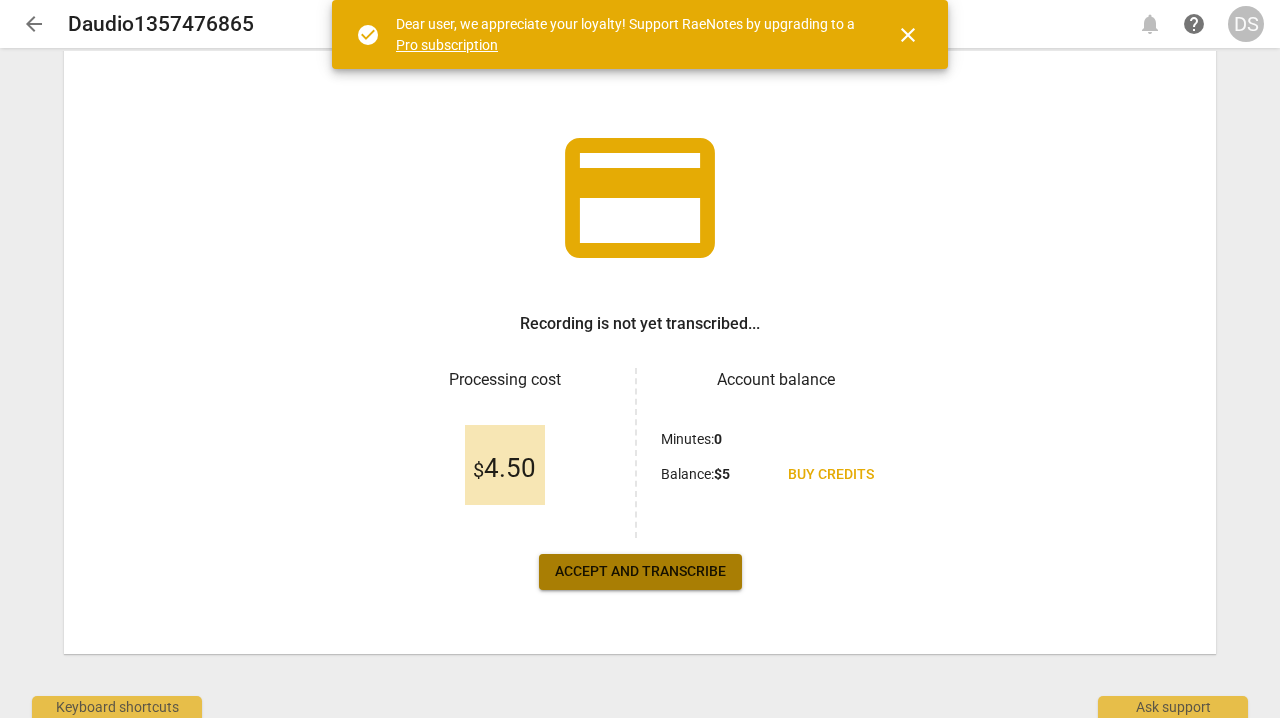 click on "Accept and transcribe" at bounding box center (640, 572) 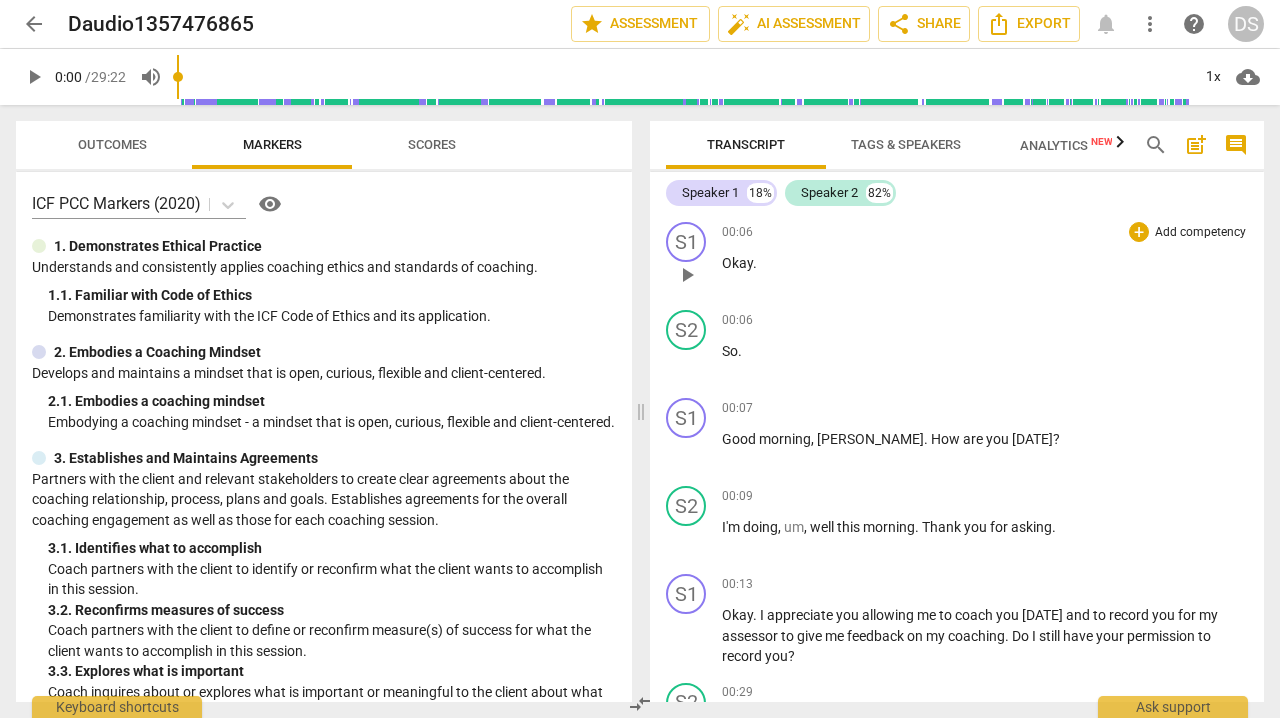scroll, scrollTop: 0, scrollLeft: 0, axis: both 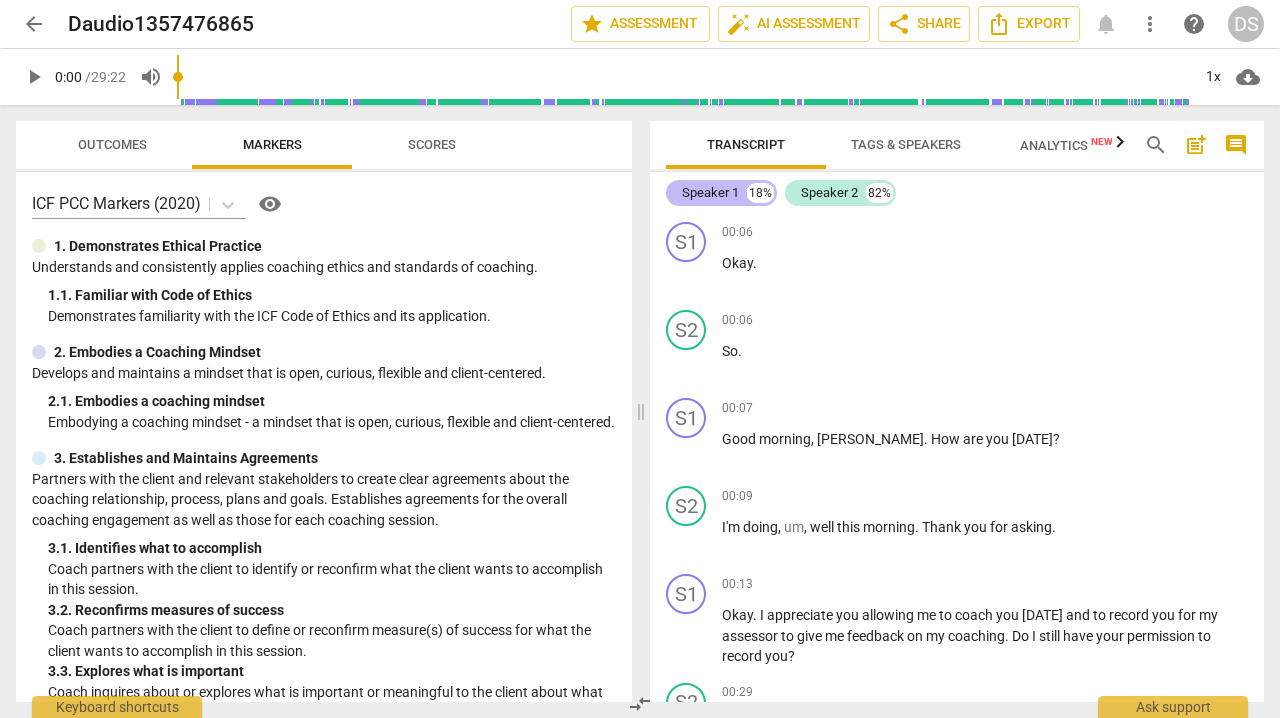 click on "Speaker 1" at bounding box center (710, 193) 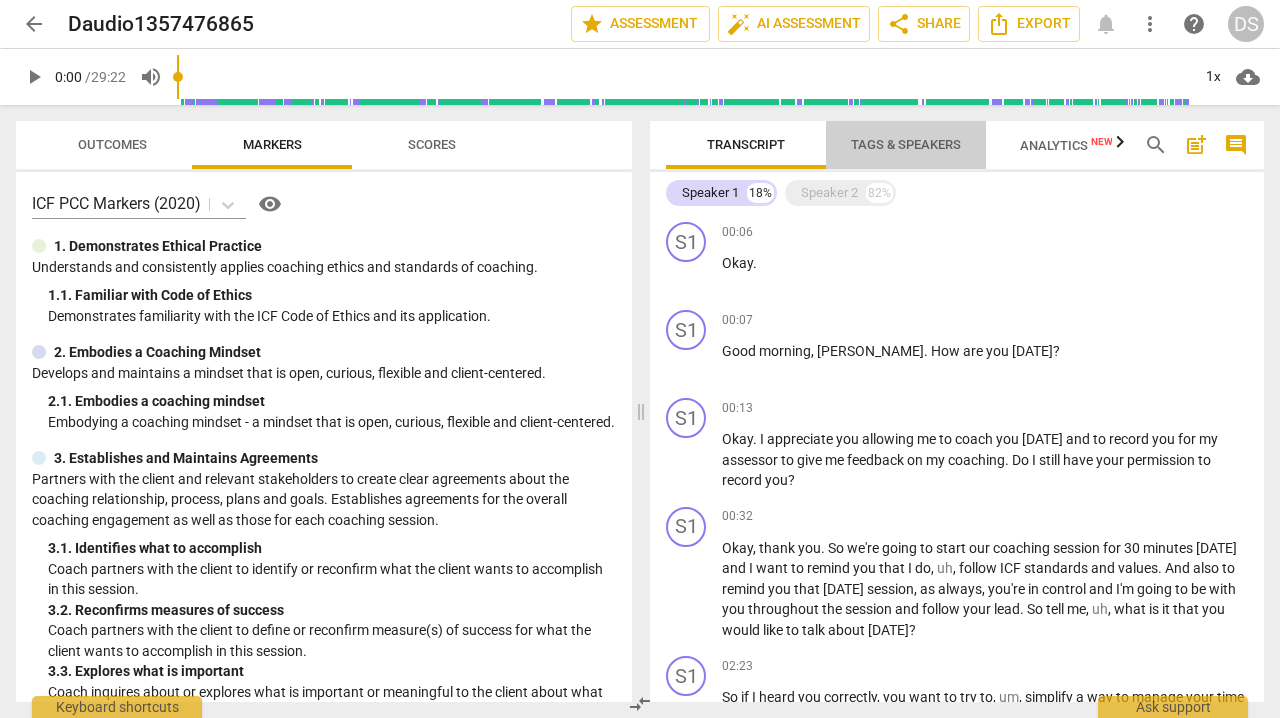 click on "Tags & Speakers" at bounding box center (906, 144) 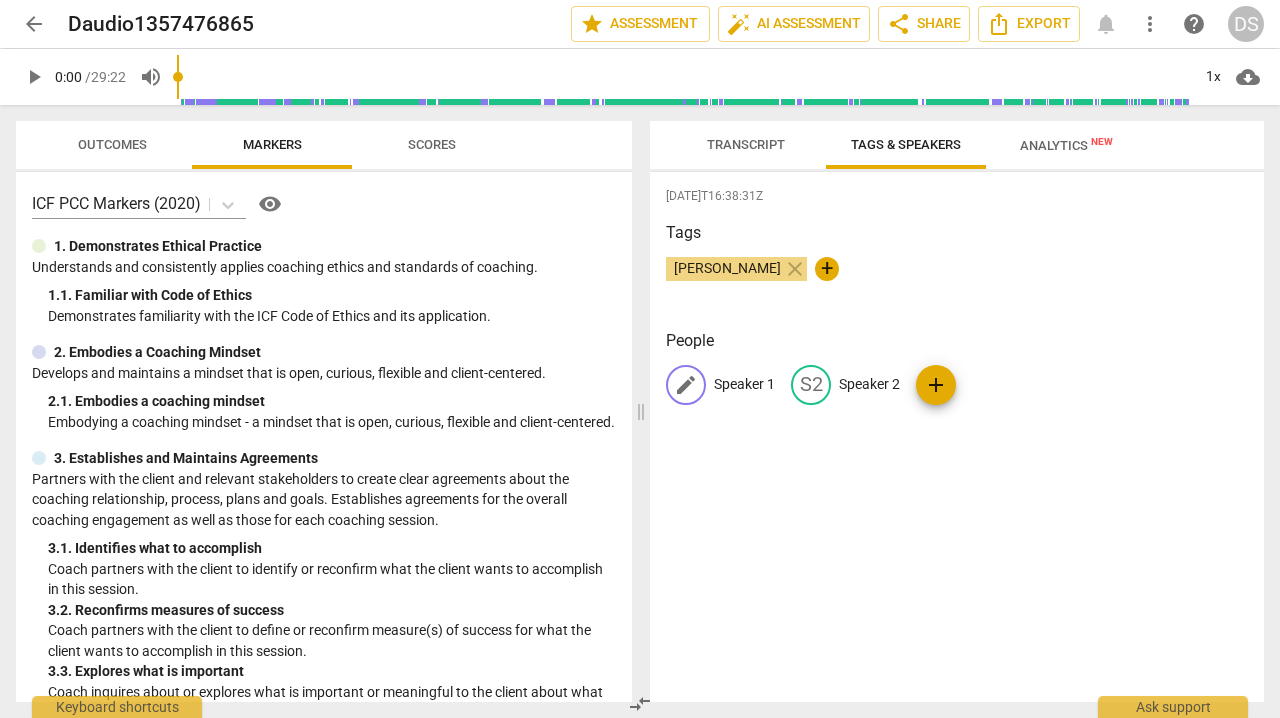 click on "Speaker 1" at bounding box center (744, 384) 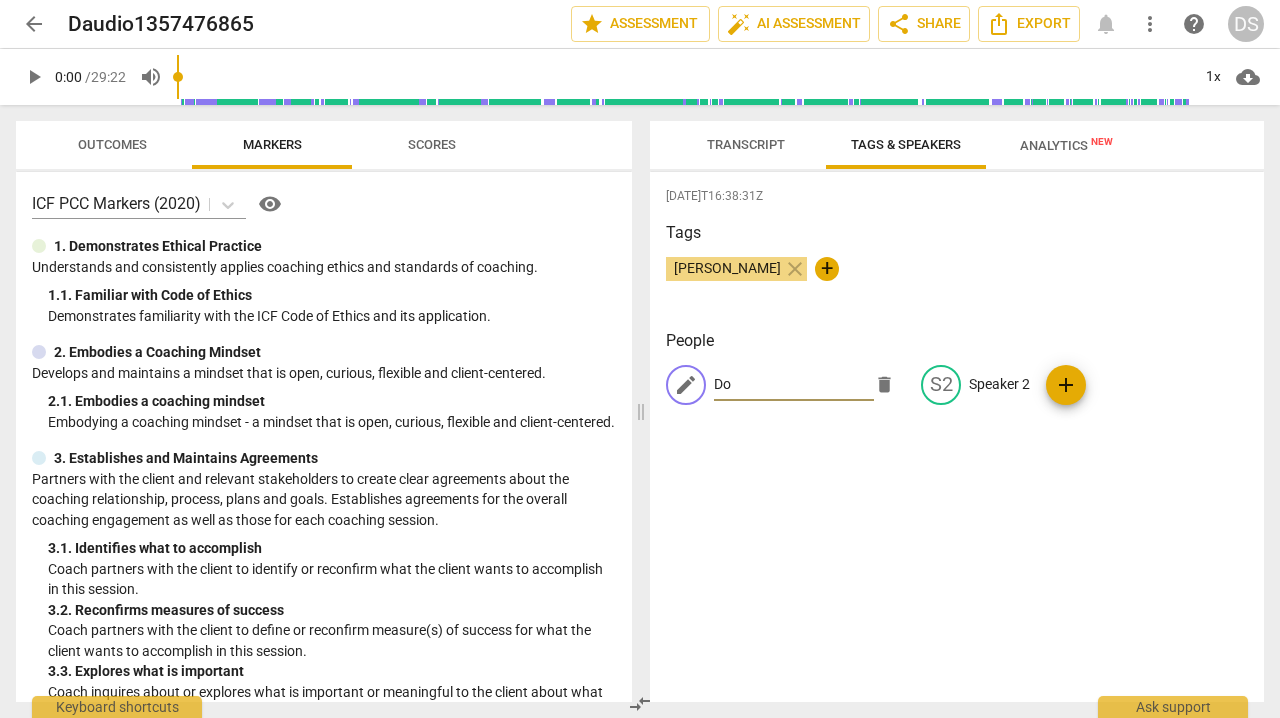 type on "D" 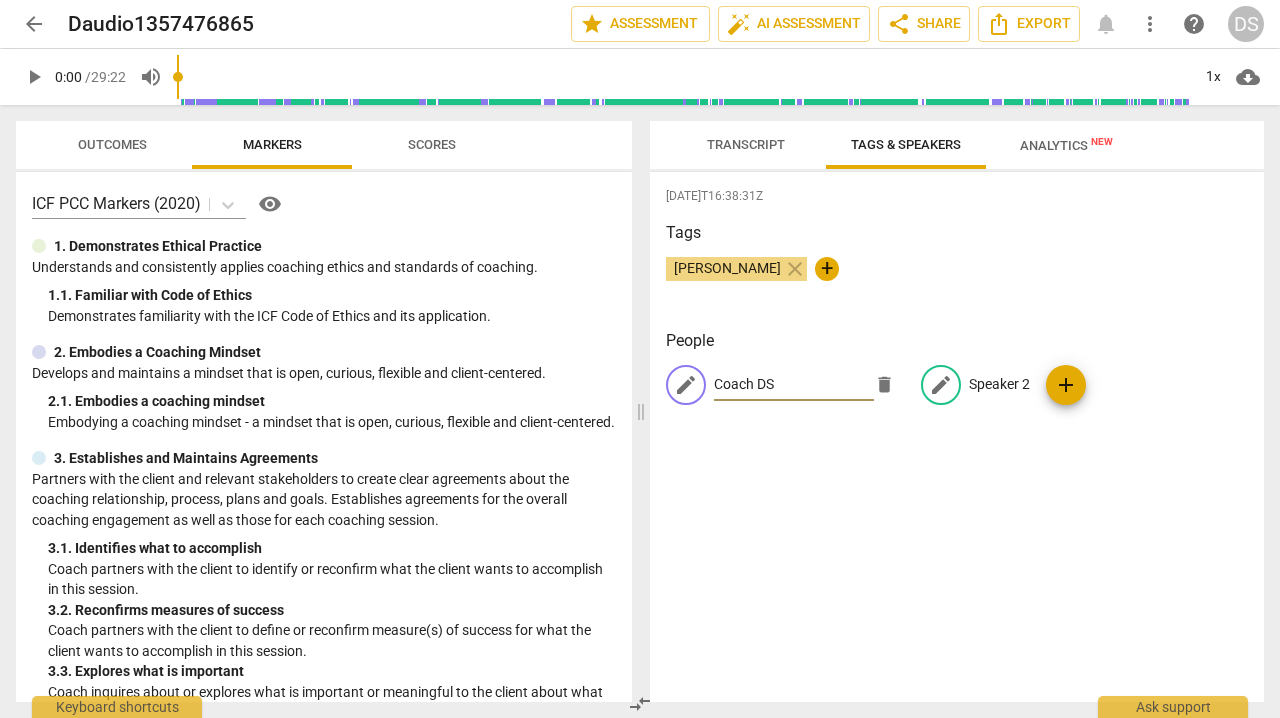 type on "Coach DS" 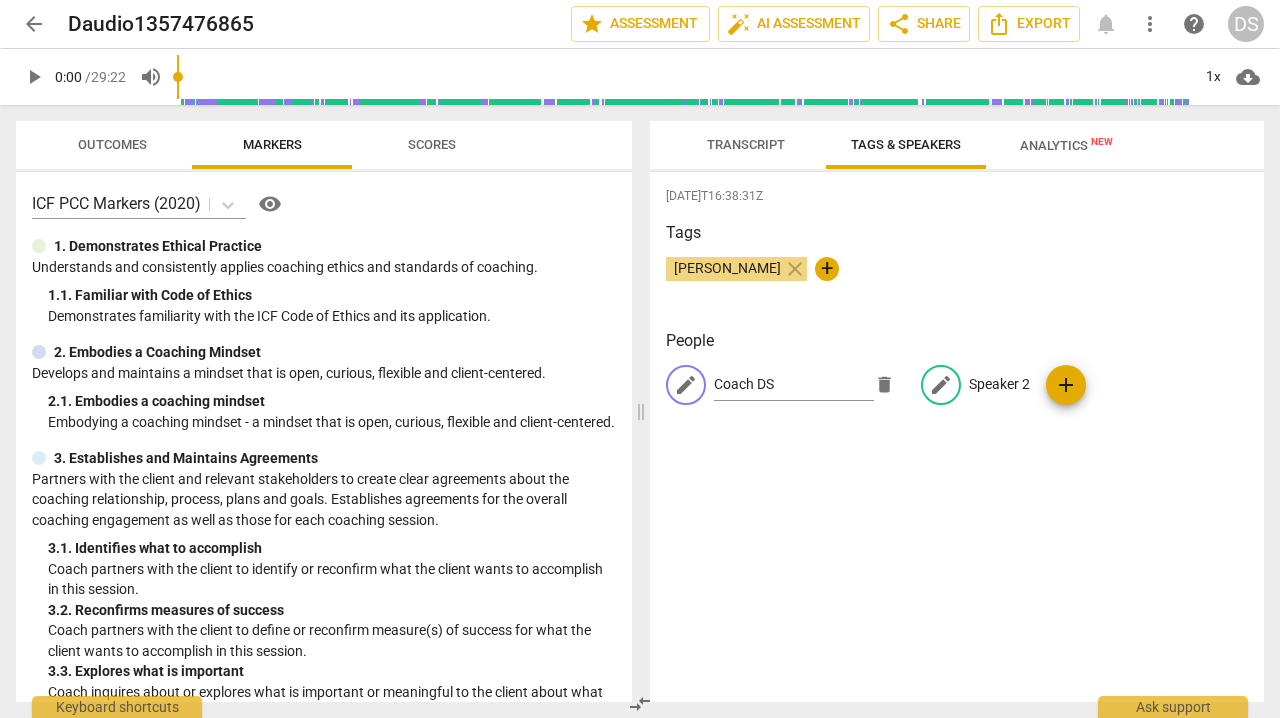 click on "Speaker 2" at bounding box center (999, 384) 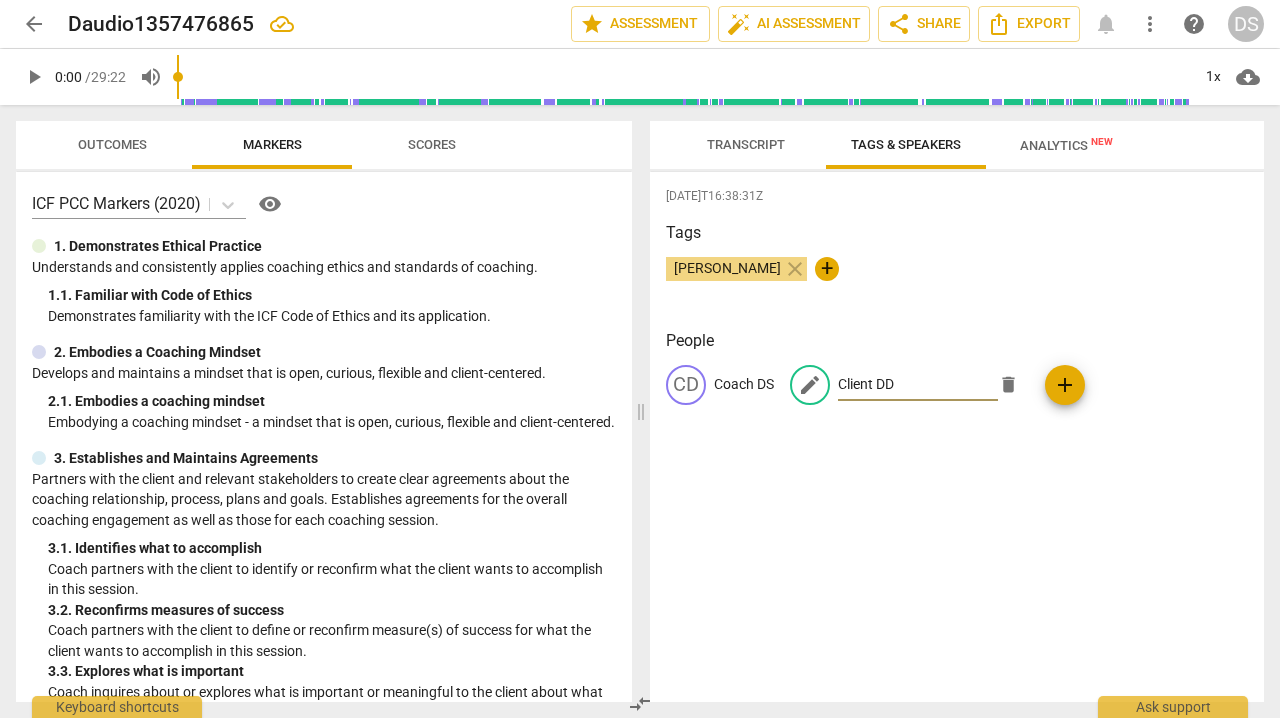 type on "Client DD" 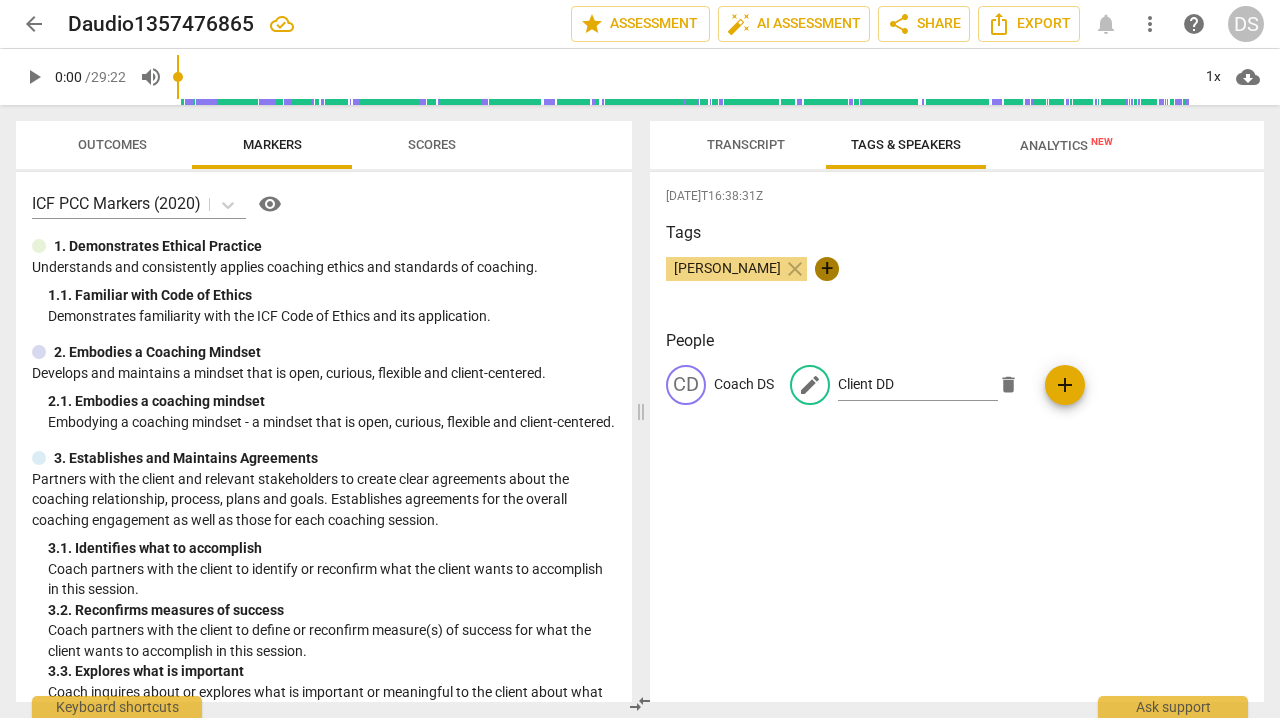 click on "+" at bounding box center (827, 269) 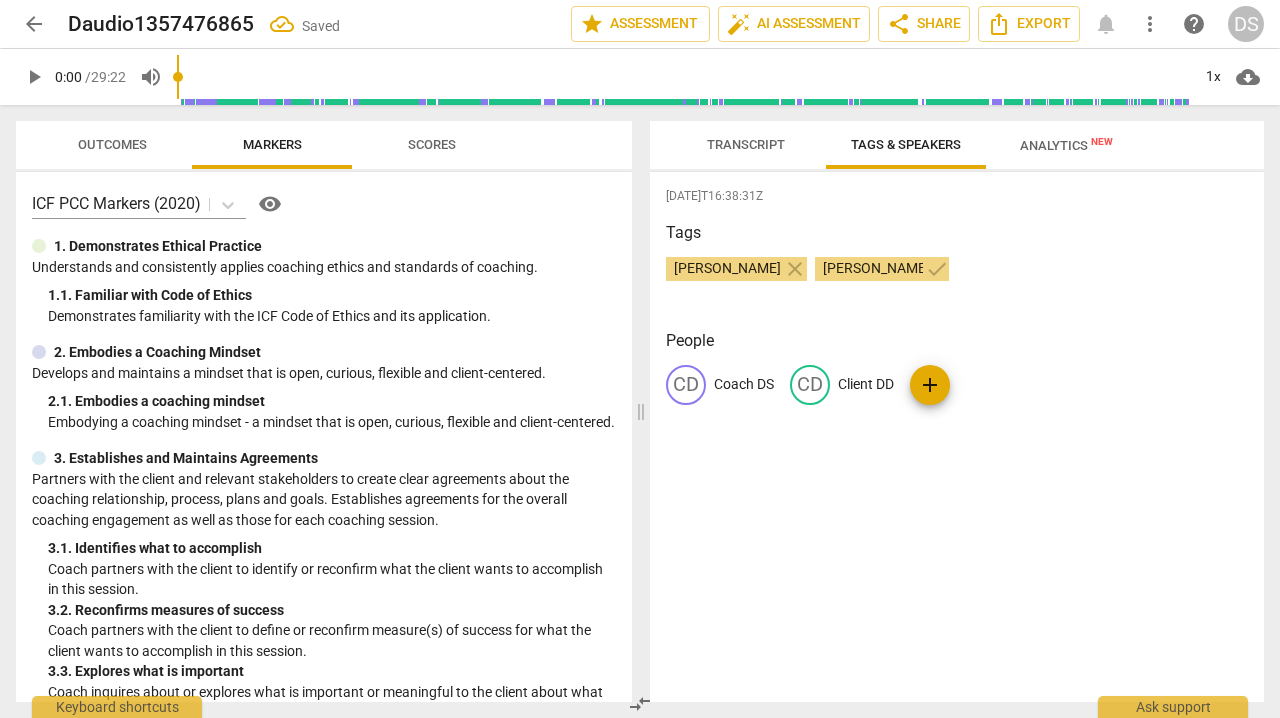 type on "[PERSON_NAME]" 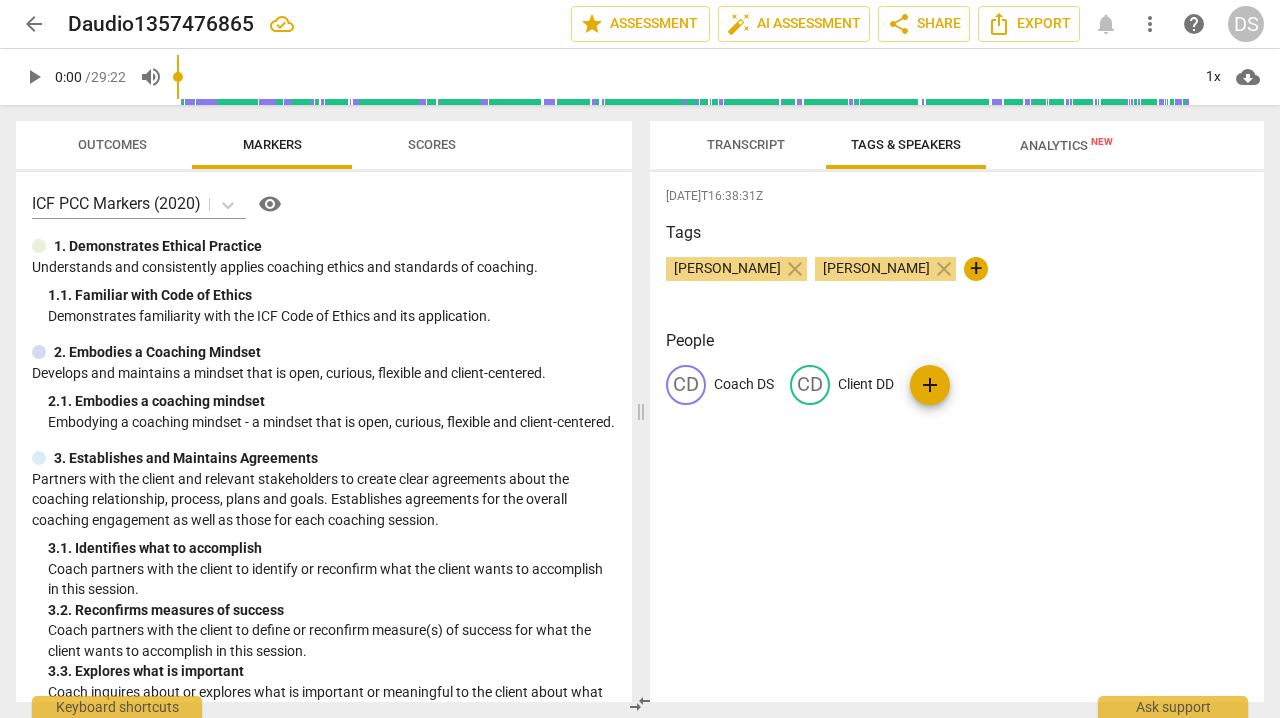 click on "[DATE]T16:38:31Z Tags [PERSON_NAME] close [PERSON_NAME] close + People CD Coach DS CD Client DD add" at bounding box center [957, 437] 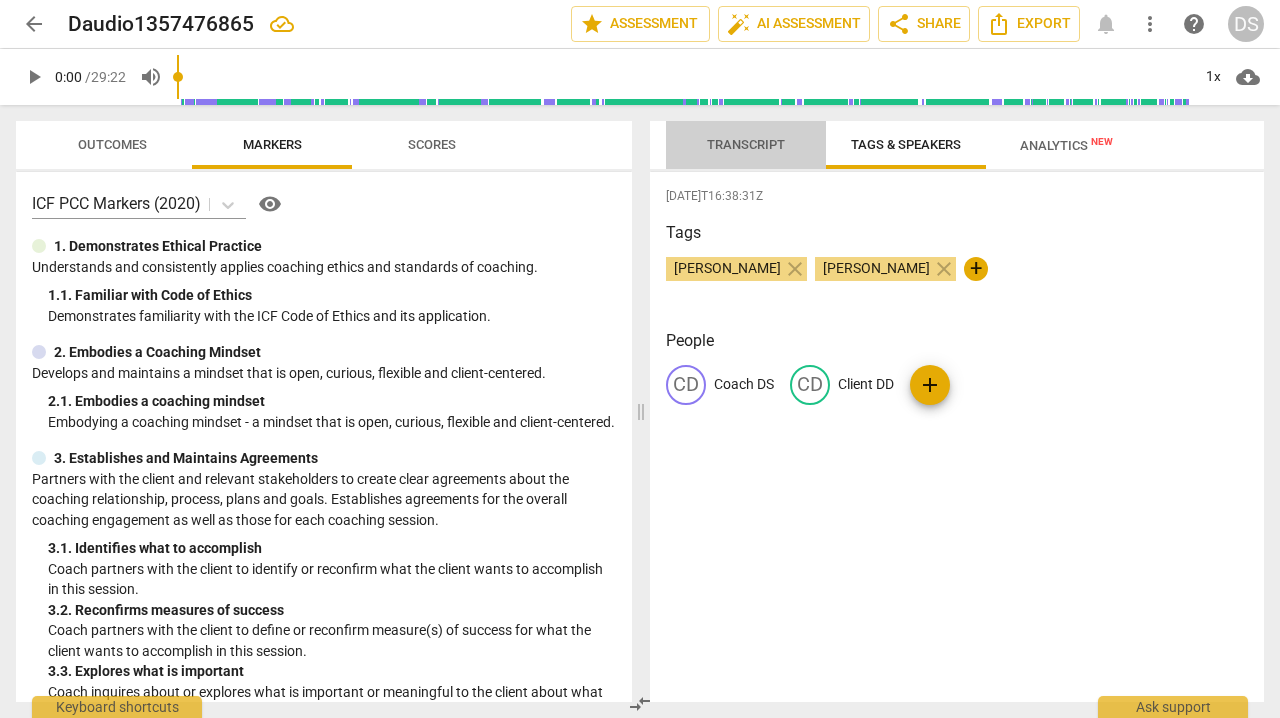 click on "Transcript" at bounding box center (746, 144) 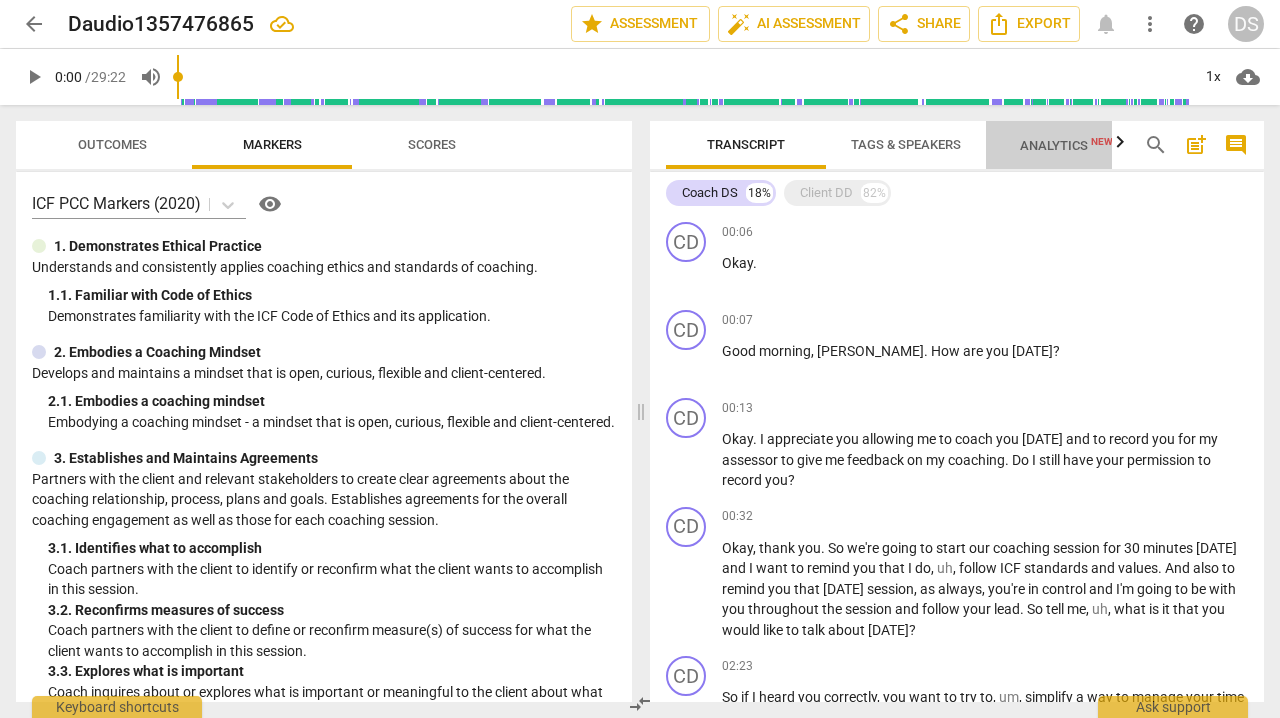 click on "Analytics   New" at bounding box center [1066, 145] 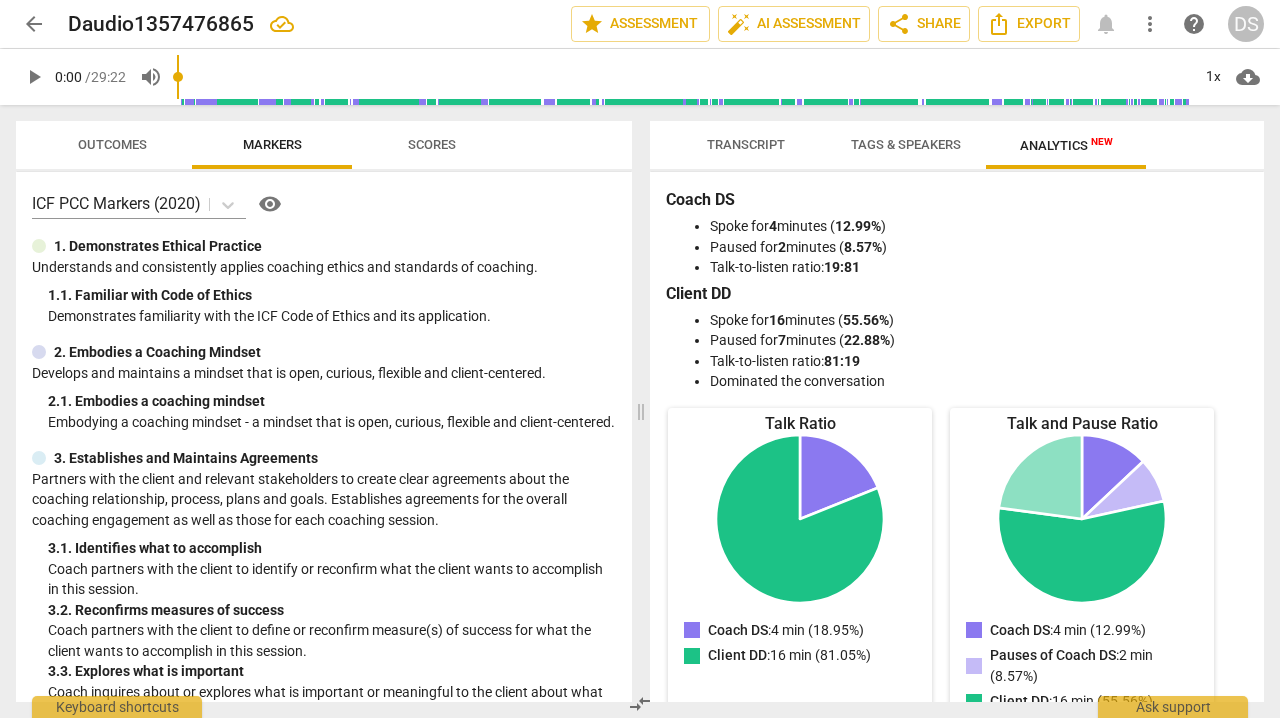 scroll, scrollTop: 0, scrollLeft: 0, axis: both 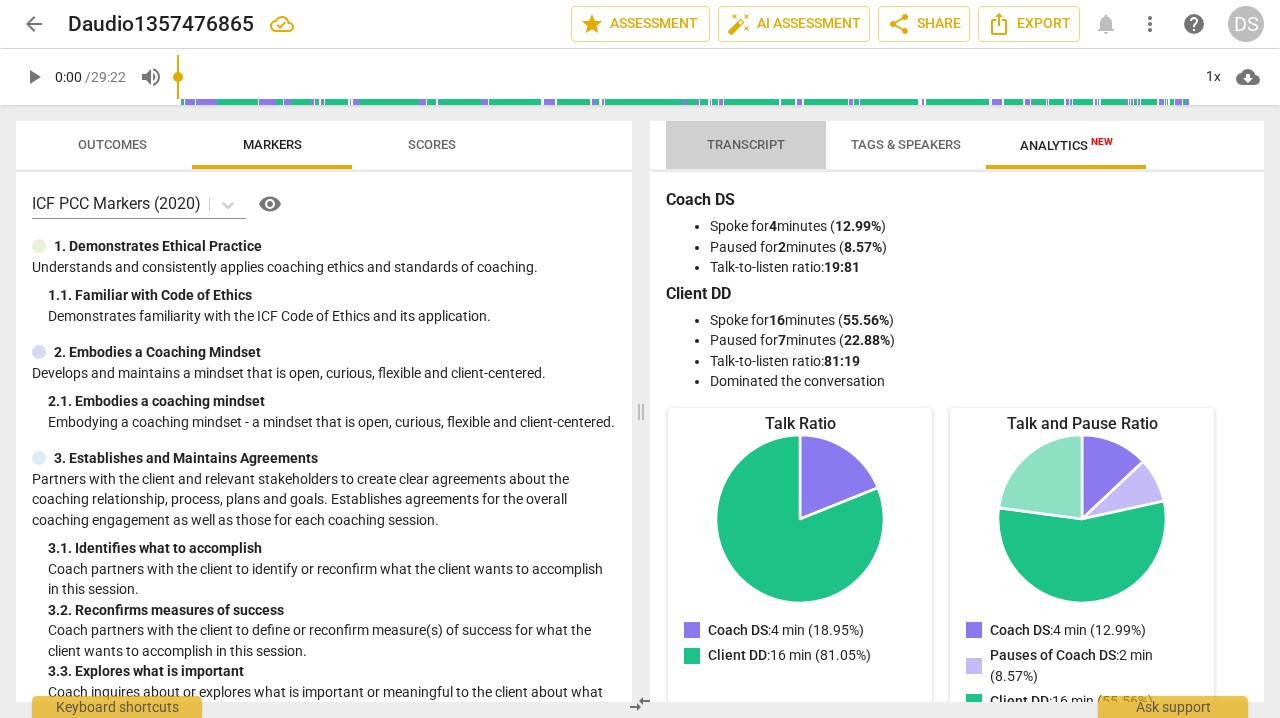 click on "Transcript" at bounding box center [746, 144] 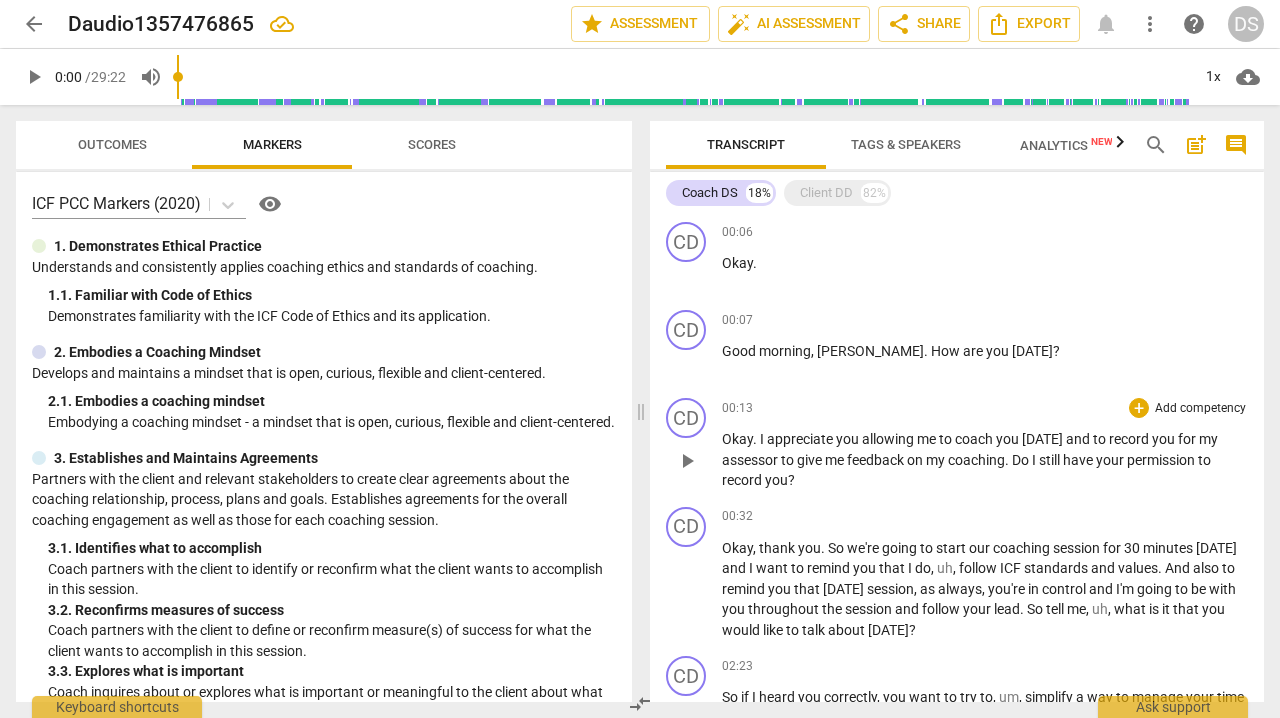 click on "Okay .   I   appreciate   you   allowing   me   to   coach   you   [DATE]   and   to   record   you   for   my   assessor   to   give   me   feedback   on   my   coaching .   Do   I   still   have   your   permission   to   record   you ?" at bounding box center (985, 460) 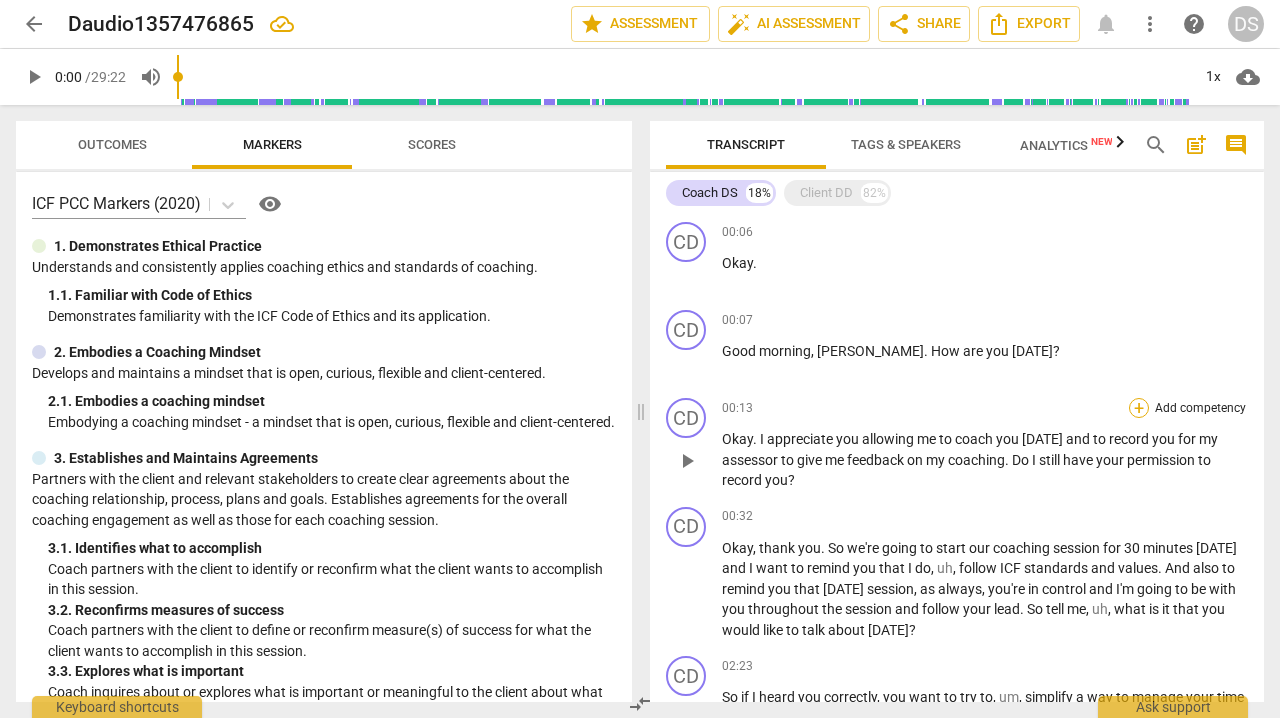 click on "+" at bounding box center (1139, 408) 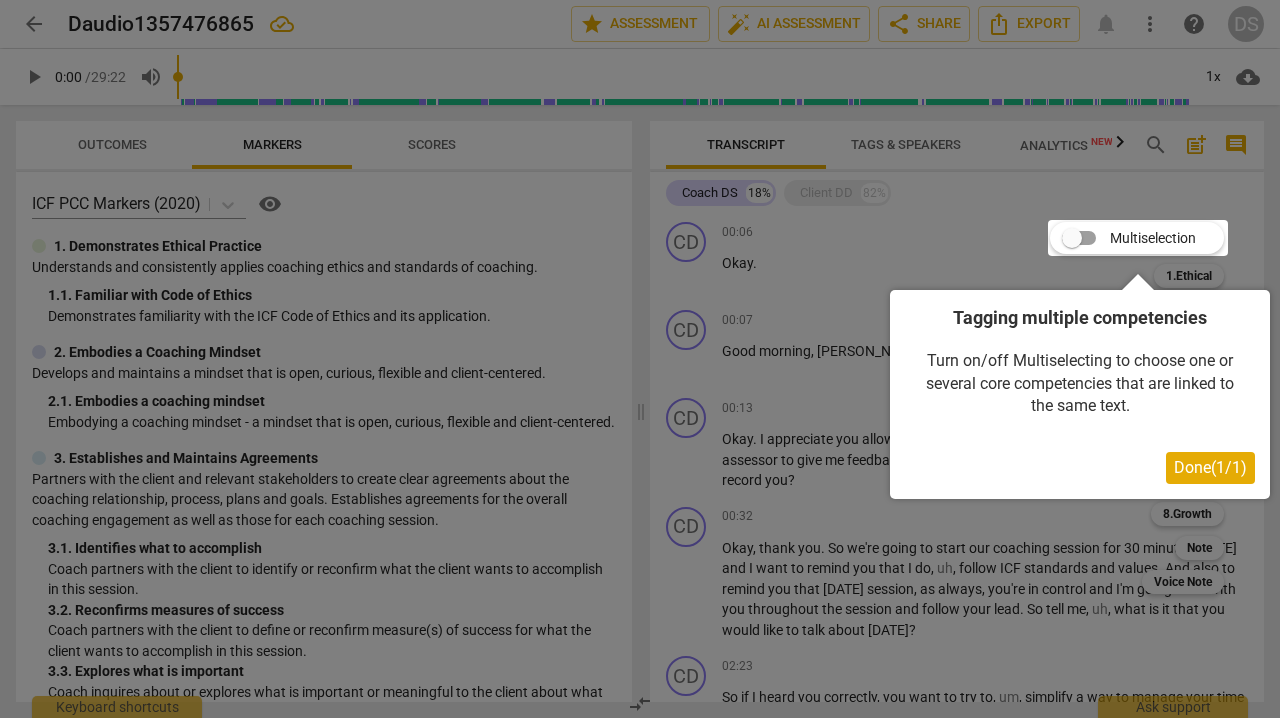 click at bounding box center (640, 359) 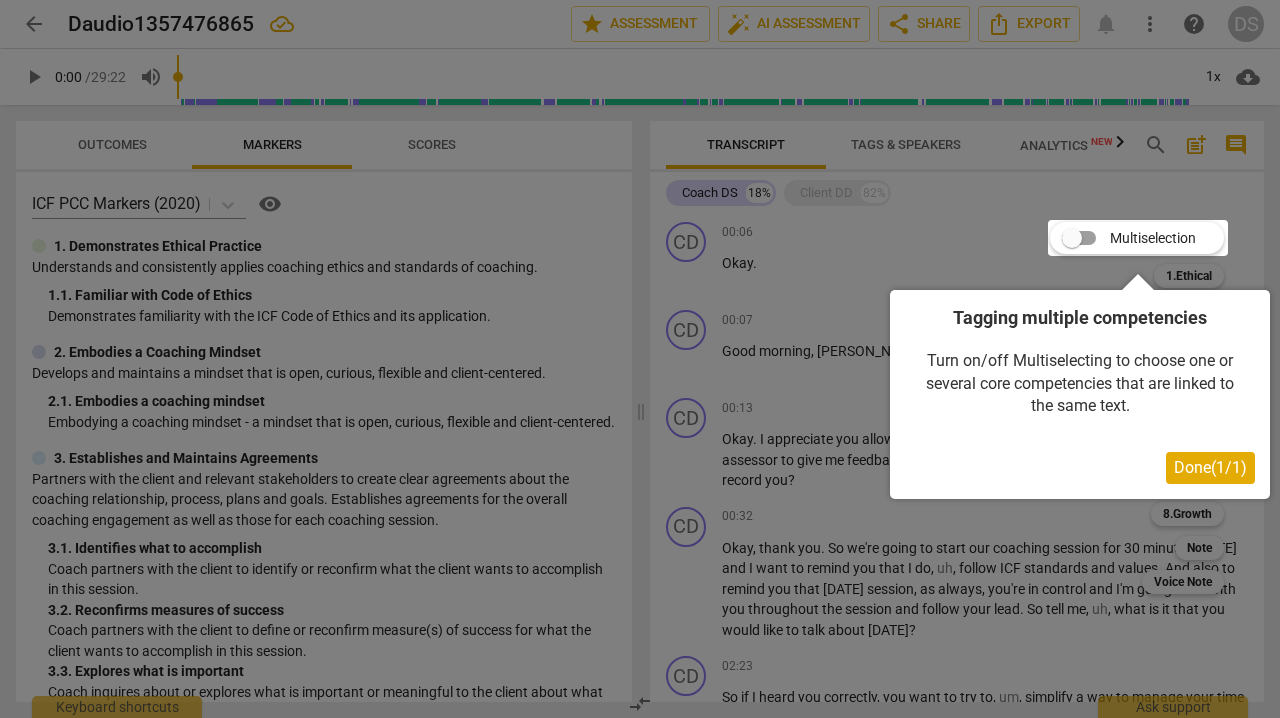 click at bounding box center [1138, 238] 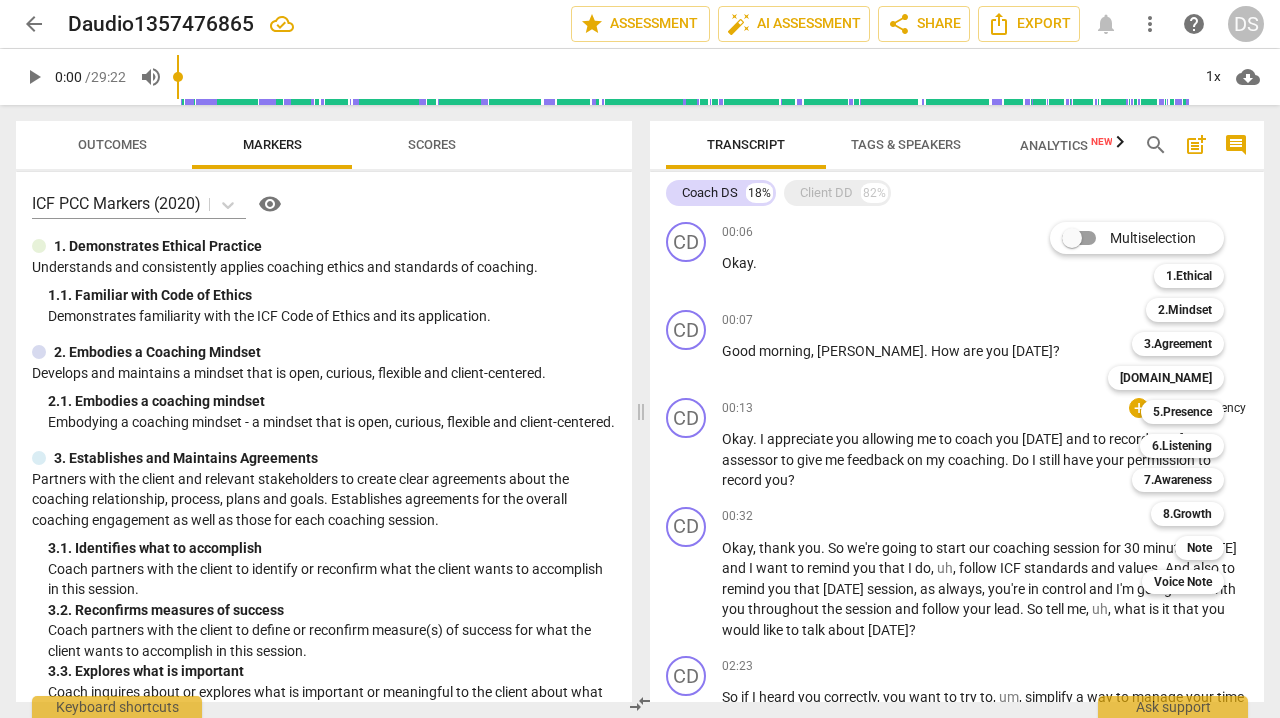 click at bounding box center [640, 359] 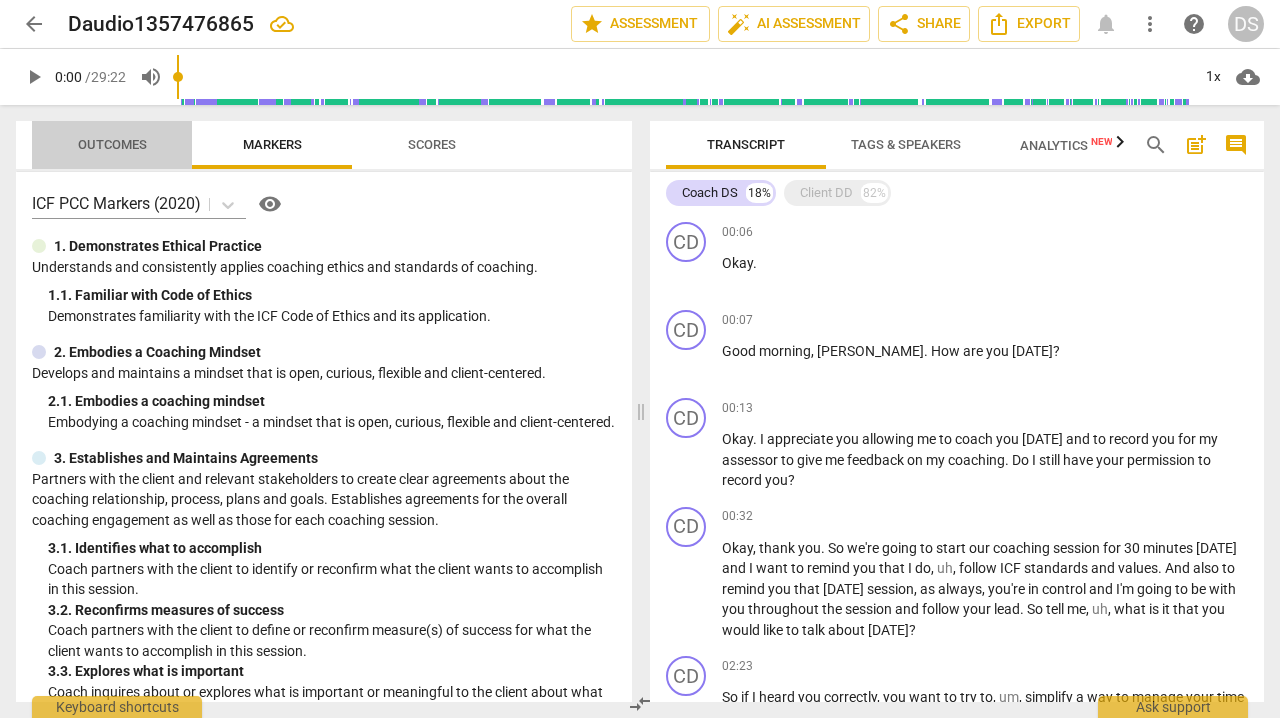 click on "Outcomes" at bounding box center (112, 144) 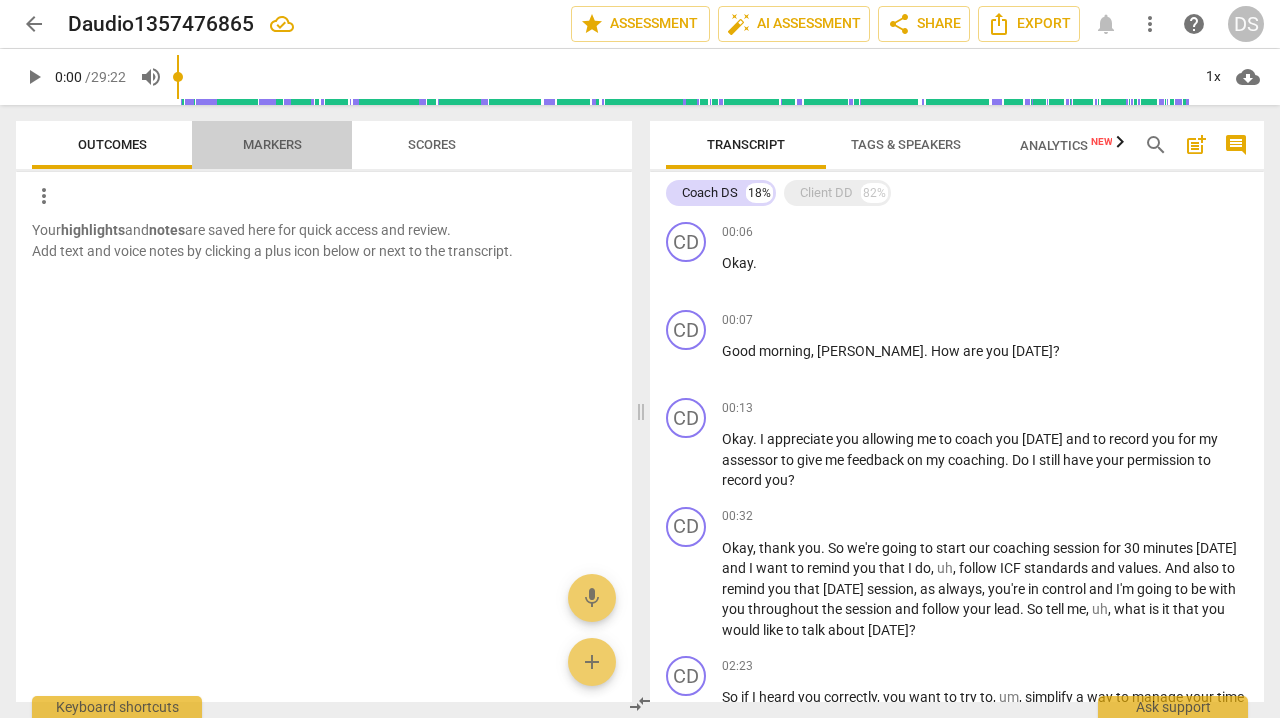 click on "Markers" at bounding box center [272, 144] 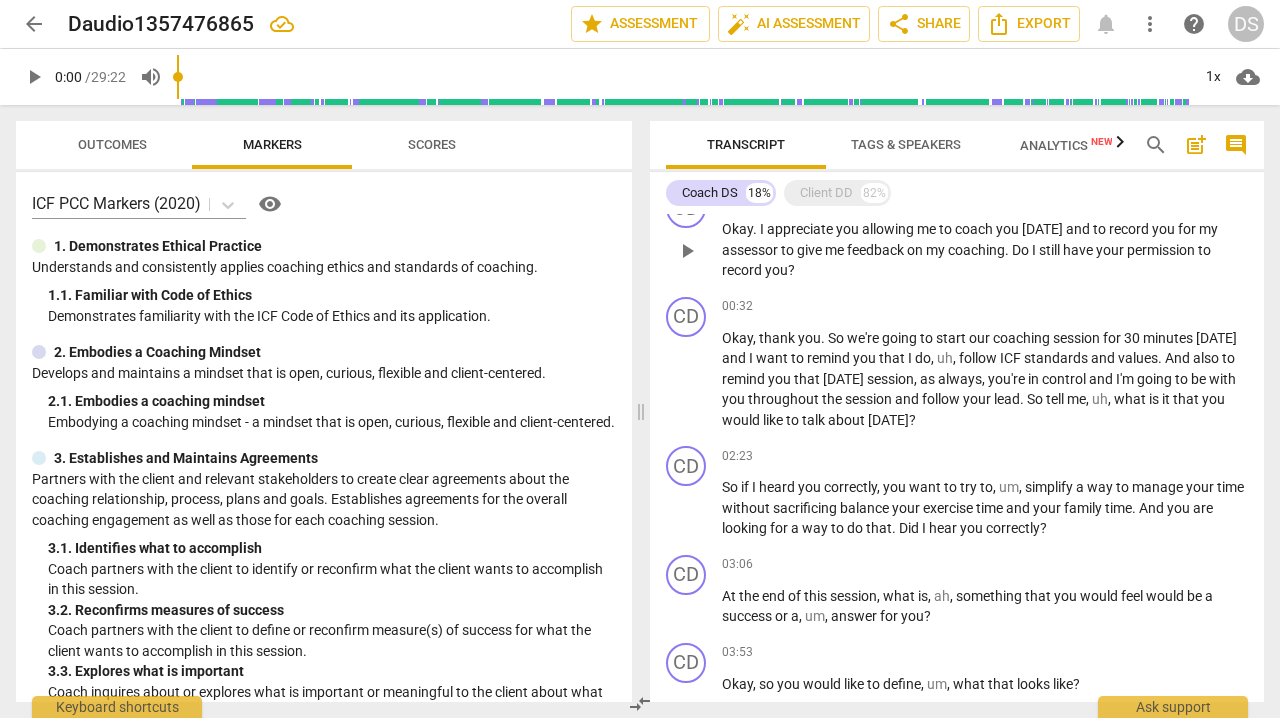scroll, scrollTop: 211, scrollLeft: 0, axis: vertical 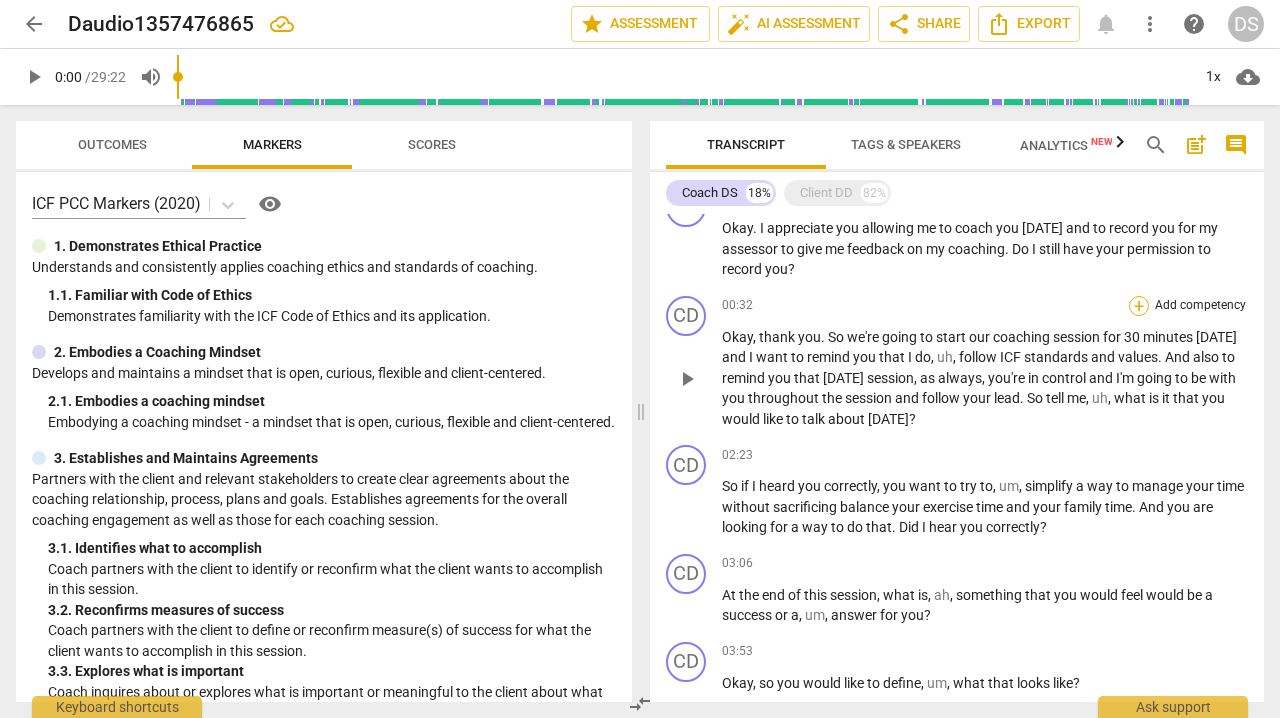 click on "+" at bounding box center (1139, 306) 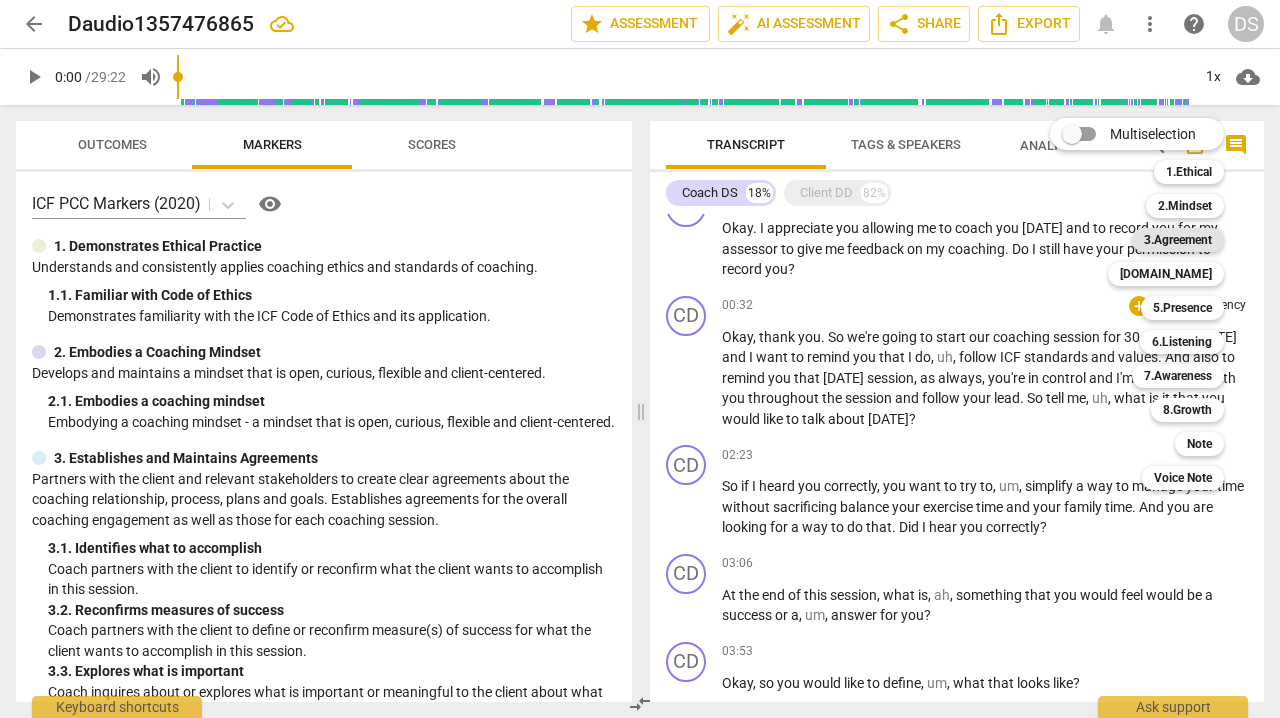 click on "3.Agreement" at bounding box center [1178, 240] 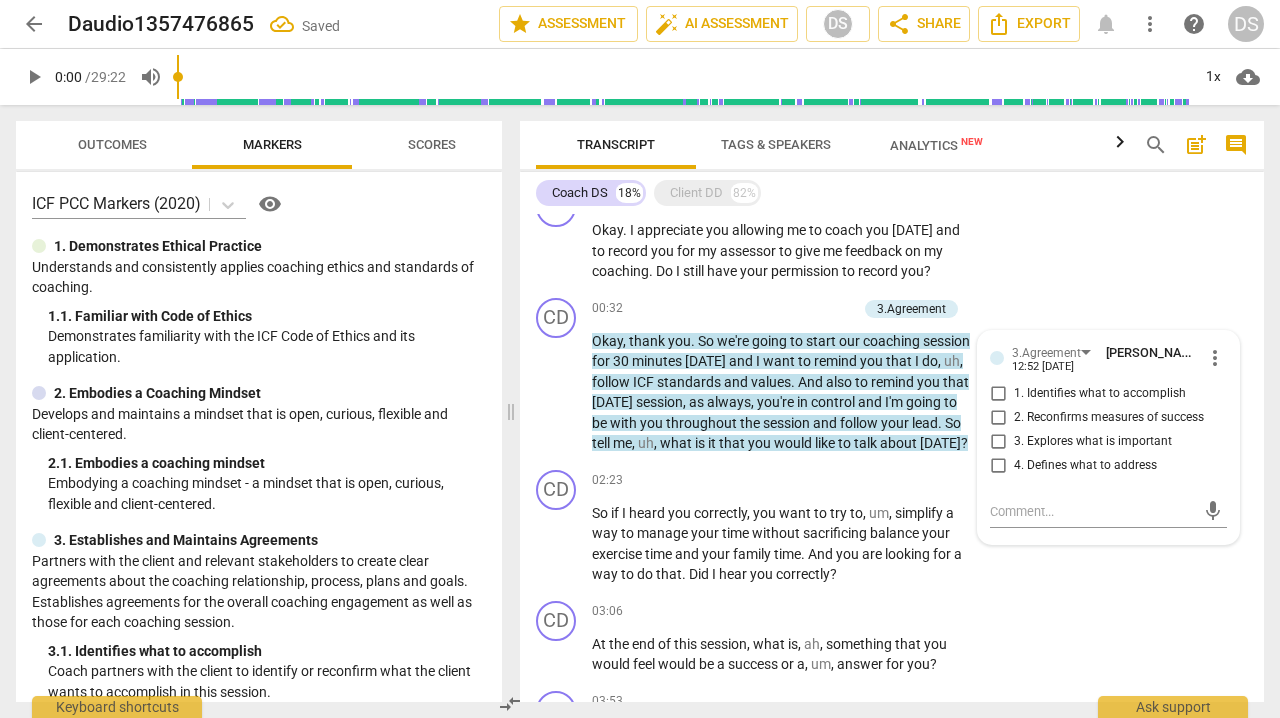 scroll, scrollTop: 38, scrollLeft: 0, axis: vertical 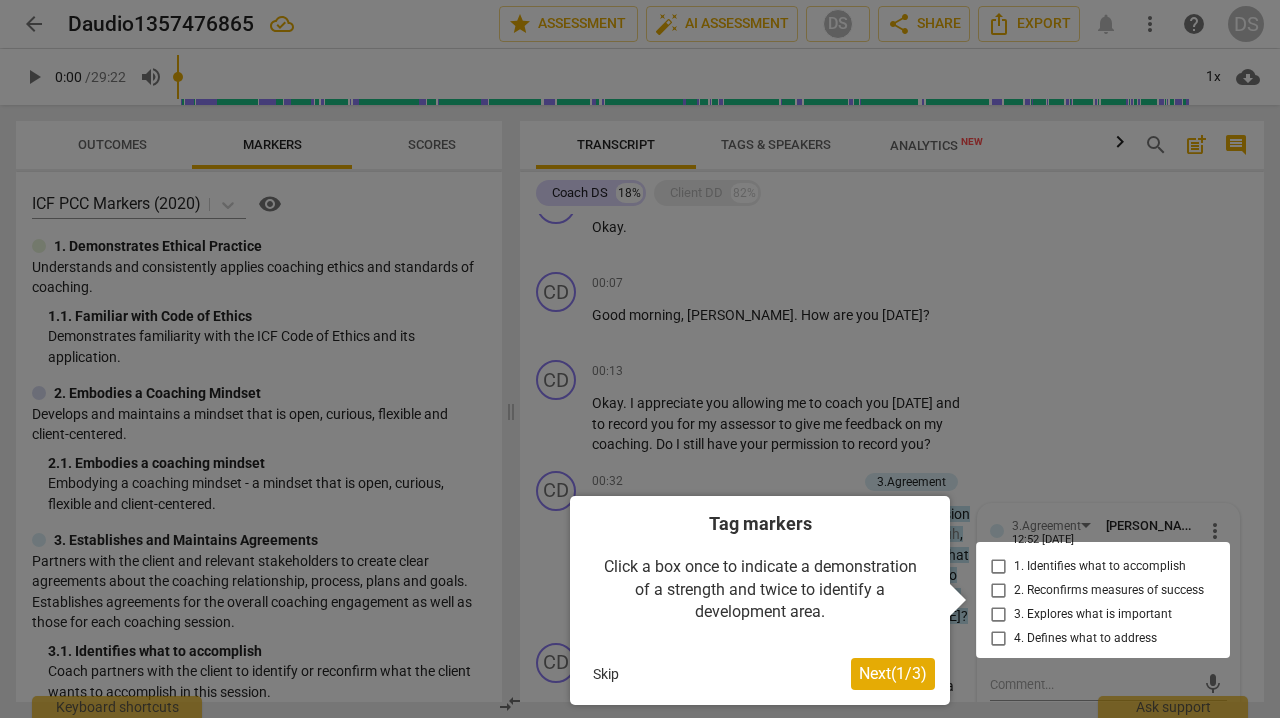 click at bounding box center (1103, 600) 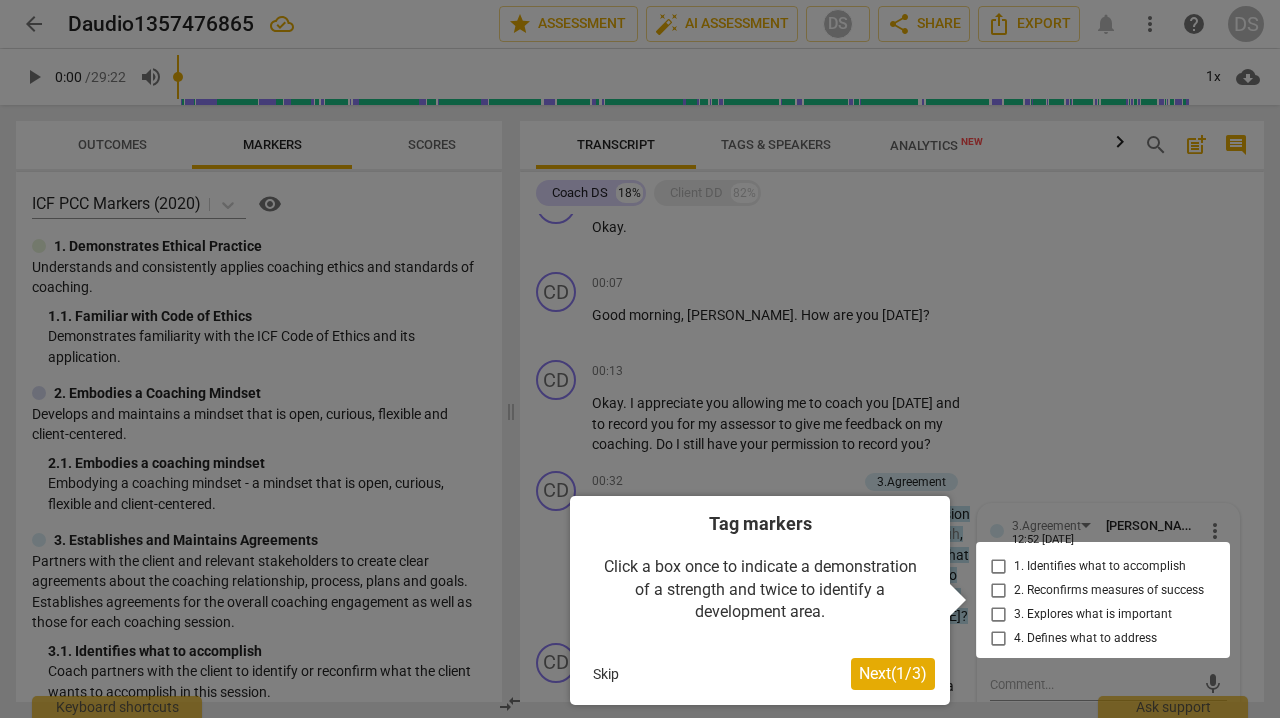 click at bounding box center [1103, 600] 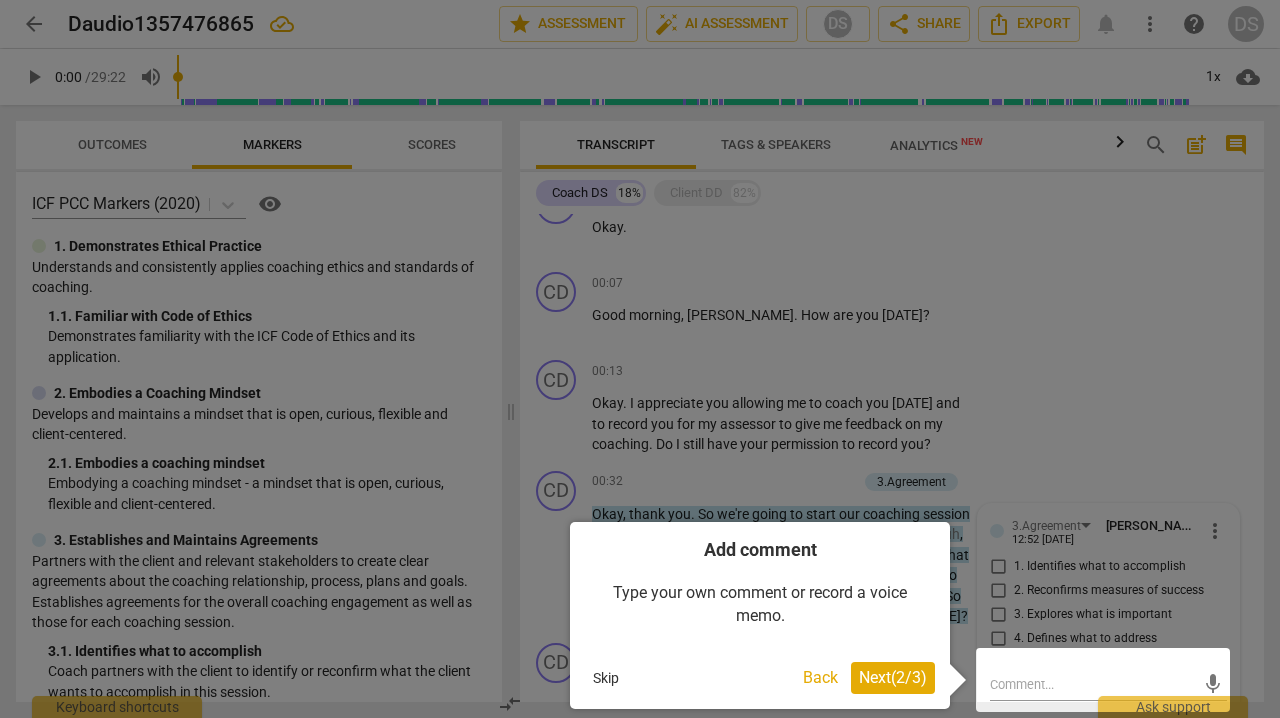 click at bounding box center (1103, 680) 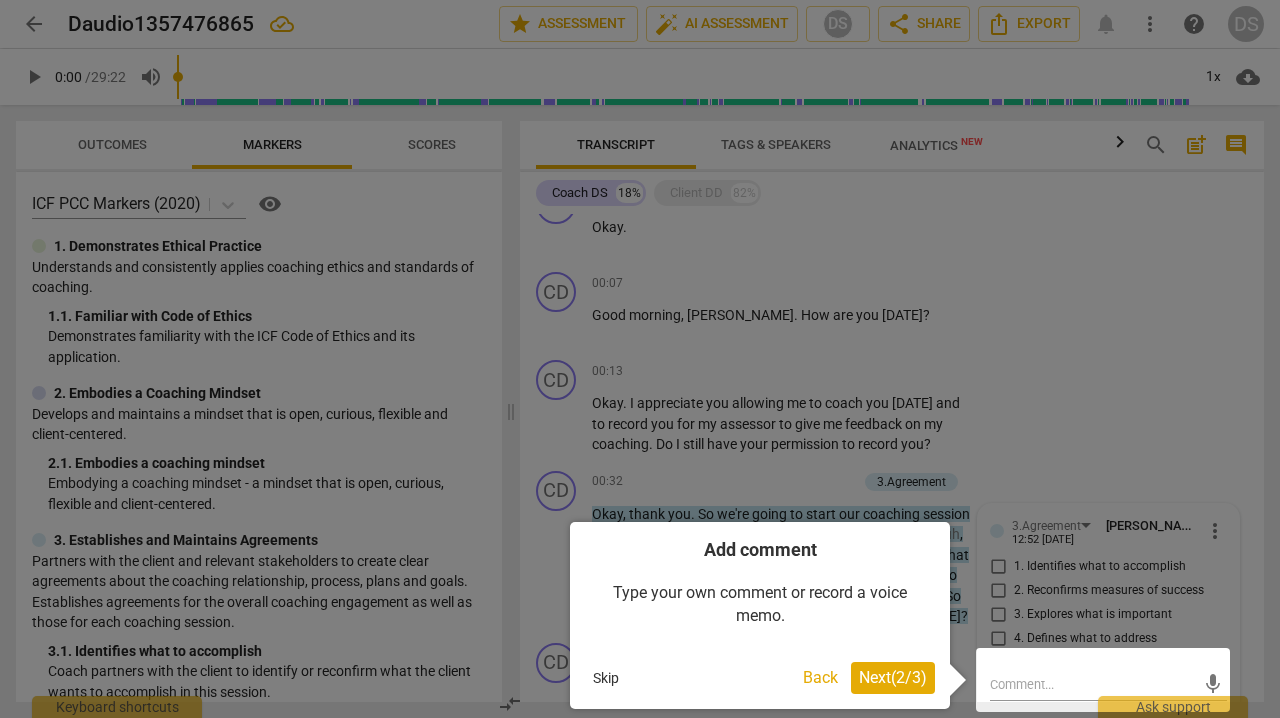 click at bounding box center (1103, 680) 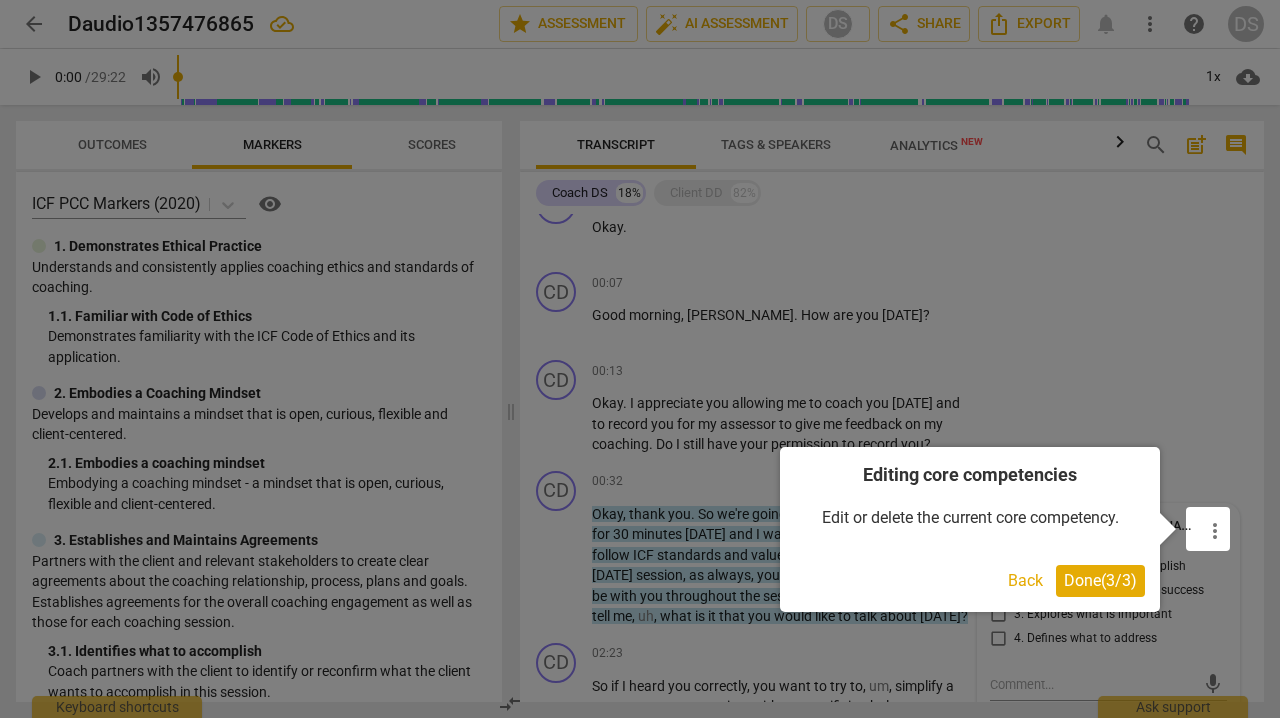 click on "Done  ( 3 / 3 )" at bounding box center [1100, 581] 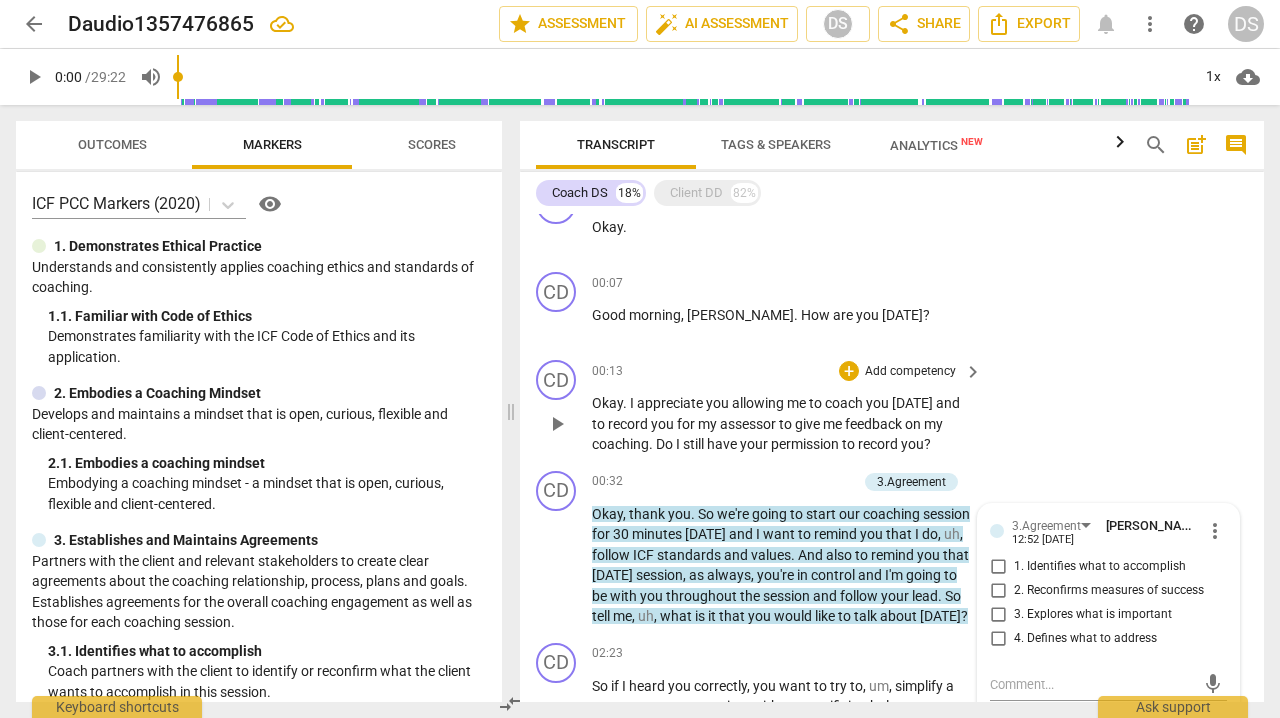 click on "CD play_arrow pause 00:13 + Add competency keyboard_arrow_right Okay .   I   appreciate   you   allowing   me   to   coach   you   [DATE]   and   to   record   you   for   my   assessor   to   give   me   feedback   on   my   coaching .   Do   I   still   have   your   permission   to   record   you ?" at bounding box center (892, 407) 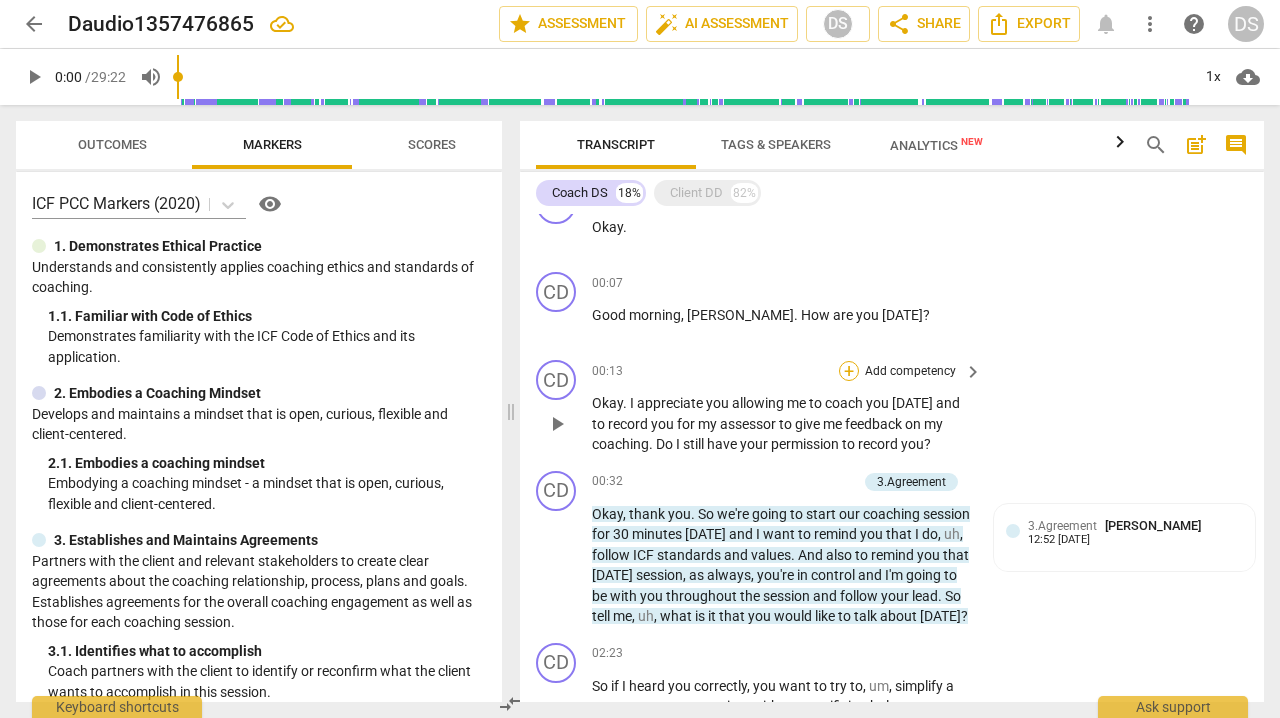 click on "+" at bounding box center [849, 371] 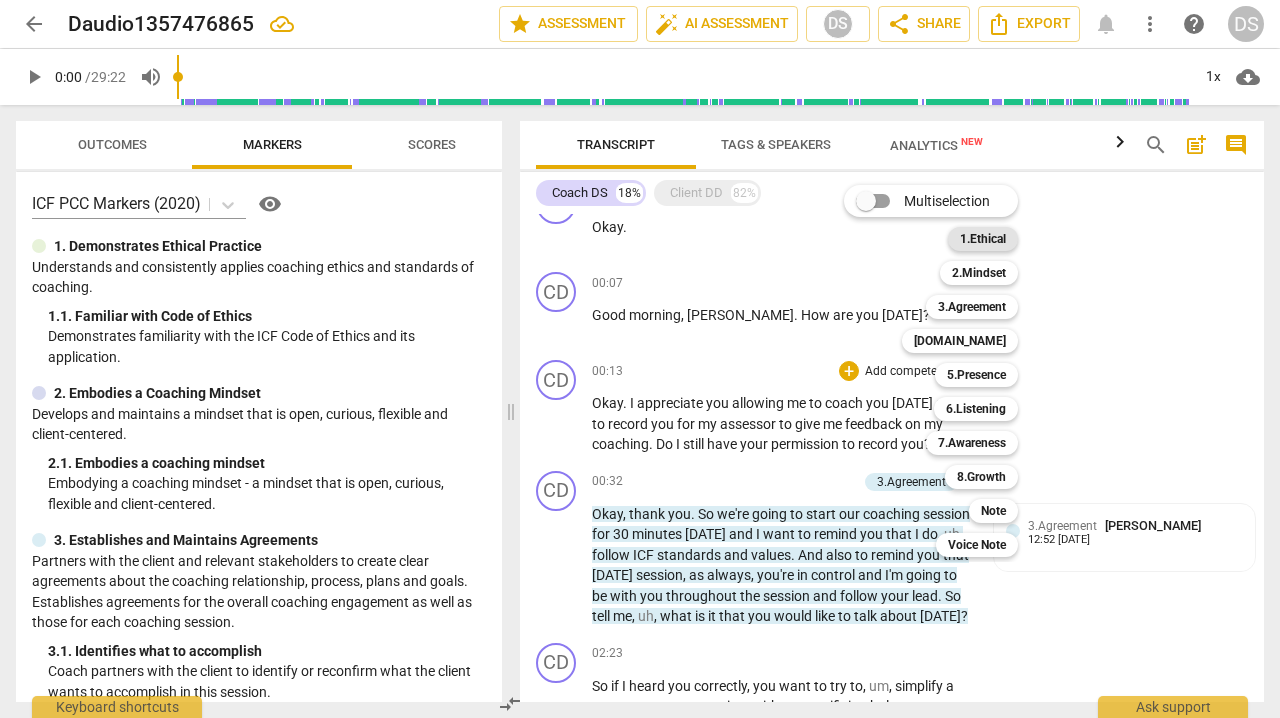 click on "1.Ethical" at bounding box center [983, 239] 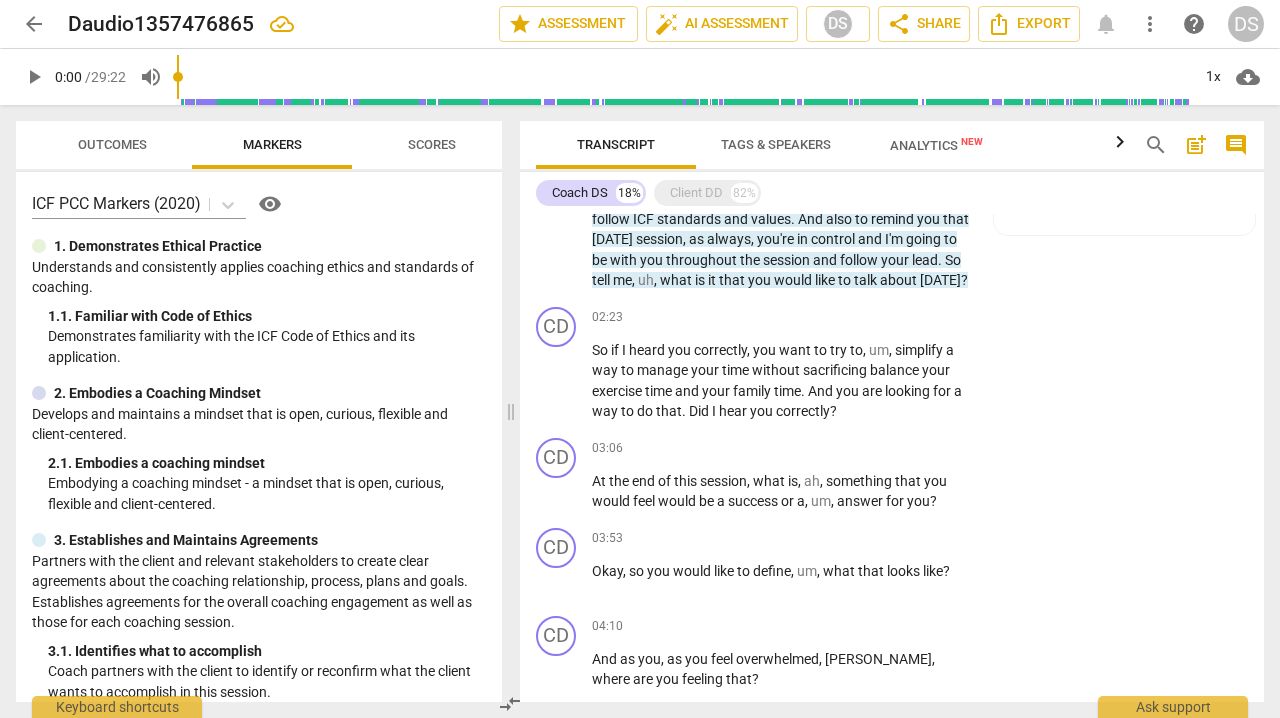 scroll, scrollTop: 385, scrollLeft: 0, axis: vertical 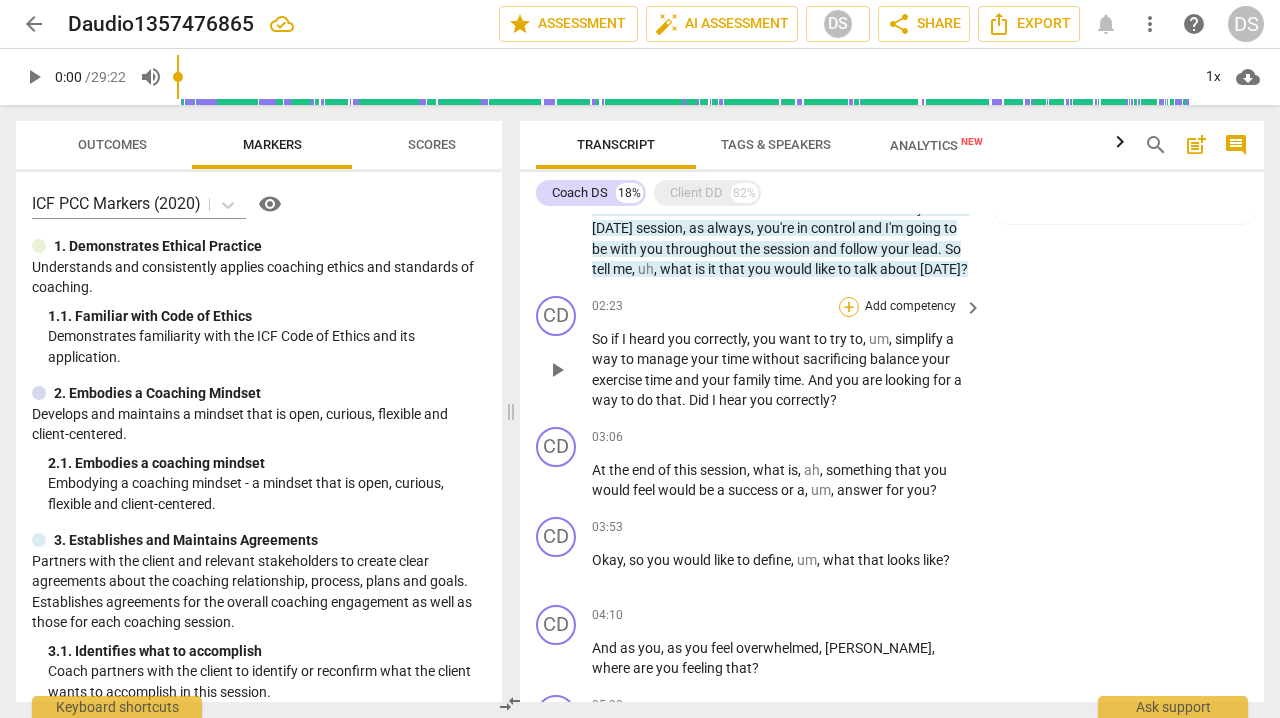 click on "+" at bounding box center [849, 307] 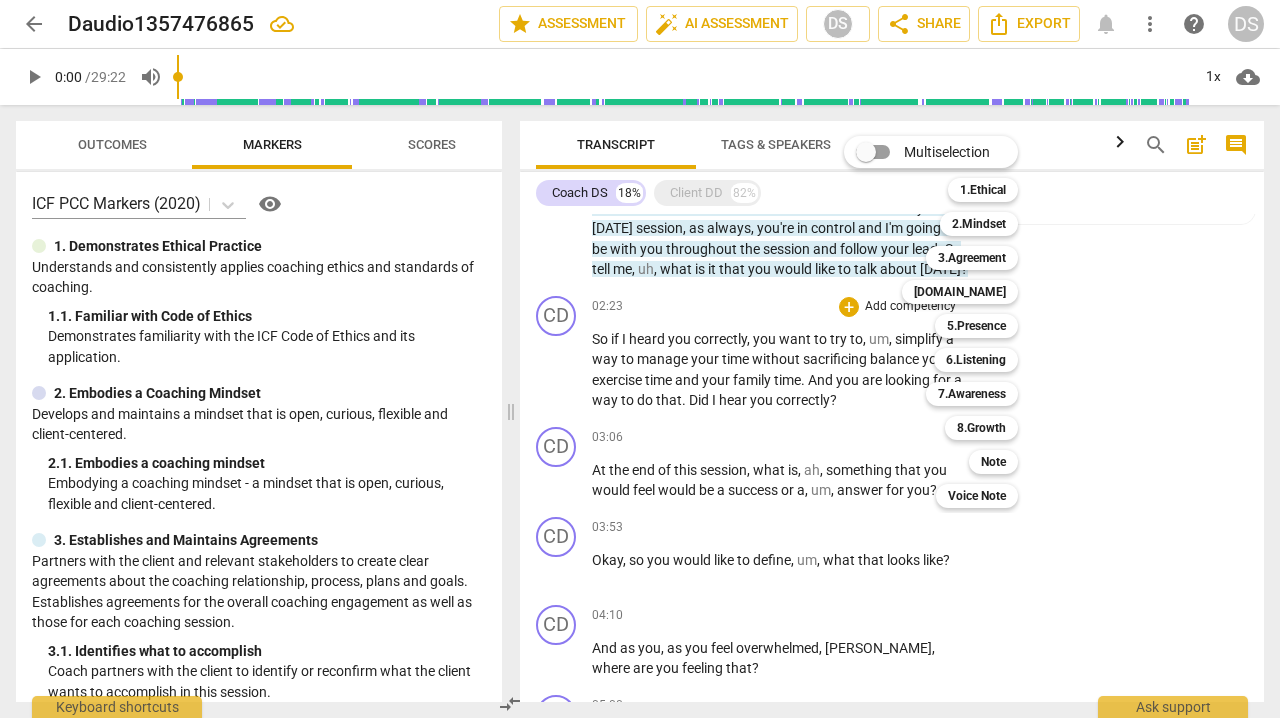 click at bounding box center [640, 359] 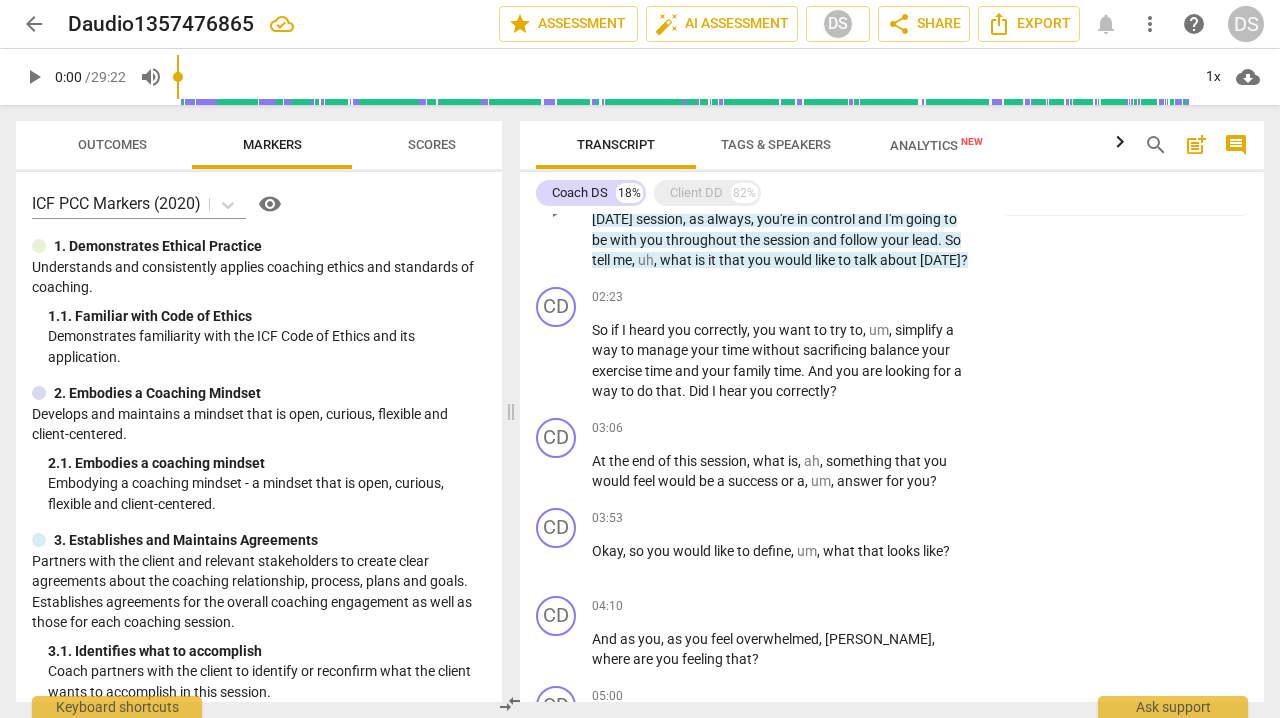 scroll, scrollTop: 395, scrollLeft: 0, axis: vertical 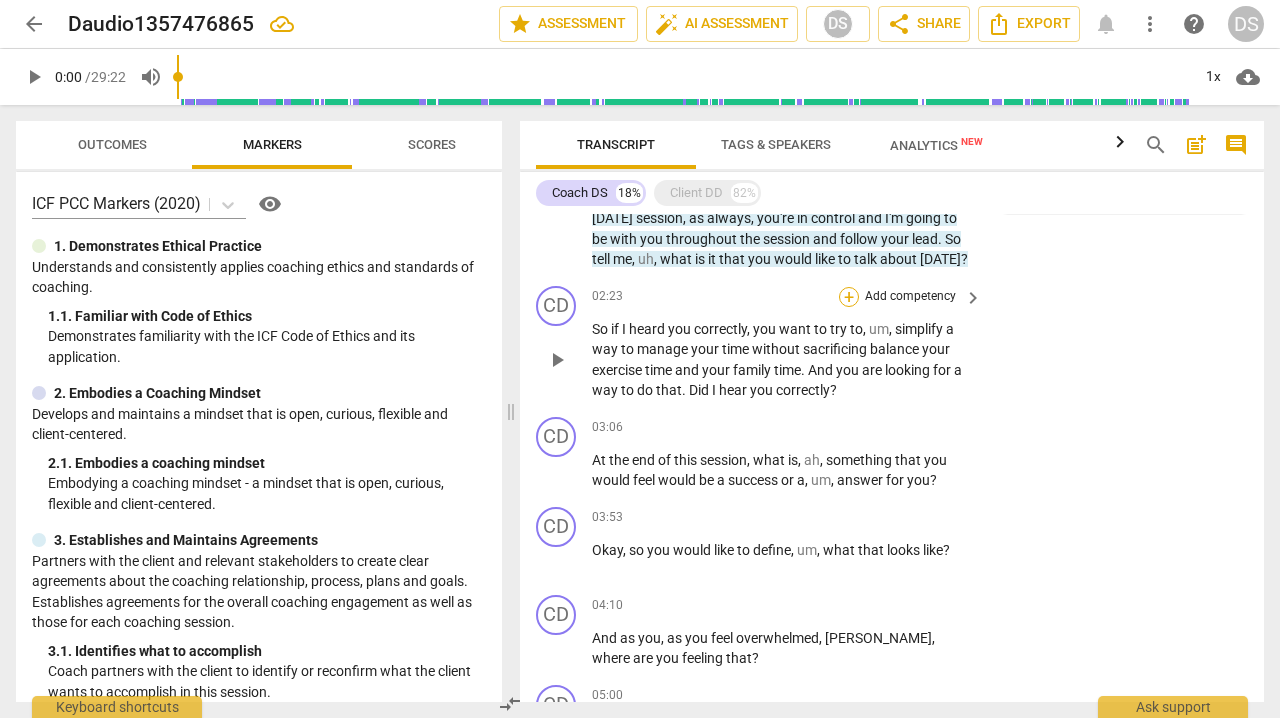 click on "+" at bounding box center (849, 297) 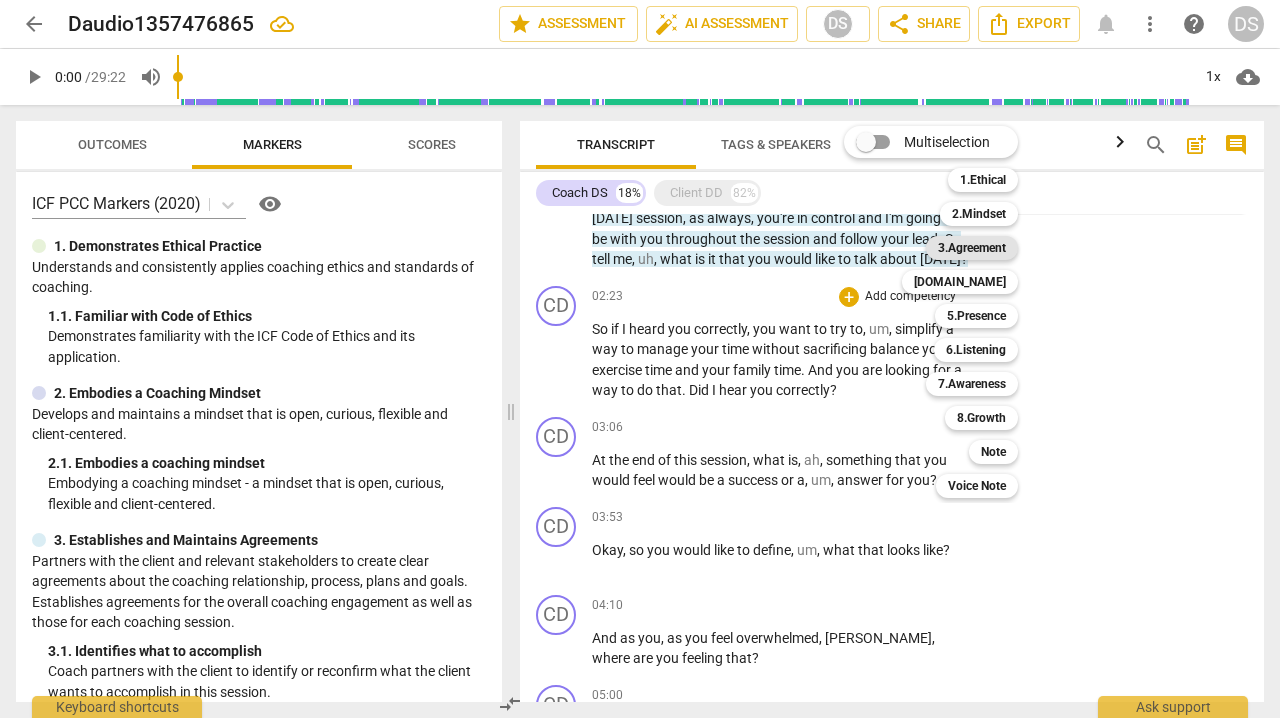 click on "3.Agreement" at bounding box center [972, 248] 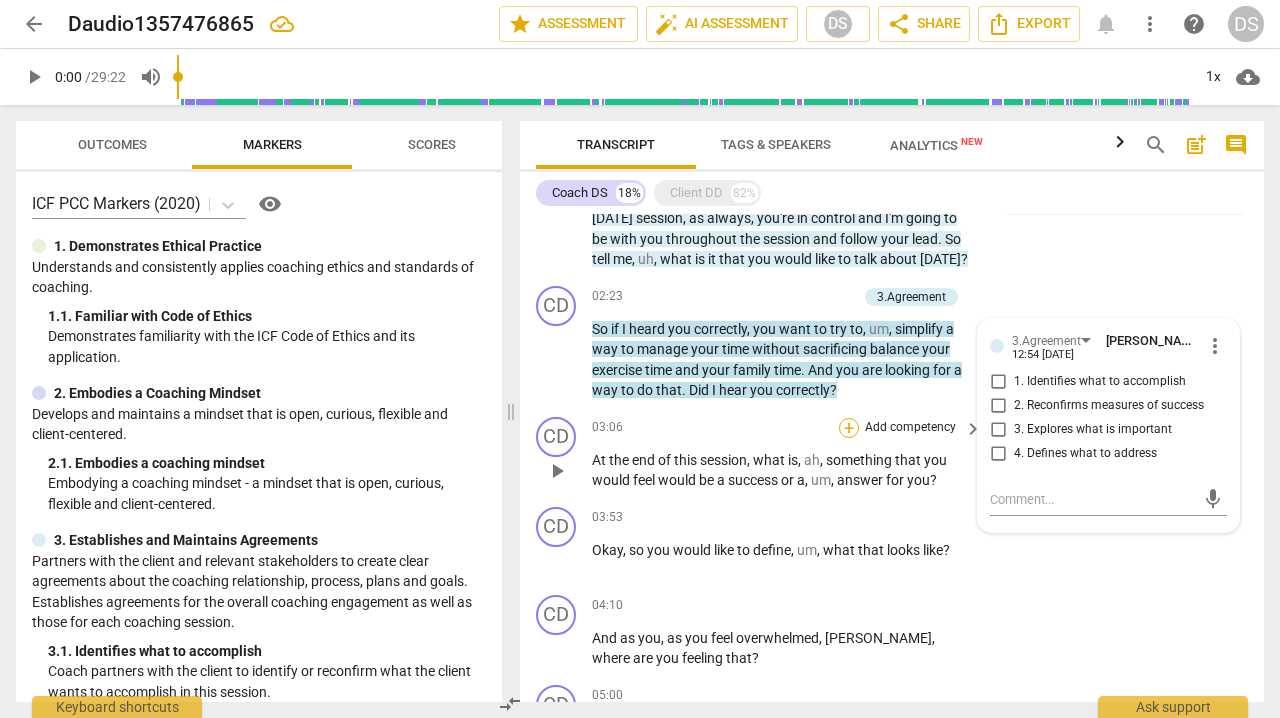 click on "+" at bounding box center (849, 428) 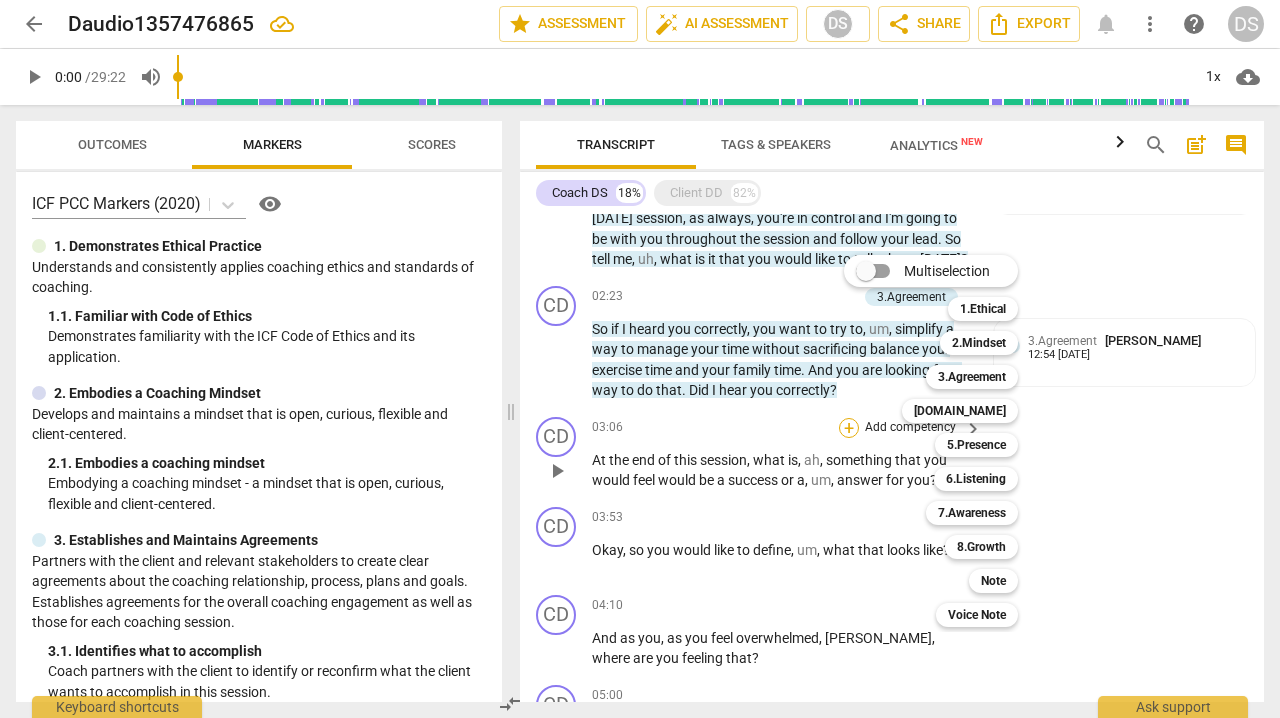 click on "Multiselection m 1.Ethical 1 2.Mindset 2 3.Agreement 3 [DOMAIN_NAME] 4 5.Presence 5 6.Listening 6 7.Awareness 7 8.Growth 8 Note 9 Voice Note 0" at bounding box center (946, 441) 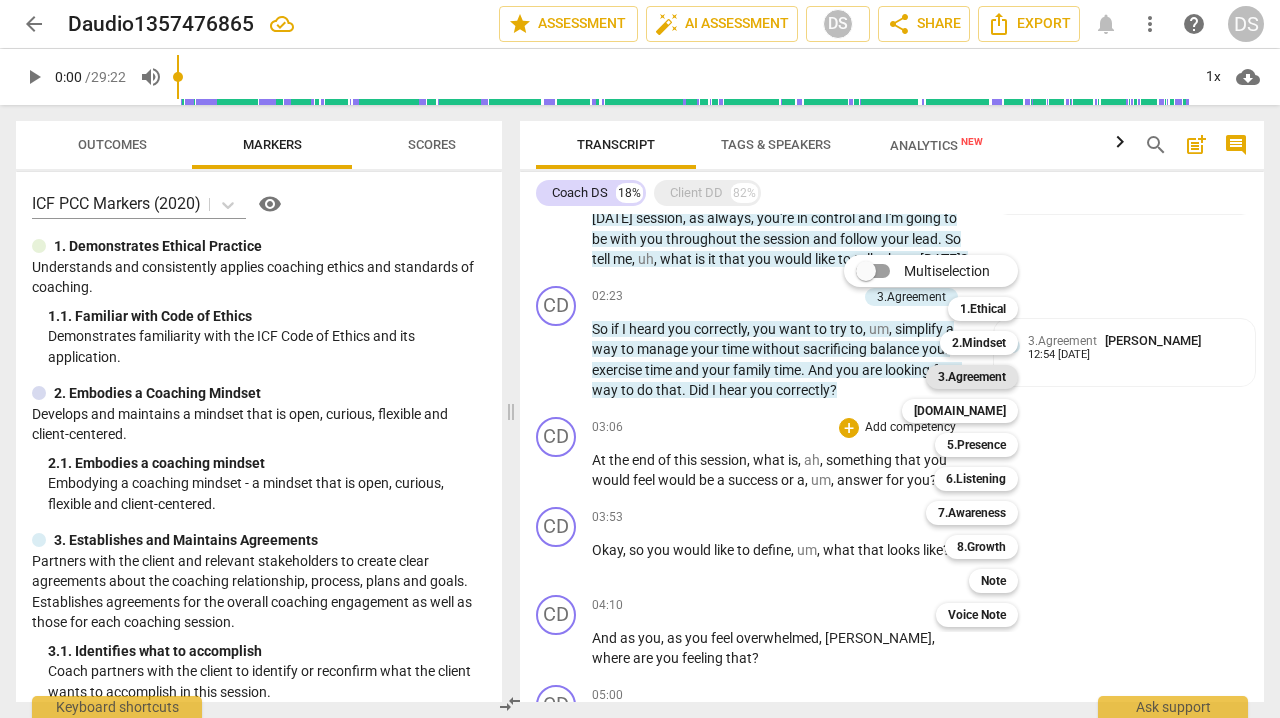 click on "3.Agreement" at bounding box center (972, 377) 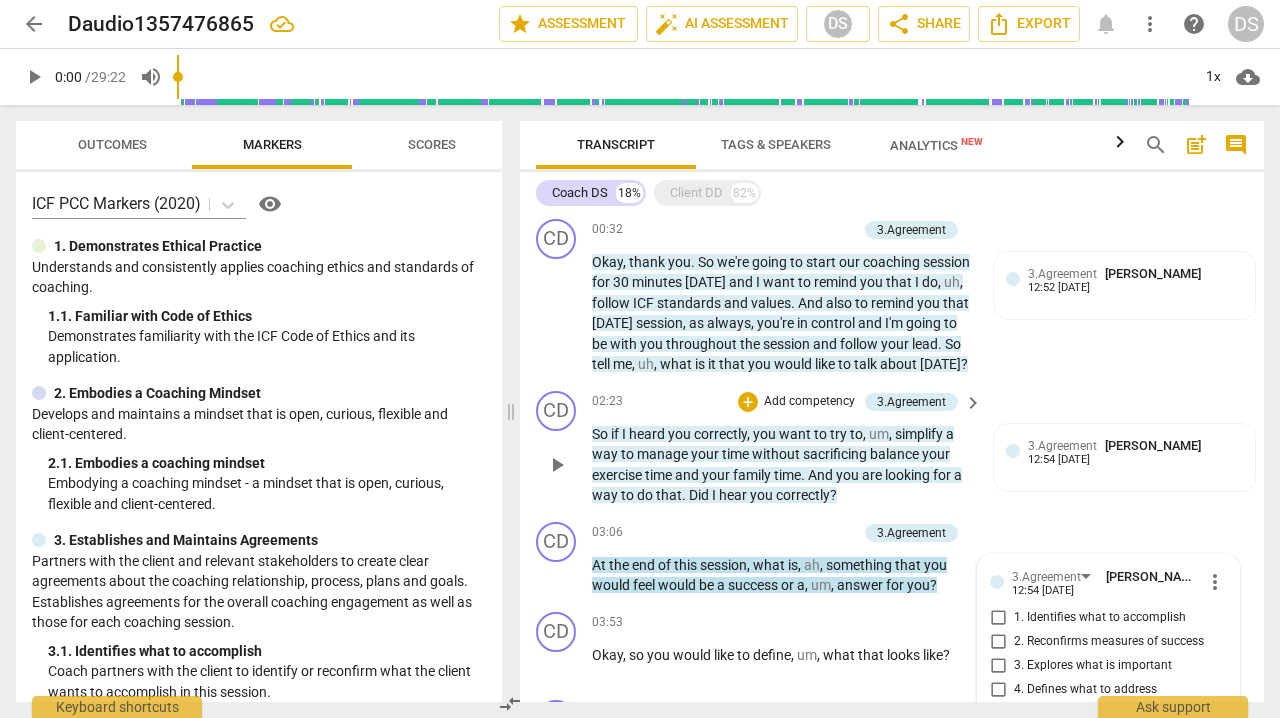 scroll, scrollTop: 289, scrollLeft: 0, axis: vertical 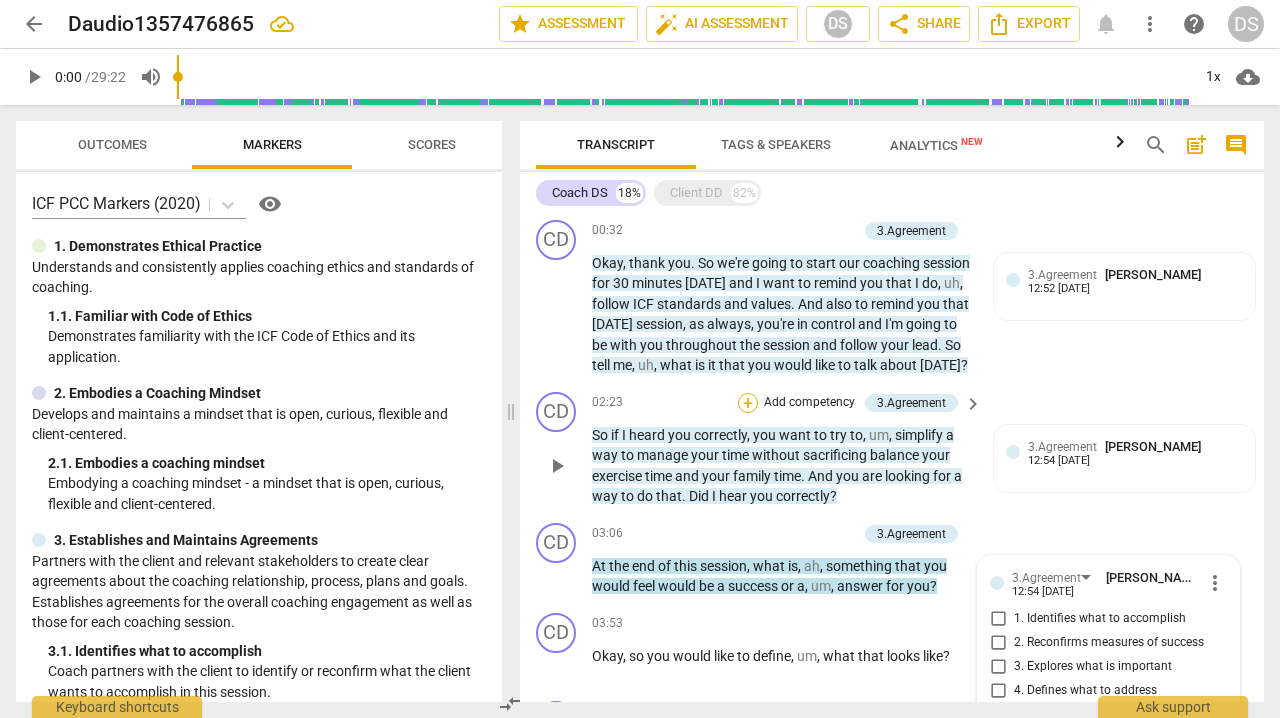 click on "+" at bounding box center (748, 403) 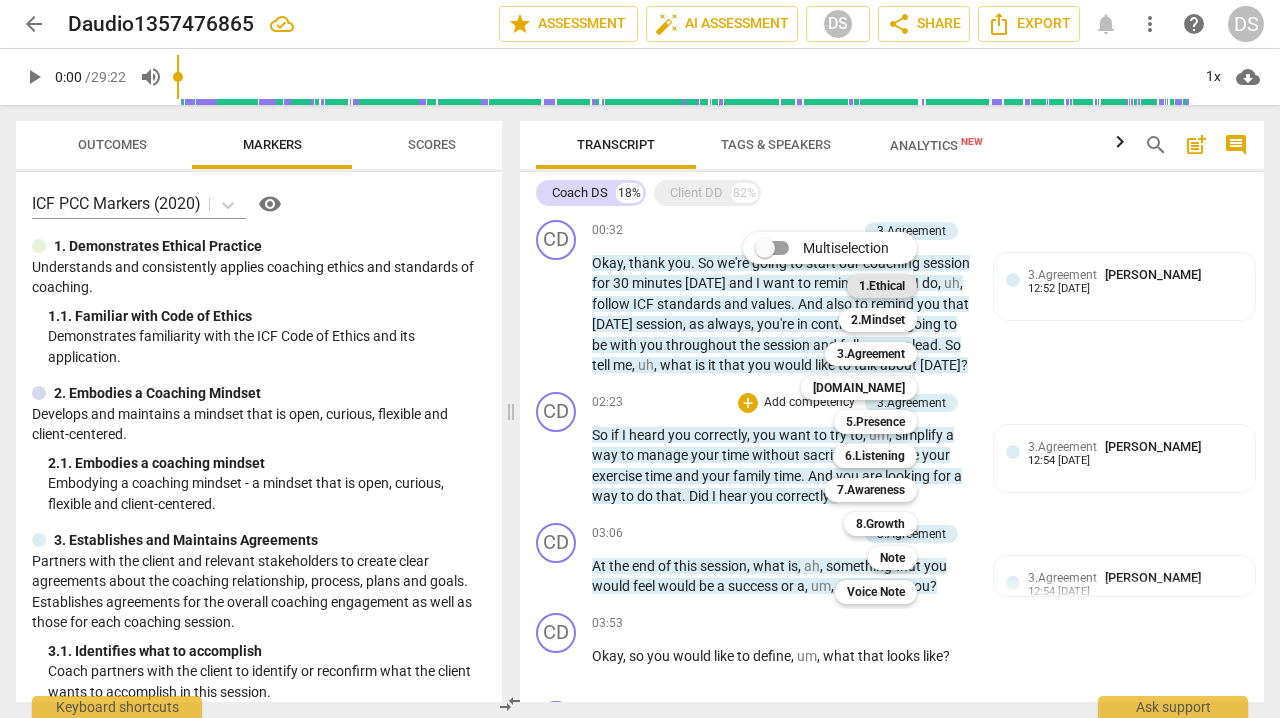 click on "1.Ethical" at bounding box center [882, 286] 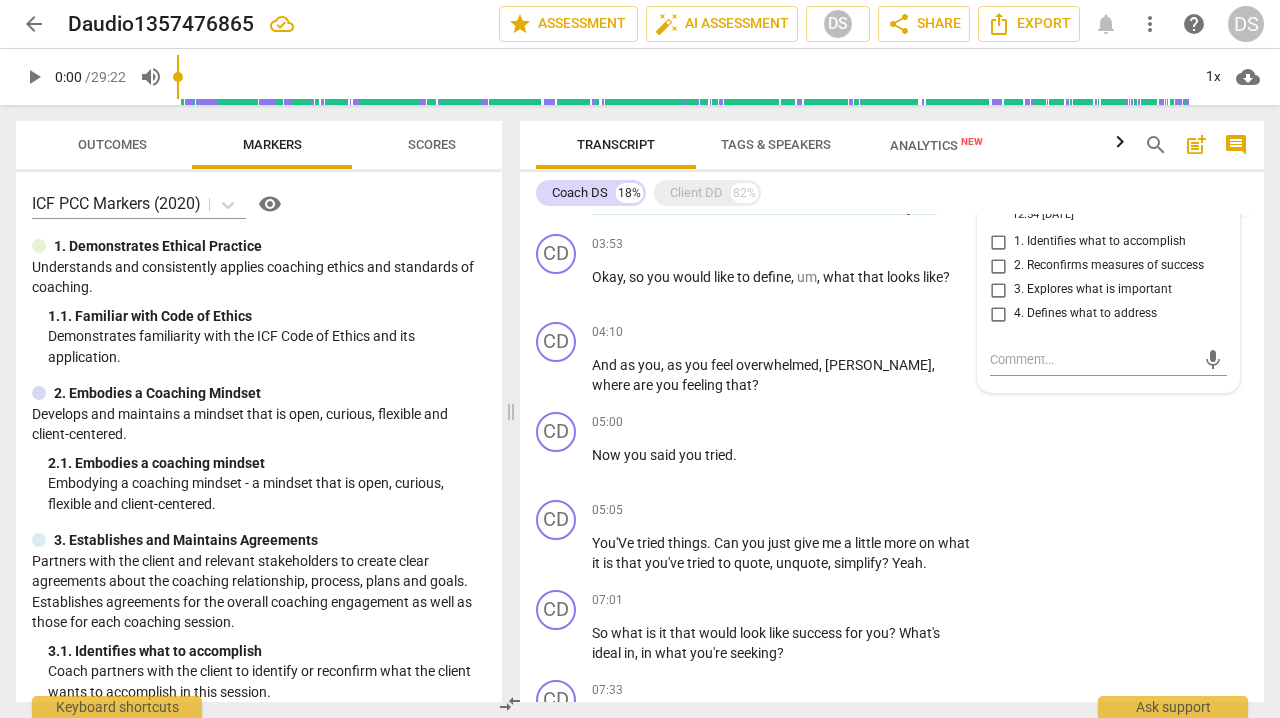 scroll, scrollTop: 671, scrollLeft: 0, axis: vertical 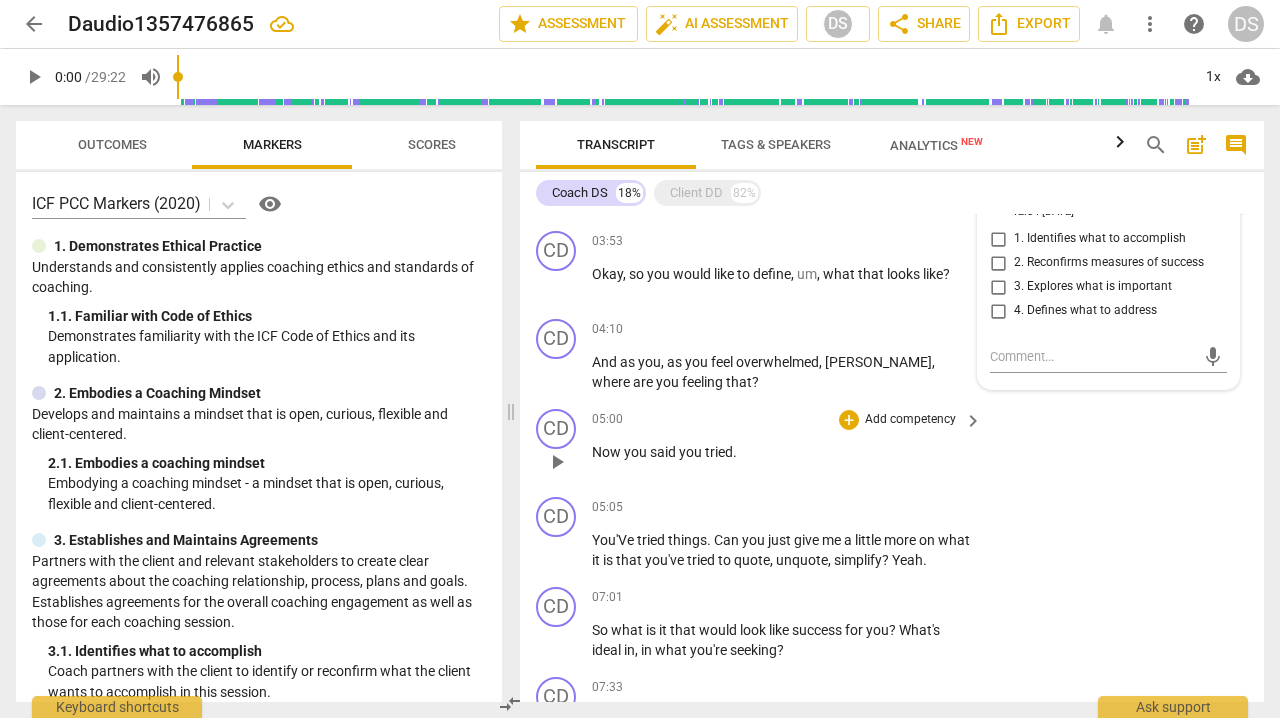 click on "CD play_arrow pause 05:00 + Add competency keyboard_arrow_right Now   you   said   you   tried ." at bounding box center (892, 445) 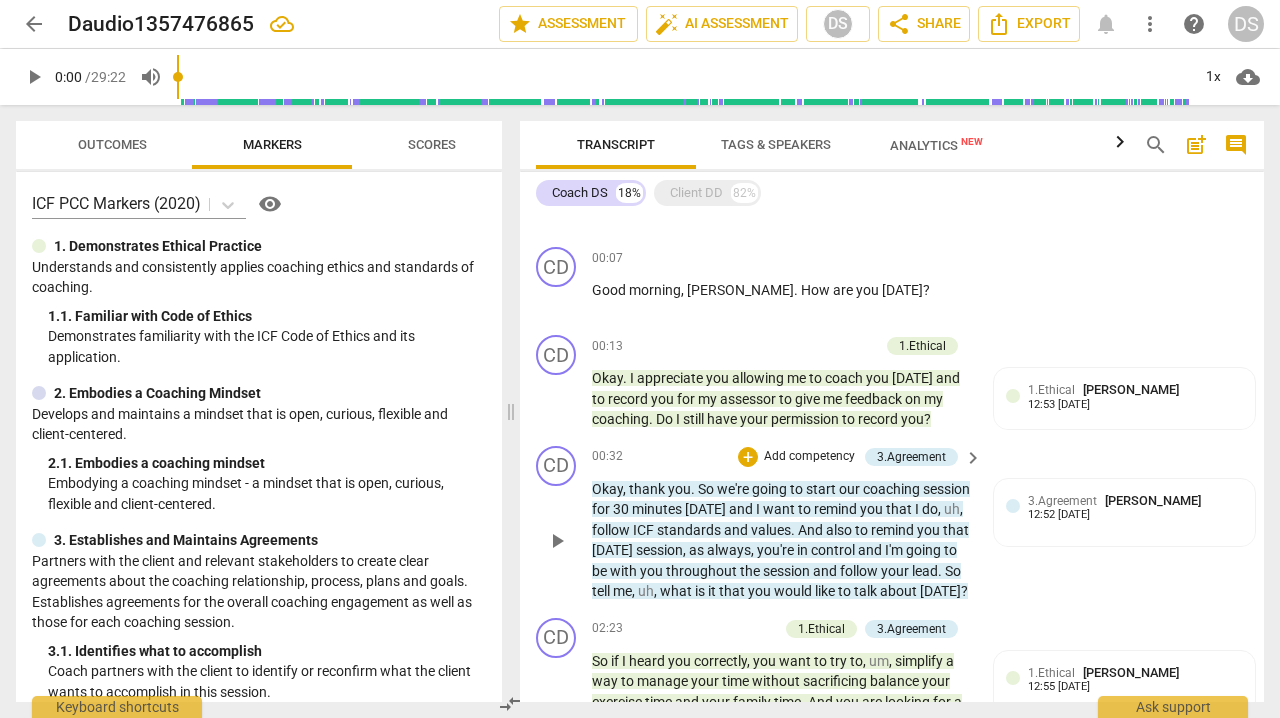 scroll, scrollTop: 60, scrollLeft: 0, axis: vertical 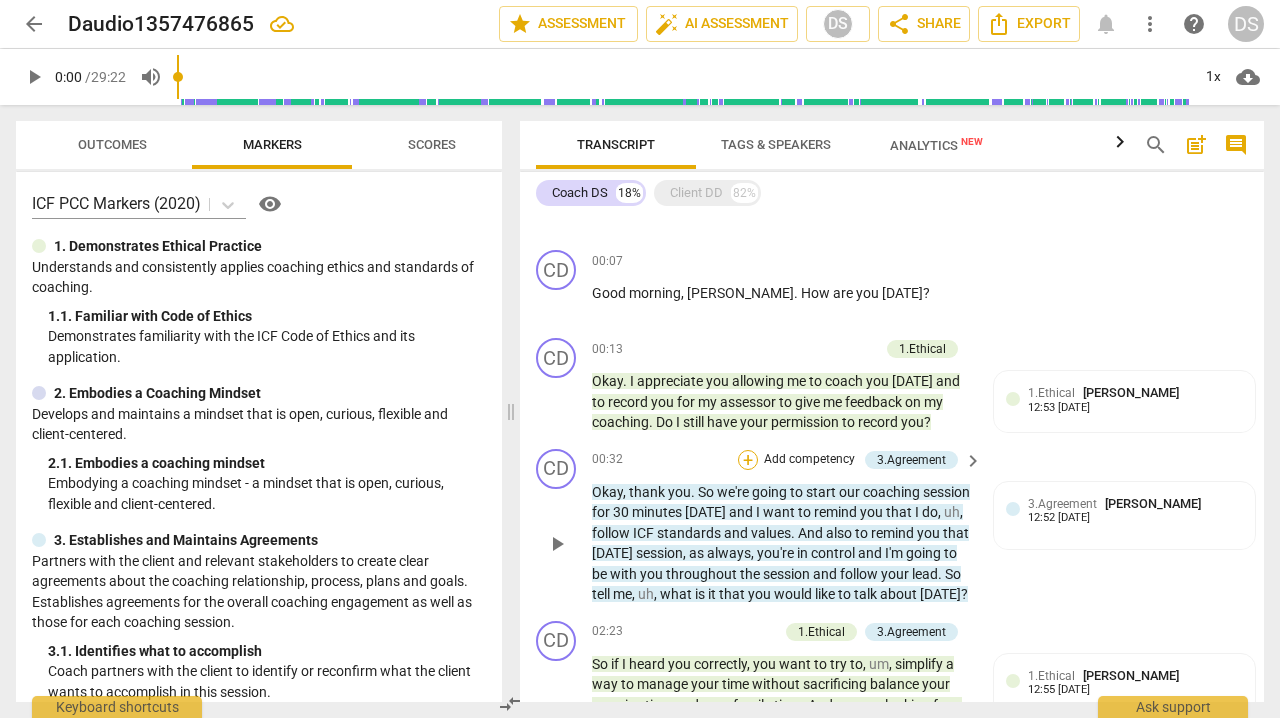 click on "+" at bounding box center [748, 460] 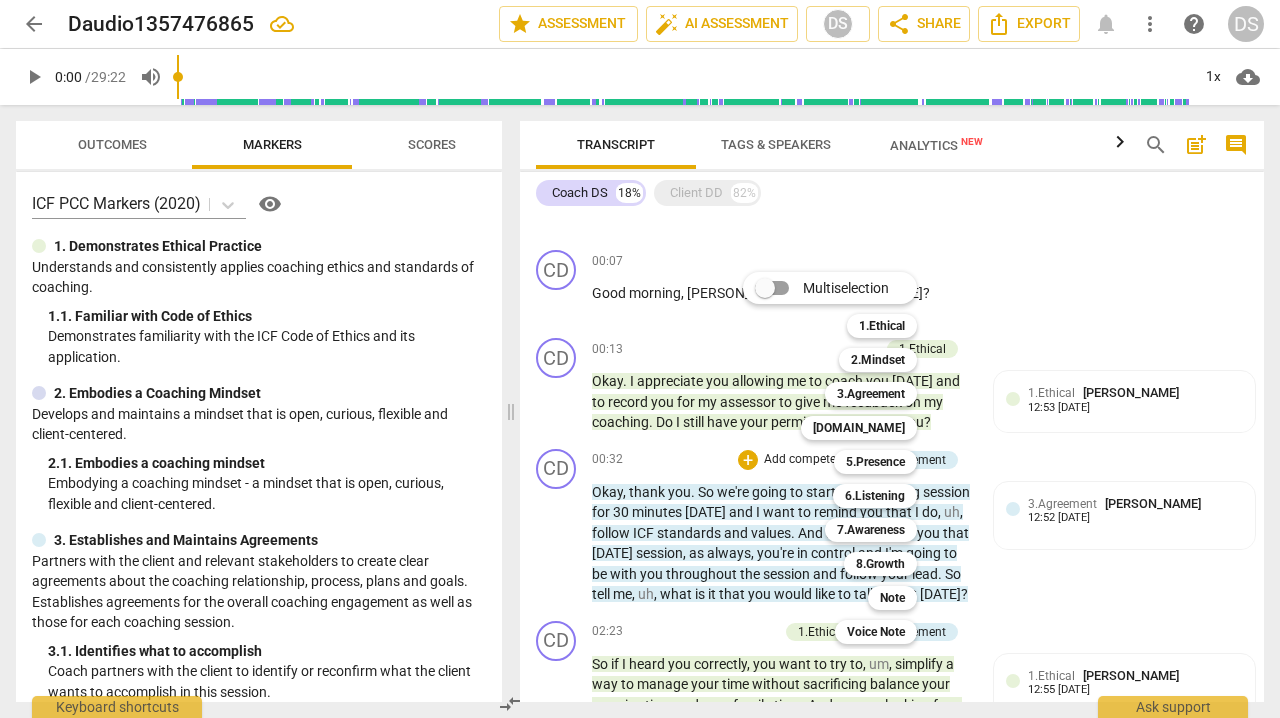 click at bounding box center [772, 288] 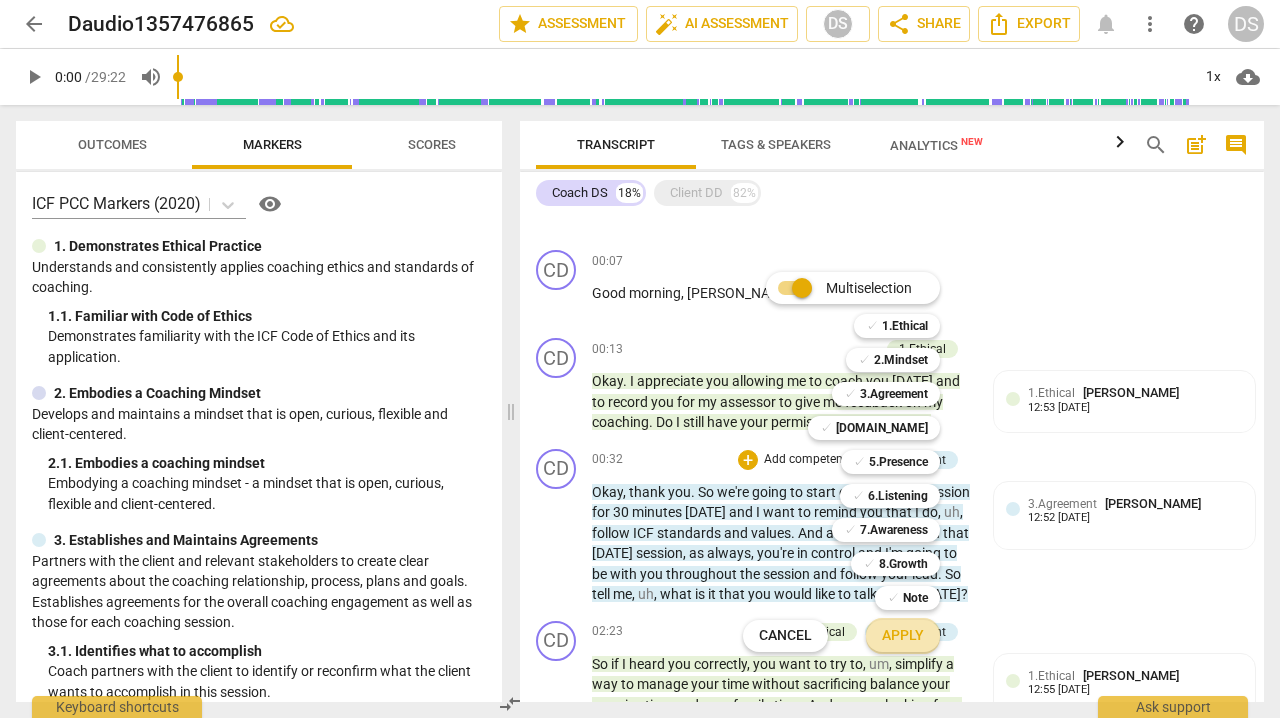 click on "Apply" at bounding box center (903, 636) 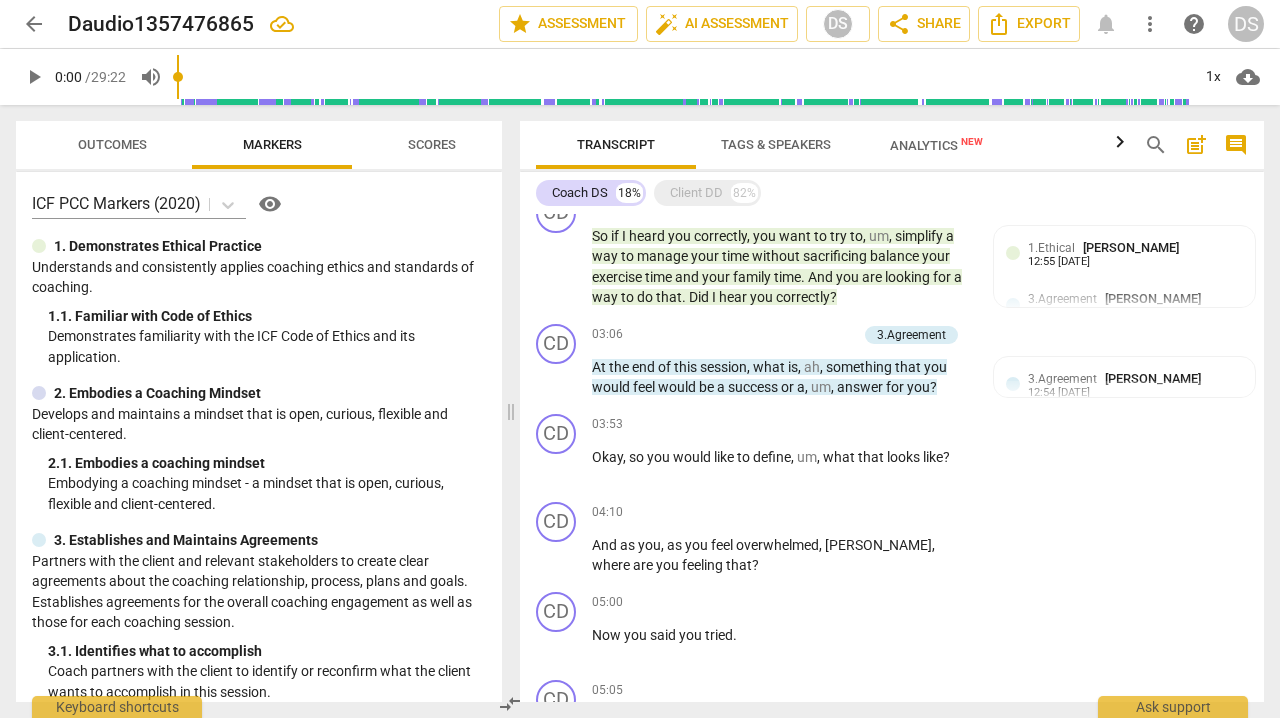scroll, scrollTop: 512, scrollLeft: 0, axis: vertical 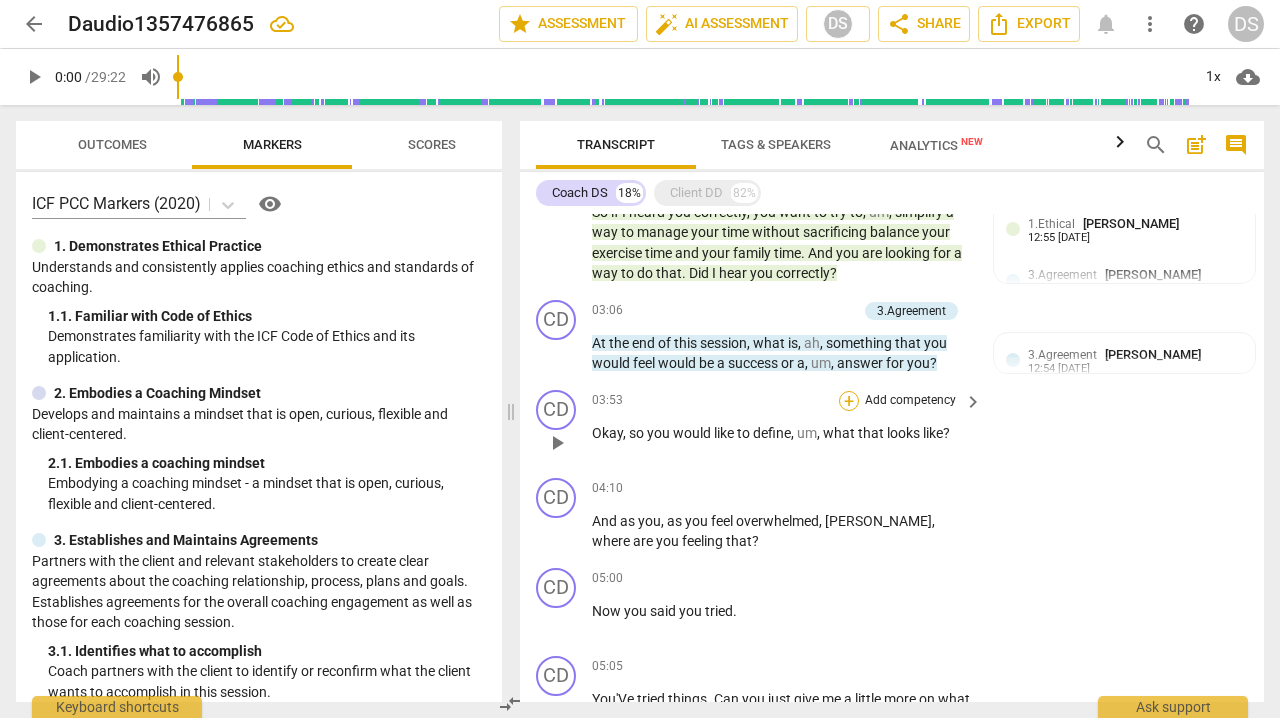 click on "+" at bounding box center (849, 401) 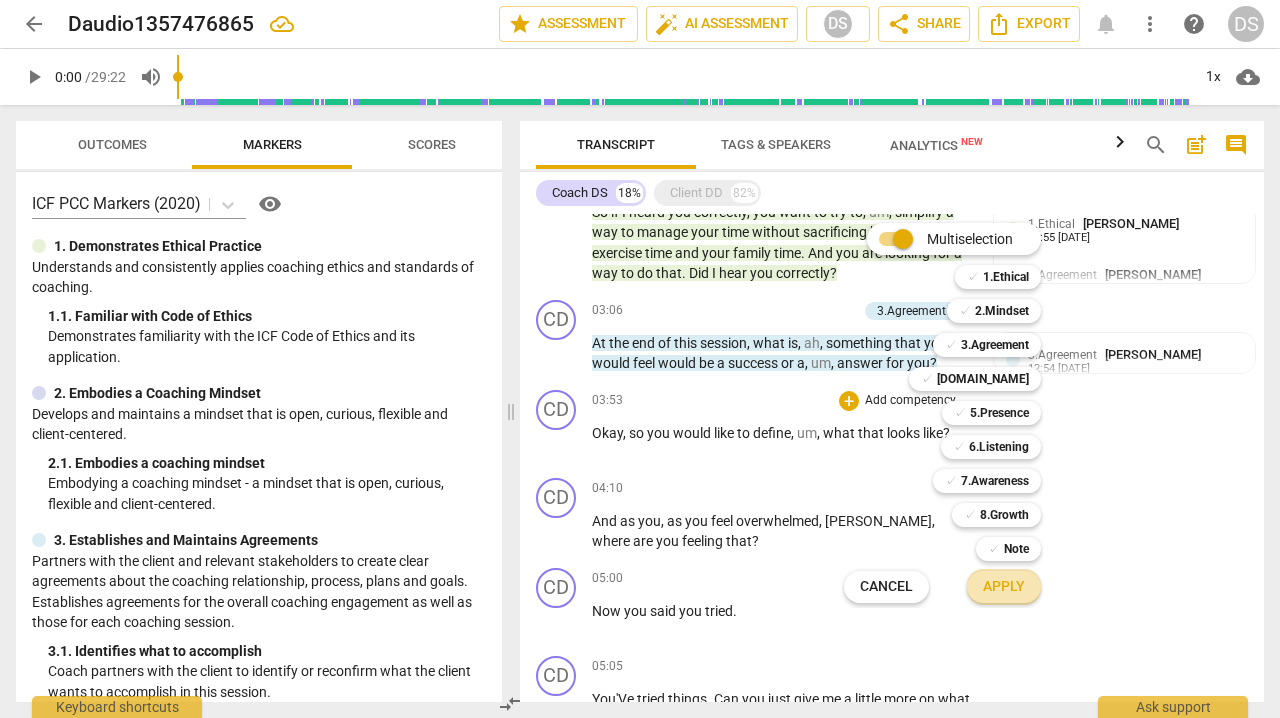 click on "Apply" at bounding box center [1004, 587] 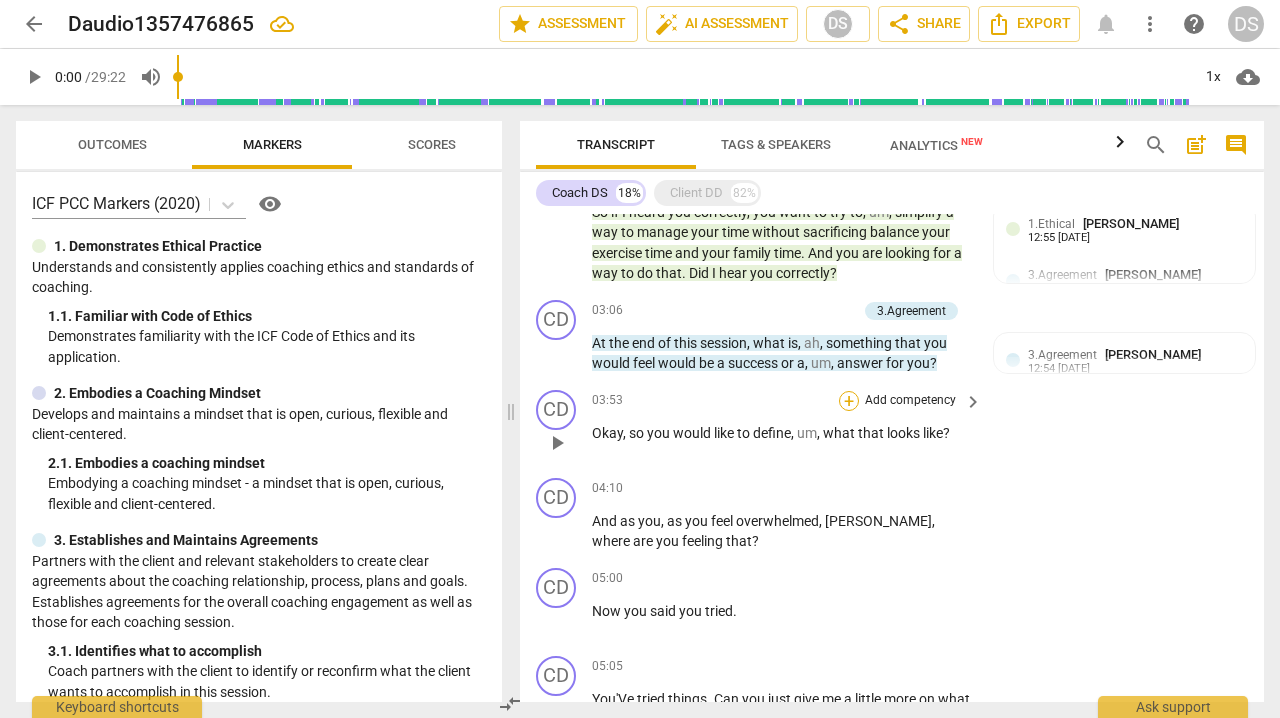 click on "+" at bounding box center [849, 401] 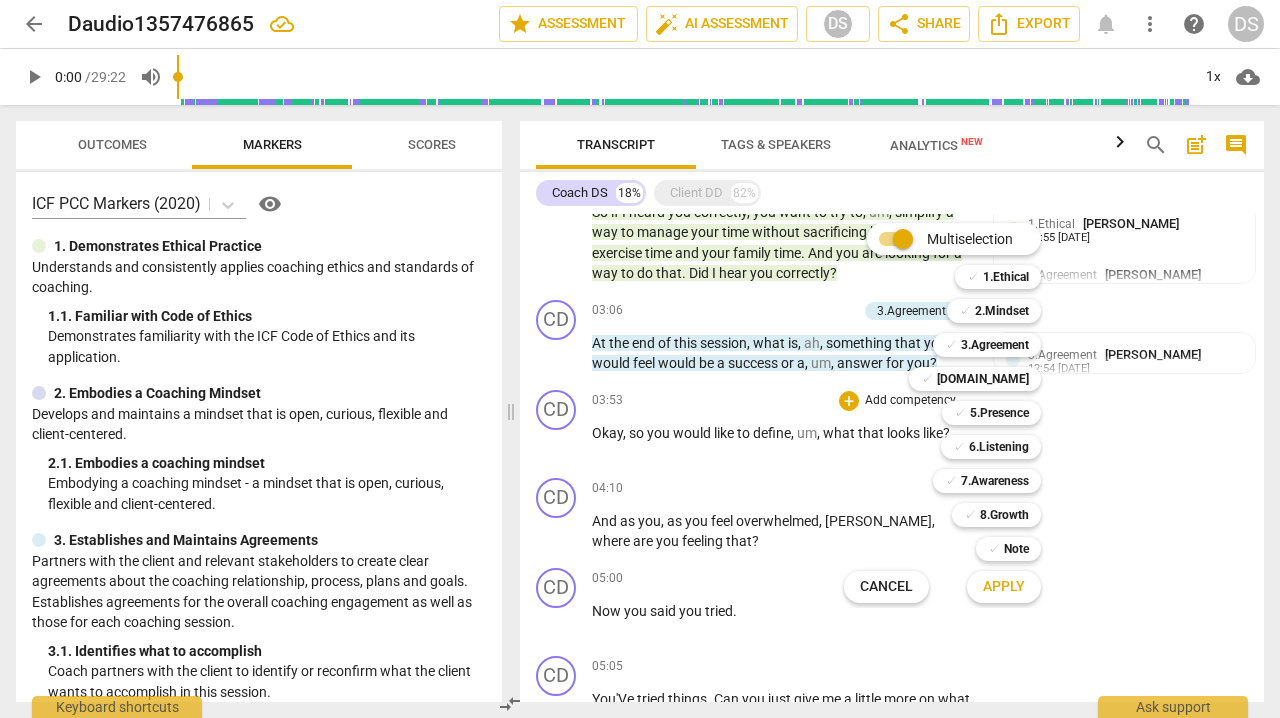 click at bounding box center (640, 359) 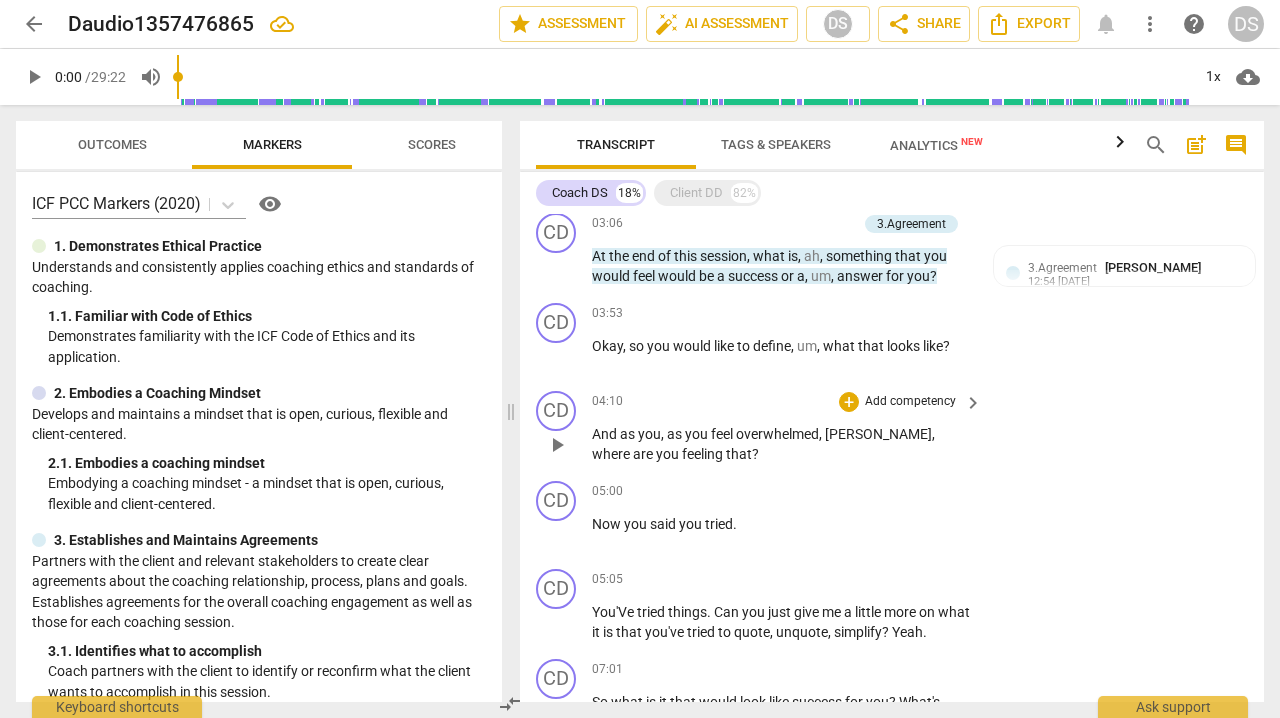 scroll, scrollTop: 641, scrollLeft: 0, axis: vertical 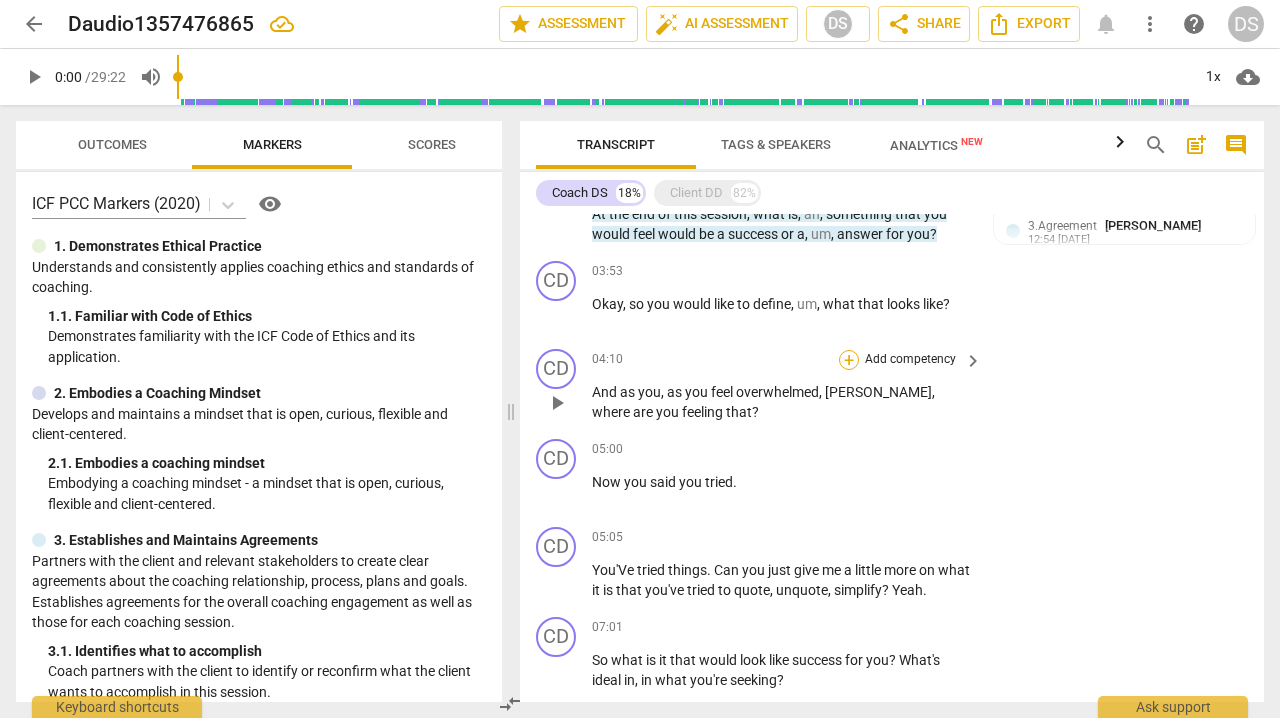 click on "+" at bounding box center (849, 360) 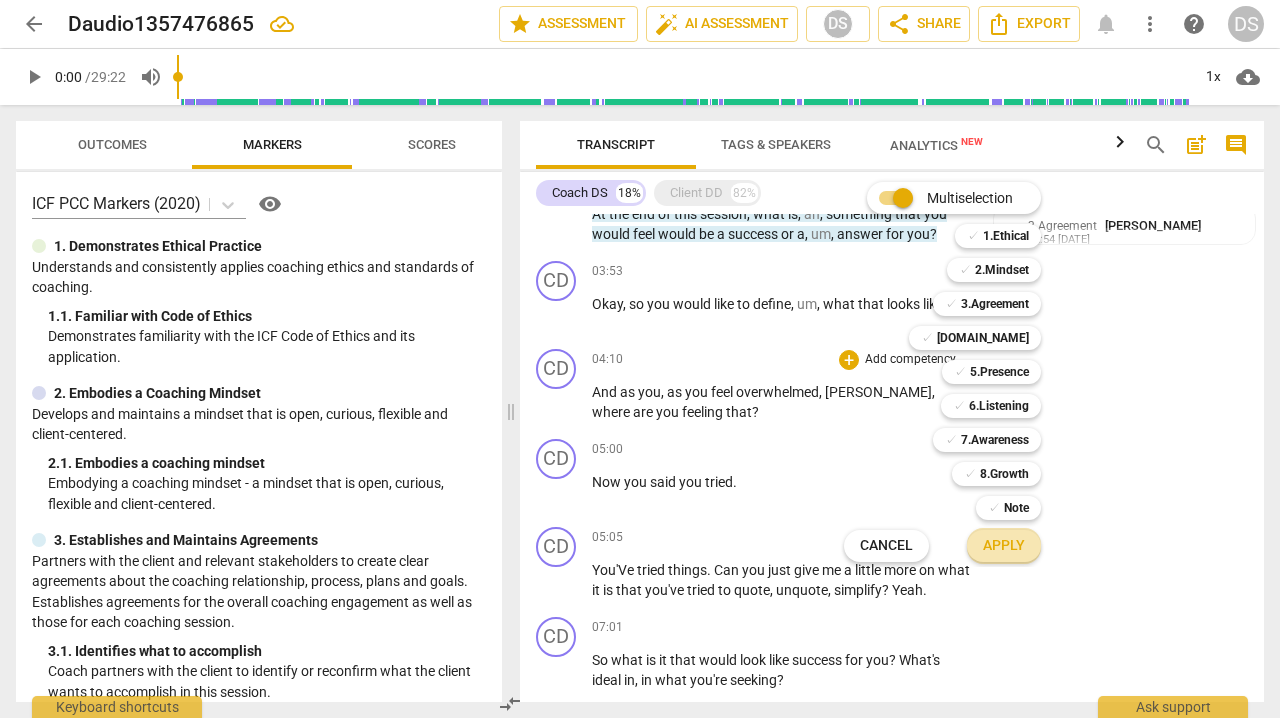 click on "Apply" at bounding box center [1004, 546] 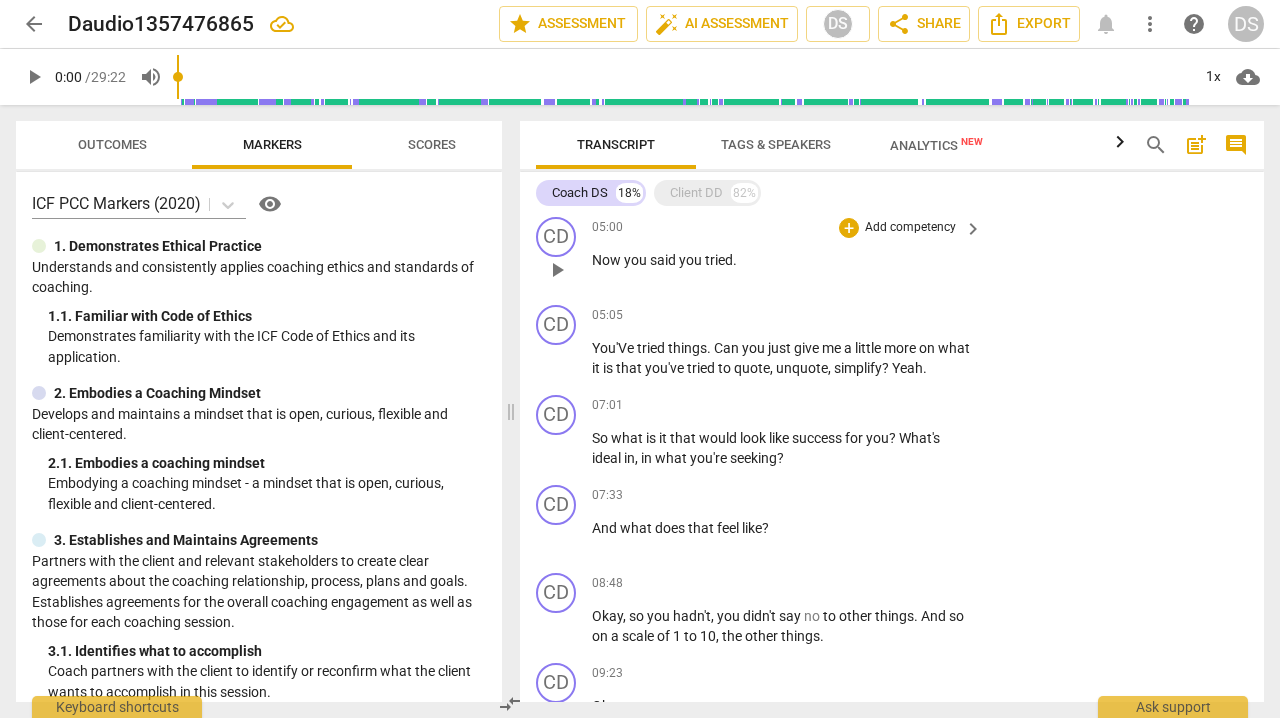 scroll, scrollTop: 851, scrollLeft: 0, axis: vertical 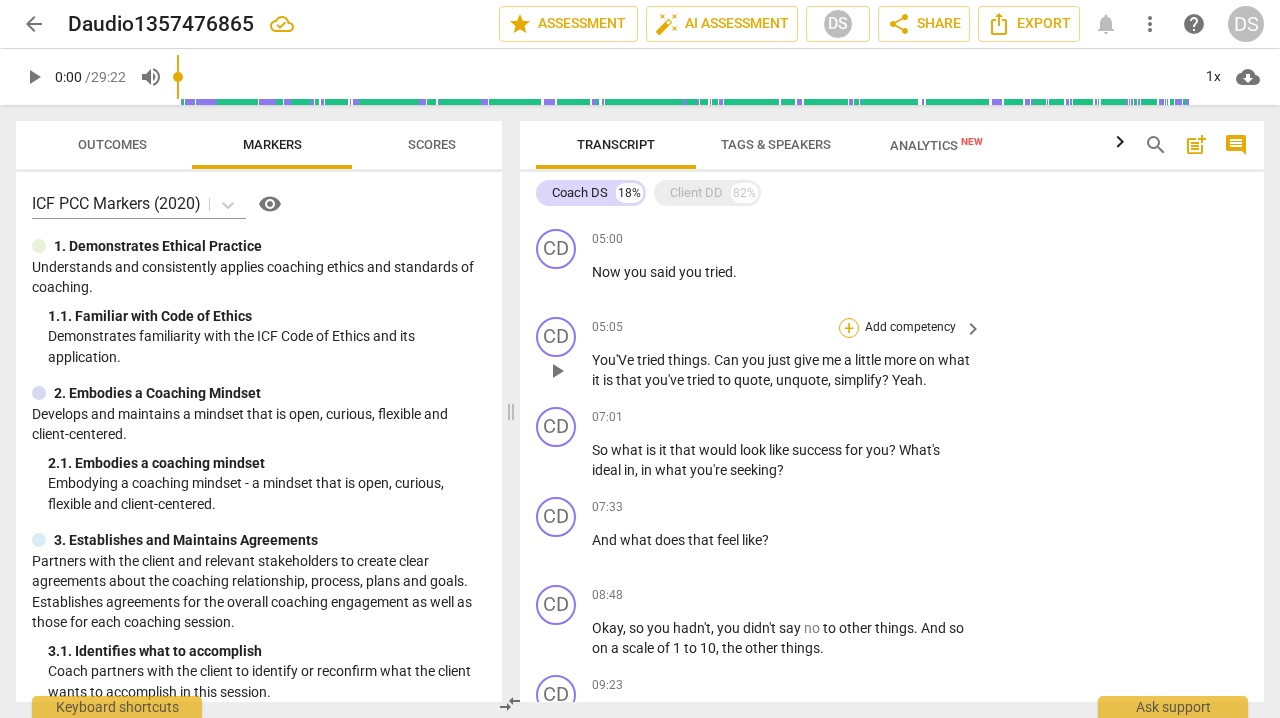 click on "+" at bounding box center (849, 328) 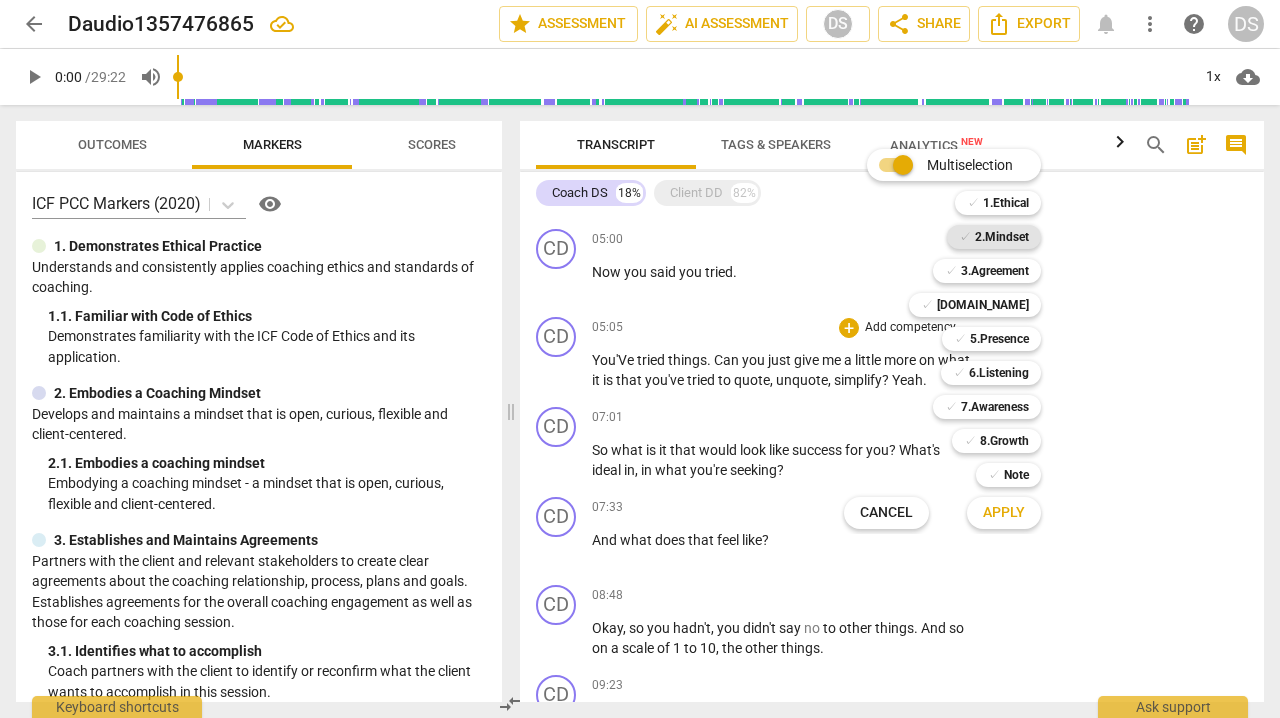 click on "2.Mindset" at bounding box center [1002, 237] 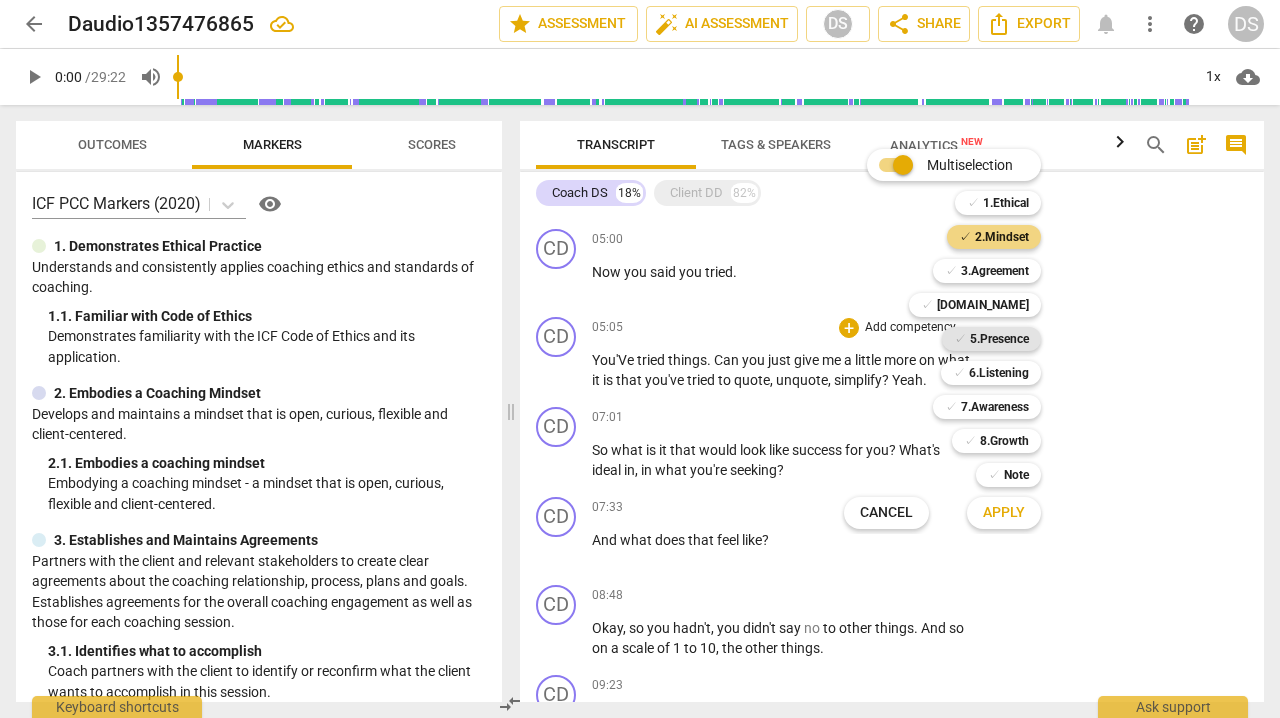 click on "5.Presence" at bounding box center (999, 339) 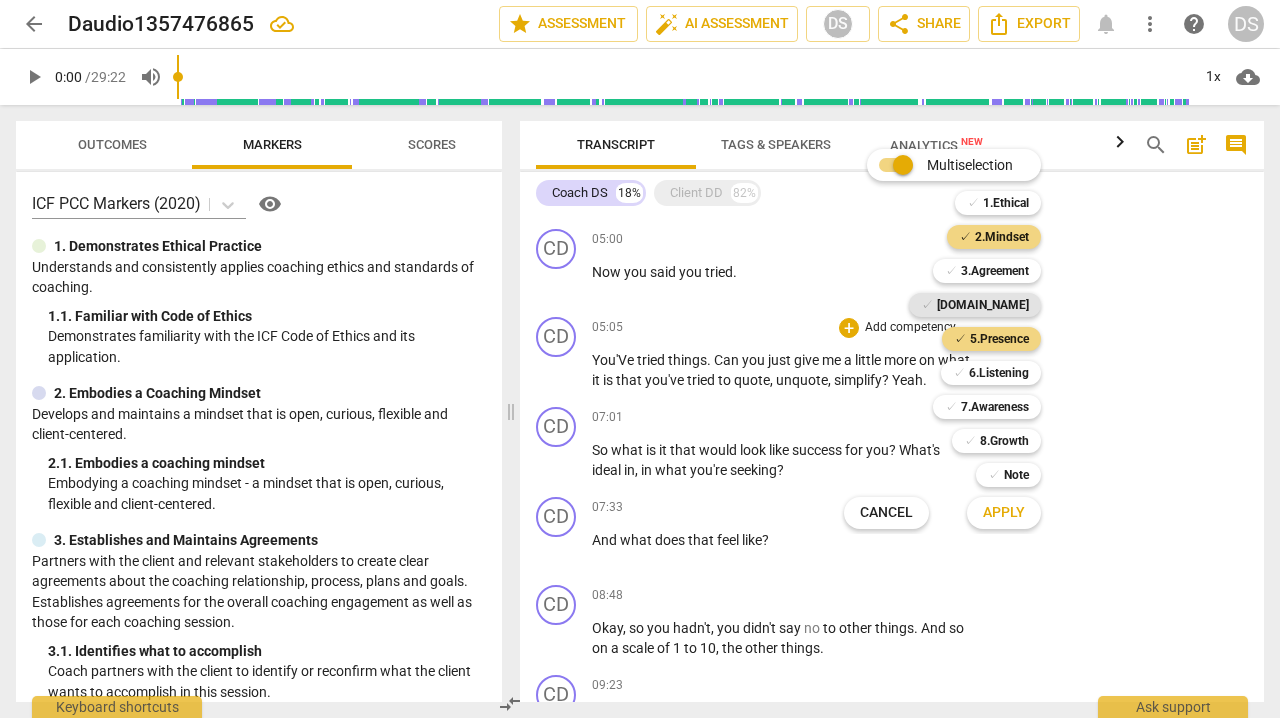 click on "[DOMAIN_NAME]" at bounding box center [983, 305] 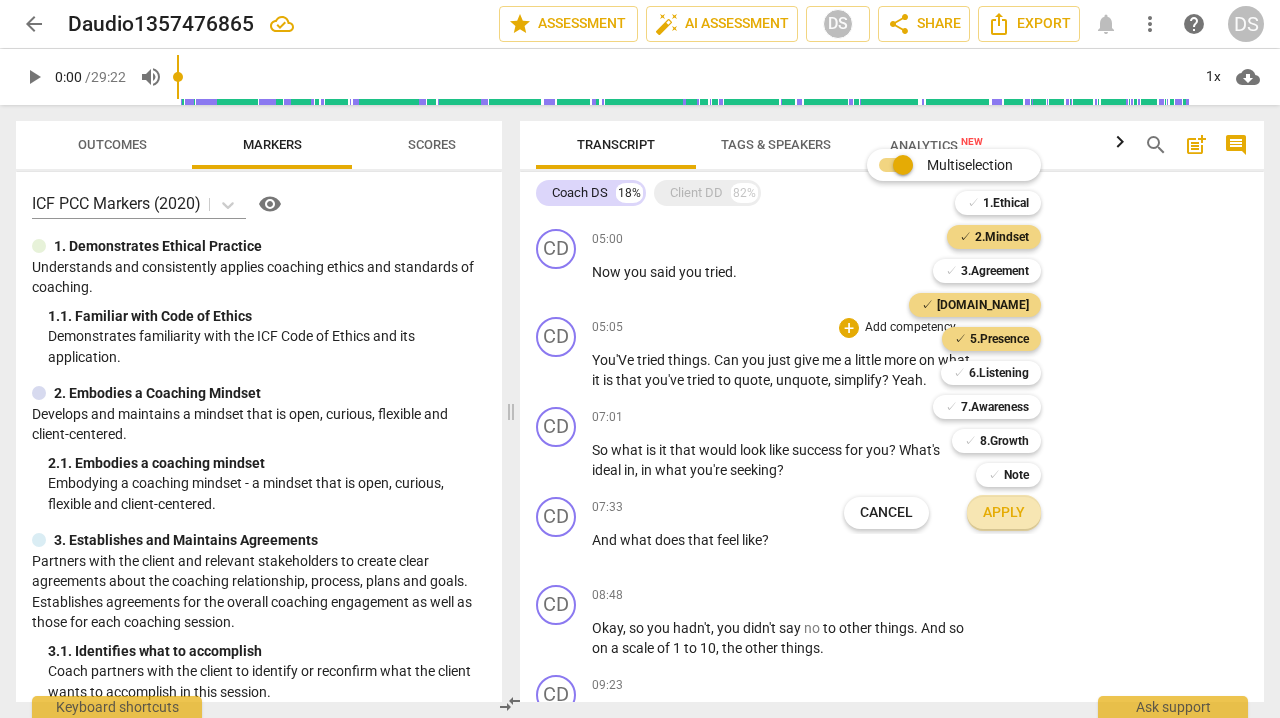 click on "Apply" at bounding box center (1004, 513) 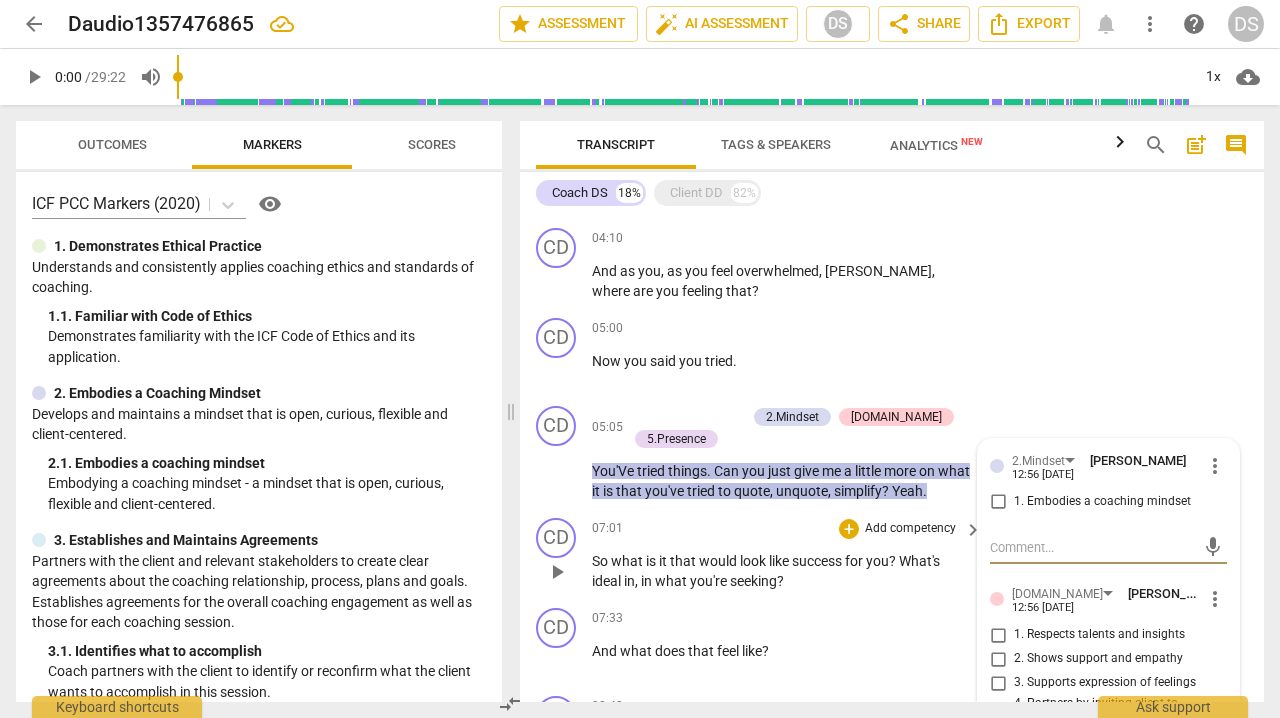 scroll, scrollTop: 758, scrollLeft: 0, axis: vertical 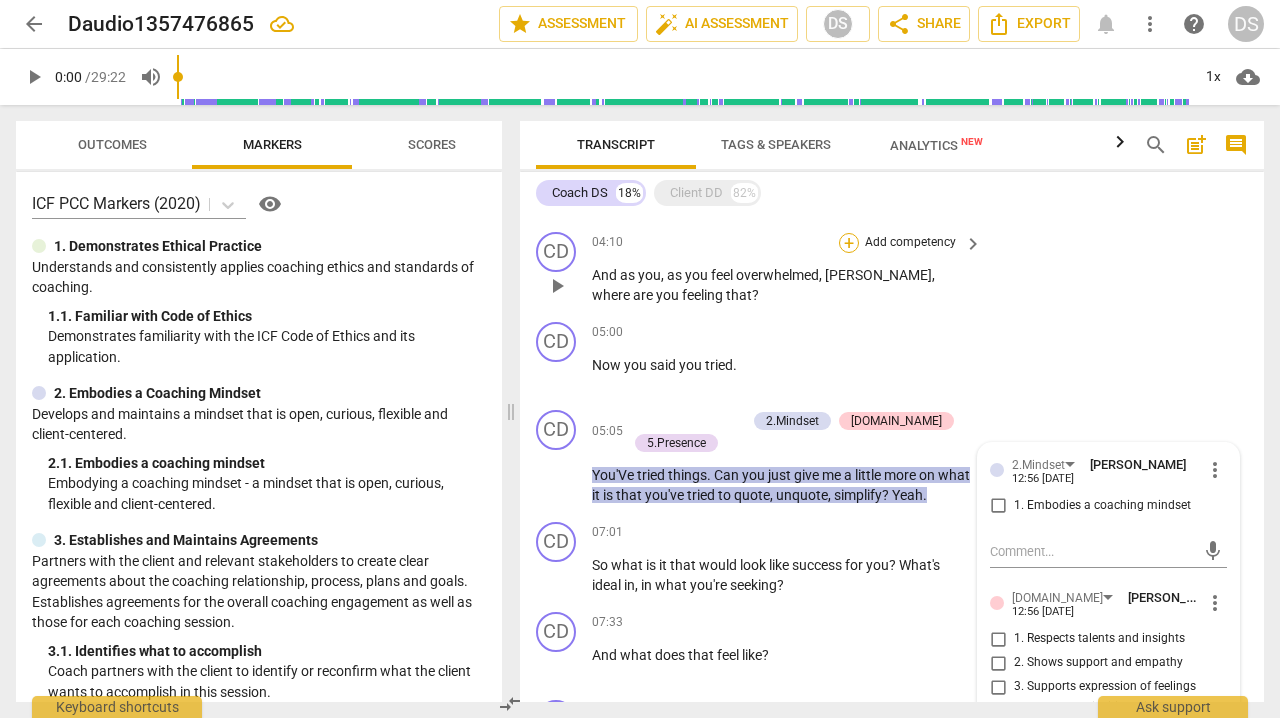 click on "+" at bounding box center [849, 243] 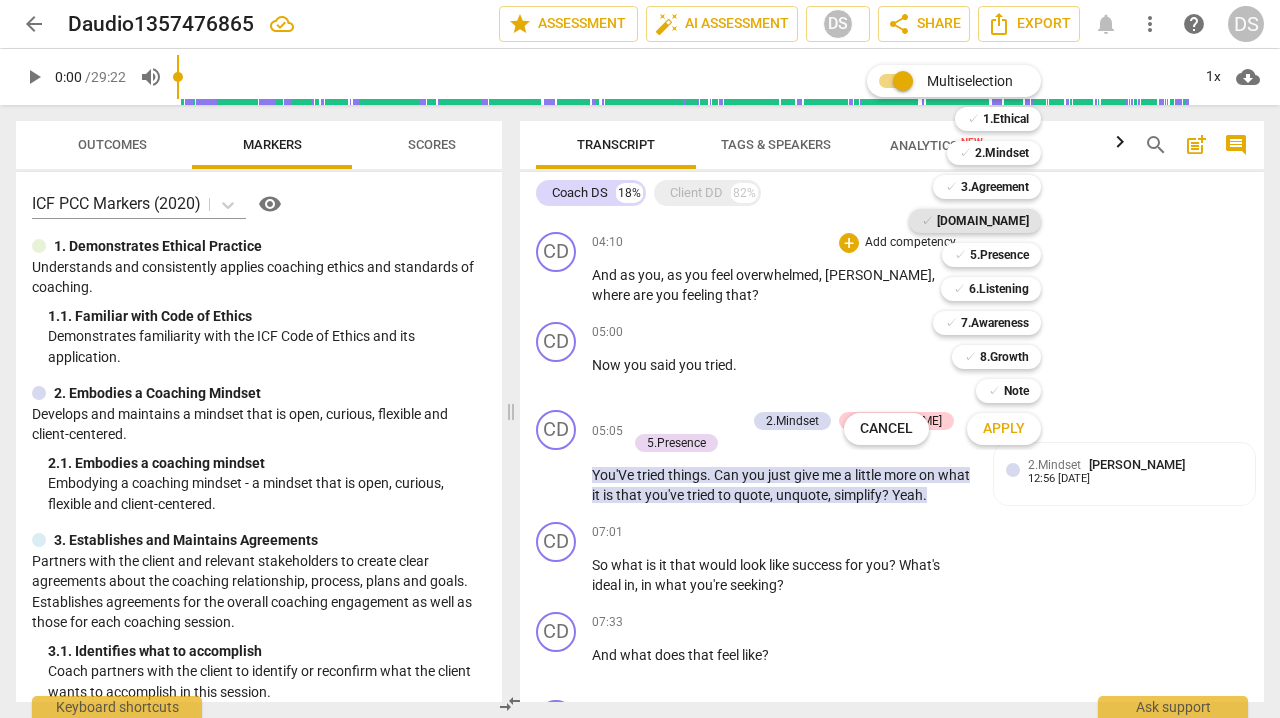 click on "[DOMAIN_NAME]" at bounding box center (983, 221) 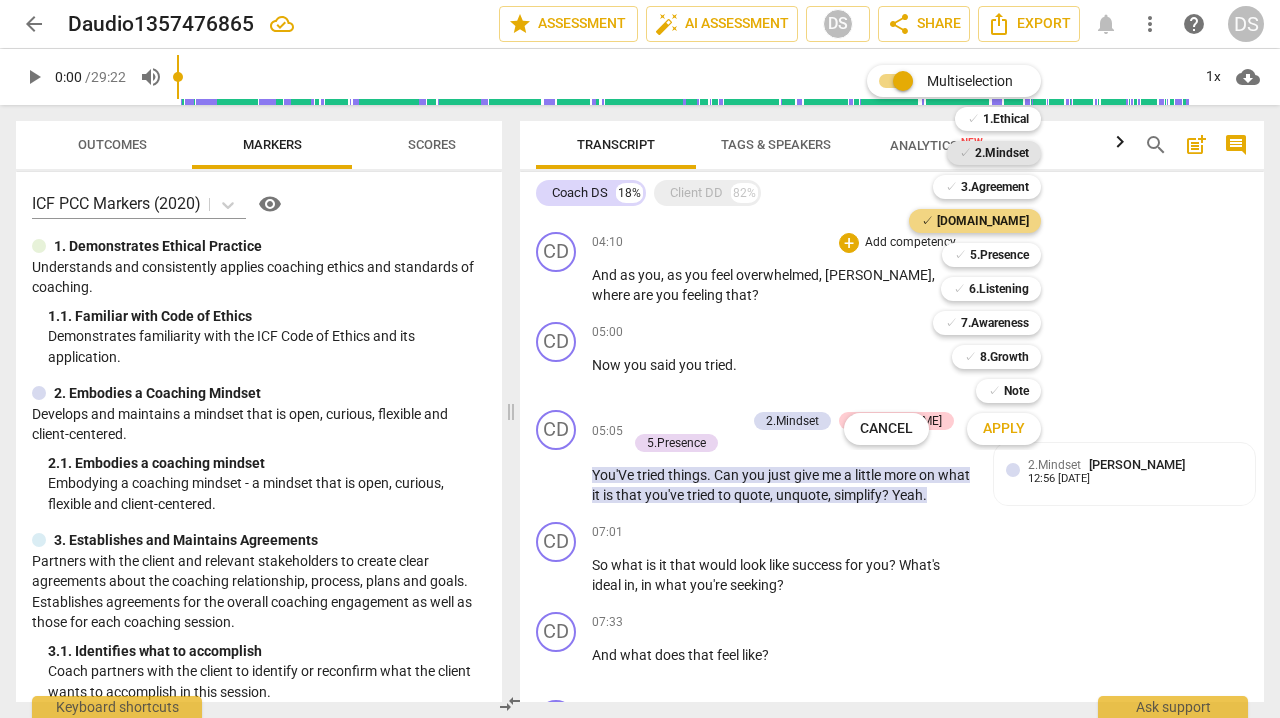 click on "2.Mindset" at bounding box center [1002, 153] 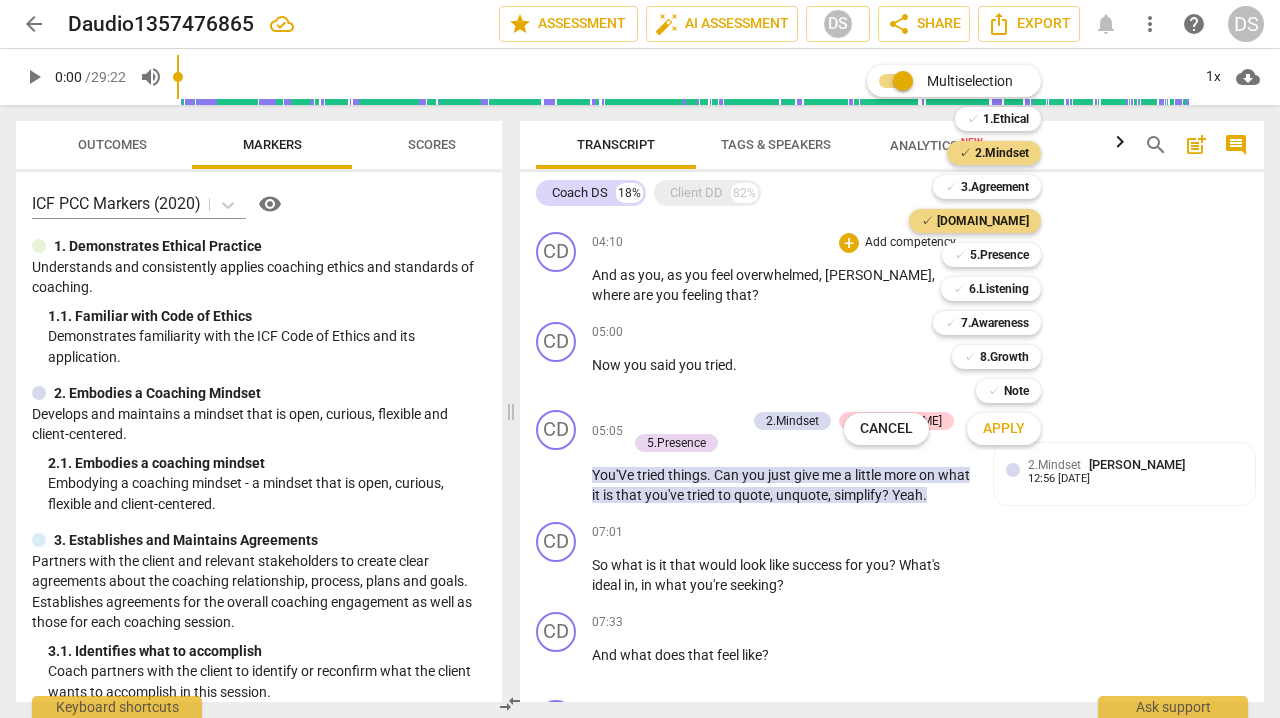 click on "Apply" at bounding box center (1004, 429) 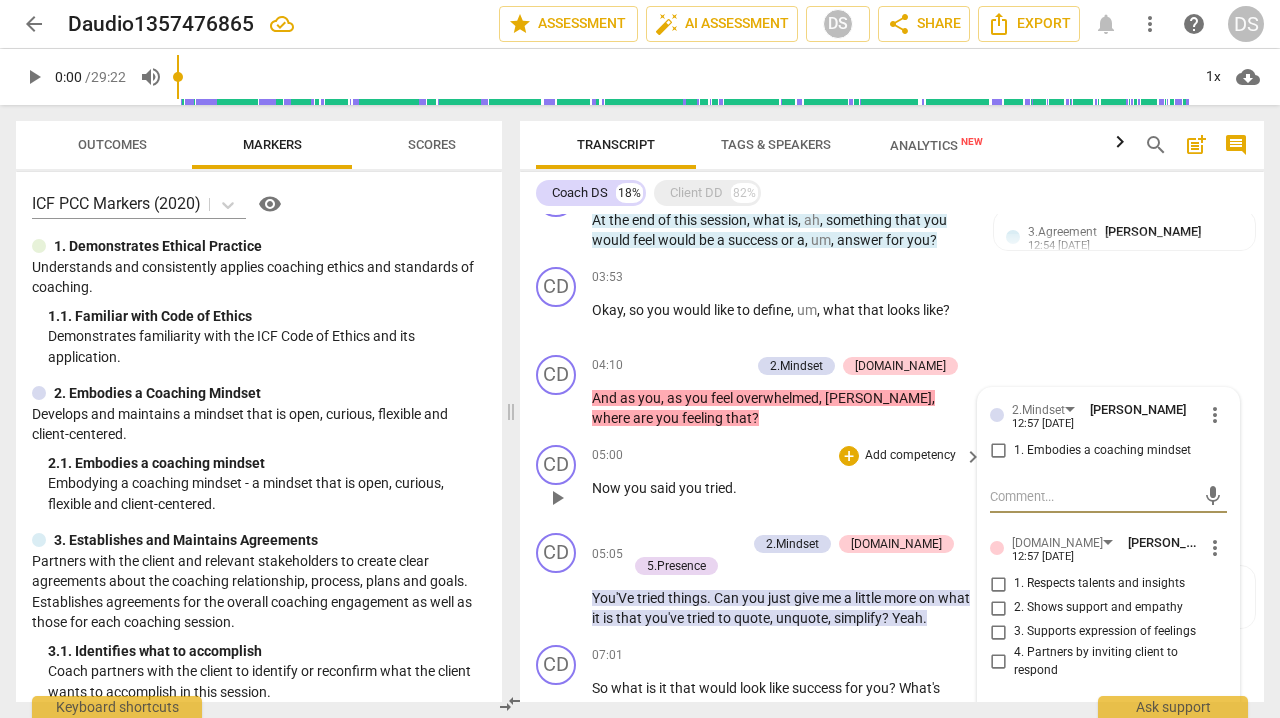 scroll, scrollTop: 621, scrollLeft: 0, axis: vertical 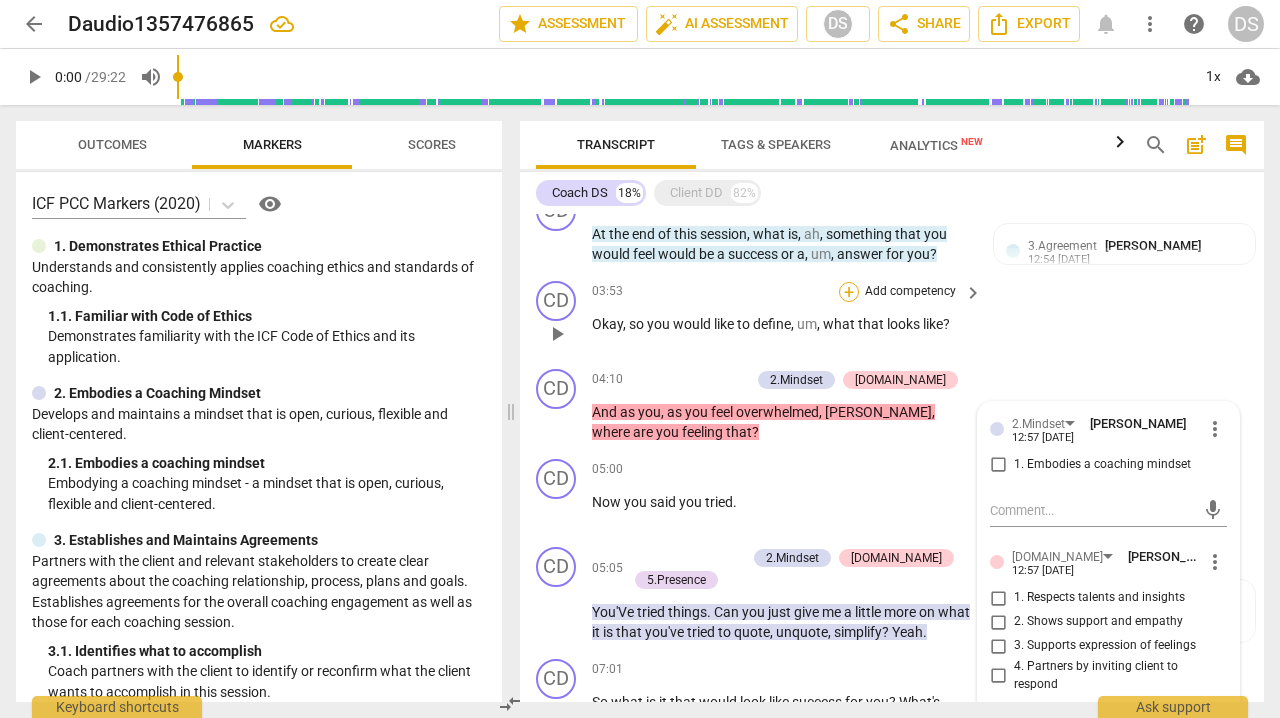 click on "+" at bounding box center (849, 292) 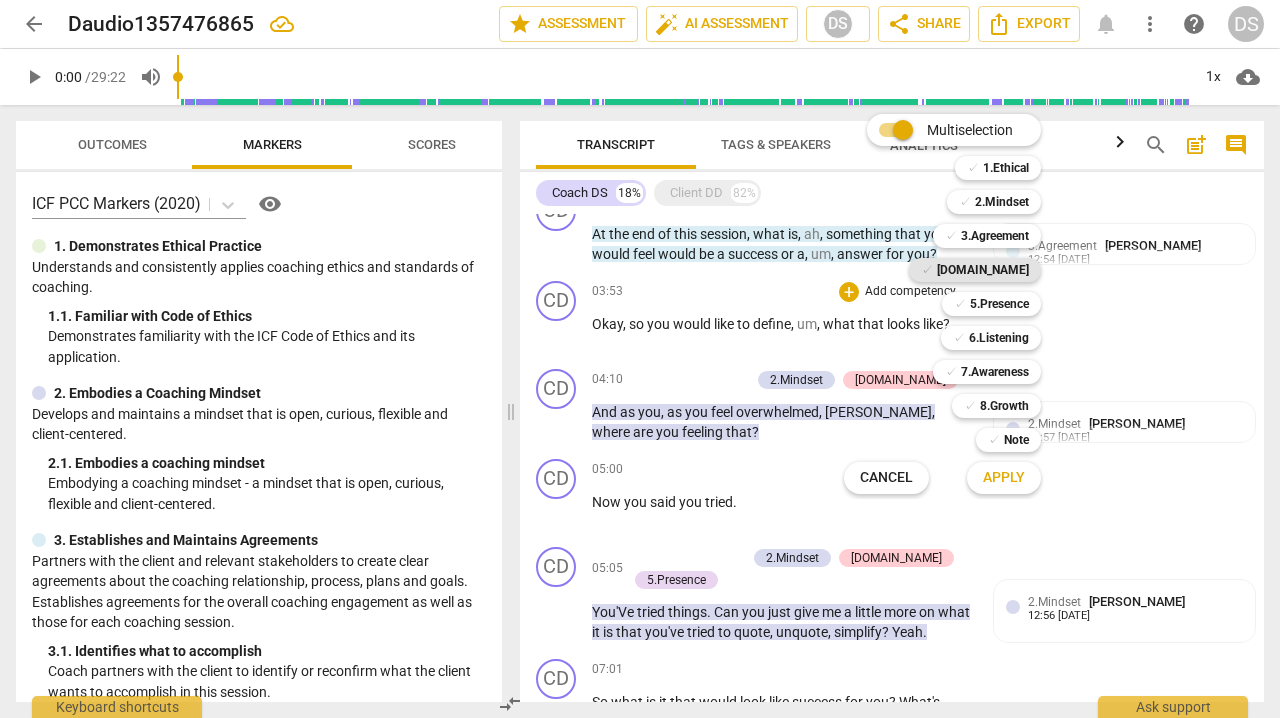 click on "[DOMAIN_NAME]" at bounding box center (983, 270) 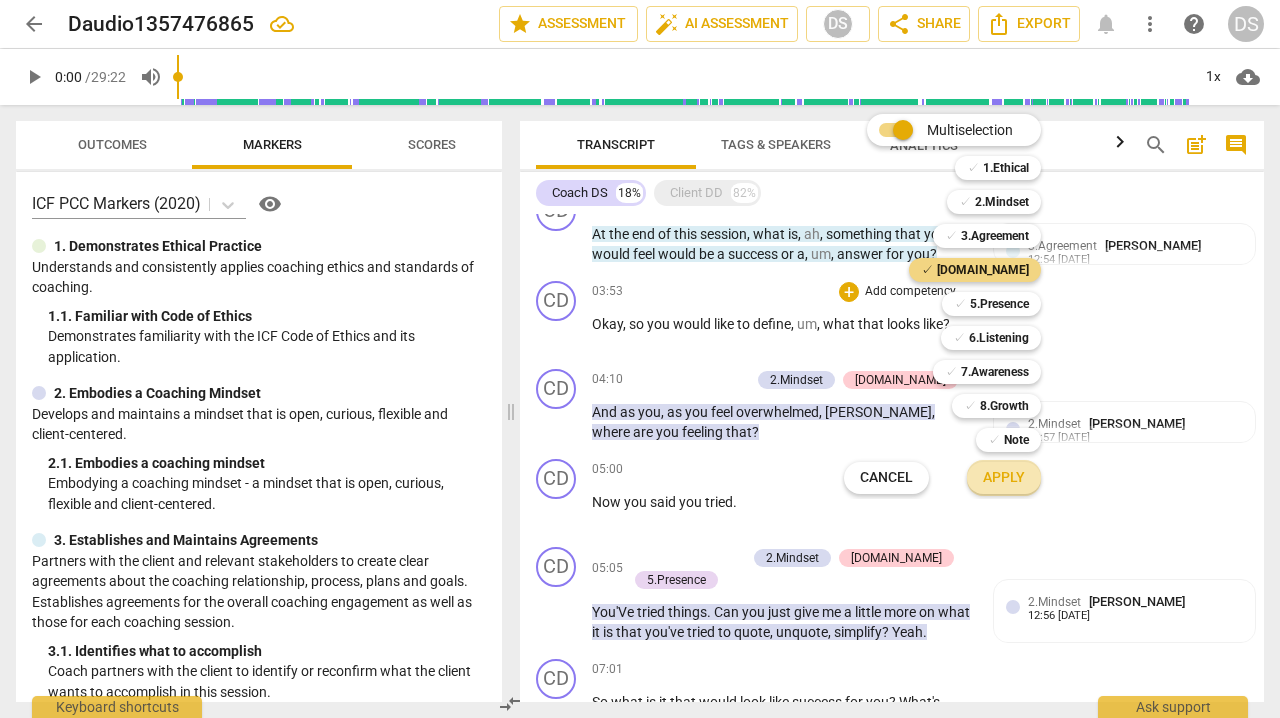 click on "Apply" at bounding box center [1004, 478] 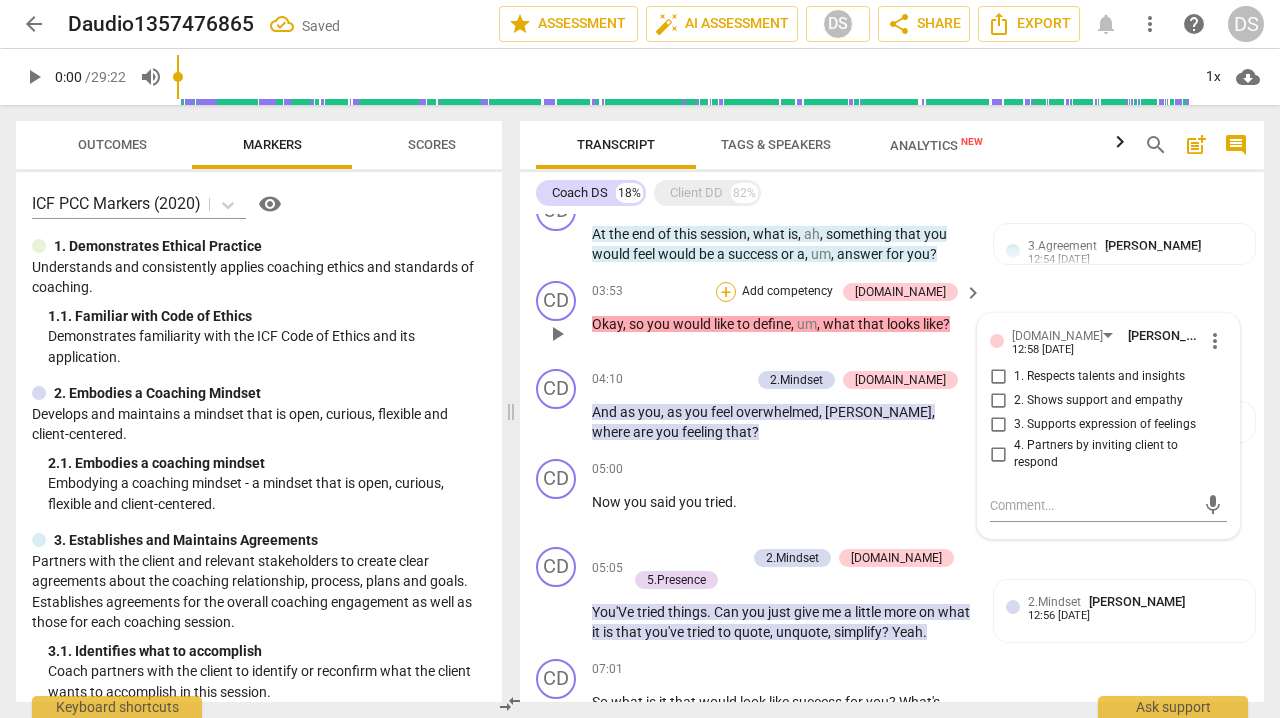 click on "+" at bounding box center [726, 292] 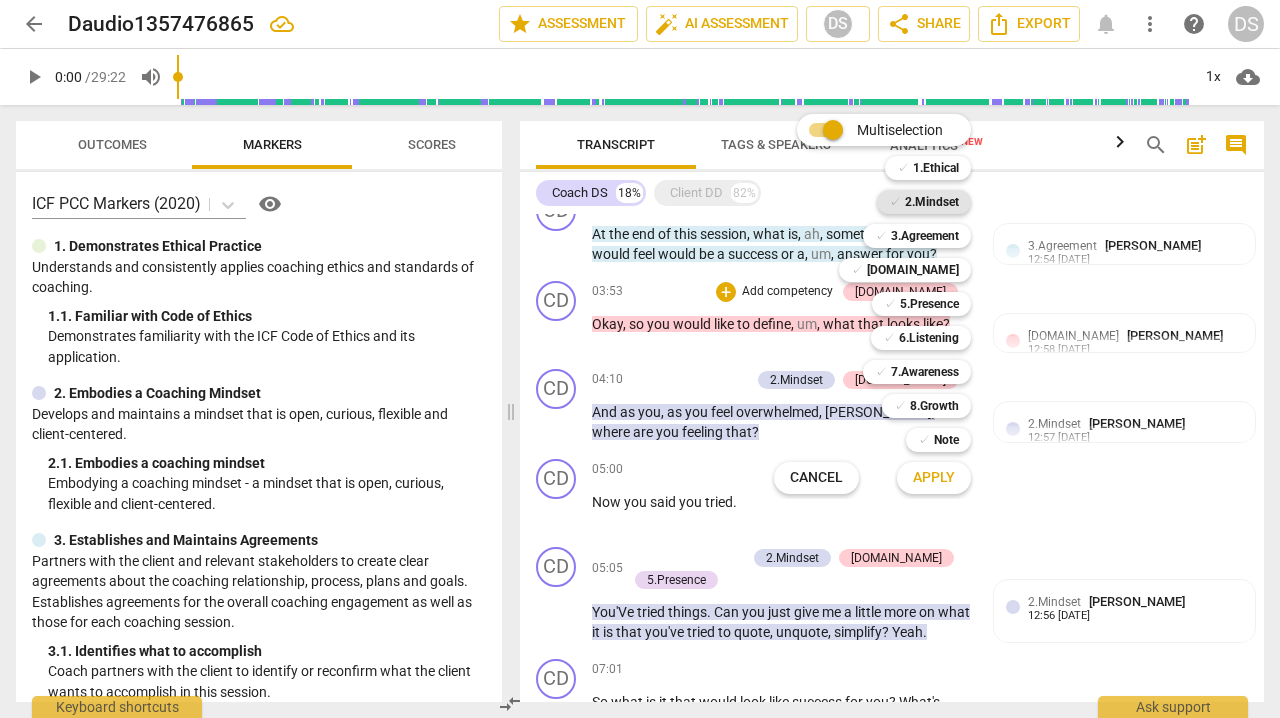 click on "2.Mindset" at bounding box center [932, 202] 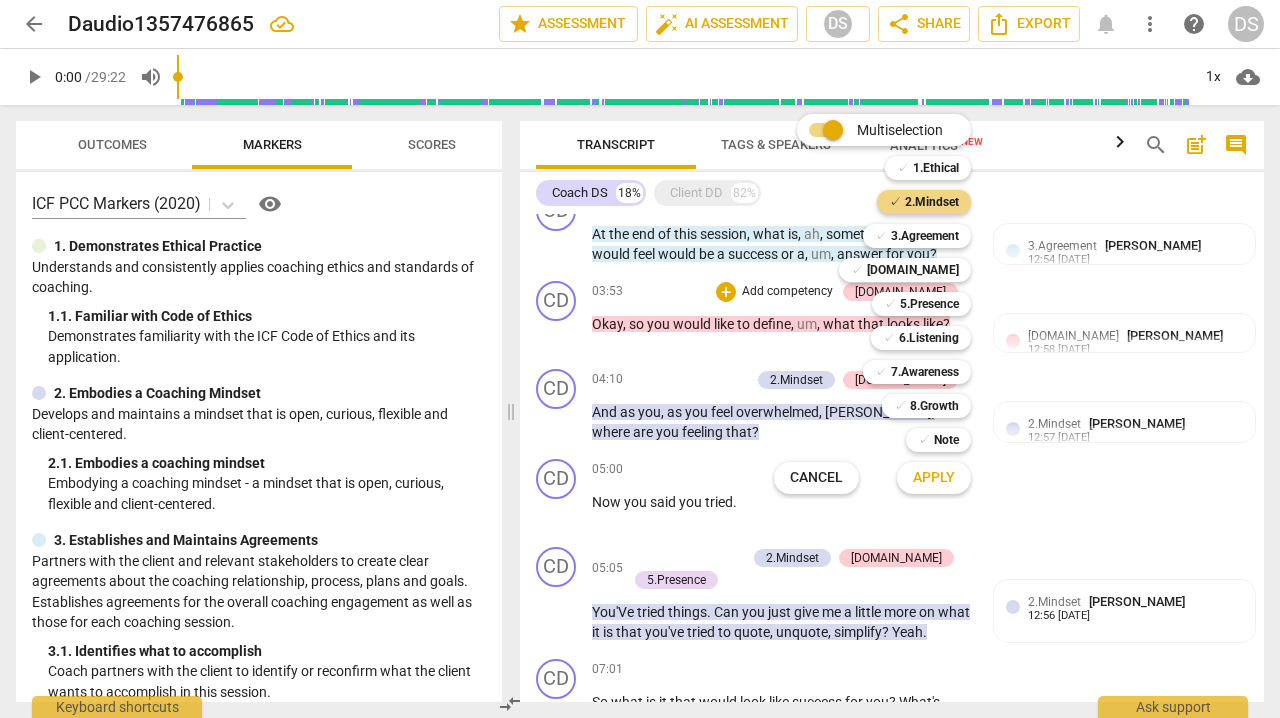 click on "Apply" at bounding box center [934, 478] 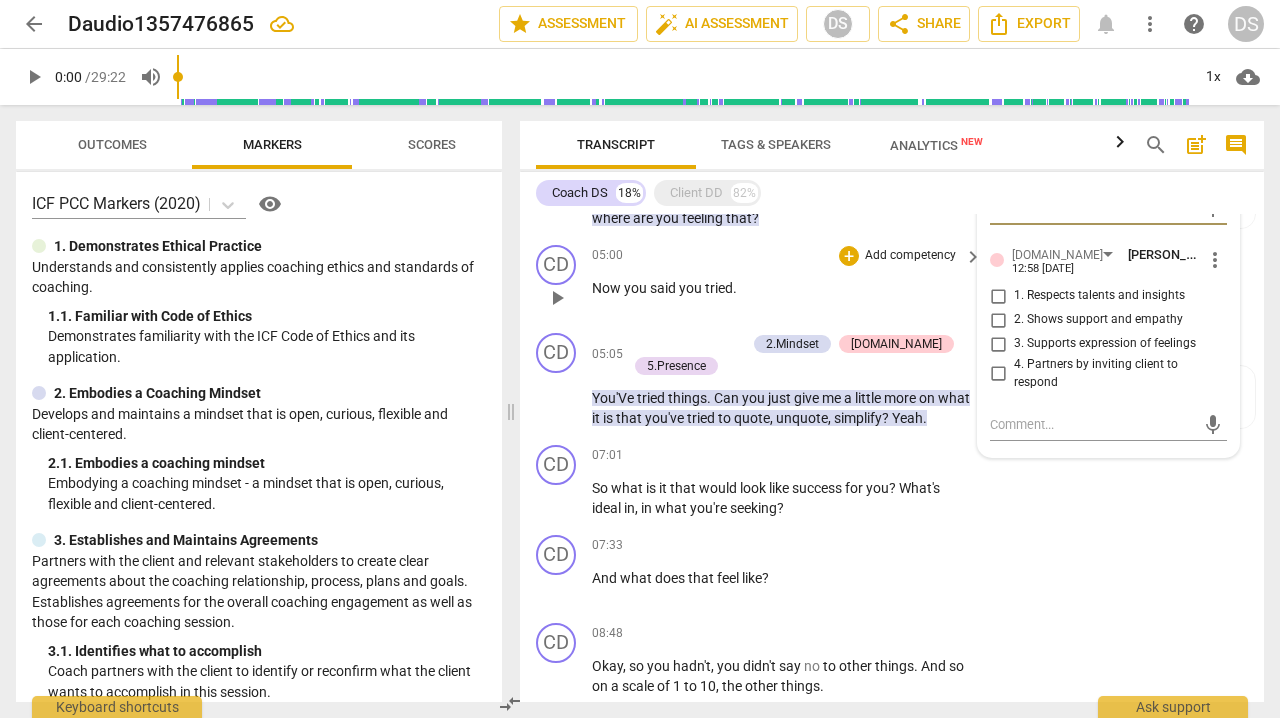 scroll, scrollTop: 851, scrollLeft: 0, axis: vertical 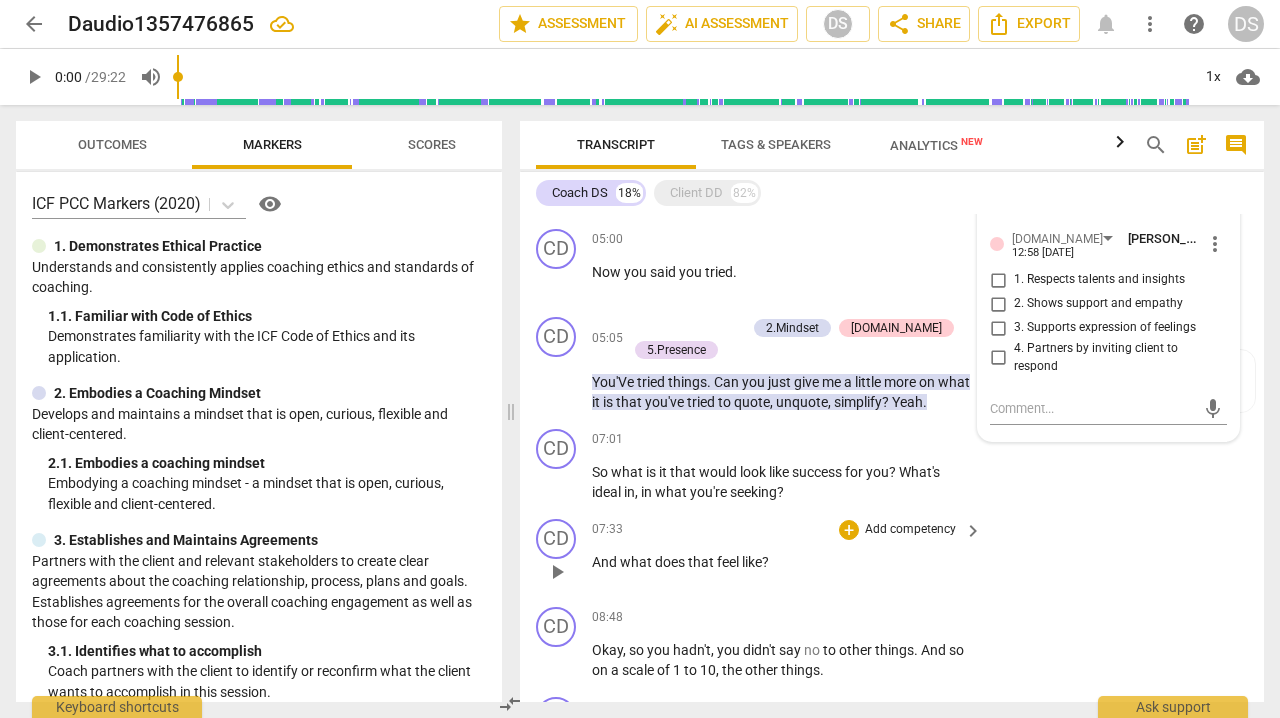 click on "CD play_arrow pause 07:33 + Add competency keyboard_arrow_right And   what   does   that   feel   like ?" at bounding box center (892, 555) 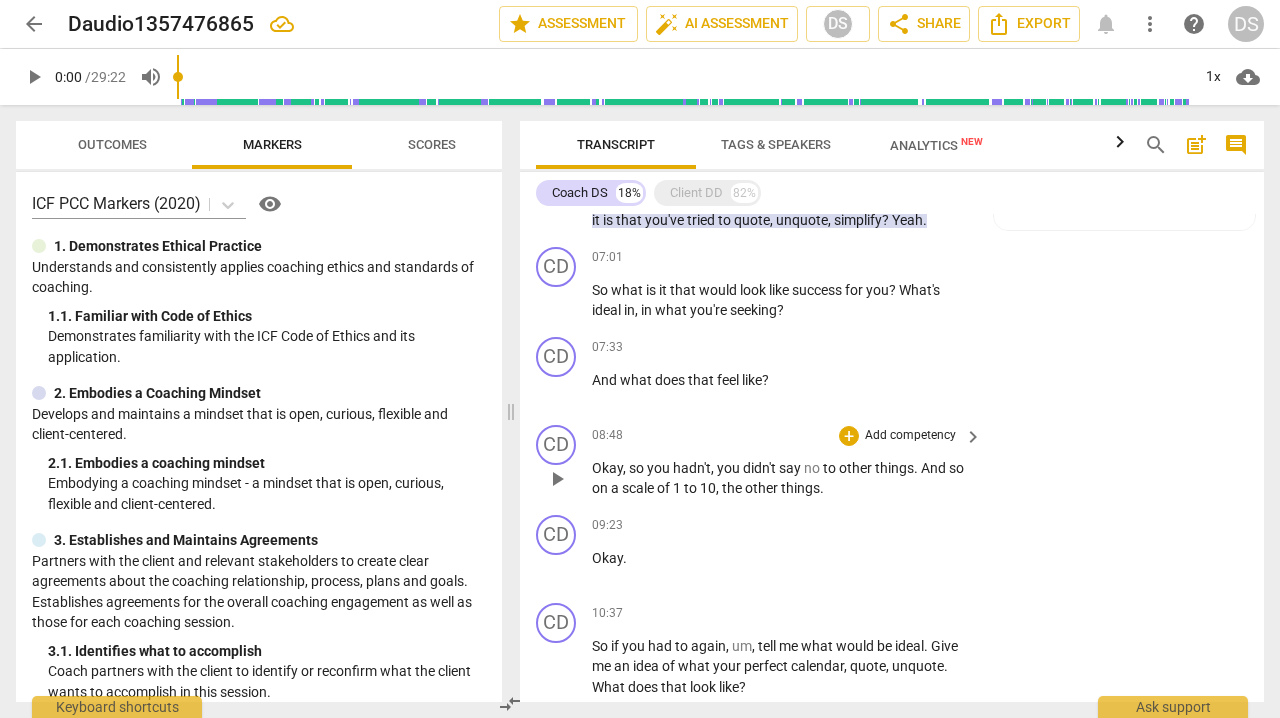 scroll, scrollTop: 1034, scrollLeft: 0, axis: vertical 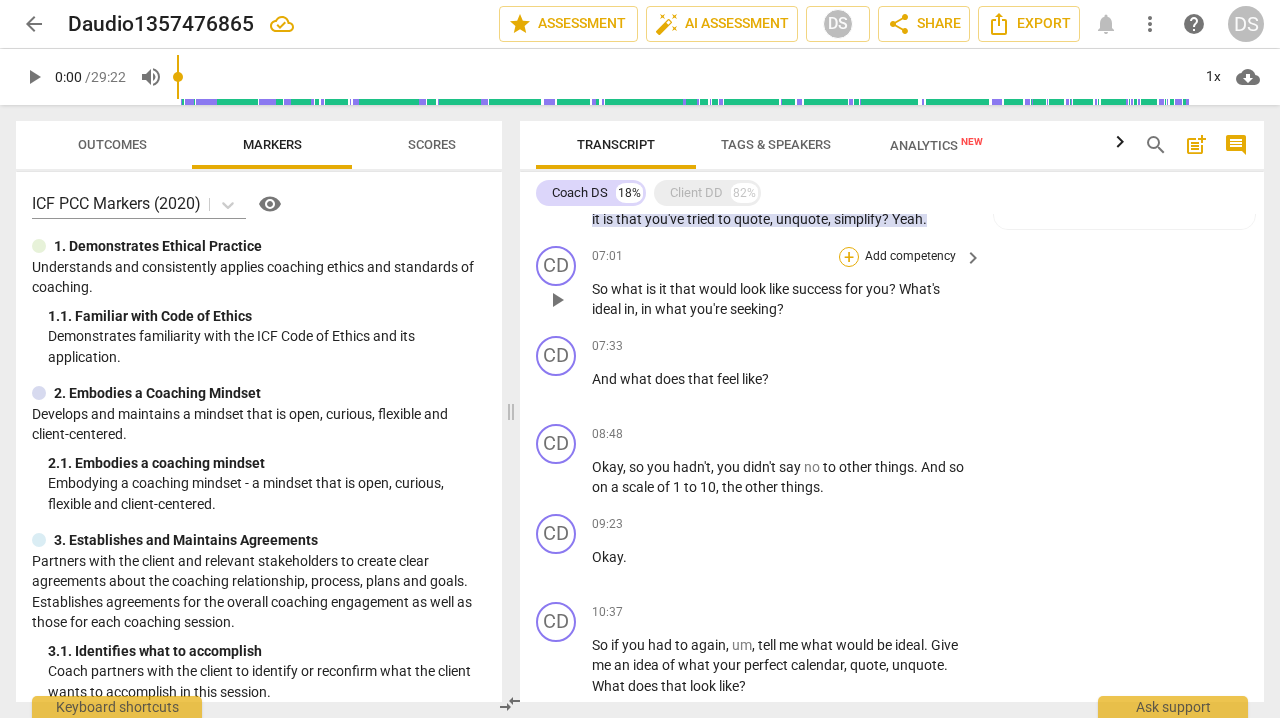 click on "+" at bounding box center [849, 257] 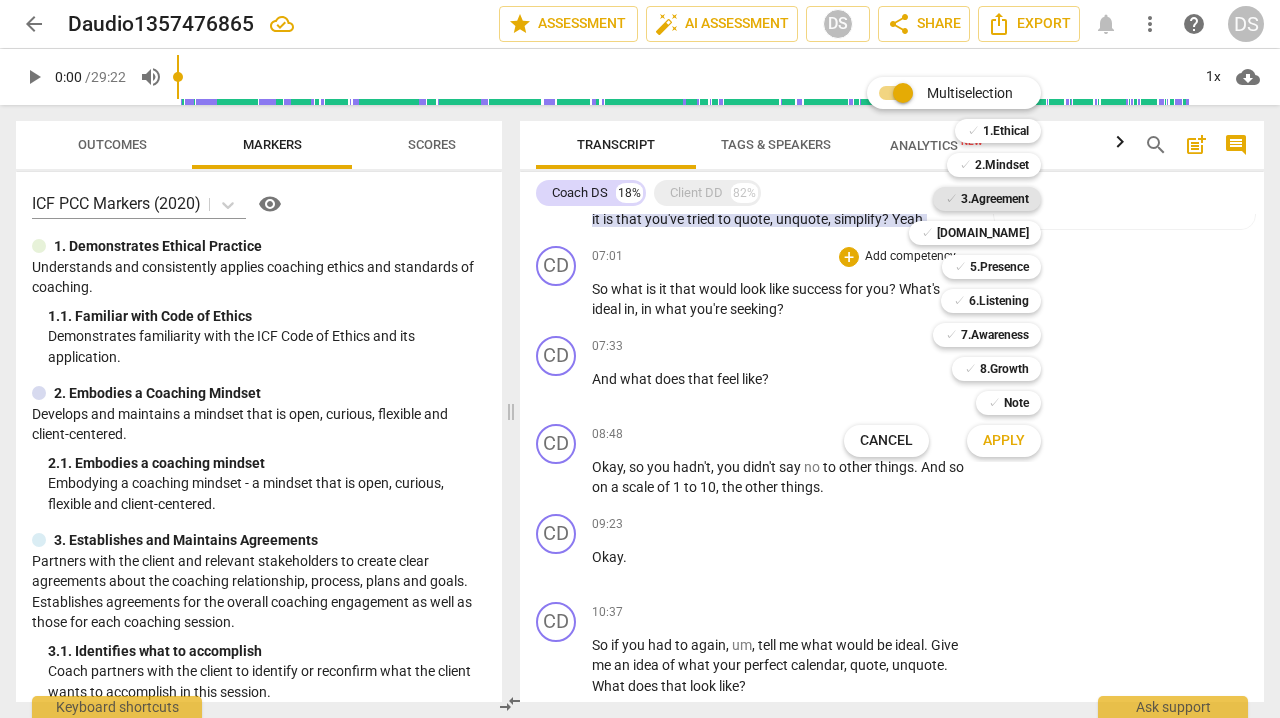 click on "3.Agreement" at bounding box center (995, 199) 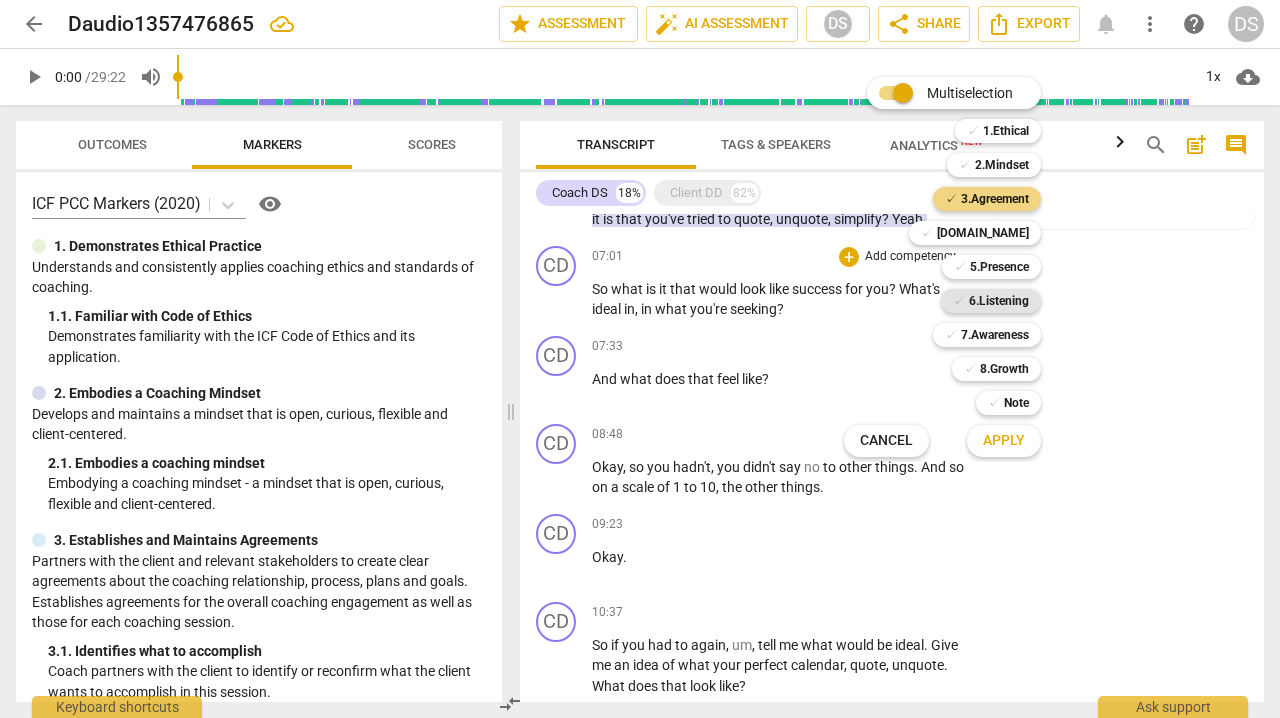click on "6.Listening" at bounding box center (999, 301) 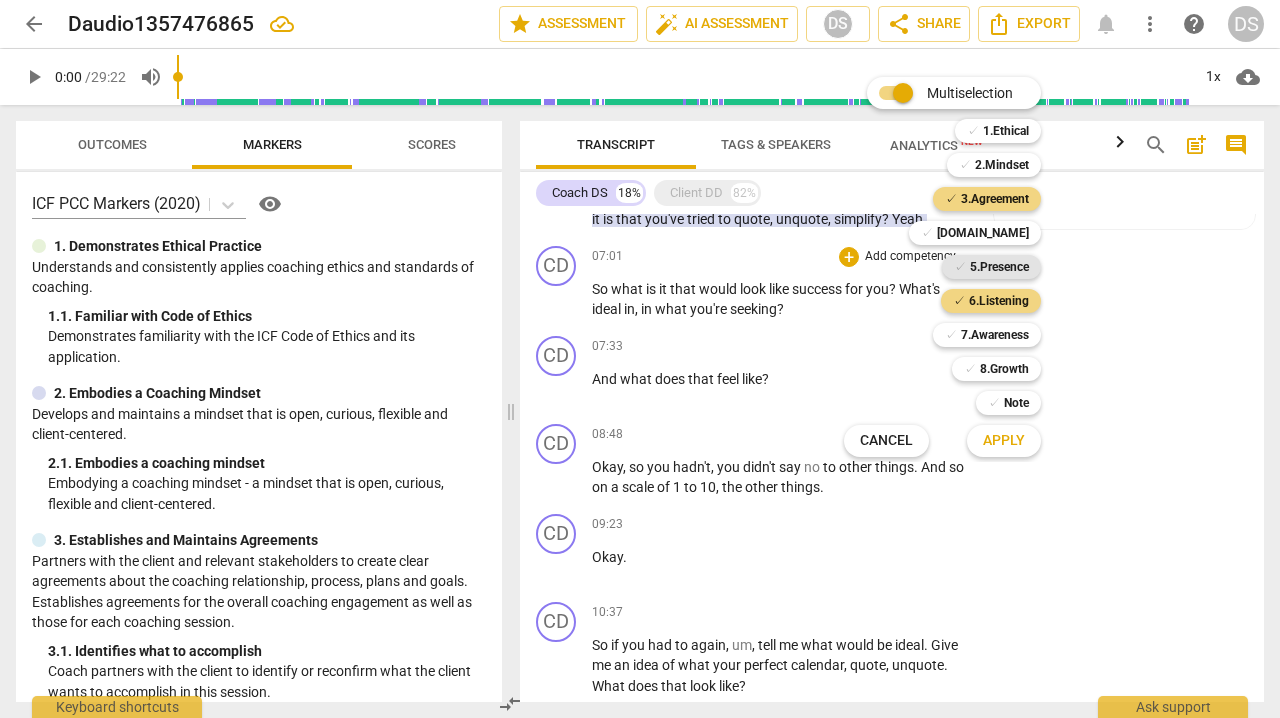 click on "5.Presence" at bounding box center [999, 267] 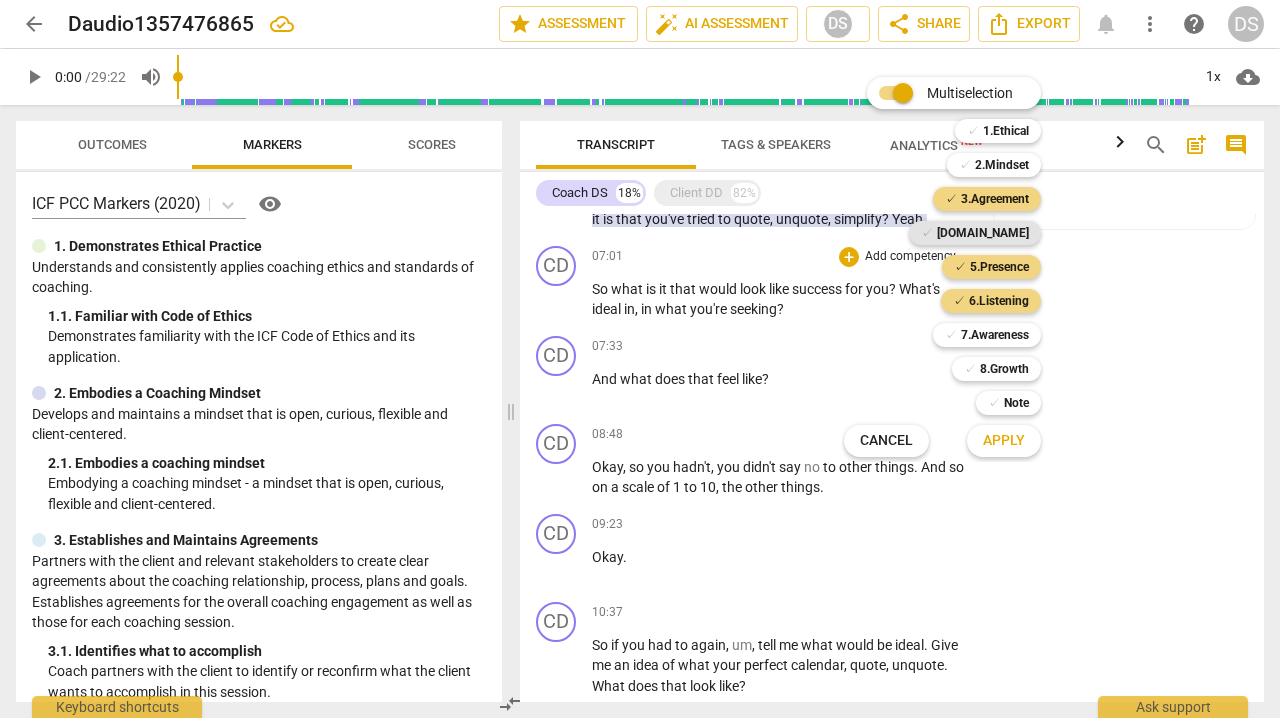 click on "[DOMAIN_NAME]" at bounding box center [983, 233] 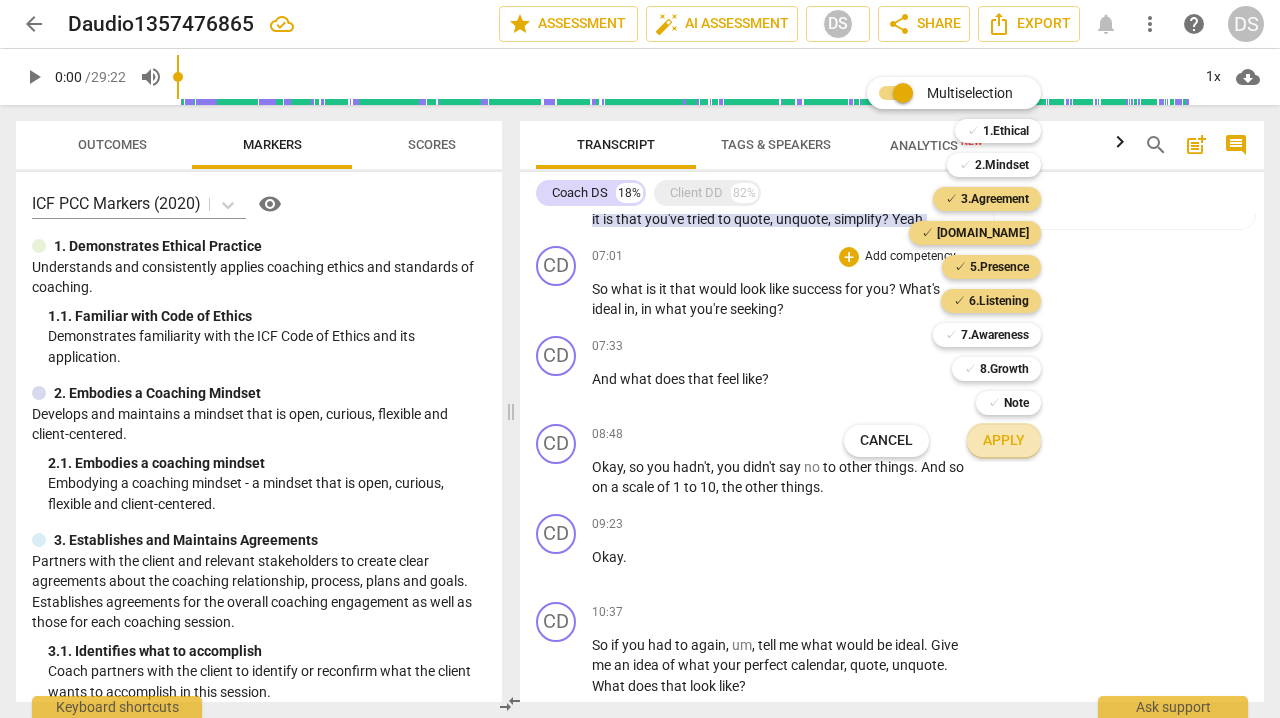 click on "Apply" at bounding box center (1004, 441) 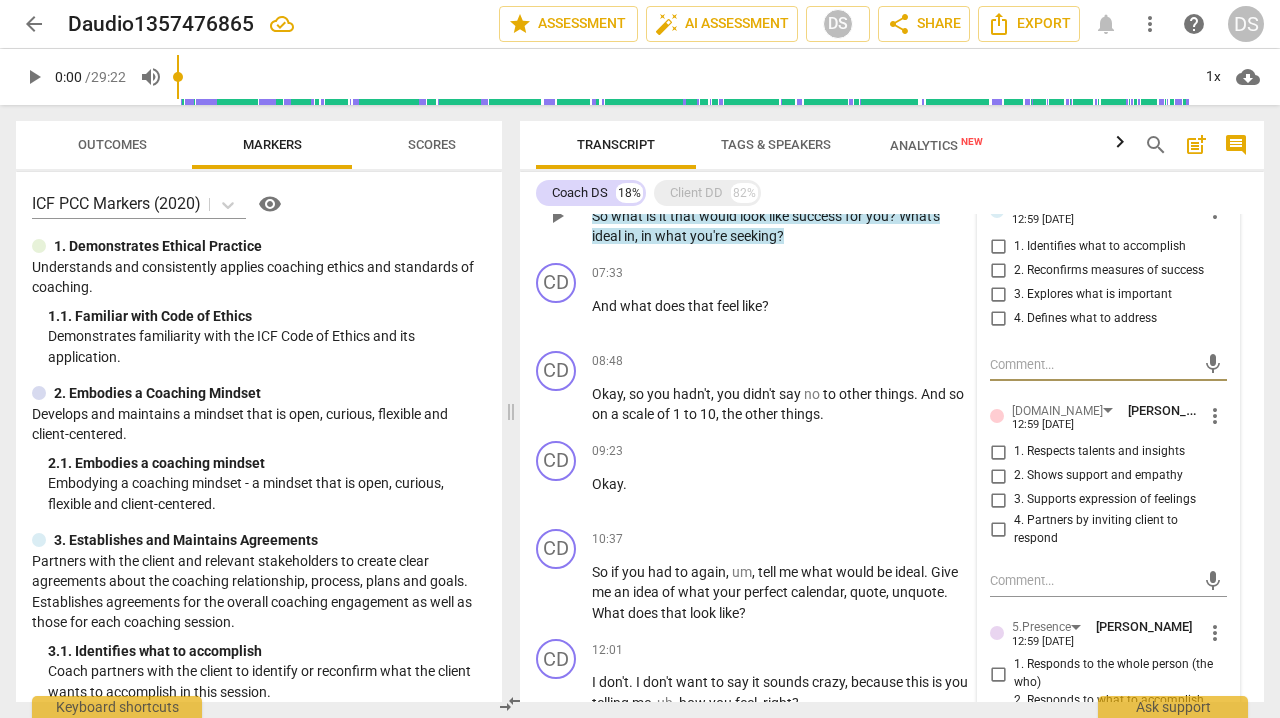 scroll, scrollTop: 1130, scrollLeft: 0, axis: vertical 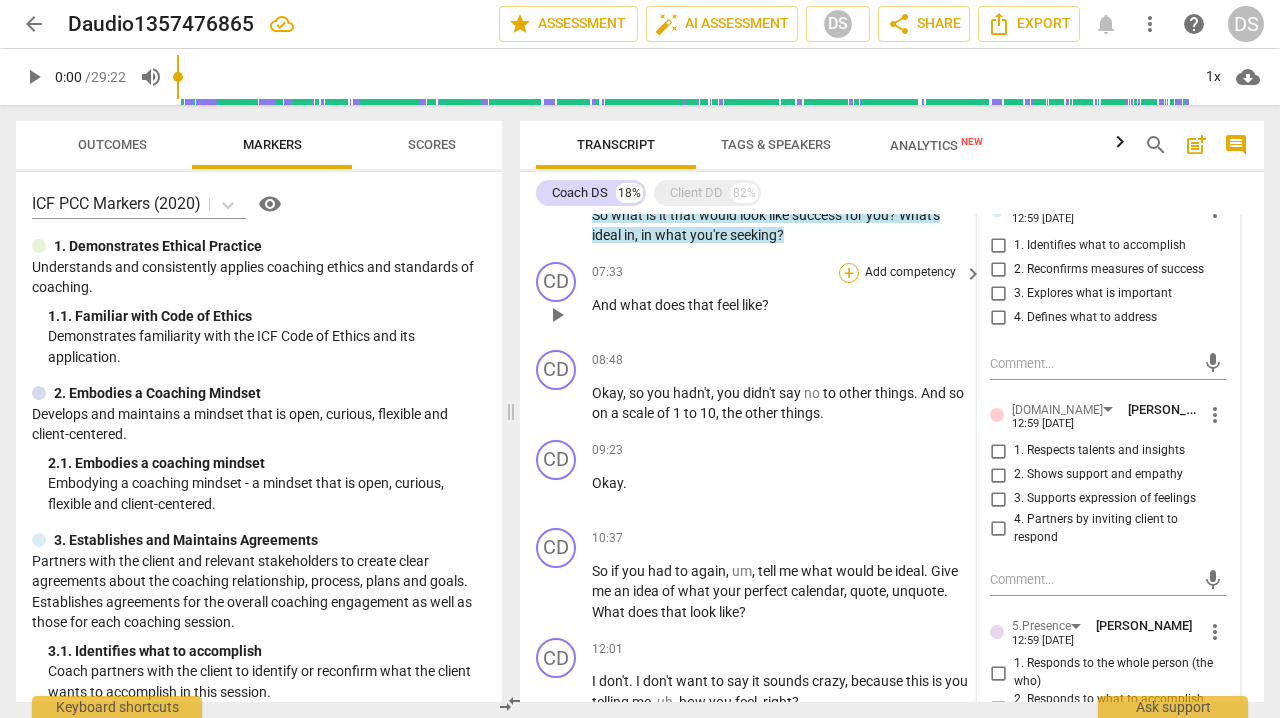 click on "+" at bounding box center [849, 273] 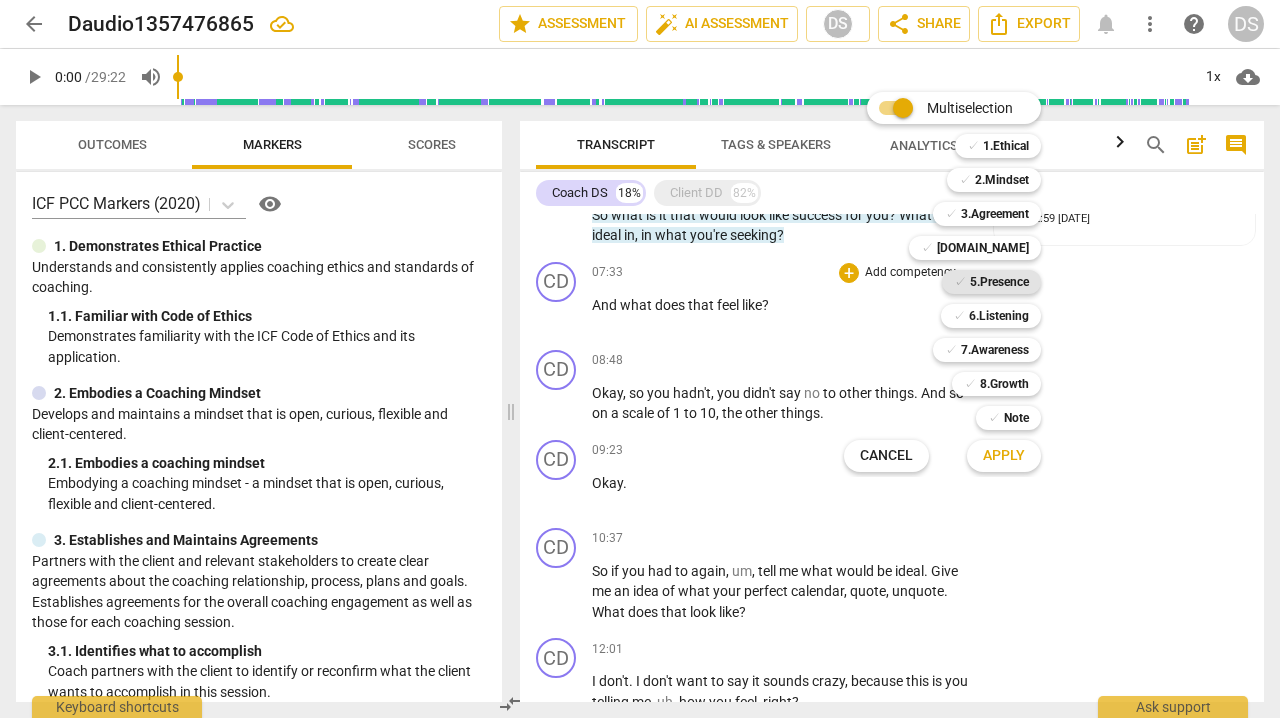 click on "5.Presence" at bounding box center [999, 282] 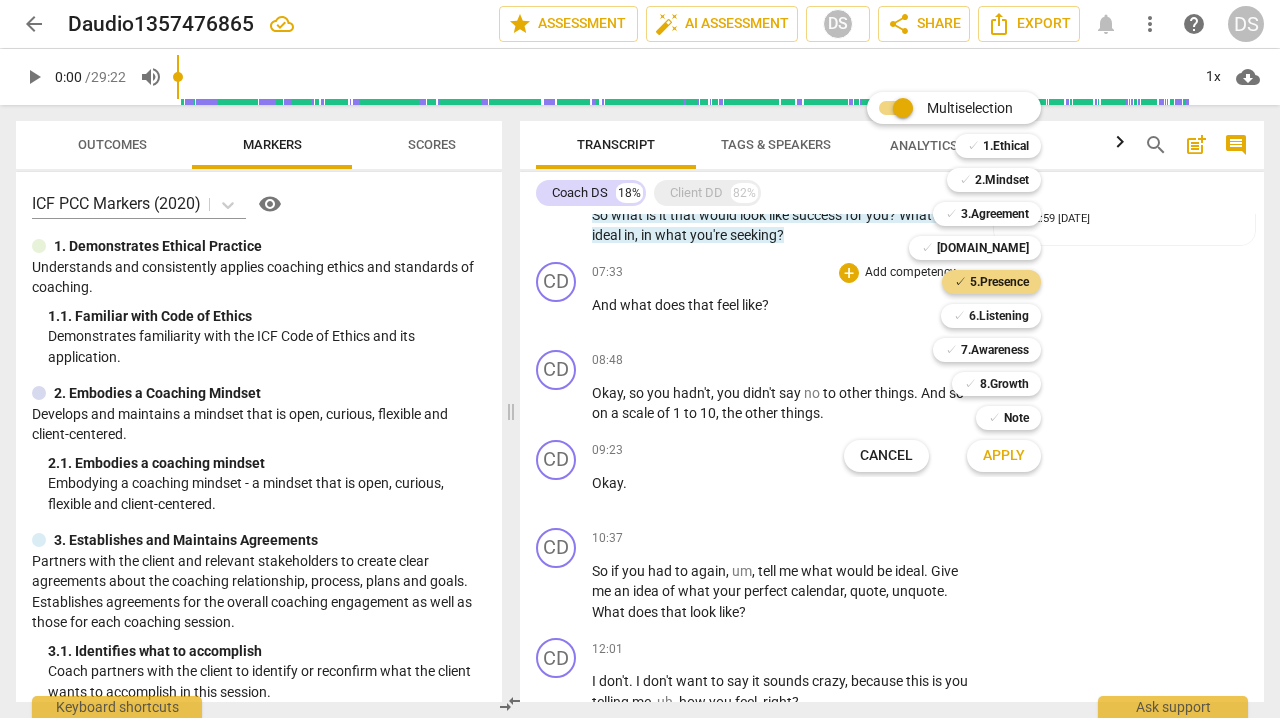 click on "Apply" at bounding box center [1004, 456] 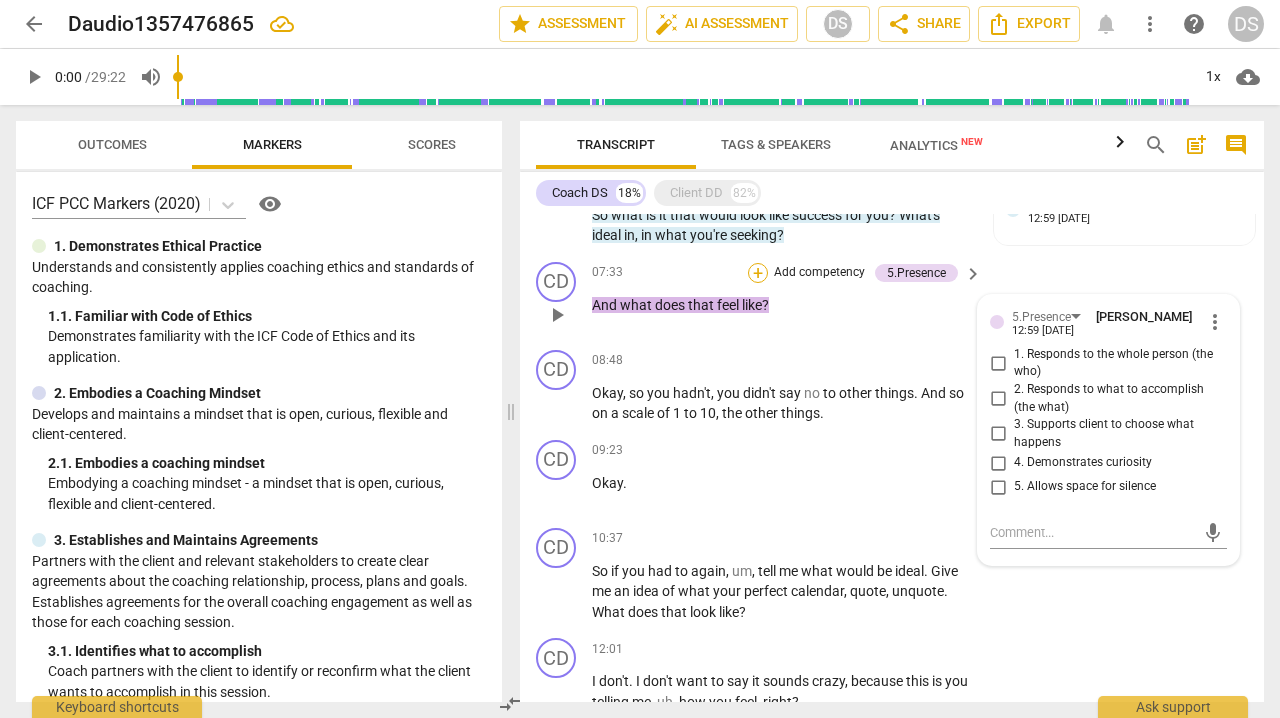 click on "+" at bounding box center (758, 273) 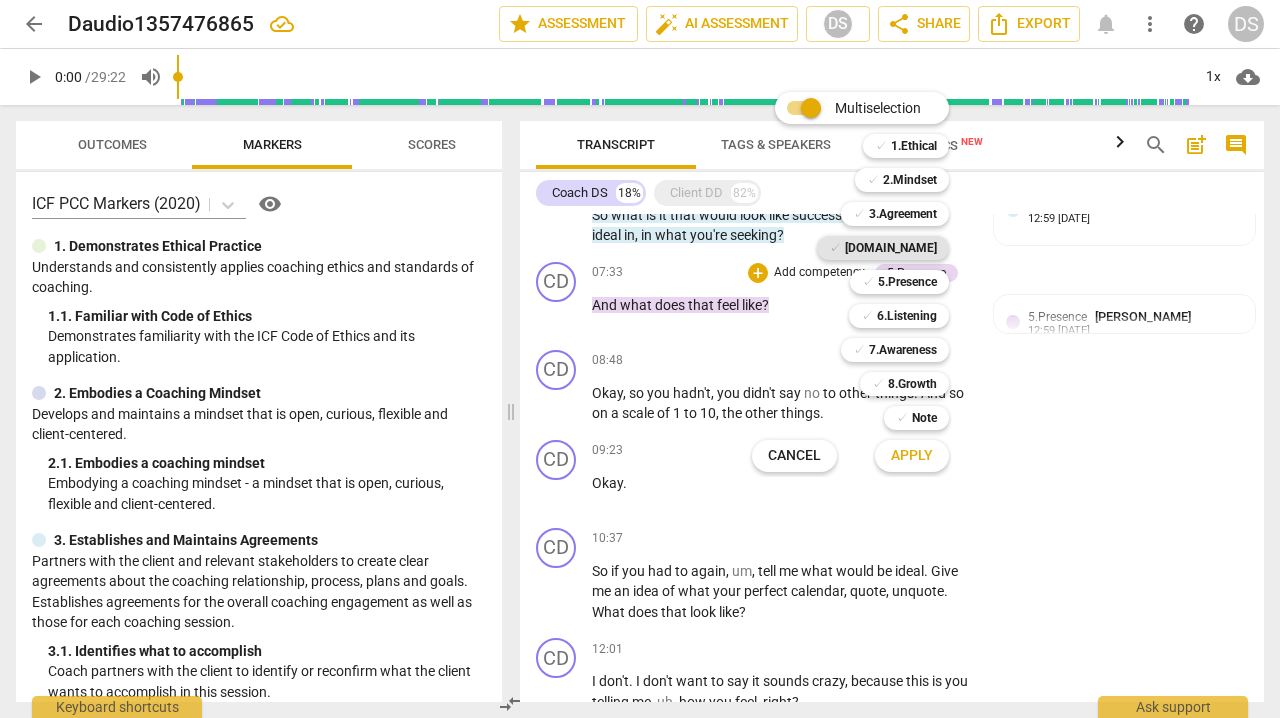 click on "[DOMAIN_NAME]" at bounding box center (891, 248) 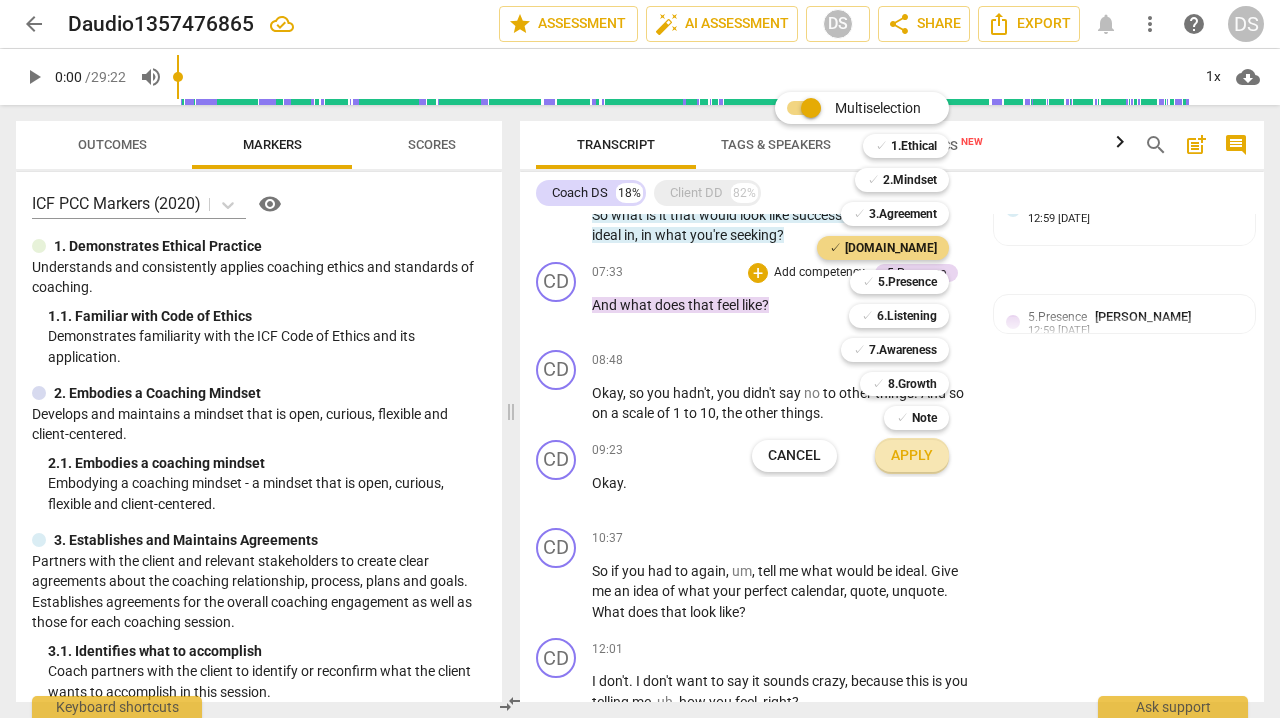 click on "Apply" at bounding box center (912, 456) 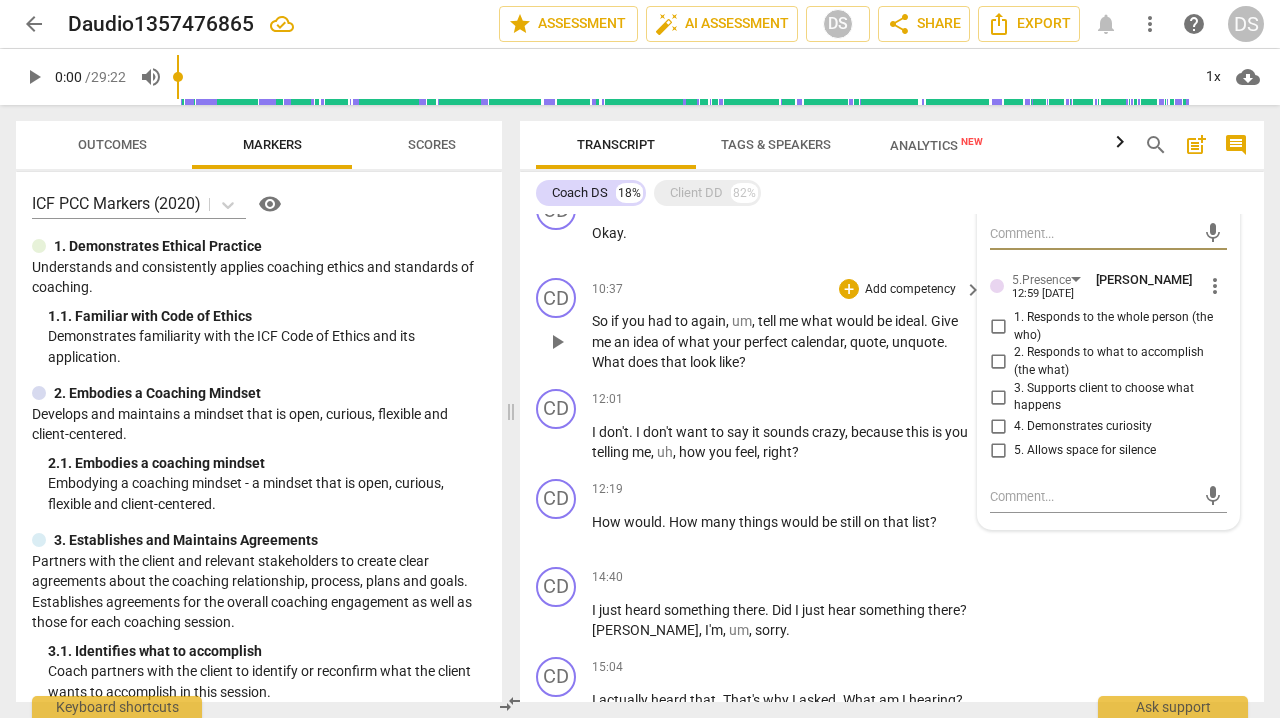 scroll, scrollTop: 1419, scrollLeft: 0, axis: vertical 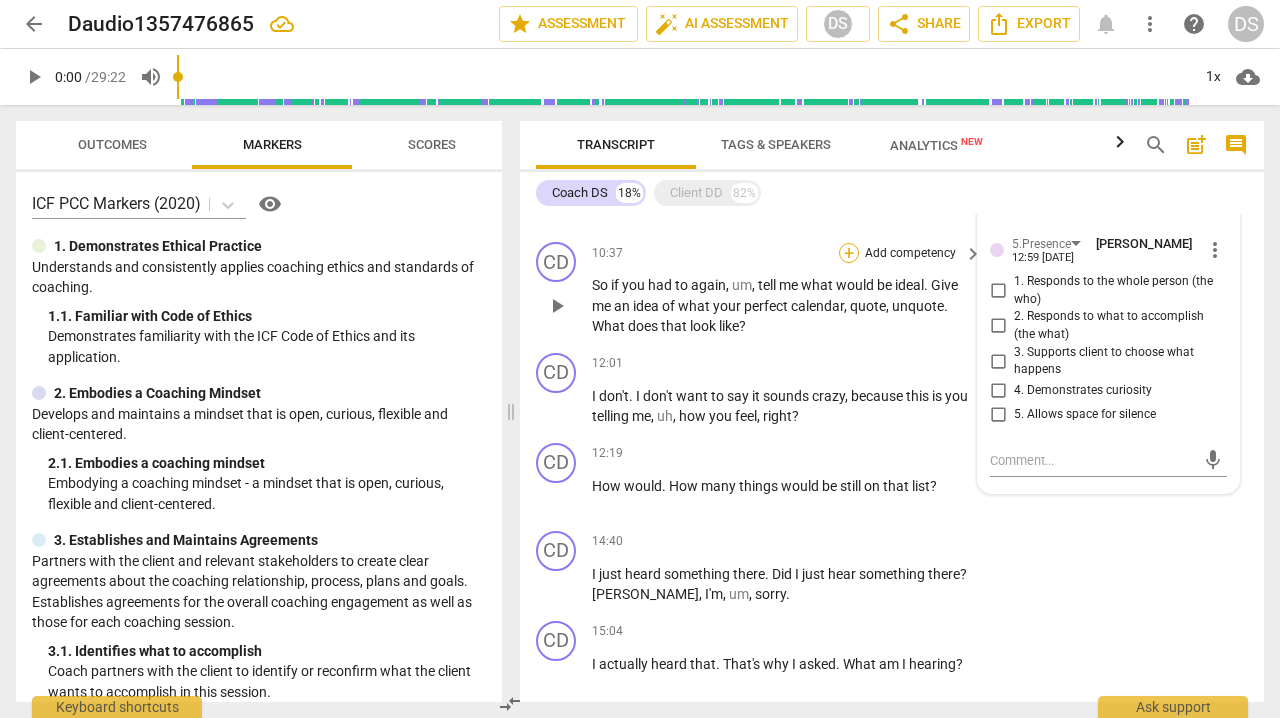 click on "+" at bounding box center [849, 253] 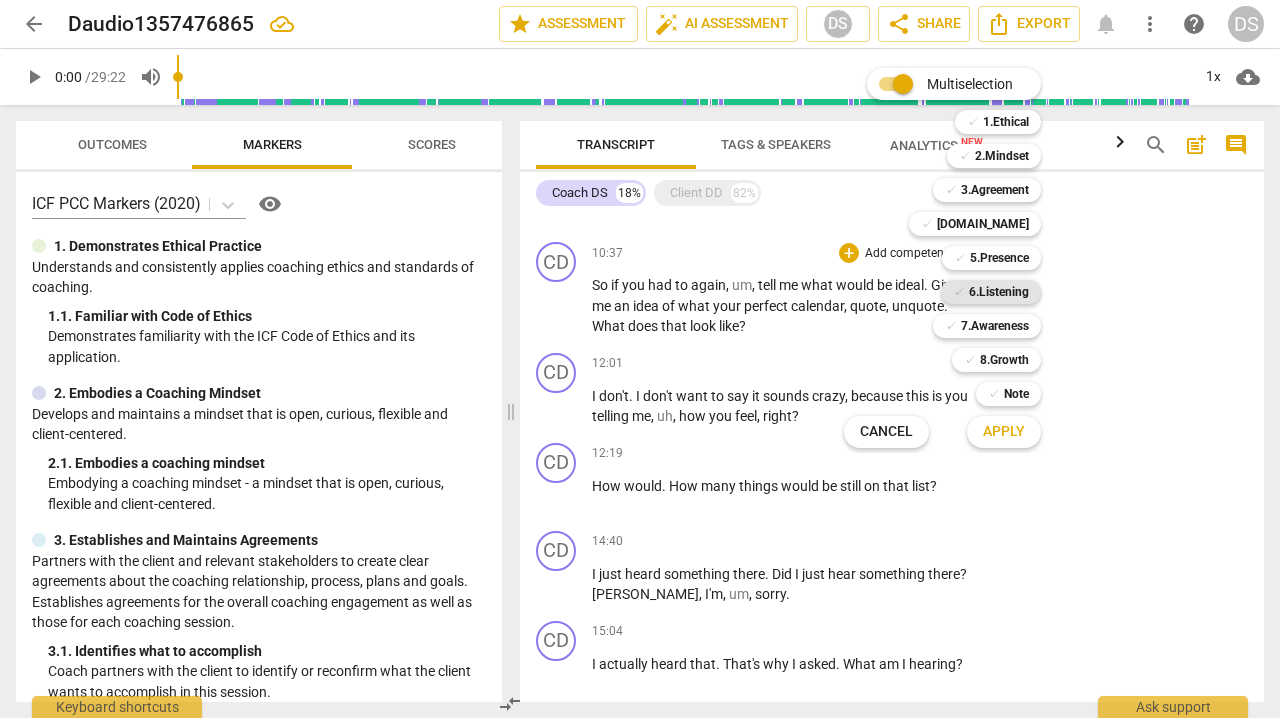click on "6.Listening" at bounding box center (999, 292) 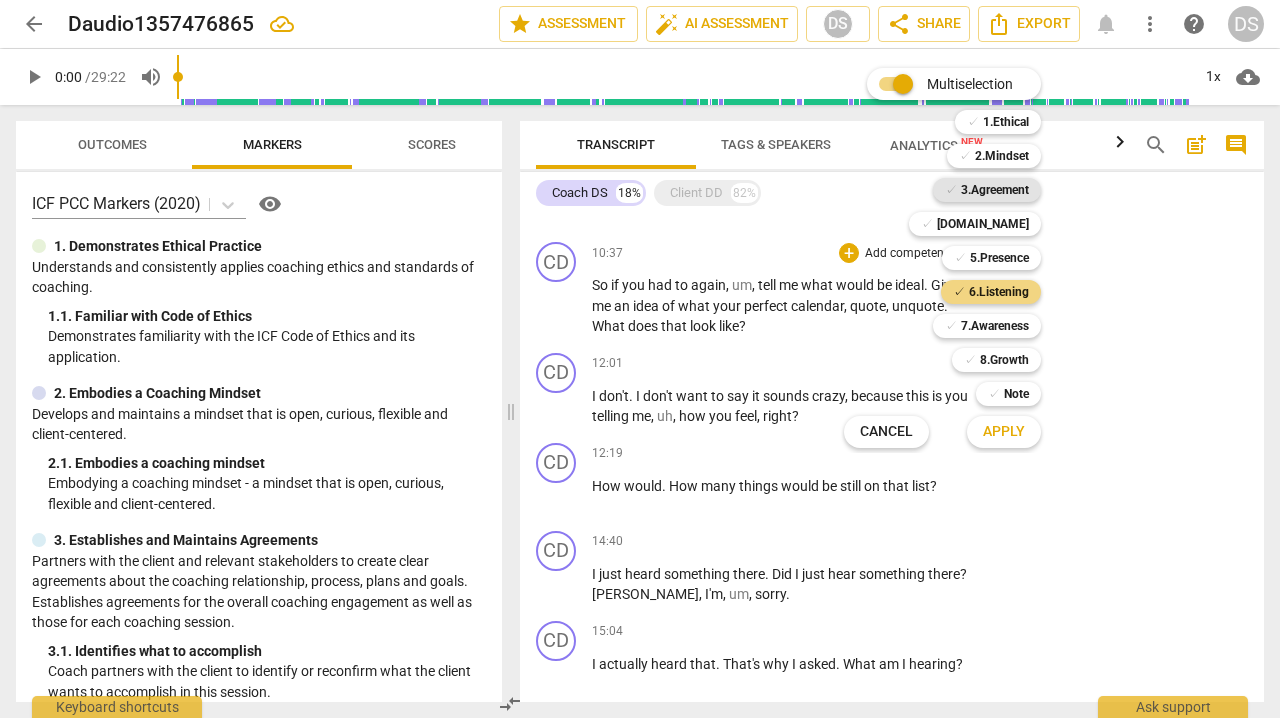 click on "3.Agreement" at bounding box center (995, 190) 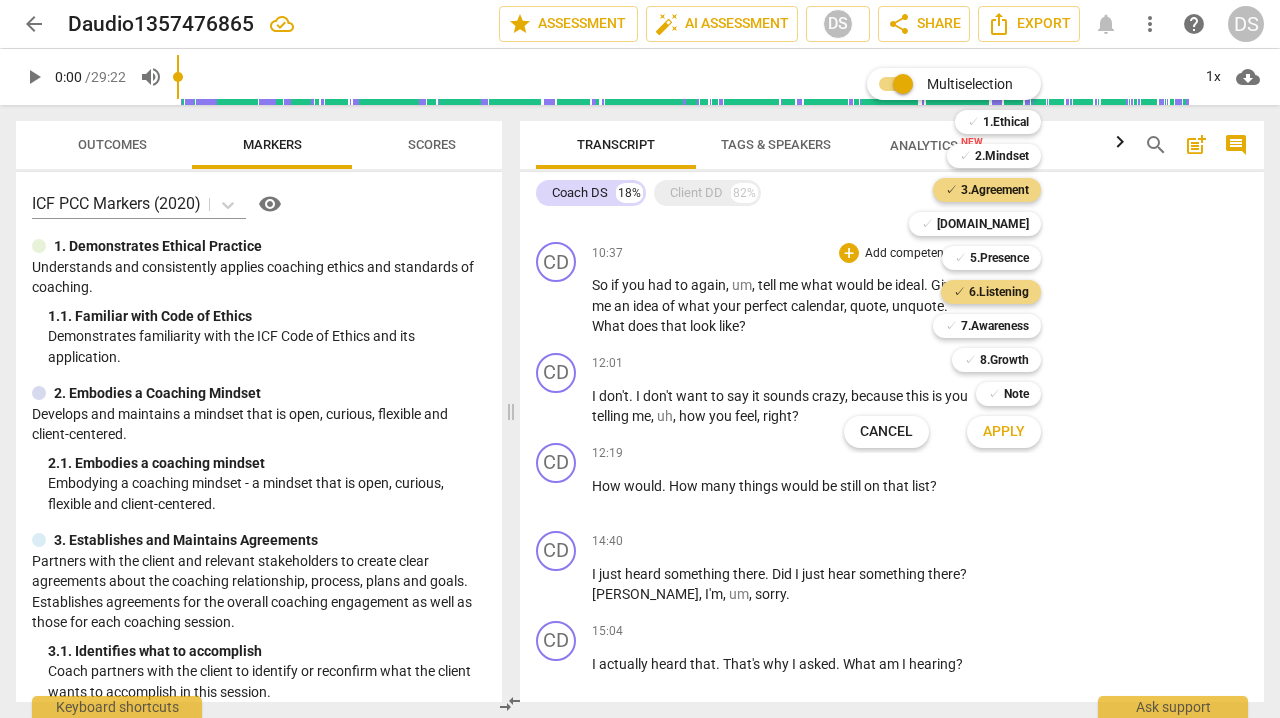 drag, startPoint x: 496, startPoint y: 255, endPoint x: 500, endPoint y: 330, distance: 75.10659 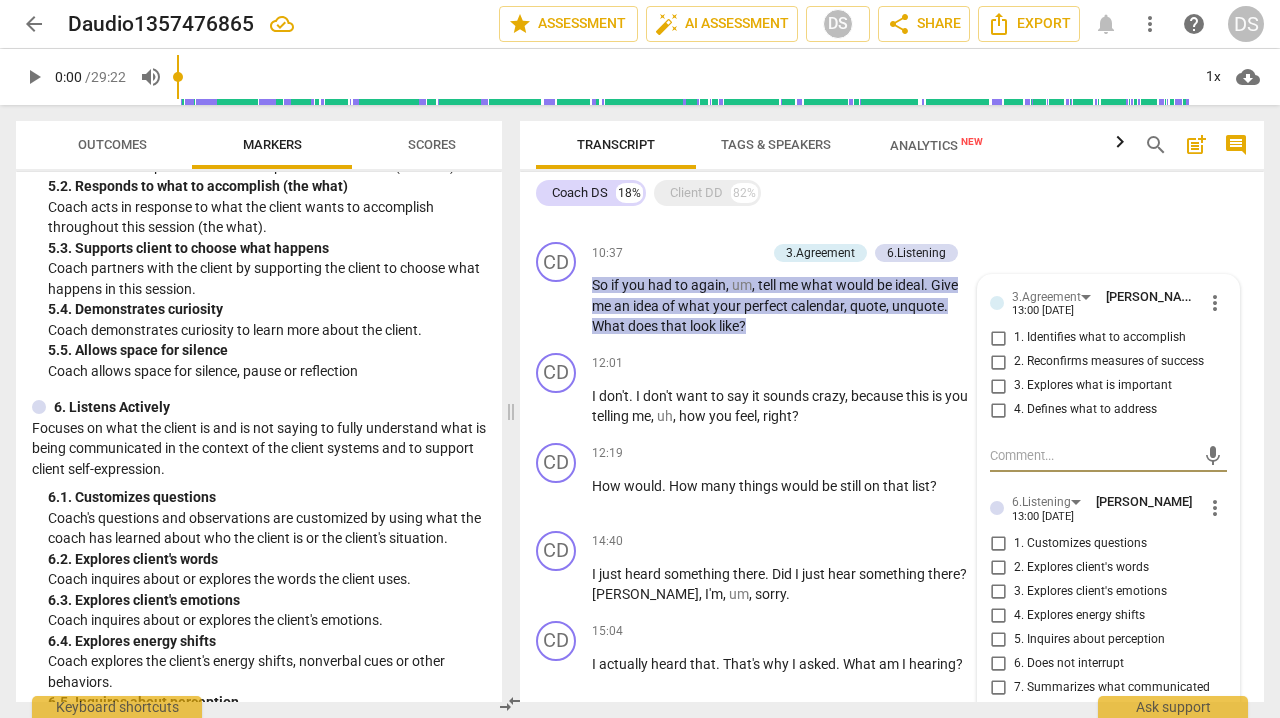 scroll, scrollTop: 1195, scrollLeft: 0, axis: vertical 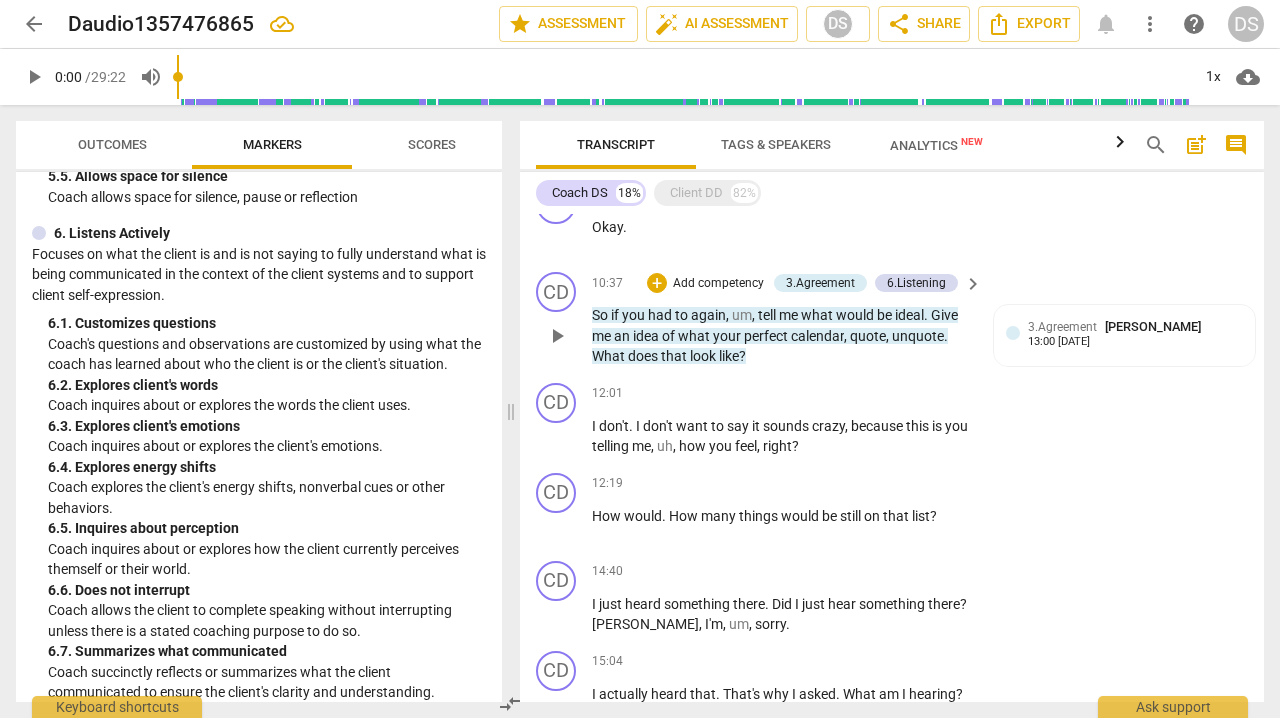 click on "Add competency" at bounding box center [718, 284] 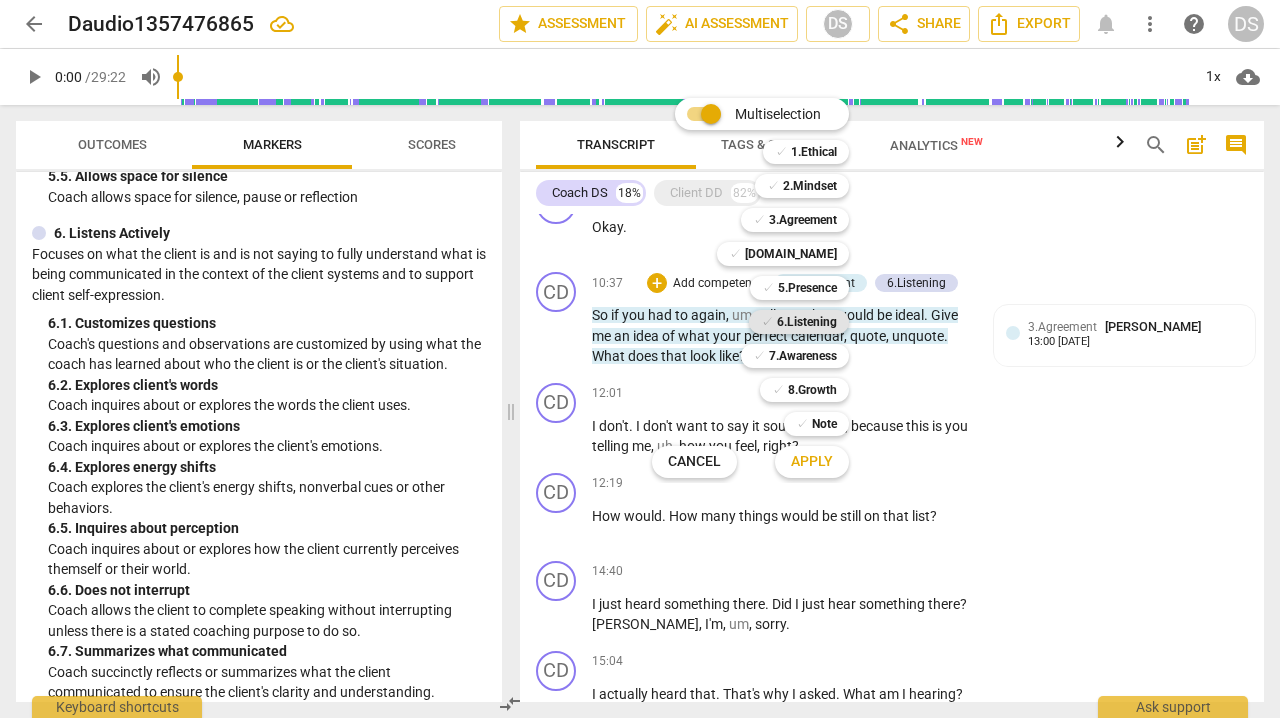 click on "6.Listening" at bounding box center (807, 322) 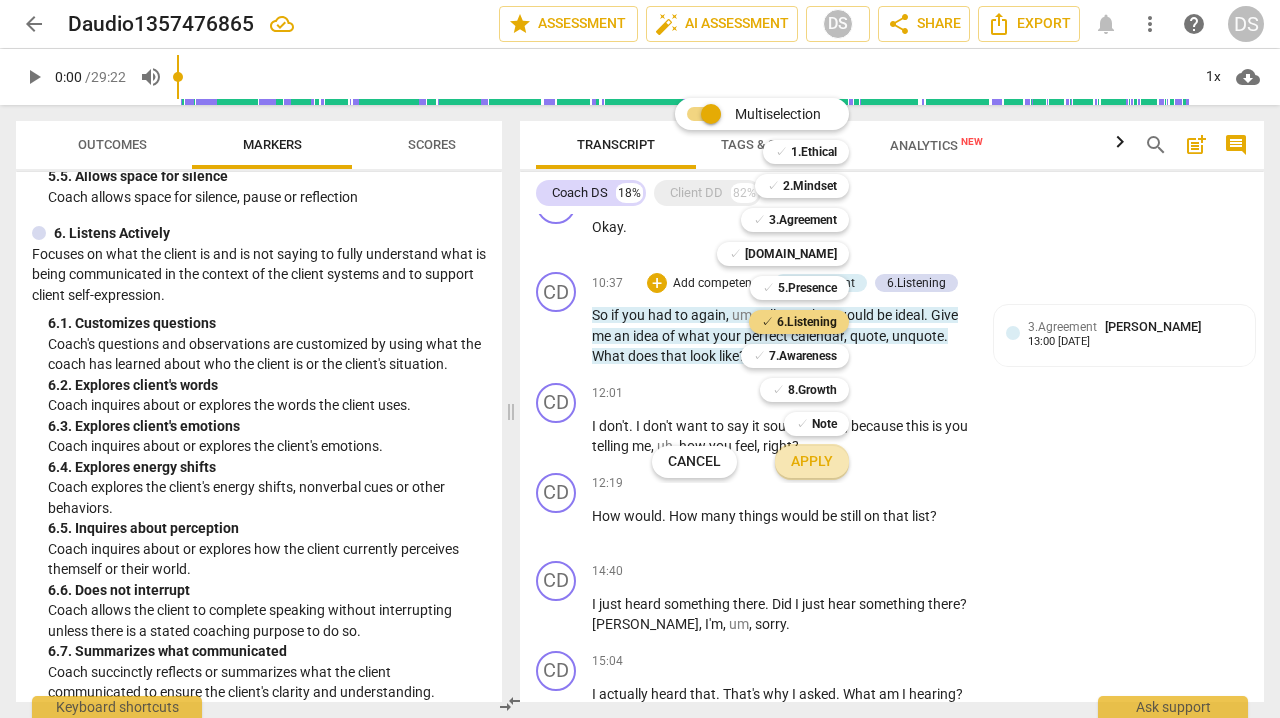 click on "Apply" at bounding box center (812, 462) 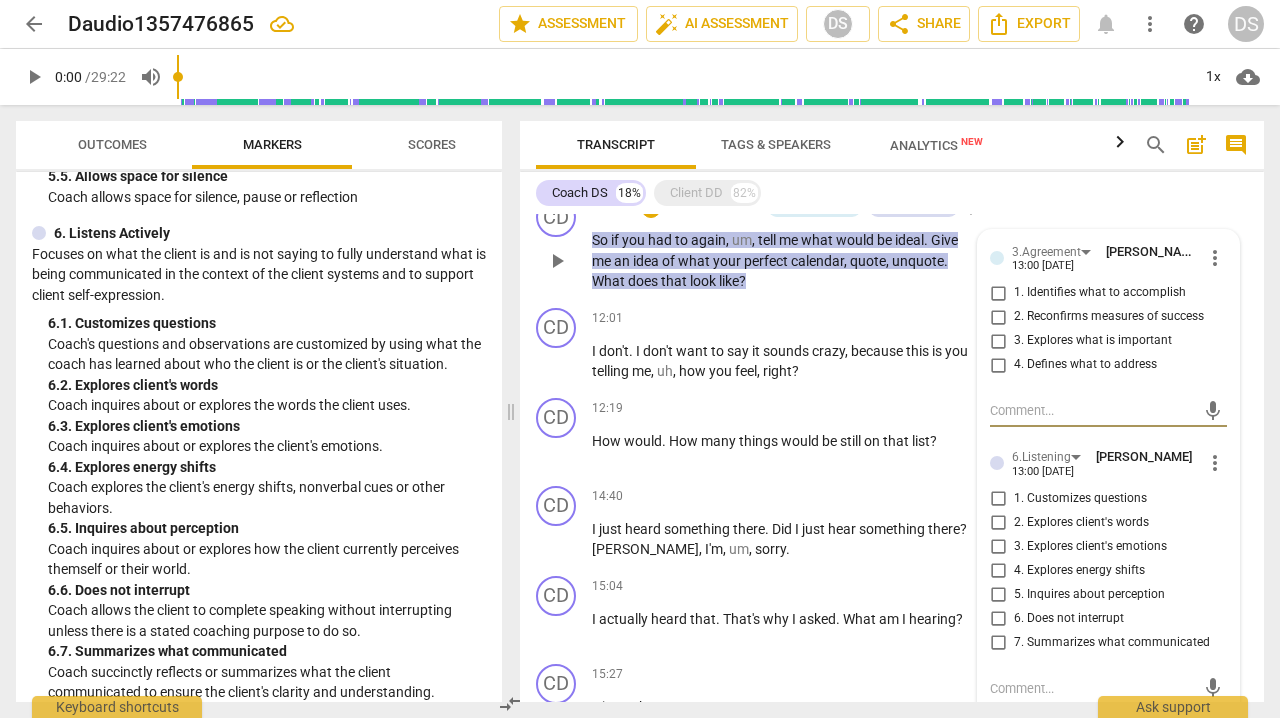 scroll, scrollTop: 1476, scrollLeft: 0, axis: vertical 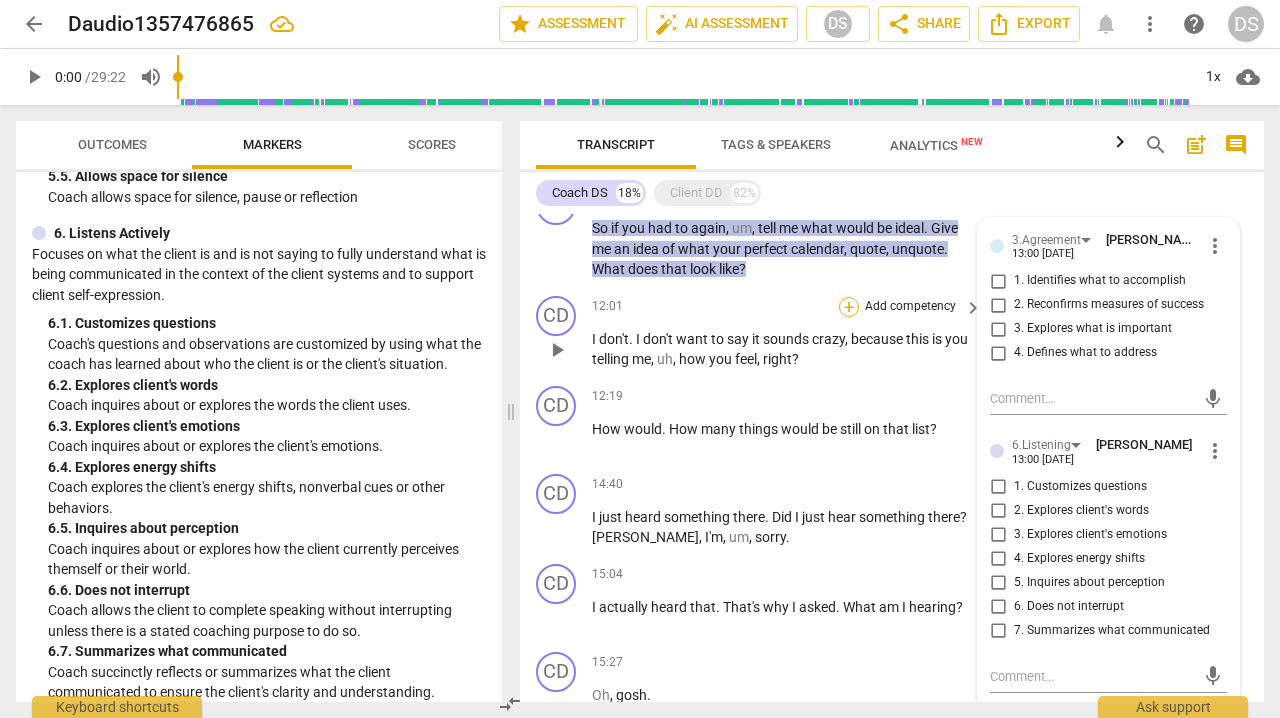 click on "+" at bounding box center [849, 307] 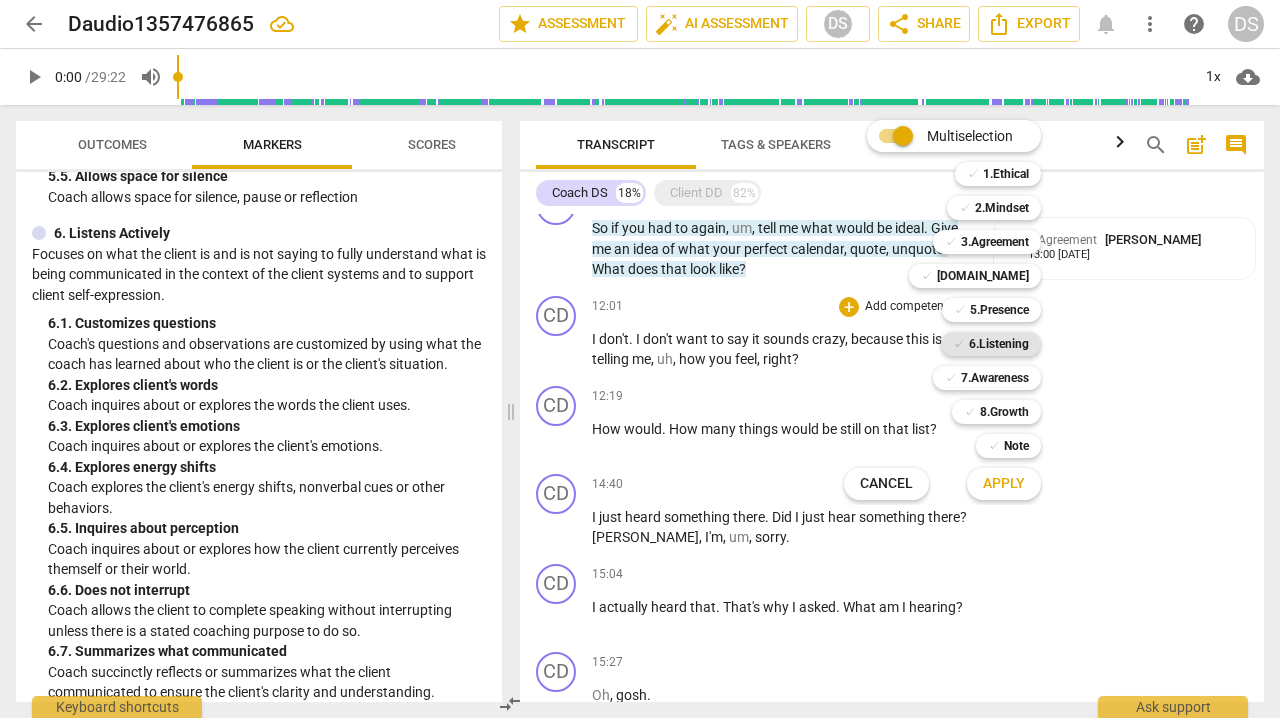 click on "6.Listening" at bounding box center [999, 344] 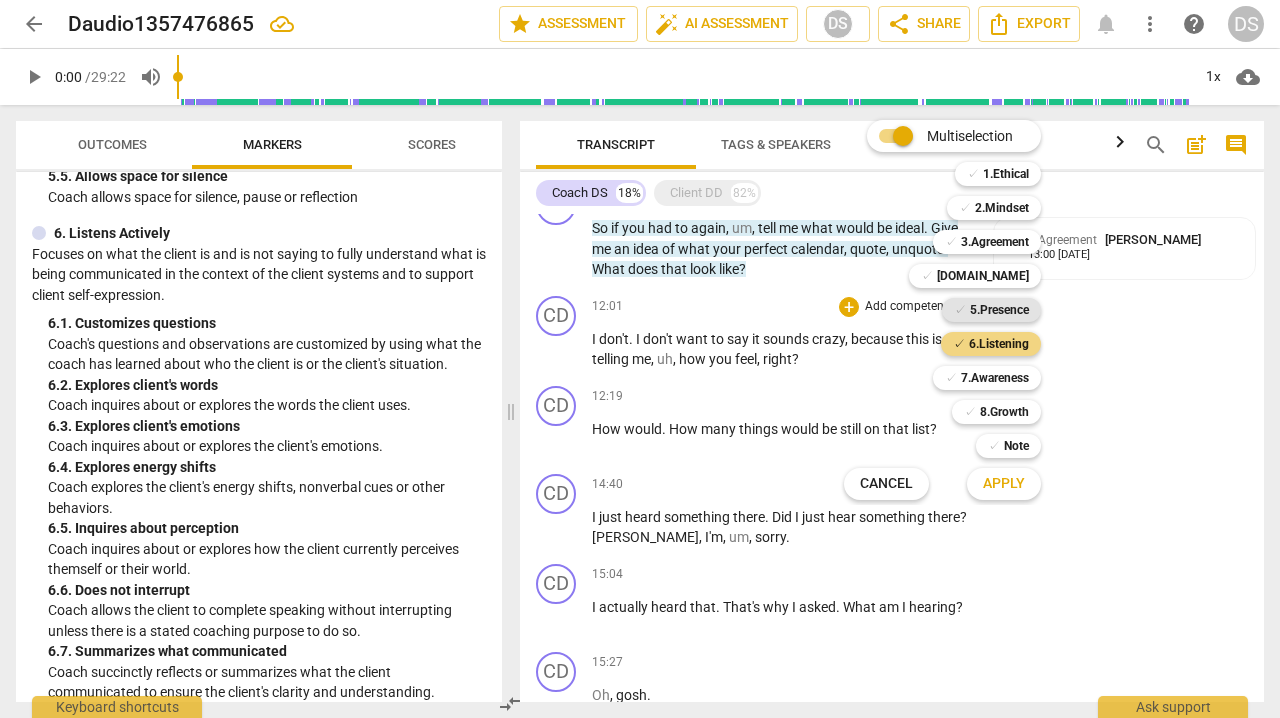 click on "5.Presence" at bounding box center [999, 310] 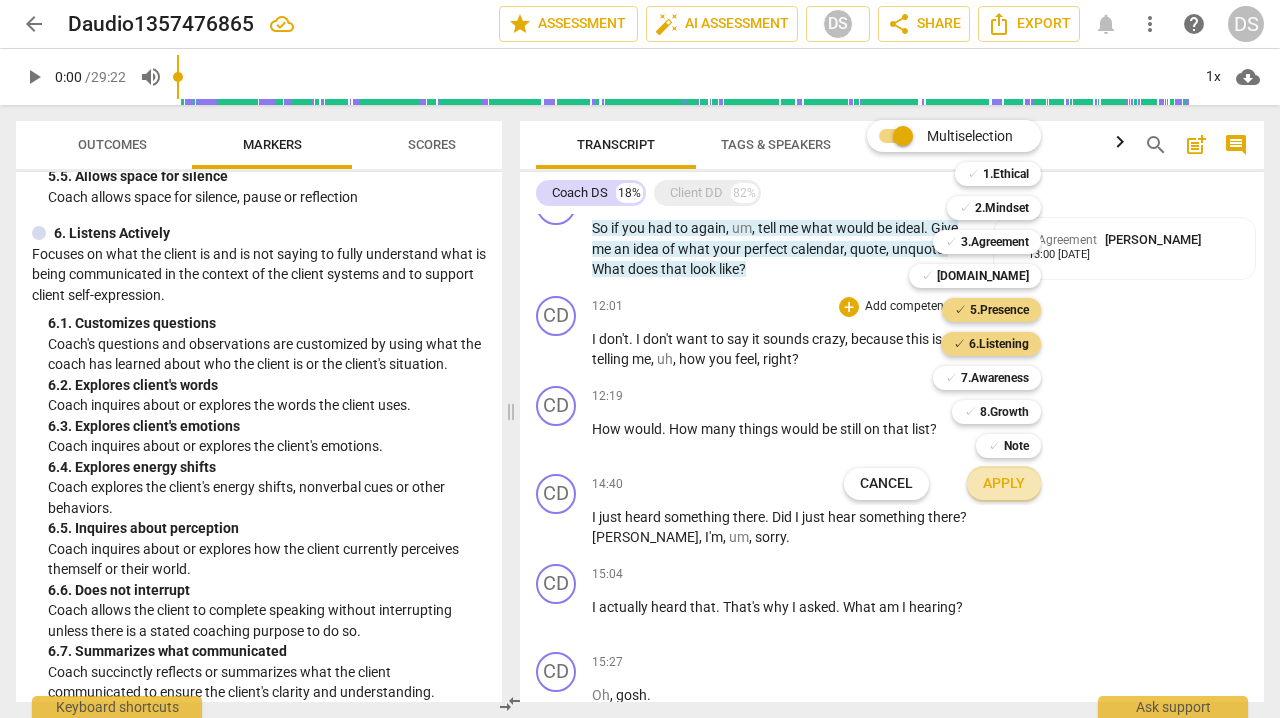 click on "Apply" at bounding box center [1004, 484] 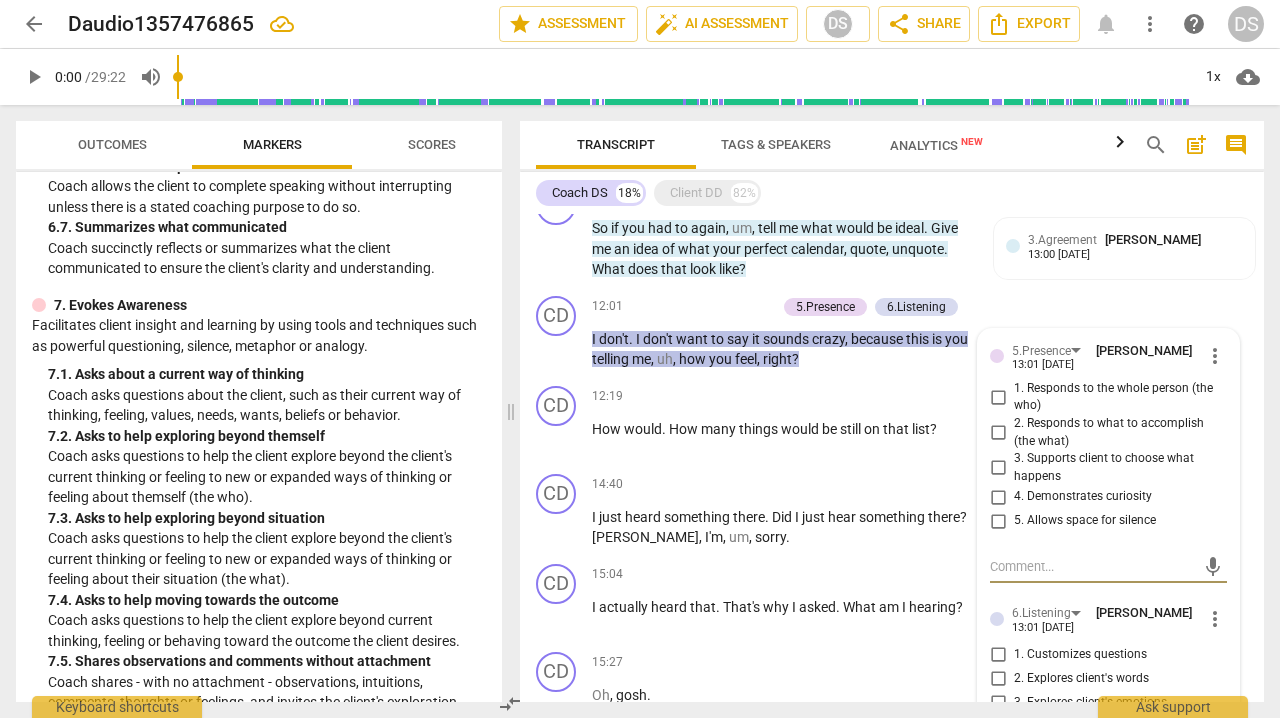 scroll, scrollTop: 1789, scrollLeft: 0, axis: vertical 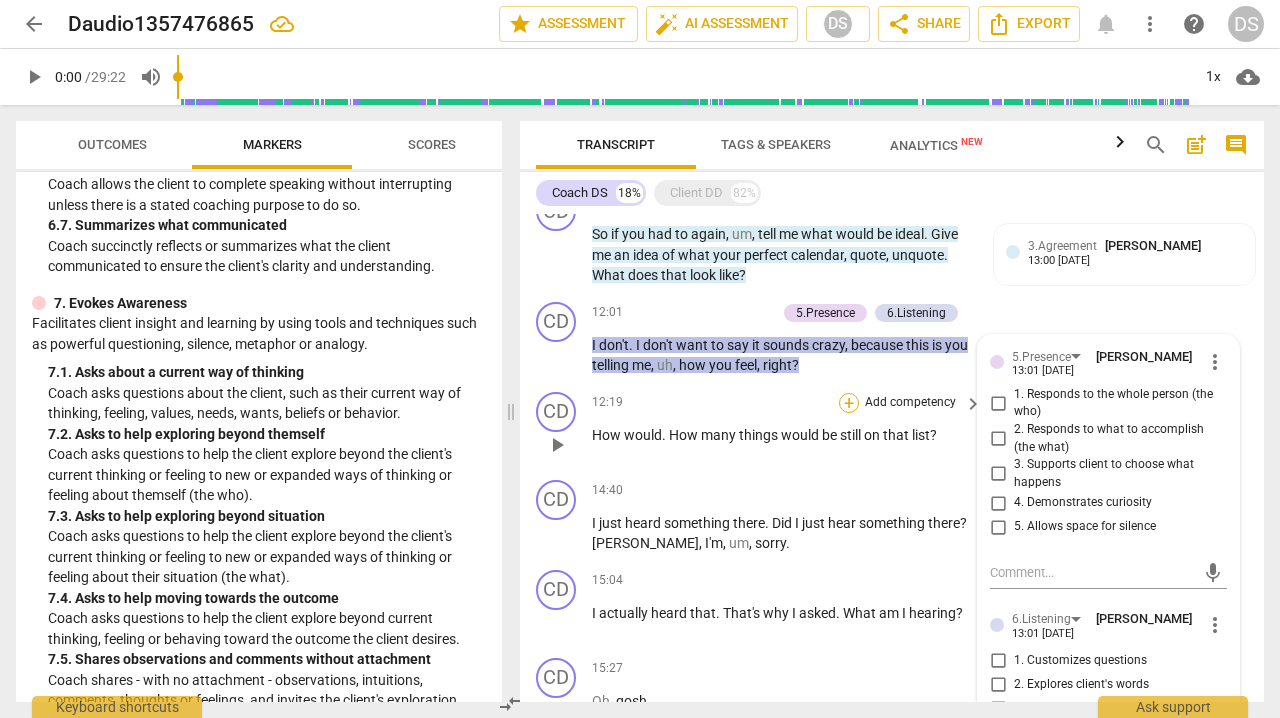click on "+" at bounding box center [849, 403] 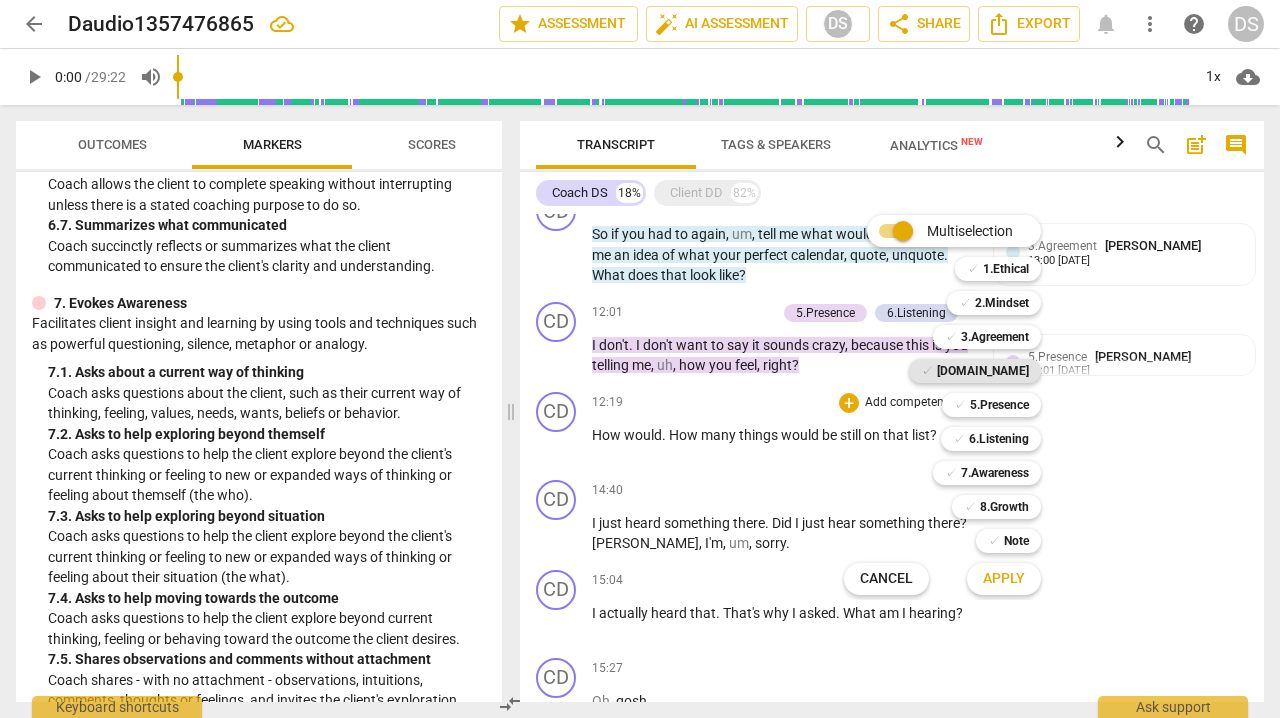 click on "[DOMAIN_NAME]" at bounding box center (983, 371) 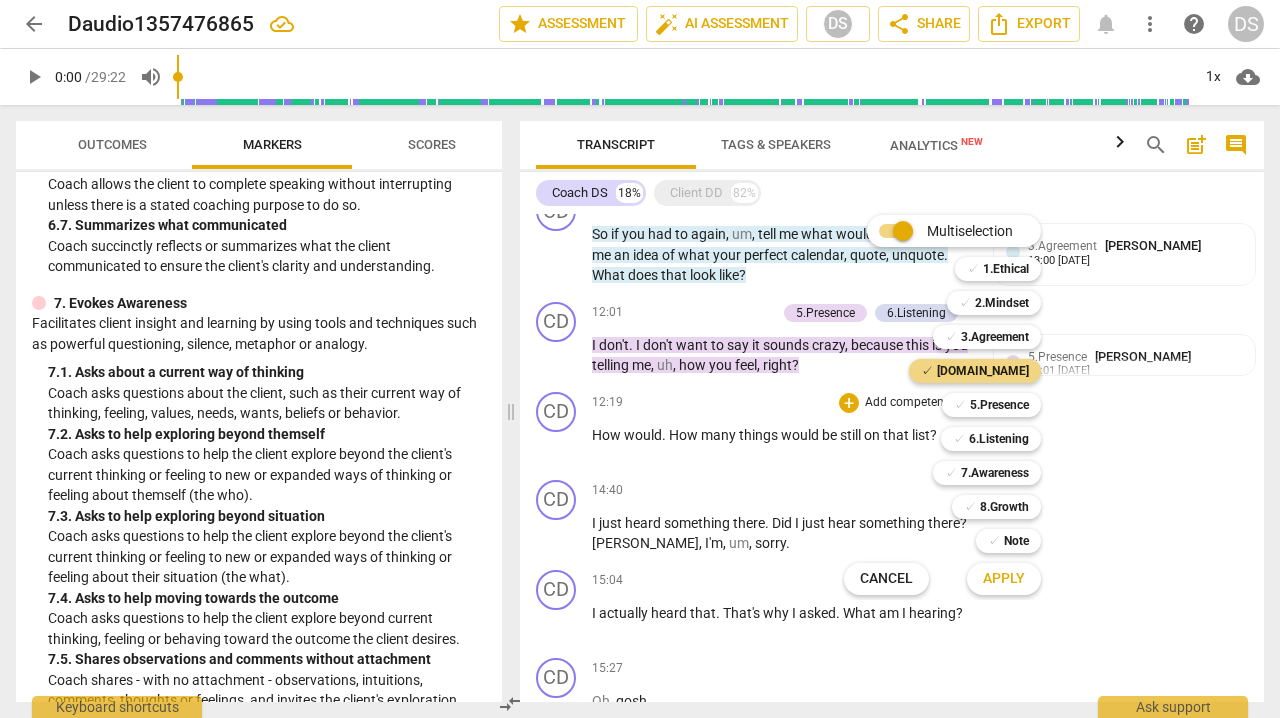 drag, startPoint x: 498, startPoint y: 517, endPoint x: 497, endPoint y: 458, distance: 59.008472 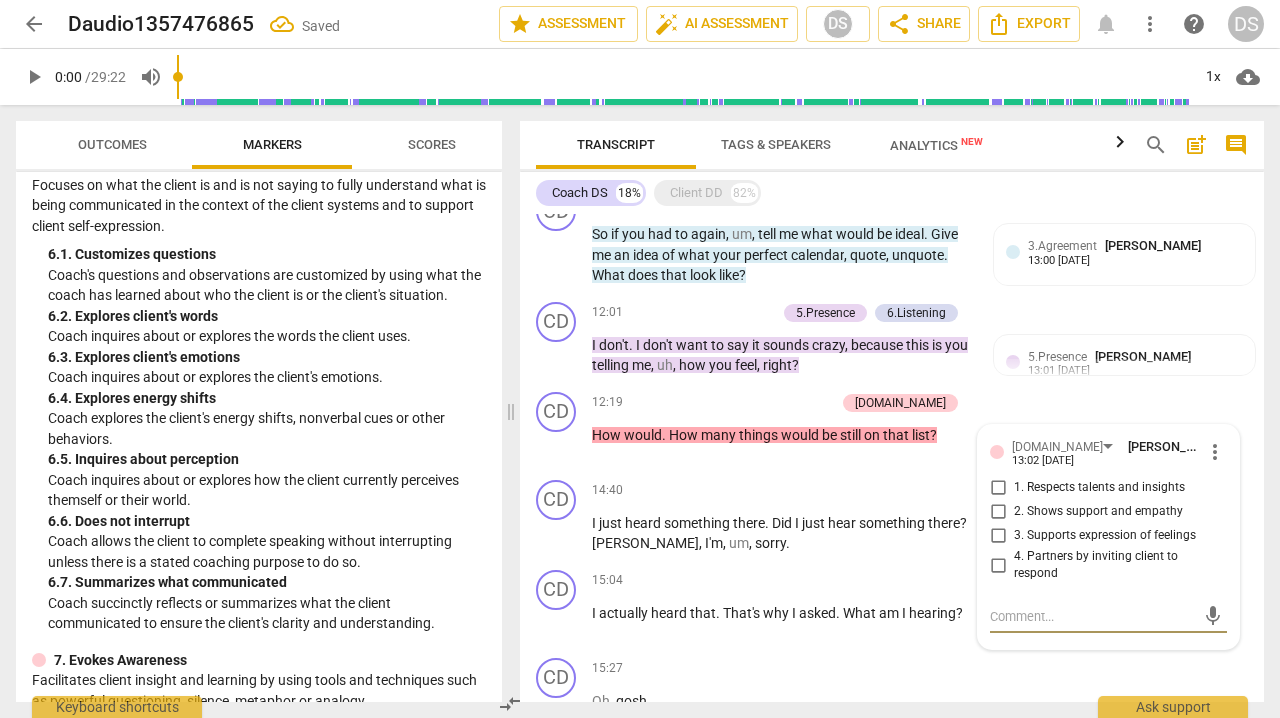 scroll, scrollTop: 1421, scrollLeft: 0, axis: vertical 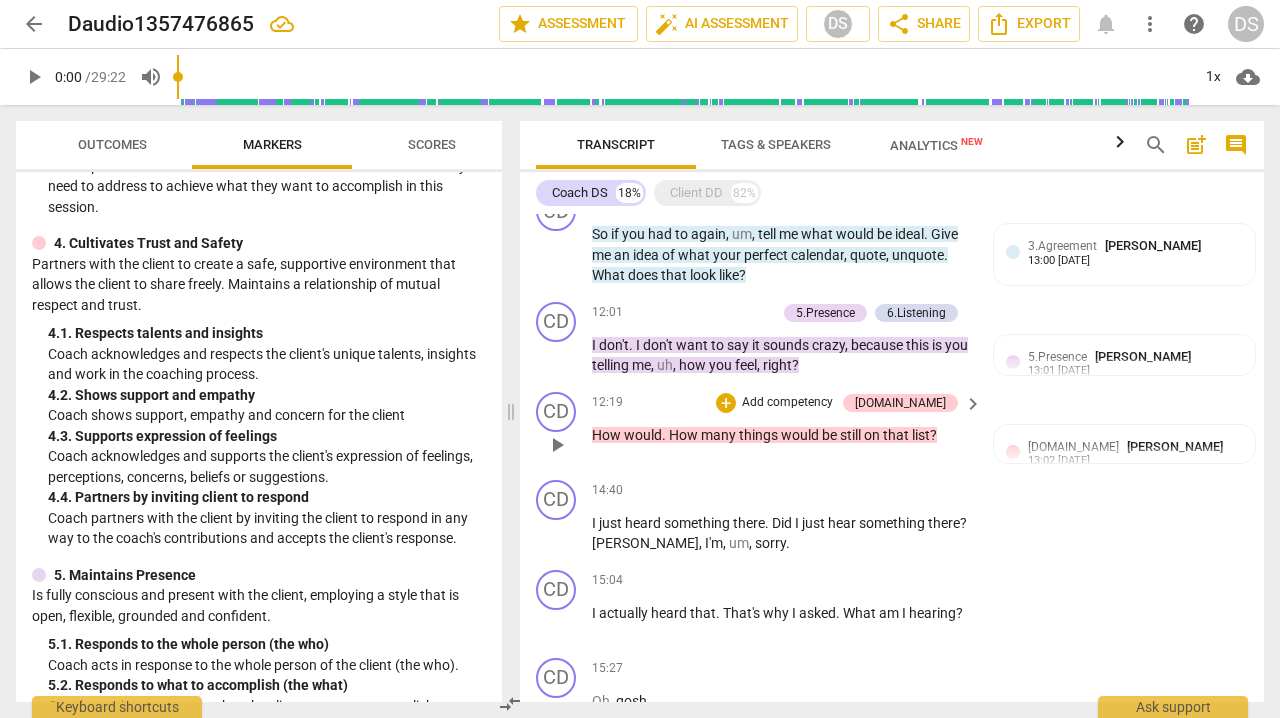 click on "Add competency" at bounding box center (787, 403) 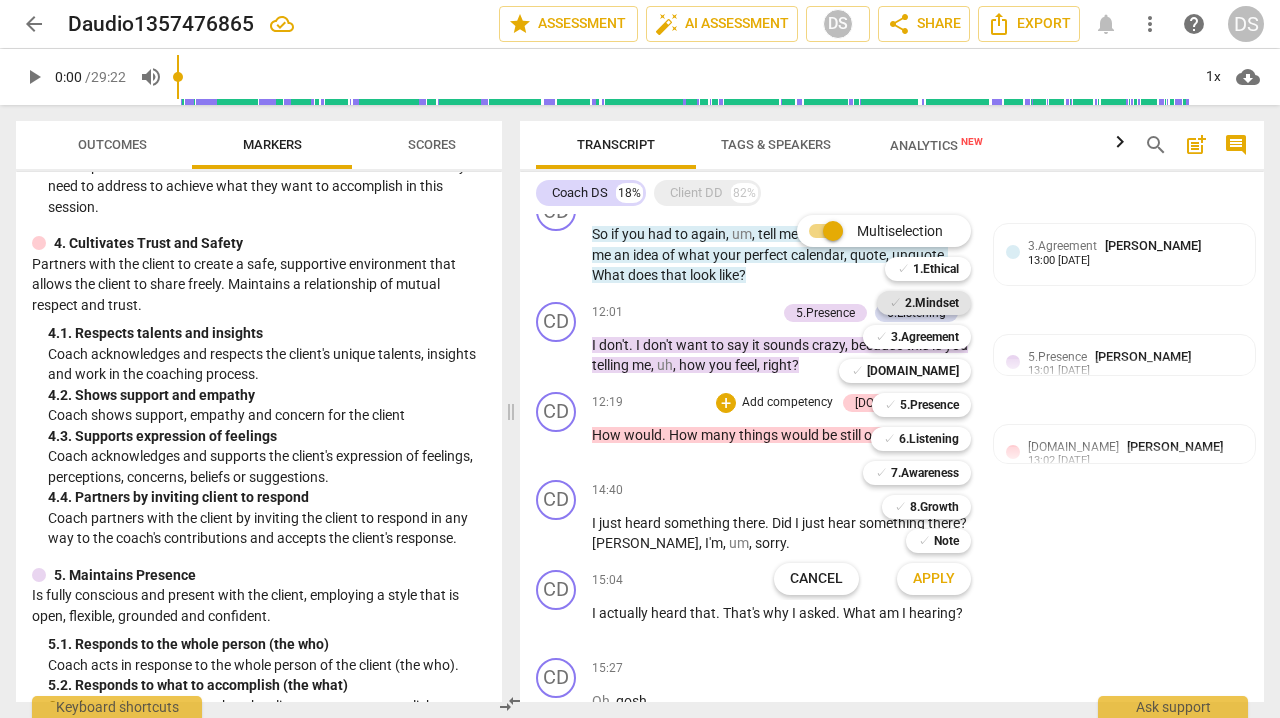 click on "2.Mindset" at bounding box center (932, 303) 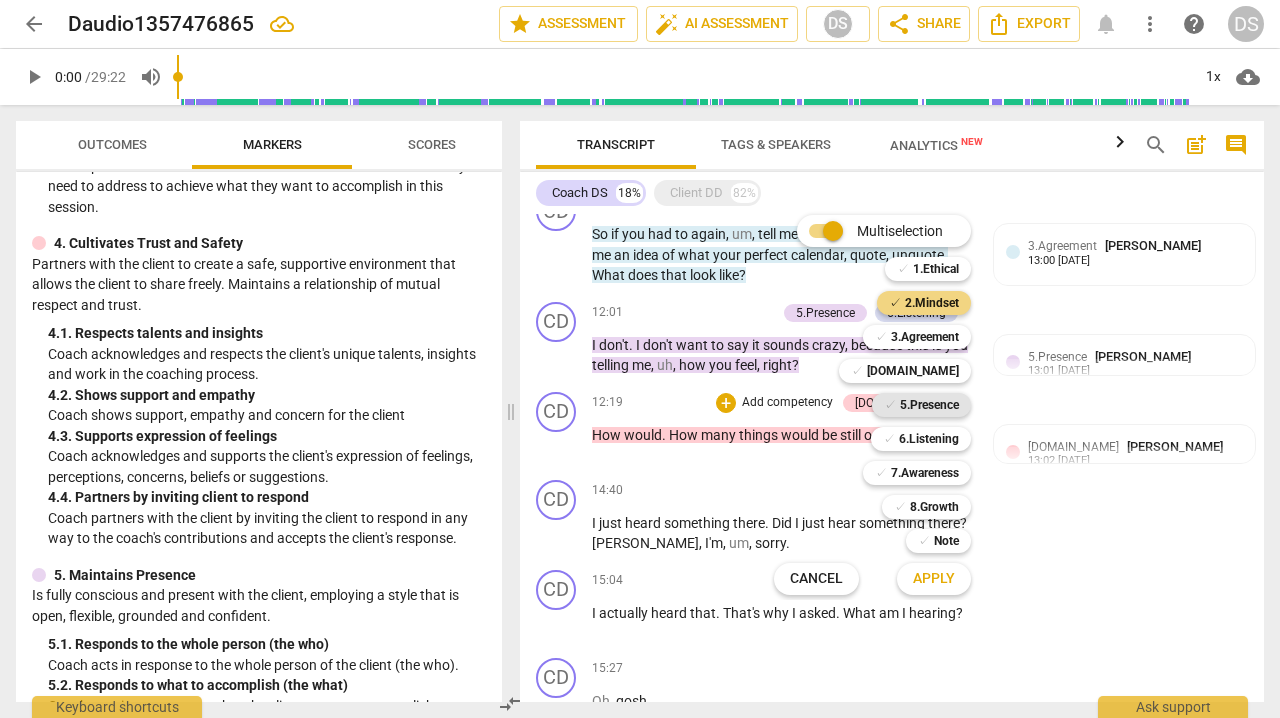 click on "5.Presence" at bounding box center (929, 405) 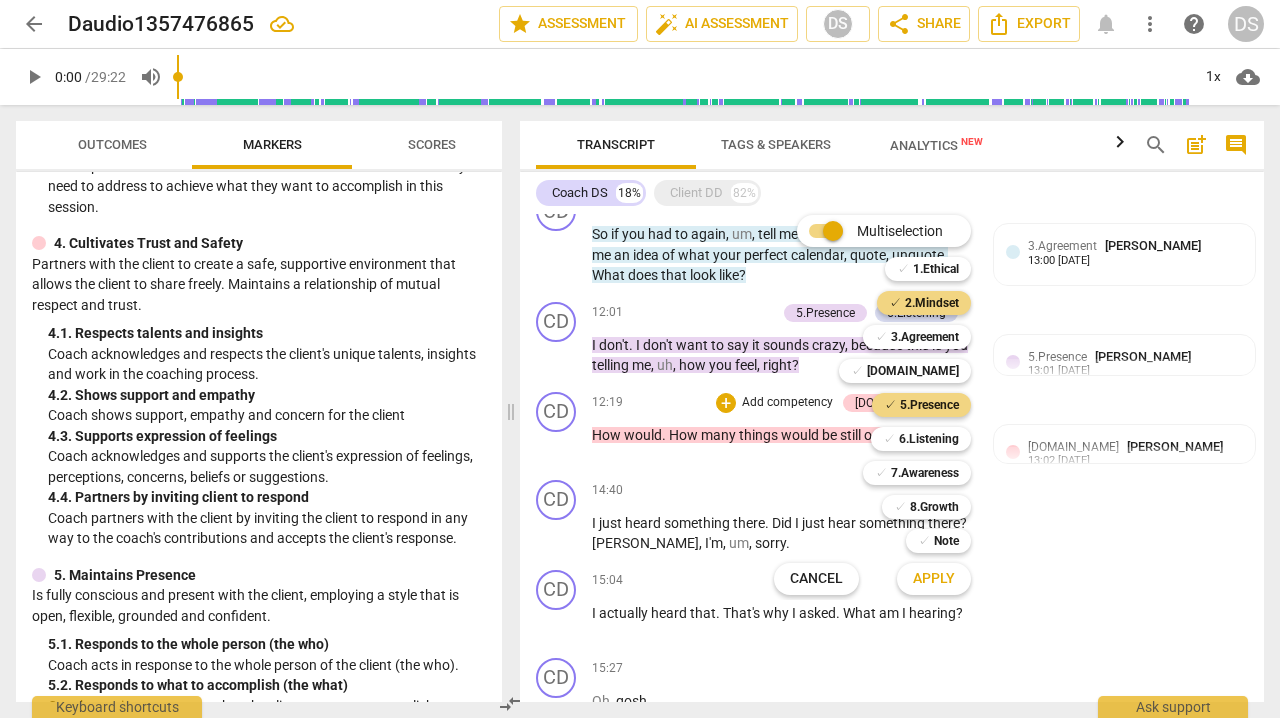click on "Apply" at bounding box center [934, 579] 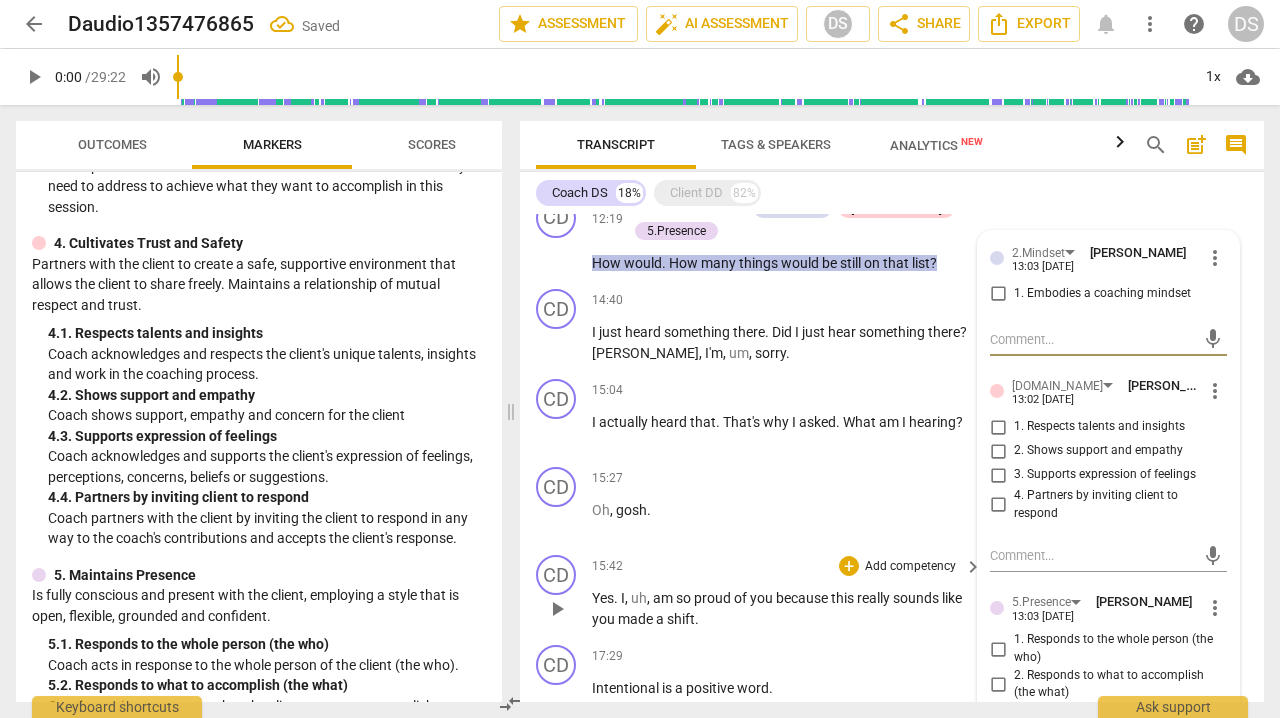 scroll, scrollTop: 1670, scrollLeft: 0, axis: vertical 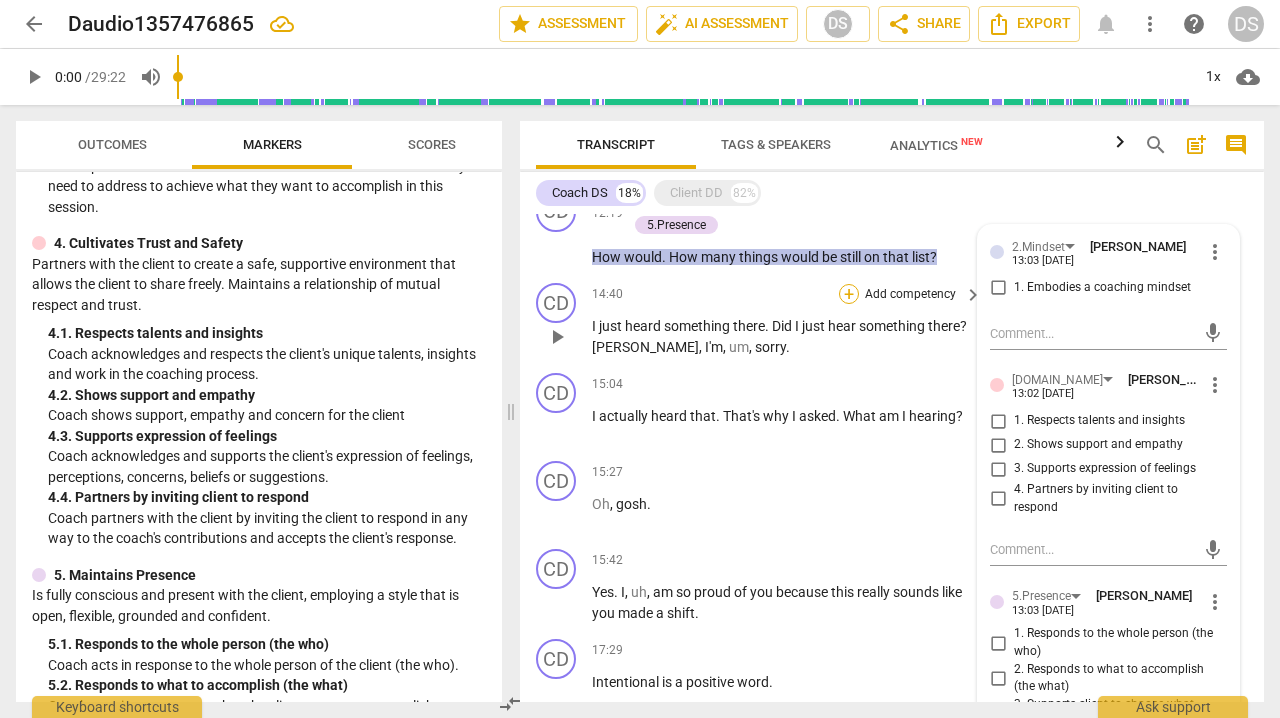 click on "+" at bounding box center [849, 294] 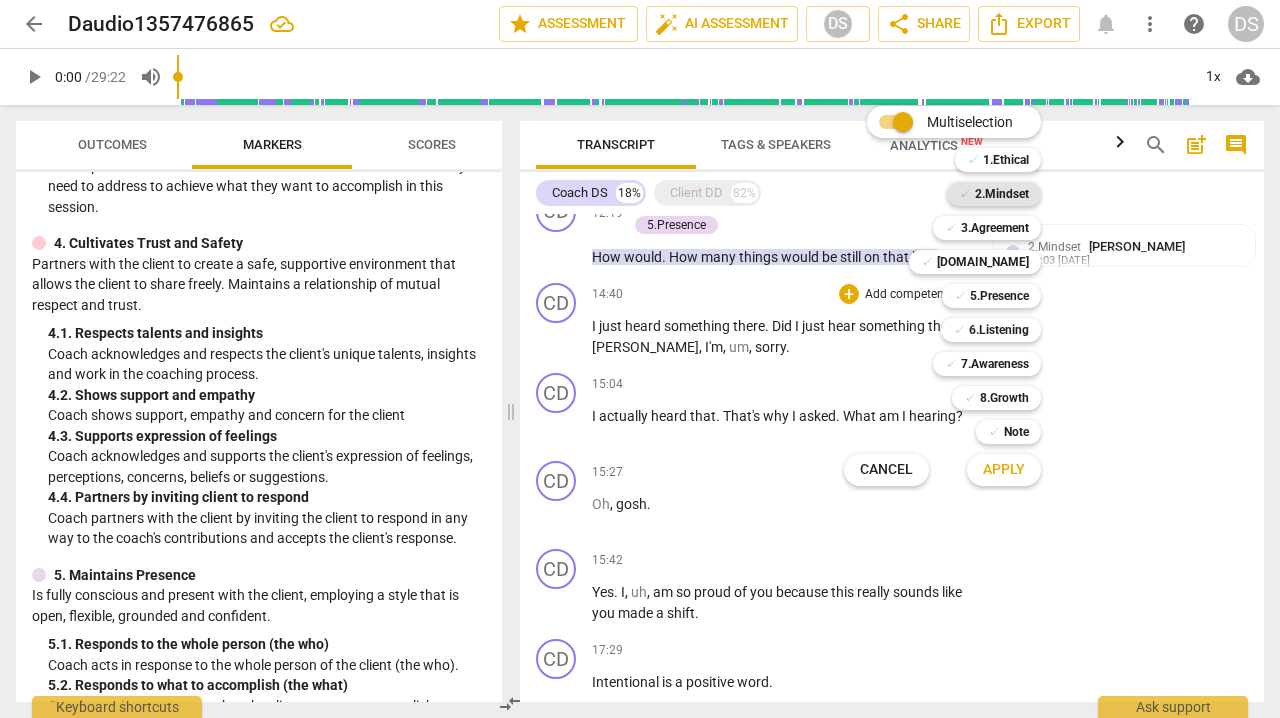 click on "2.Mindset" at bounding box center (1002, 194) 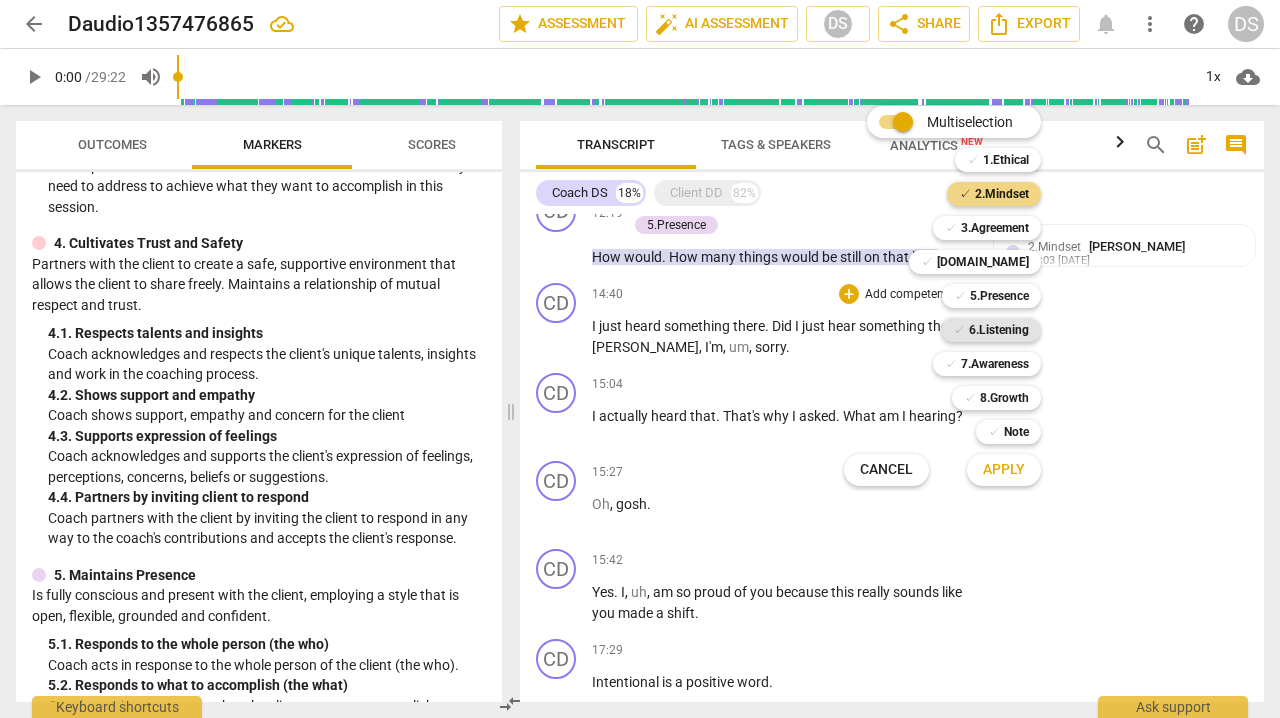 click on "6.Listening" at bounding box center (999, 330) 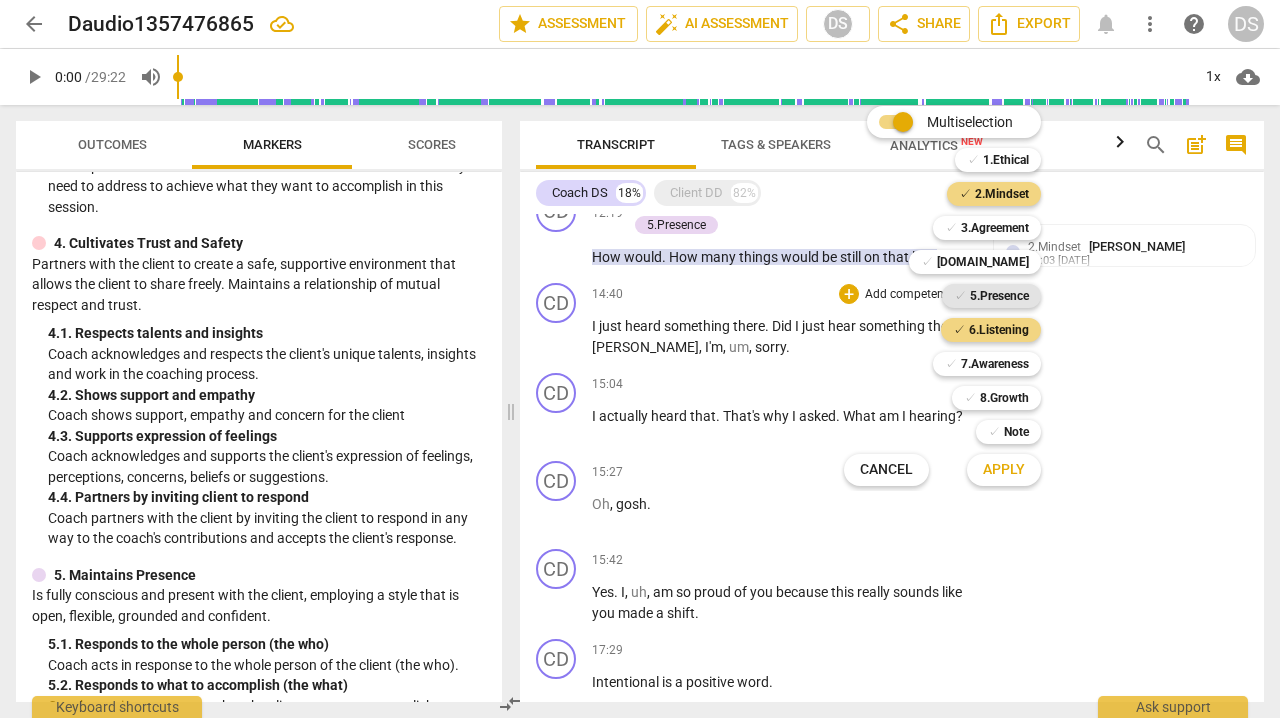 click on "5.Presence" at bounding box center [999, 296] 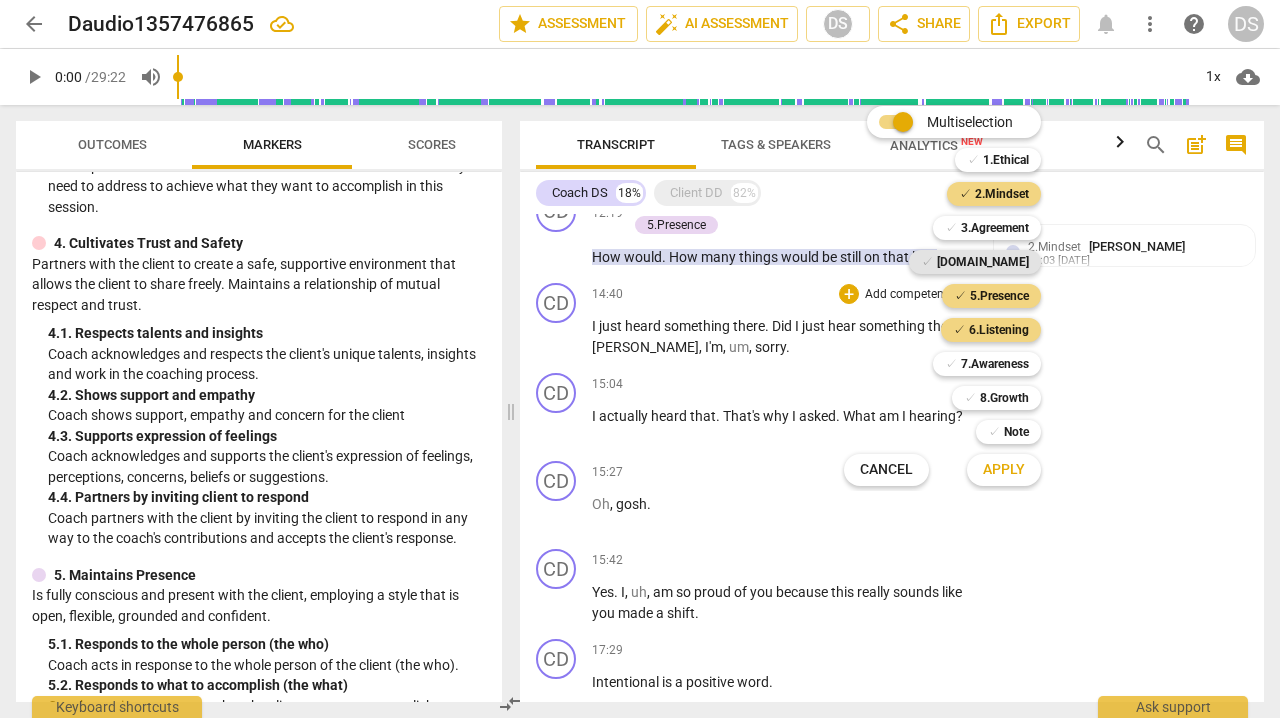 click on "[DOMAIN_NAME]" at bounding box center (983, 262) 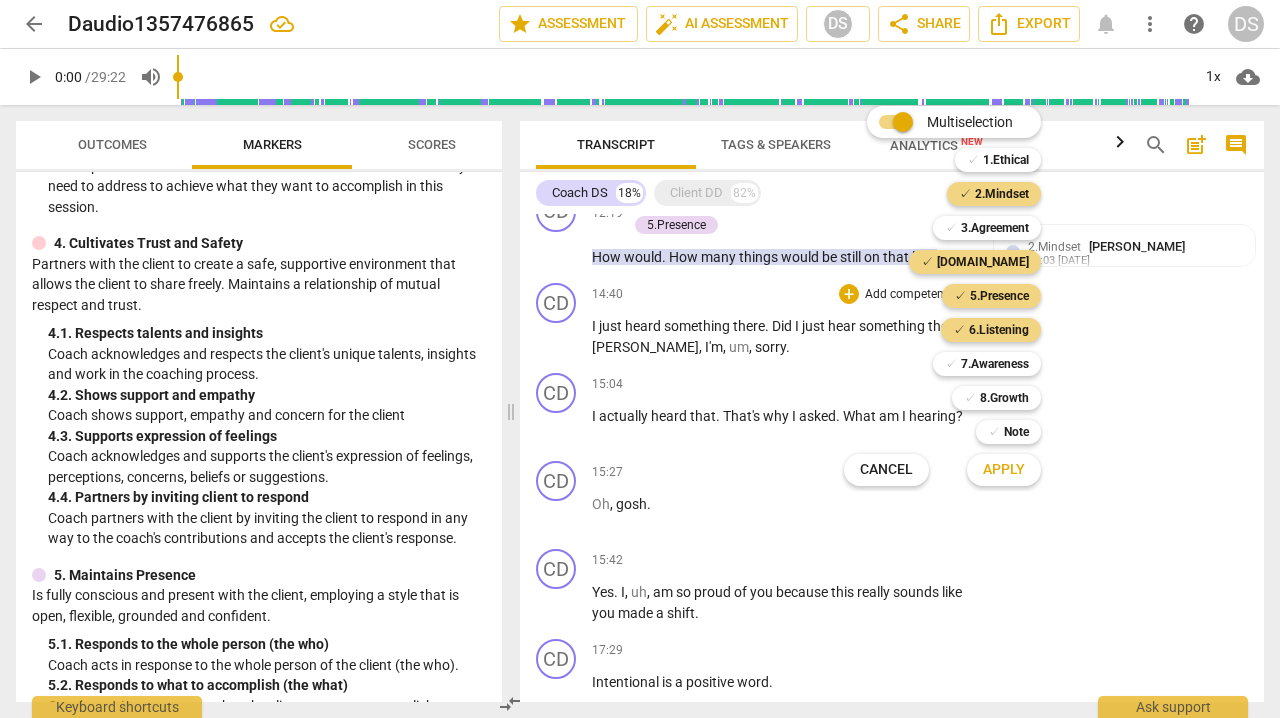 drag, startPoint x: 496, startPoint y: 350, endPoint x: 498, endPoint y: 435, distance: 85.02353 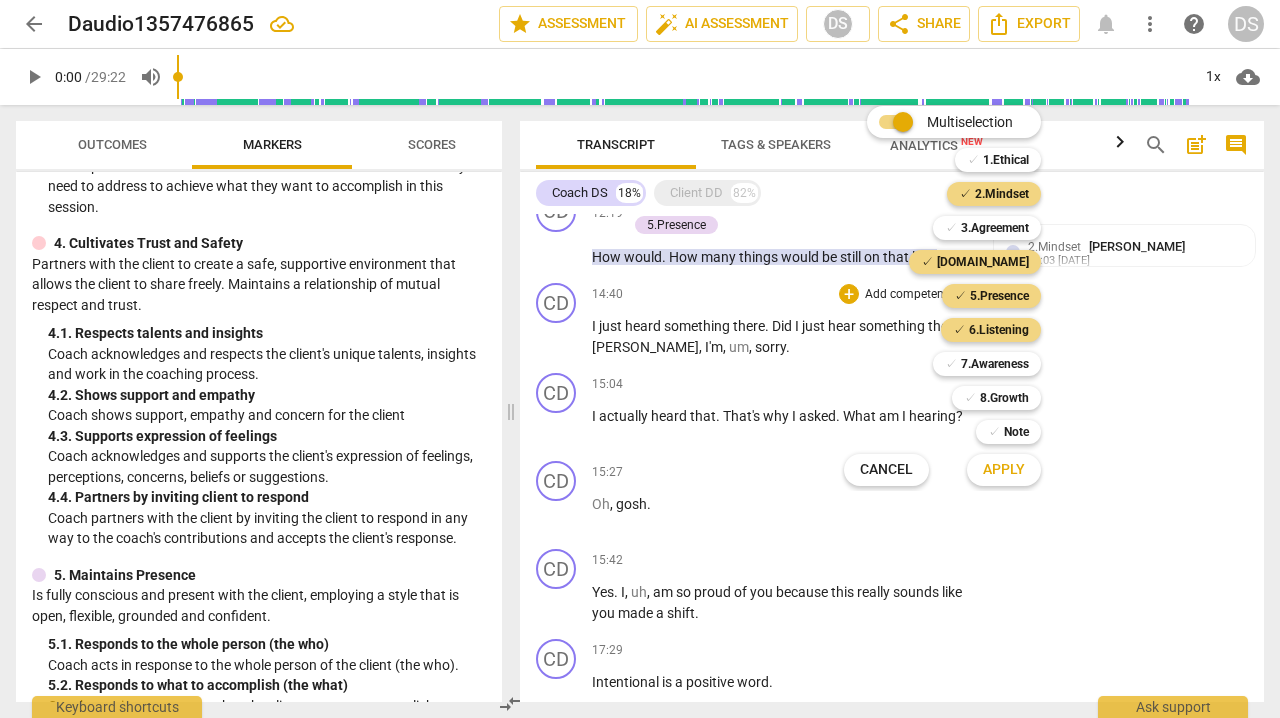 click at bounding box center (640, 359) 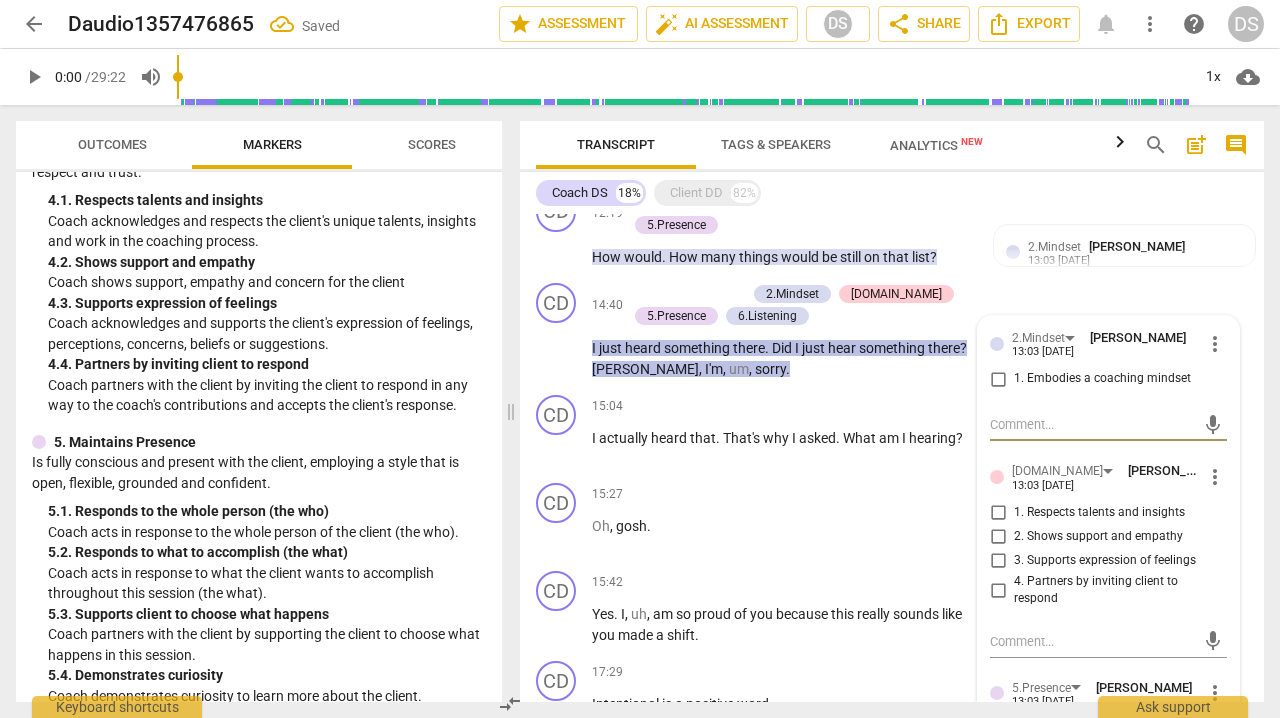 scroll, scrollTop: 825, scrollLeft: 0, axis: vertical 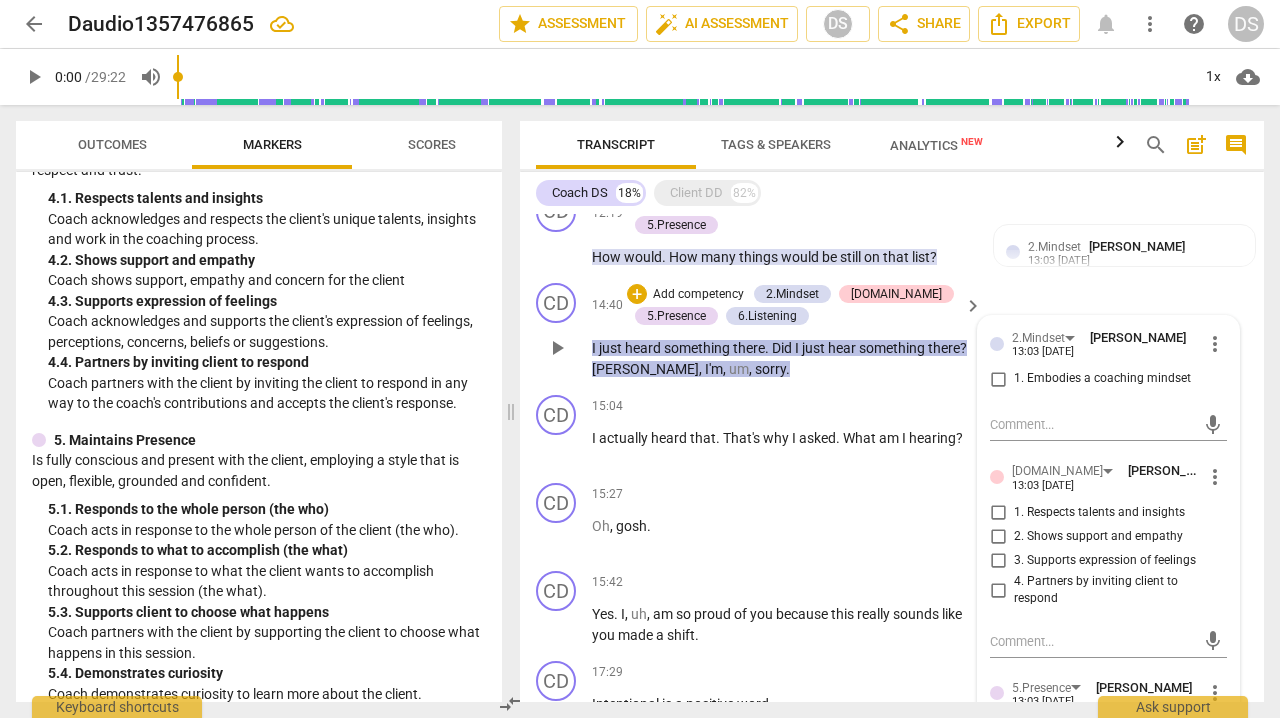 click on "CD play_arrow pause 14:40 + Add competency 2.Mindset [DOMAIN_NAME] 5.Presence 6.Listening keyboard_arrow_right I   just   heard   something   there .   Did   I   just   hear   something   there ?   [PERSON_NAME] ,   I'm ,   um ,   sorry . 2.Mindset [PERSON_NAME] 13:03 [DATE] more_vert 1. Embodies a coaching mindset mic [DOMAIN_NAME] [PERSON_NAME][GEOGRAPHIC_DATA] 13:03 [DATE] more_vert 1. Respects talents and insights 2. Shows support and empathy 3. Supports expression of feelings 4. Partners by inviting client to respond mic 5.[PERSON_NAME] 13:03 [DATE] more_vert 1. Responds to the whole person (the who) 2. Responds to what to accomplish (the what) 3. Supports client to choose what happens 4. Demonstrates curiosity 5. Allows space for silence mic 6.Listening [PERSON_NAME] 13:03 [DATE] more_vert 1. Customizes questions 2. Explores client's words 3. Explores client's emotions 4. Explores energy shifts 5. Inquires about perception 6. Does not interrupt 7. Summarizes what communicated mic" at bounding box center [892, 331] 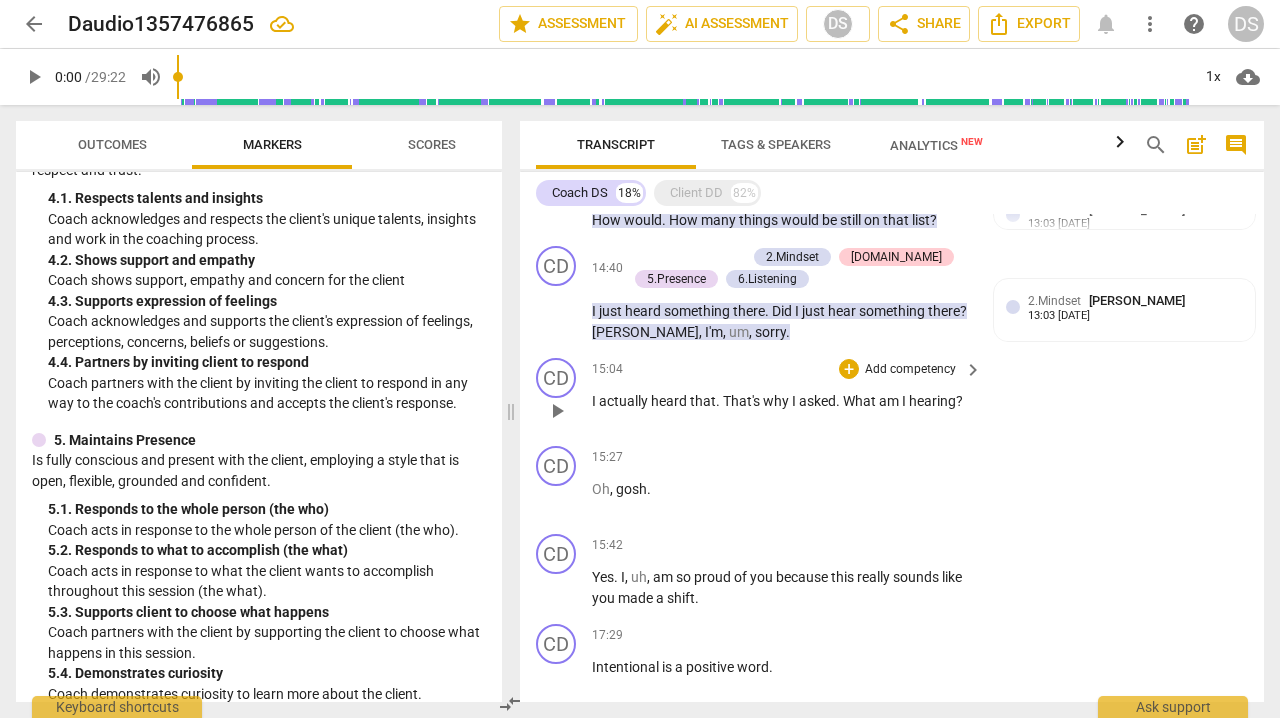 scroll, scrollTop: 1729, scrollLeft: 0, axis: vertical 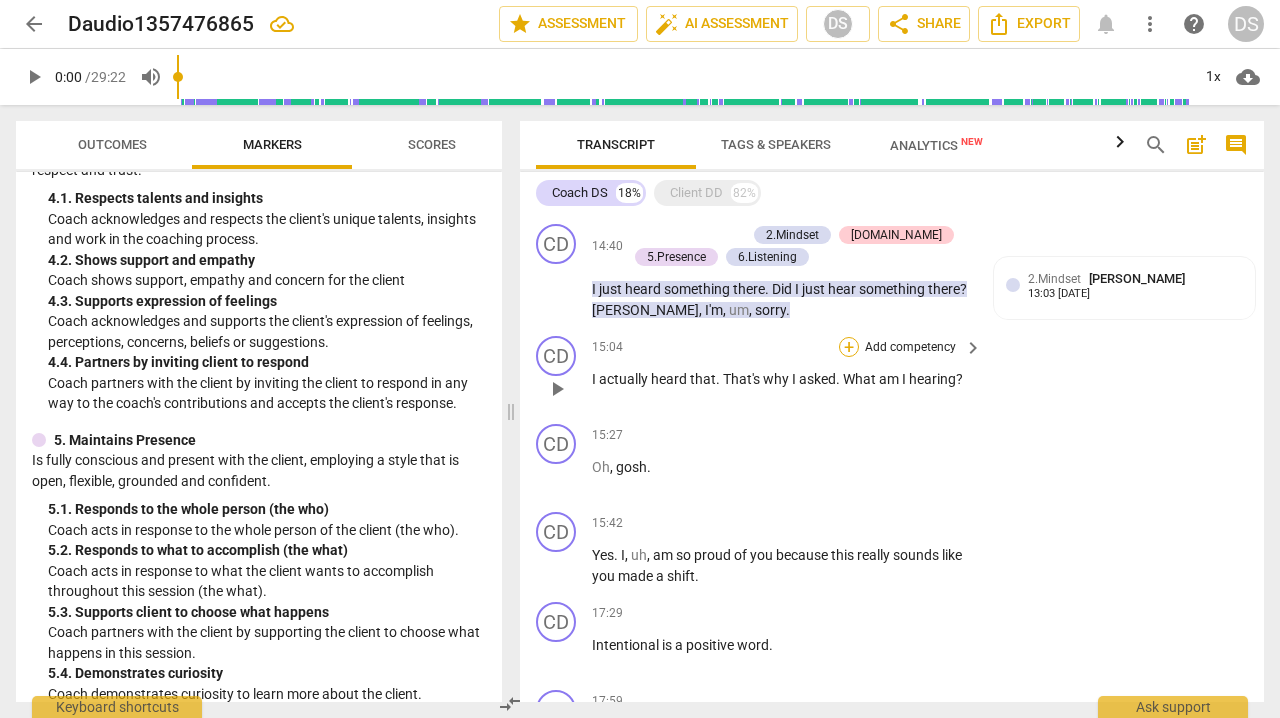 click on "+" at bounding box center [849, 347] 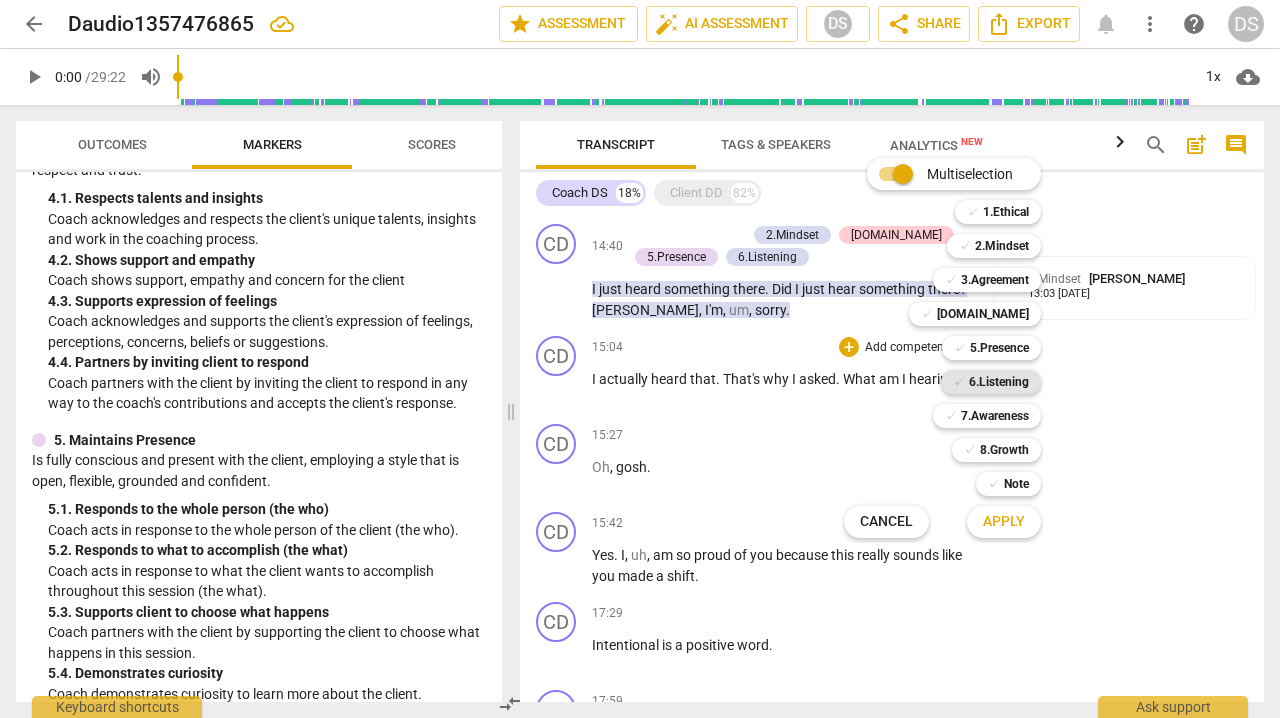 click on "6.Listening" at bounding box center (999, 382) 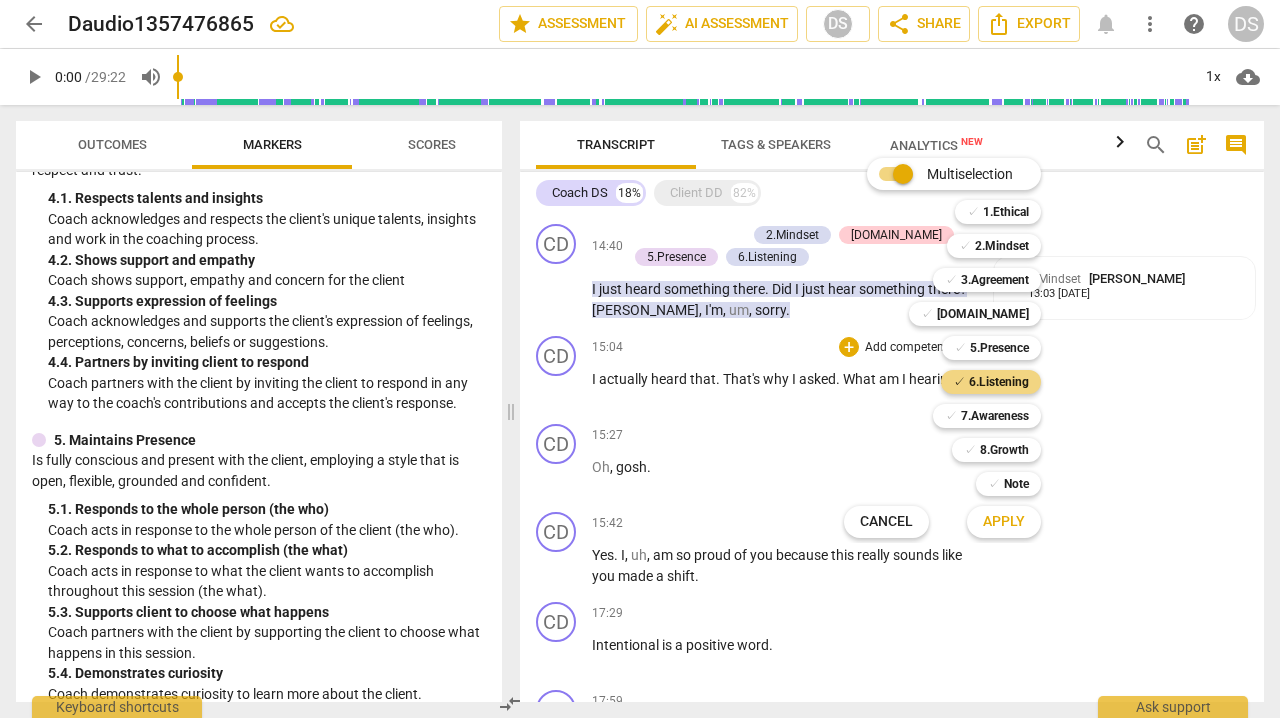 click on "Apply" at bounding box center (1004, 522) 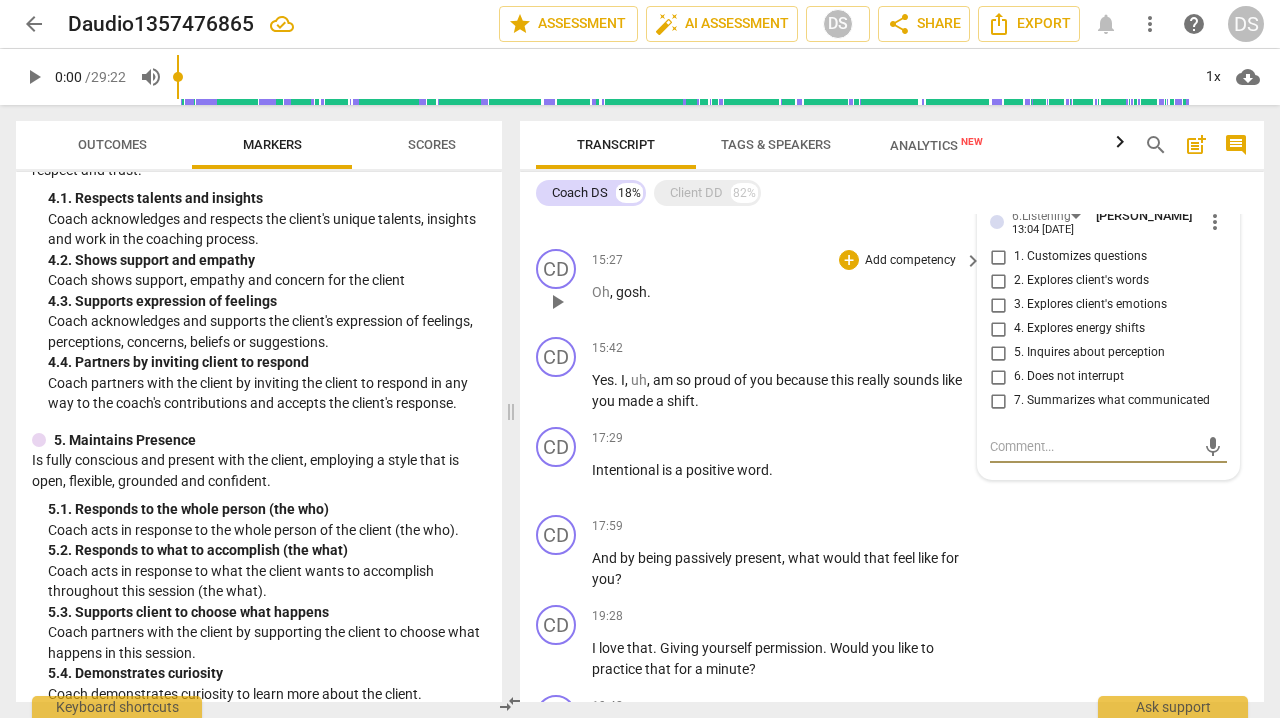 scroll, scrollTop: 1905, scrollLeft: 0, axis: vertical 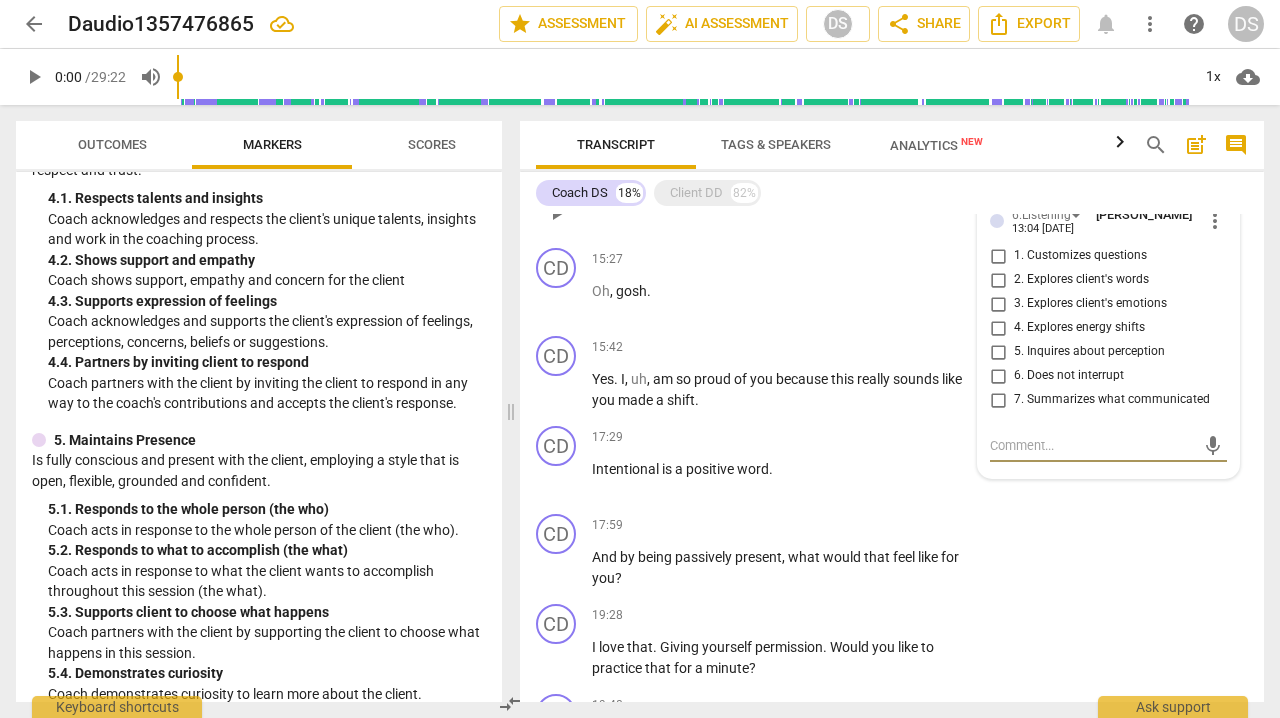click on "3. Explores client's emotions" at bounding box center [998, 304] 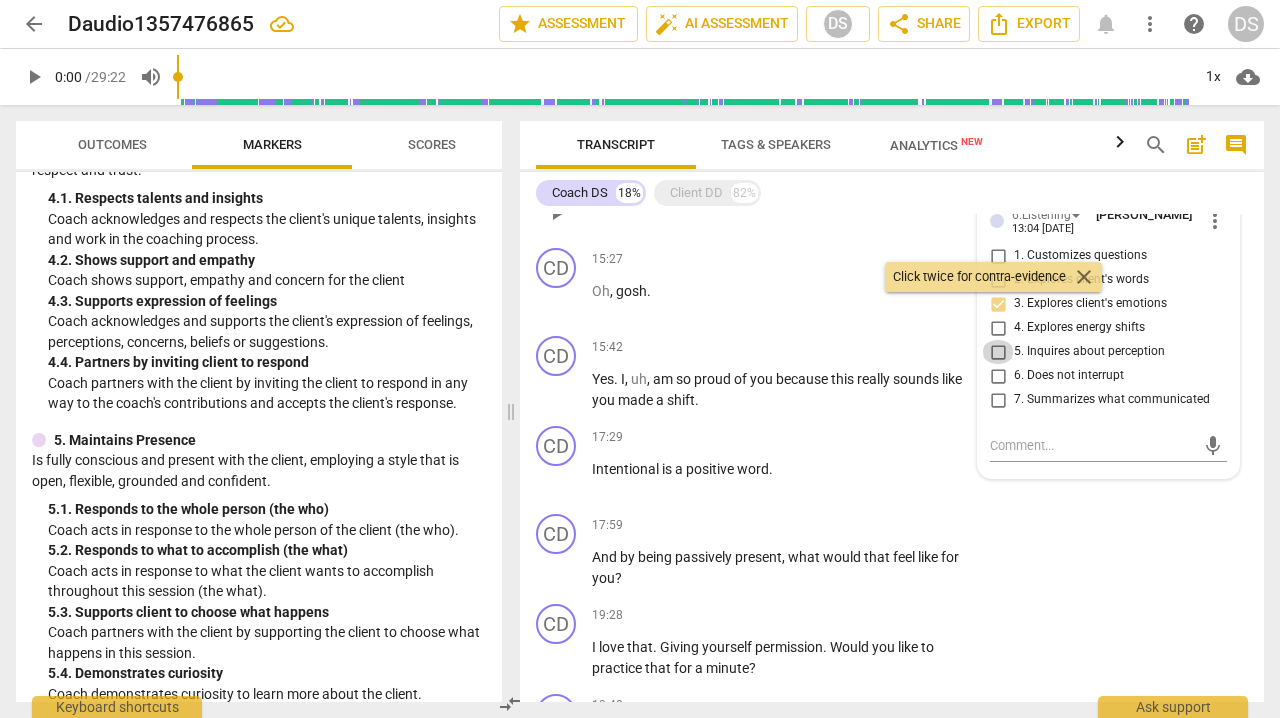 click on "5. Inquires about perception" at bounding box center [998, 352] 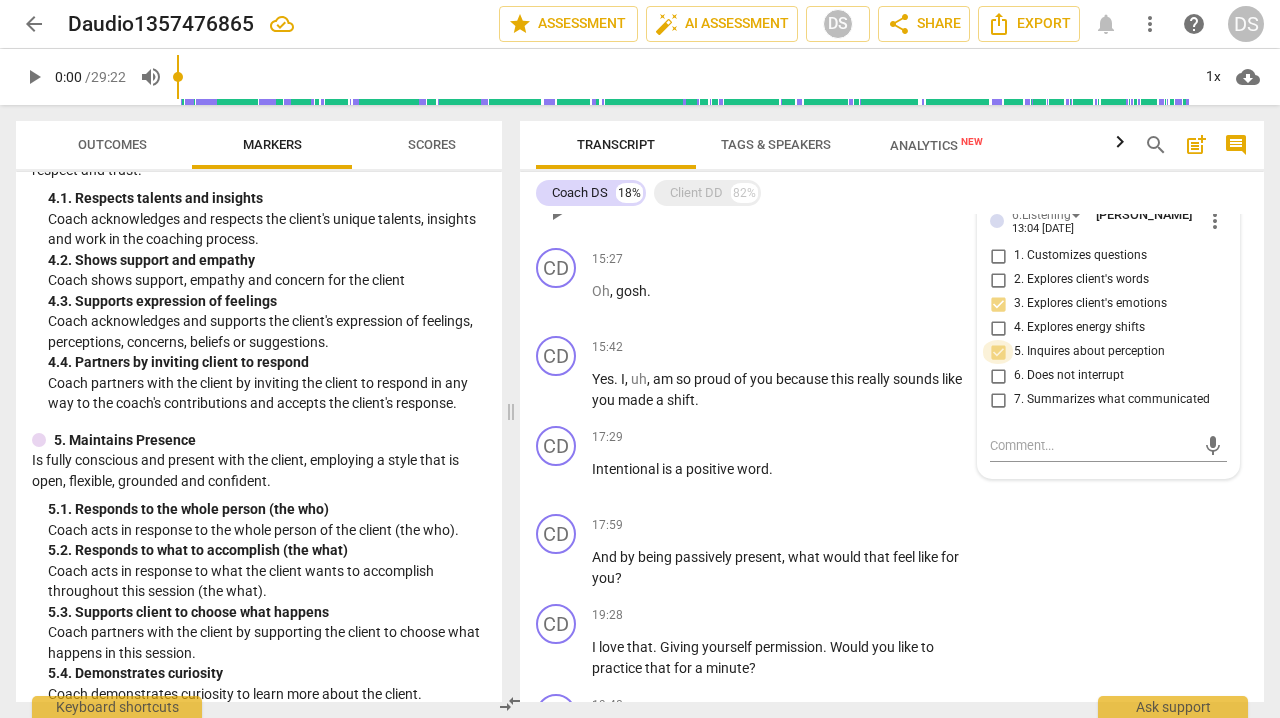 click on "5. Inquires about perception" at bounding box center [998, 352] 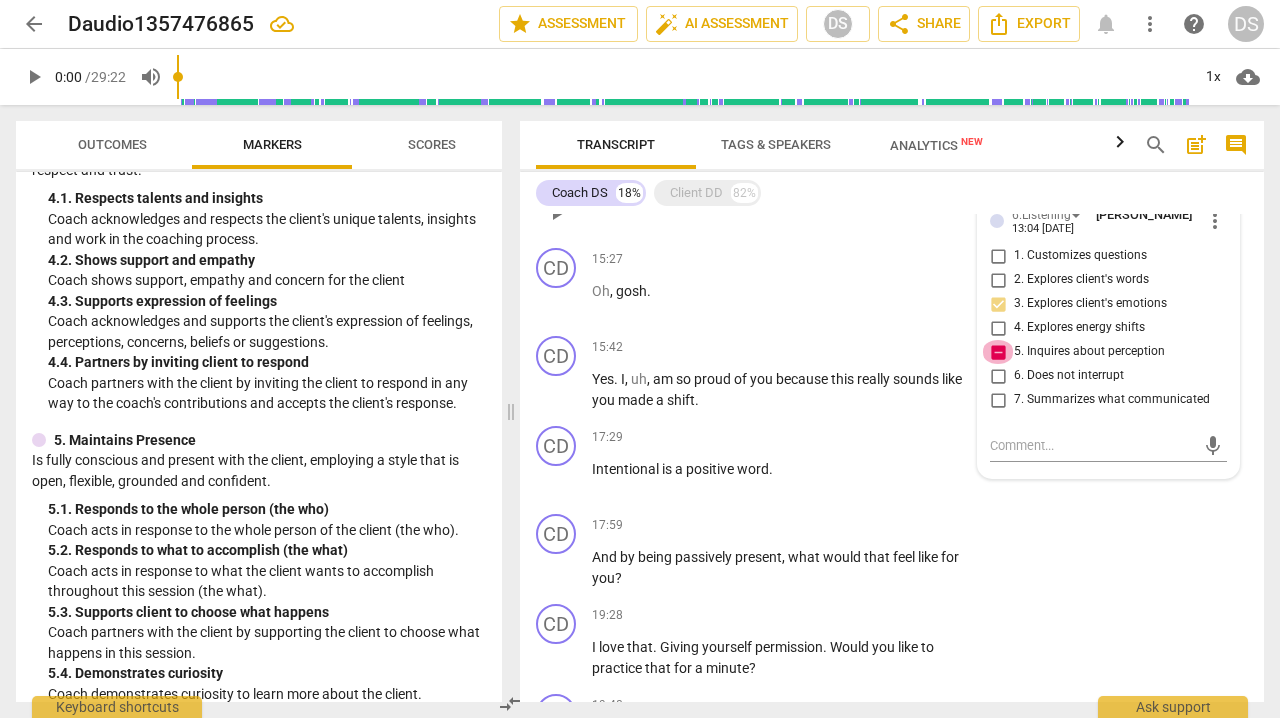 click on "5. Inquires about perception" at bounding box center (998, 352) 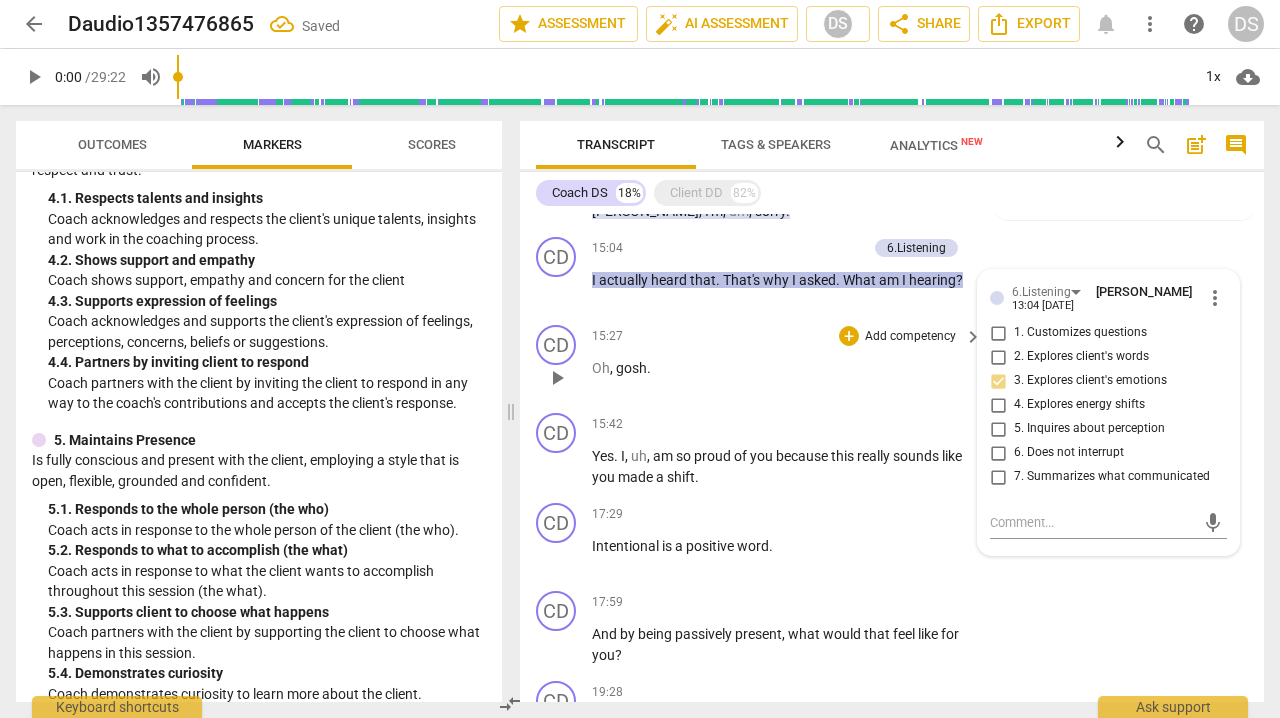 scroll, scrollTop: 1819, scrollLeft: 0, axis: vertical 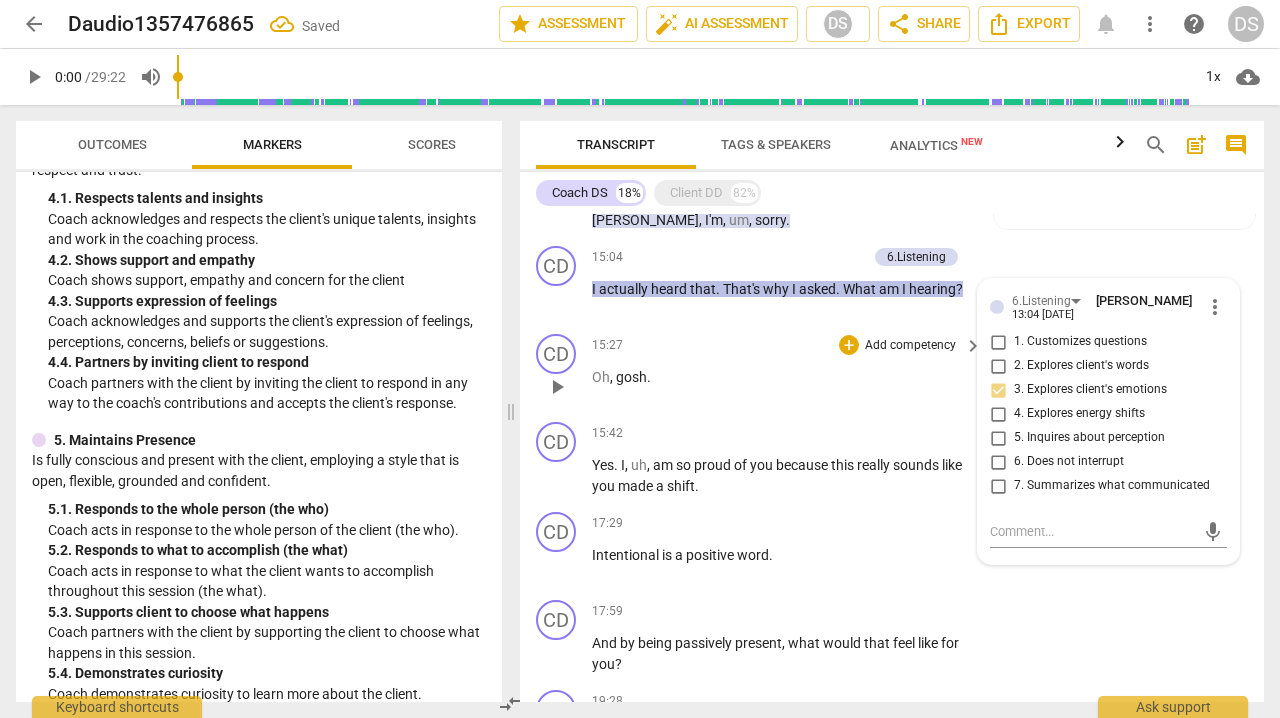 click on "Oh ,   gosh ." at bounding box center [782, 377] 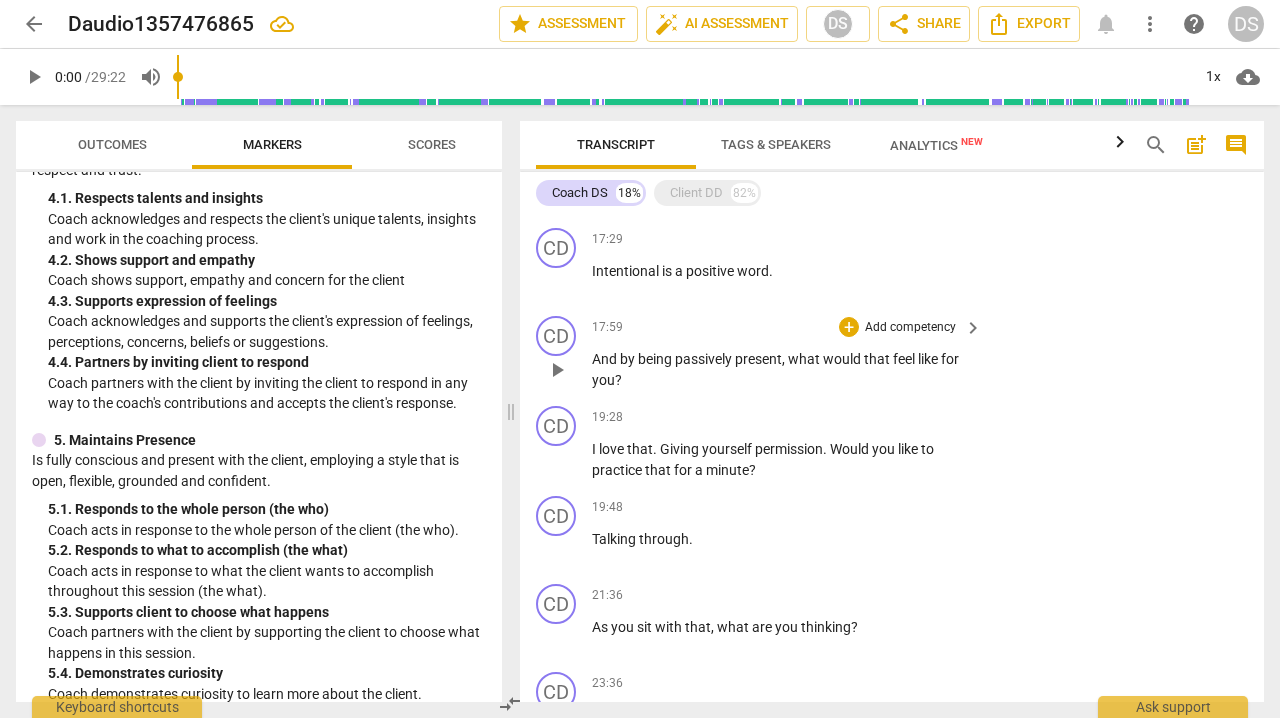 scroll, scrollTop: 2111, scrollLeft: 0, axis: vertical 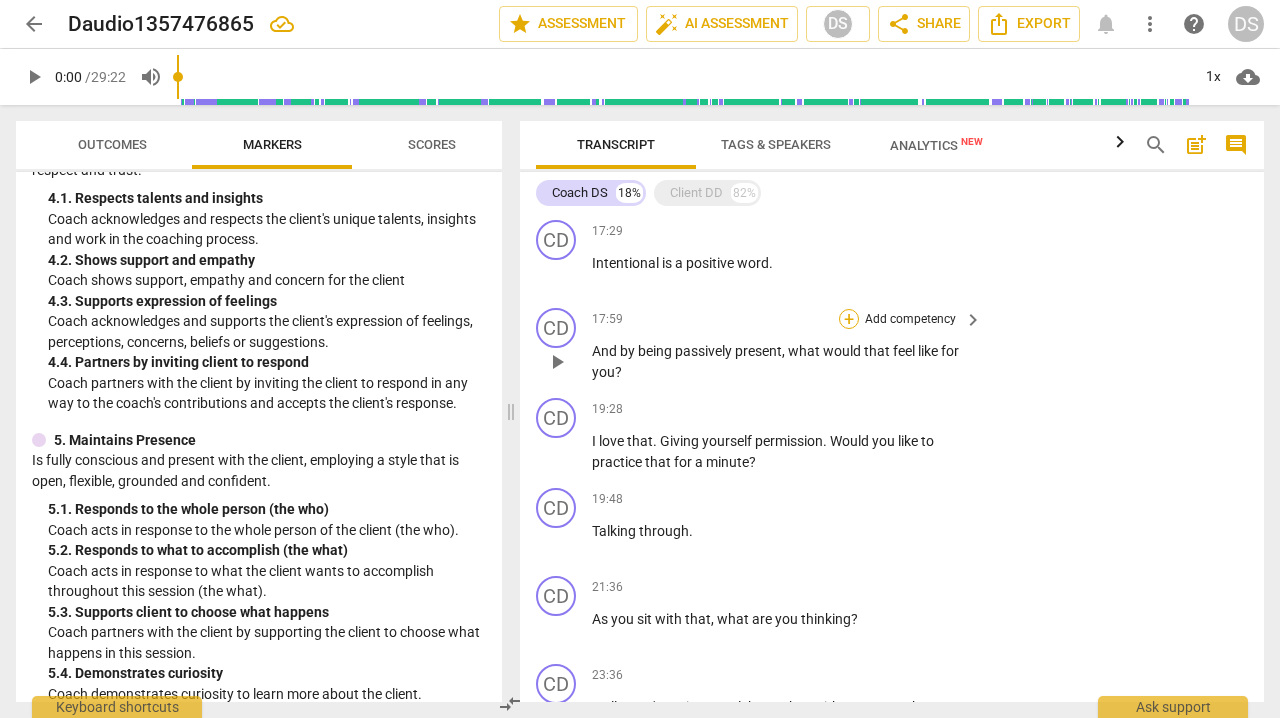 click on "+" at bounding box center [849, 319] 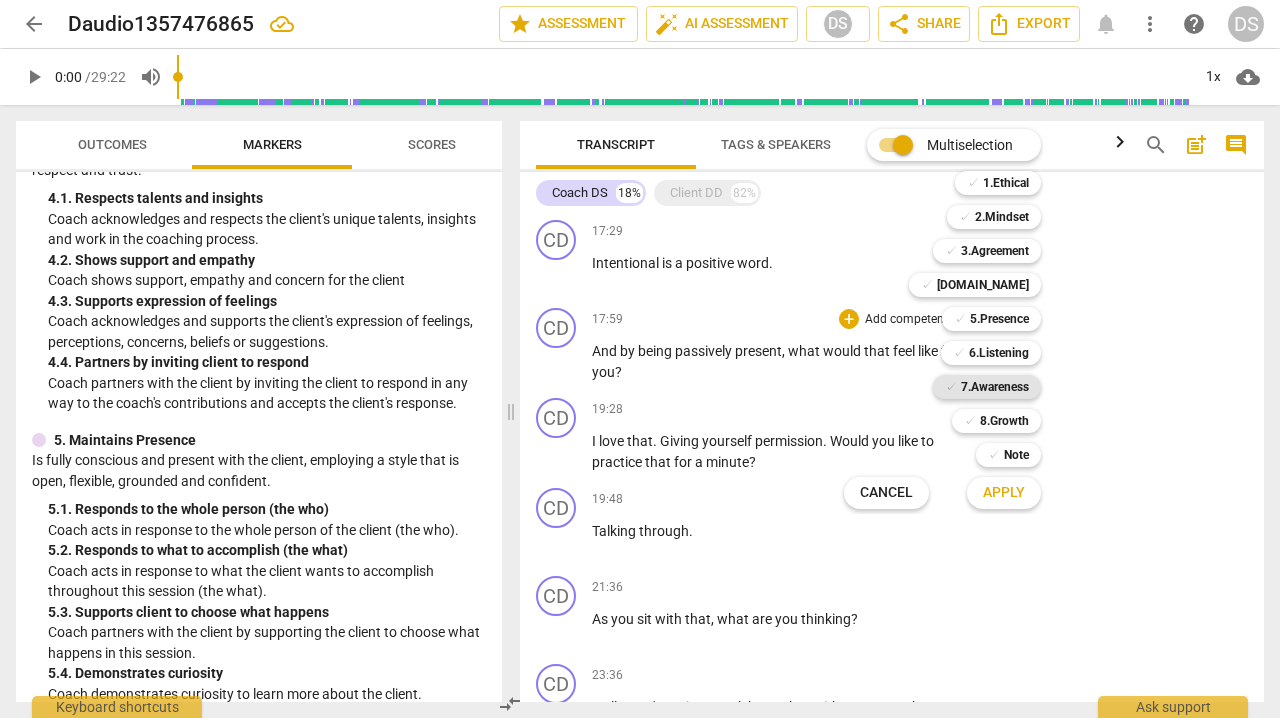 click on "7.Awareness" at bounding box center (995, 387) 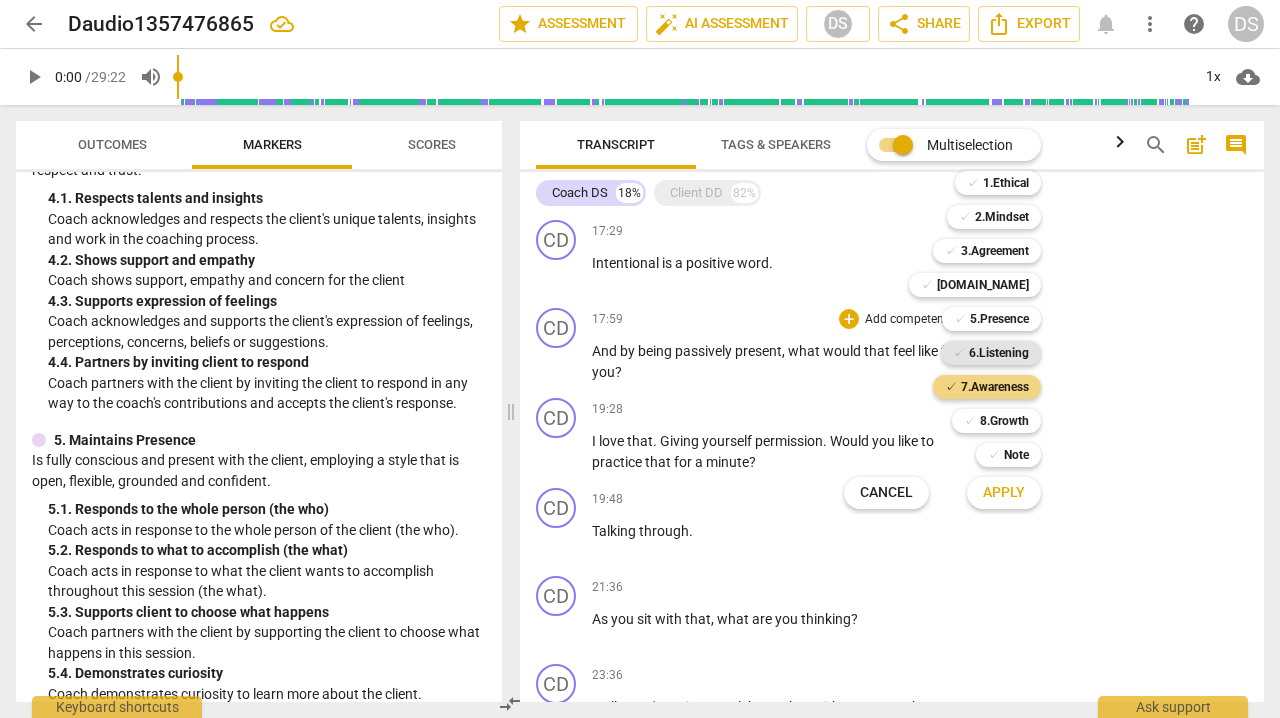 click on "6.Listening" at bounding box center [999, 353] 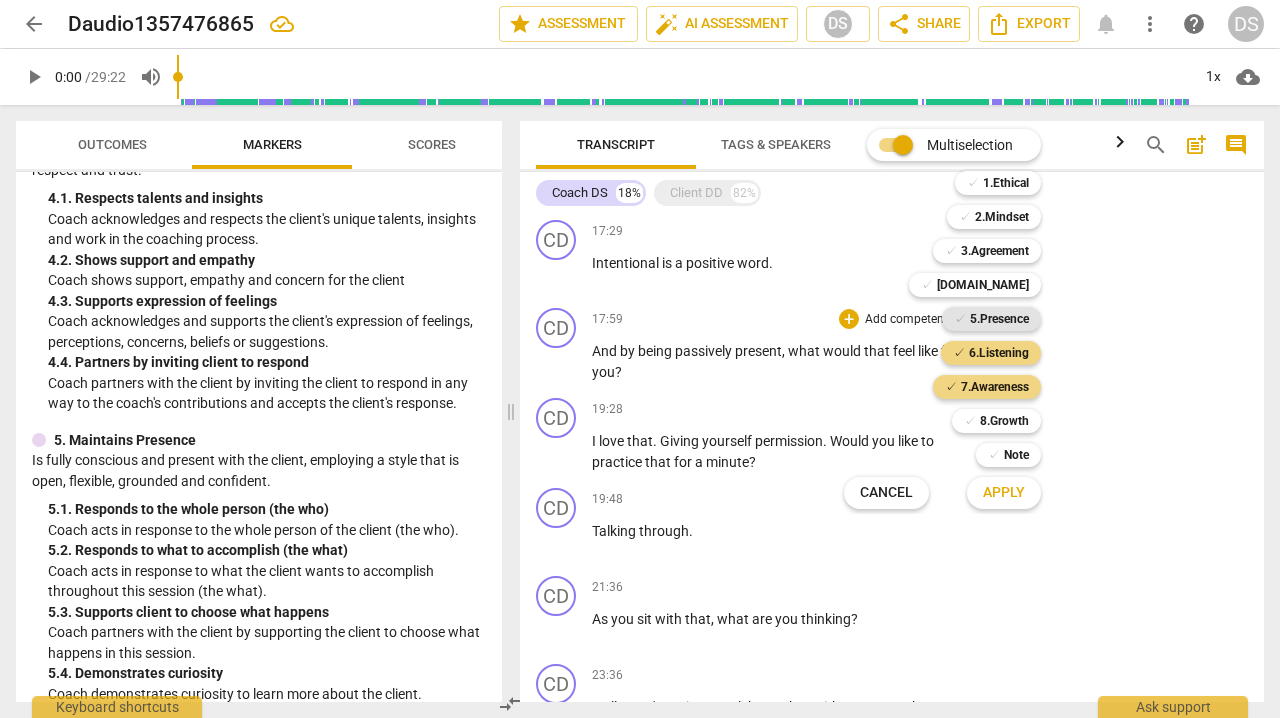 click on "5.Presence" at bounding box center (999, 319) 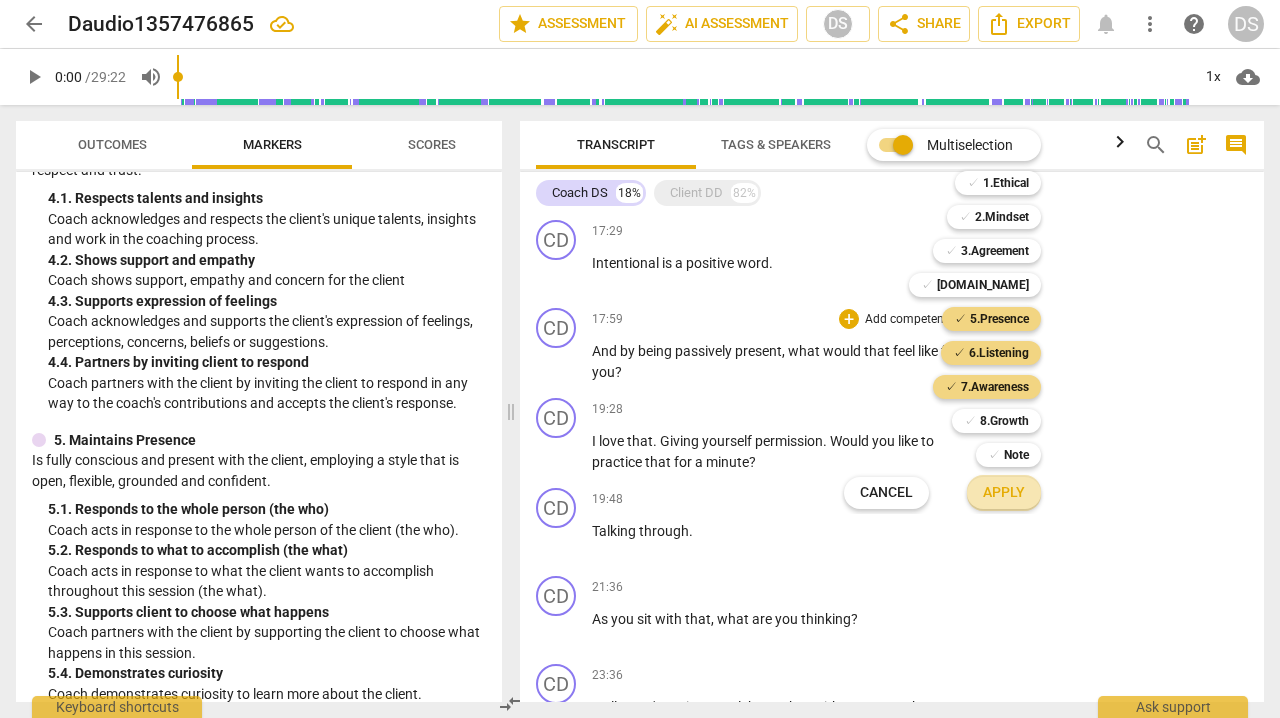 click on "Apply" at bounding box center [1004, 493] 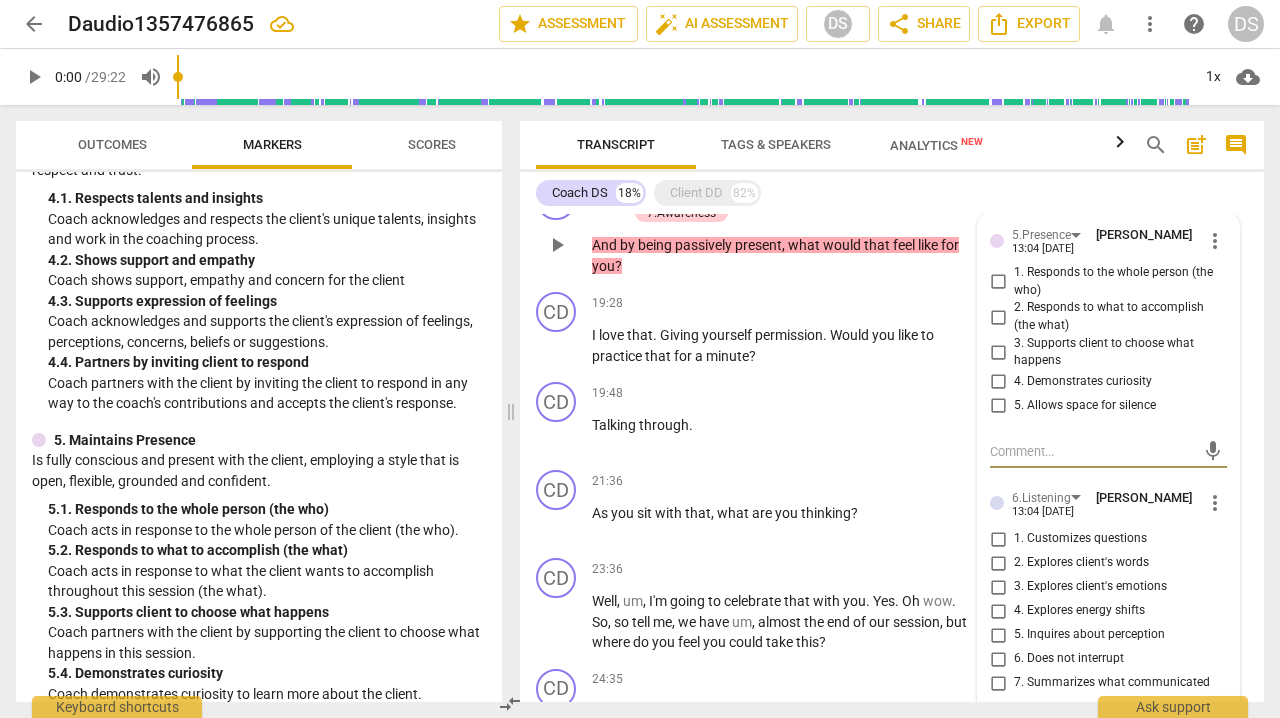 scroll, scrollTop: 2244, scrollLeft: 0, axis: vertical 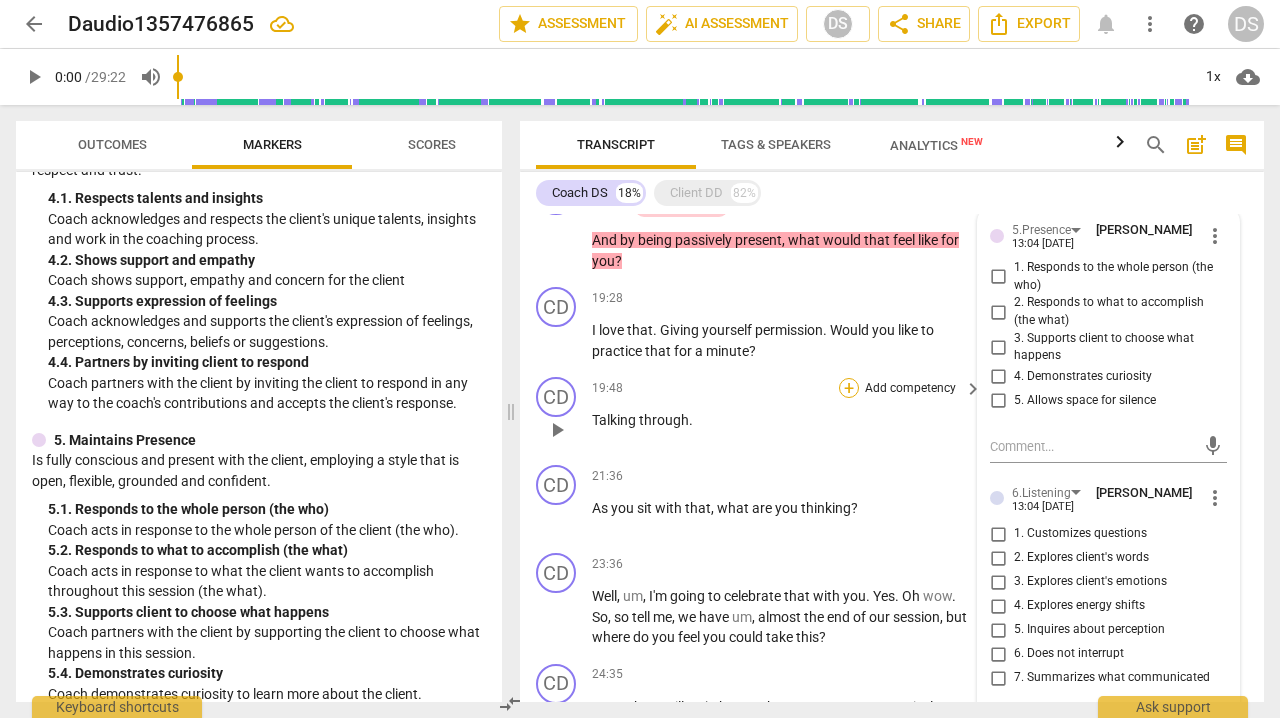 click on "+" at bounding box center [849, 388] 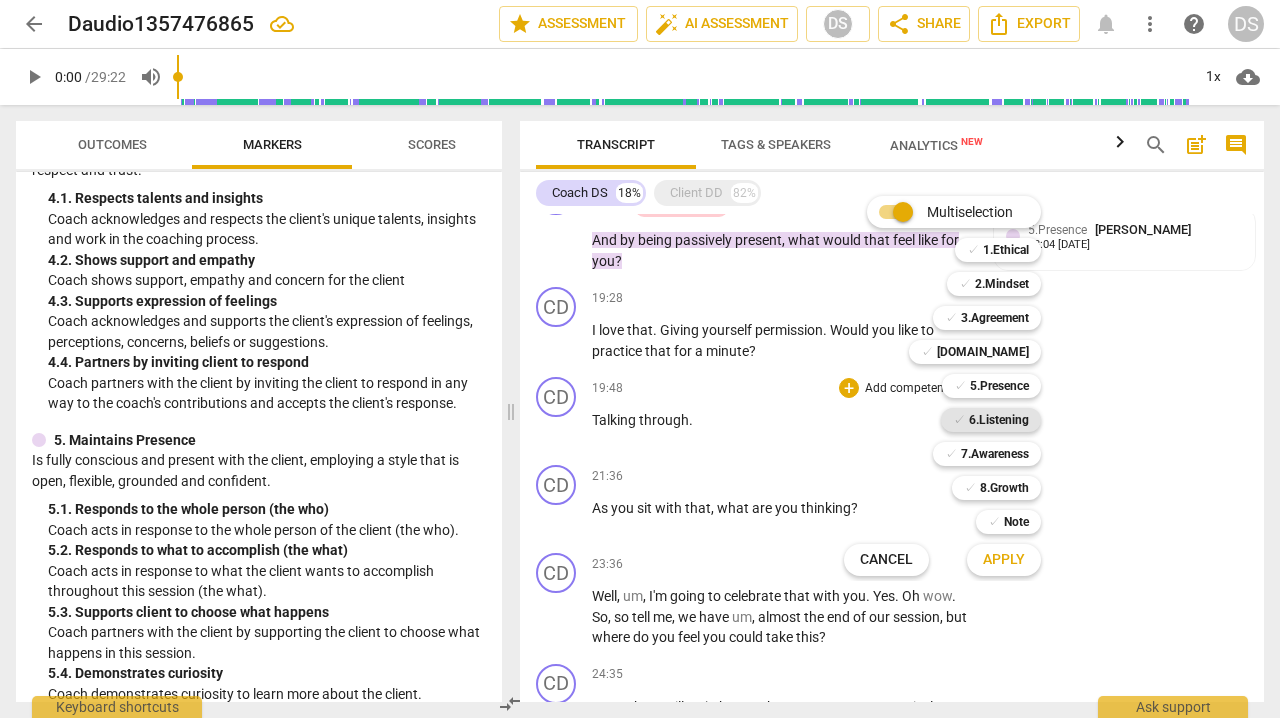click on "6.Listening" at bounding box center [999, 420] 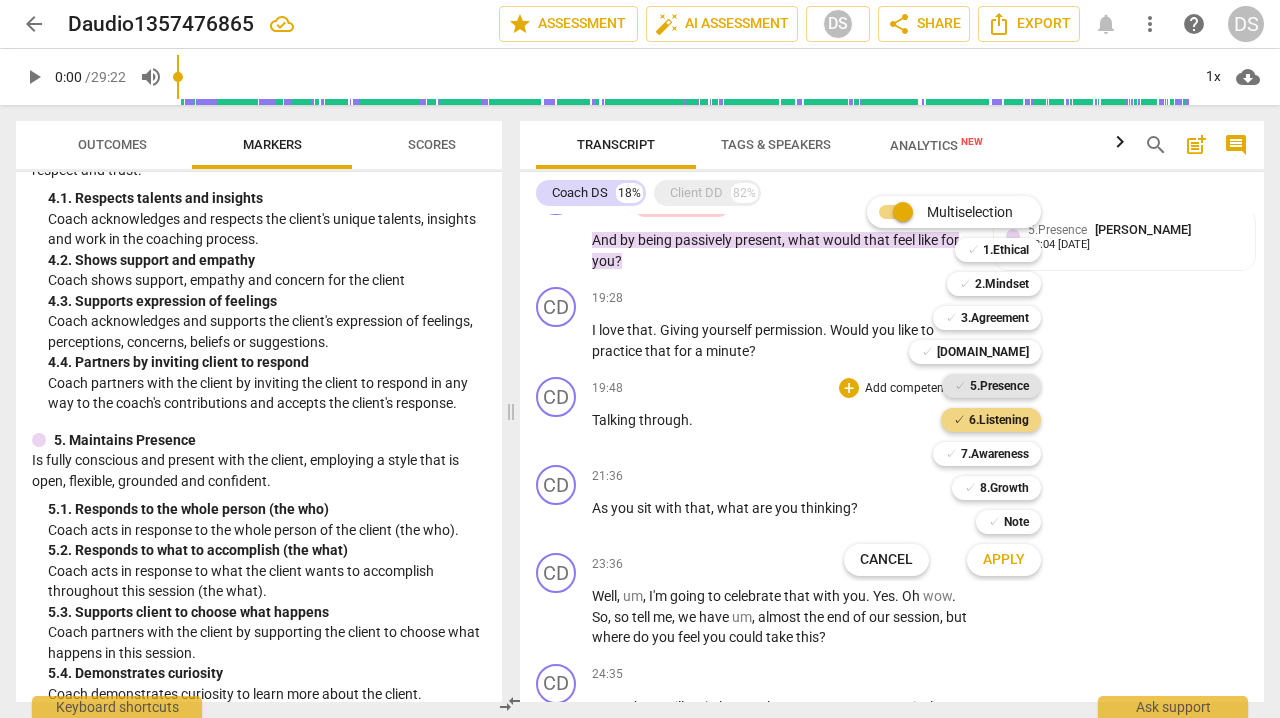 click on "5.Presence" at bounding box center [999, 386] 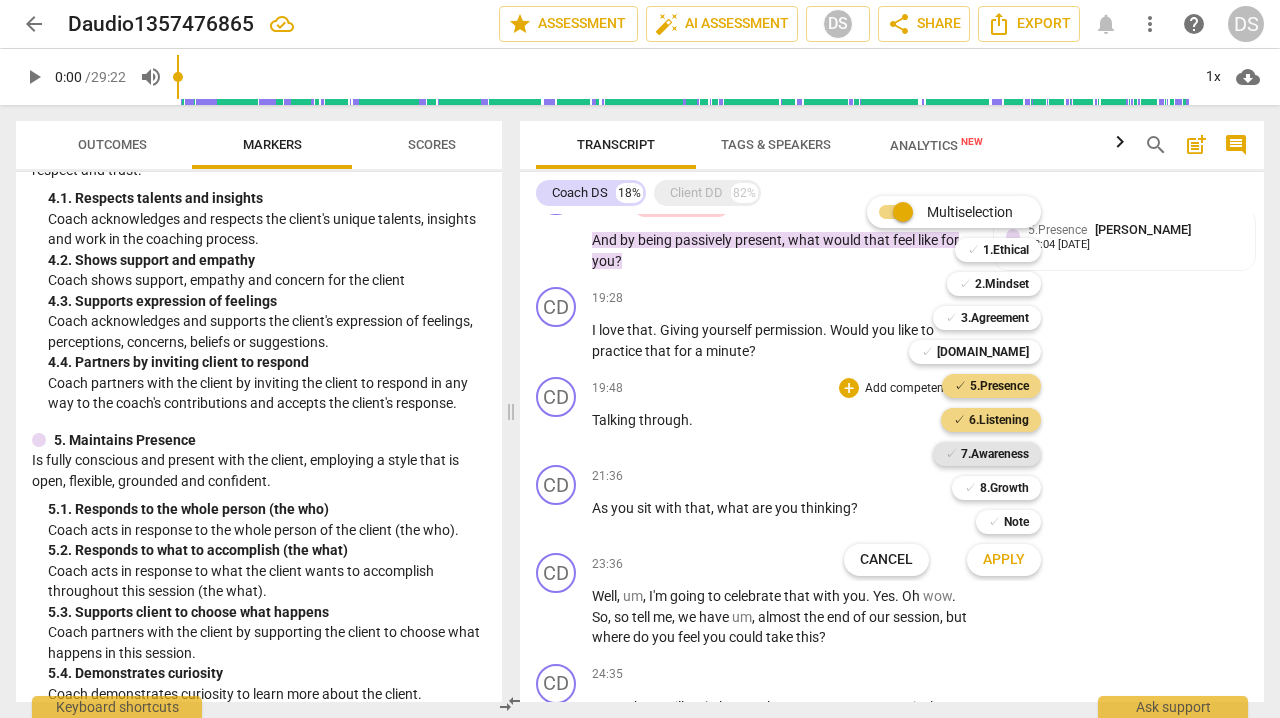 click on "7.Awareness" at bounding box center (995, 454) 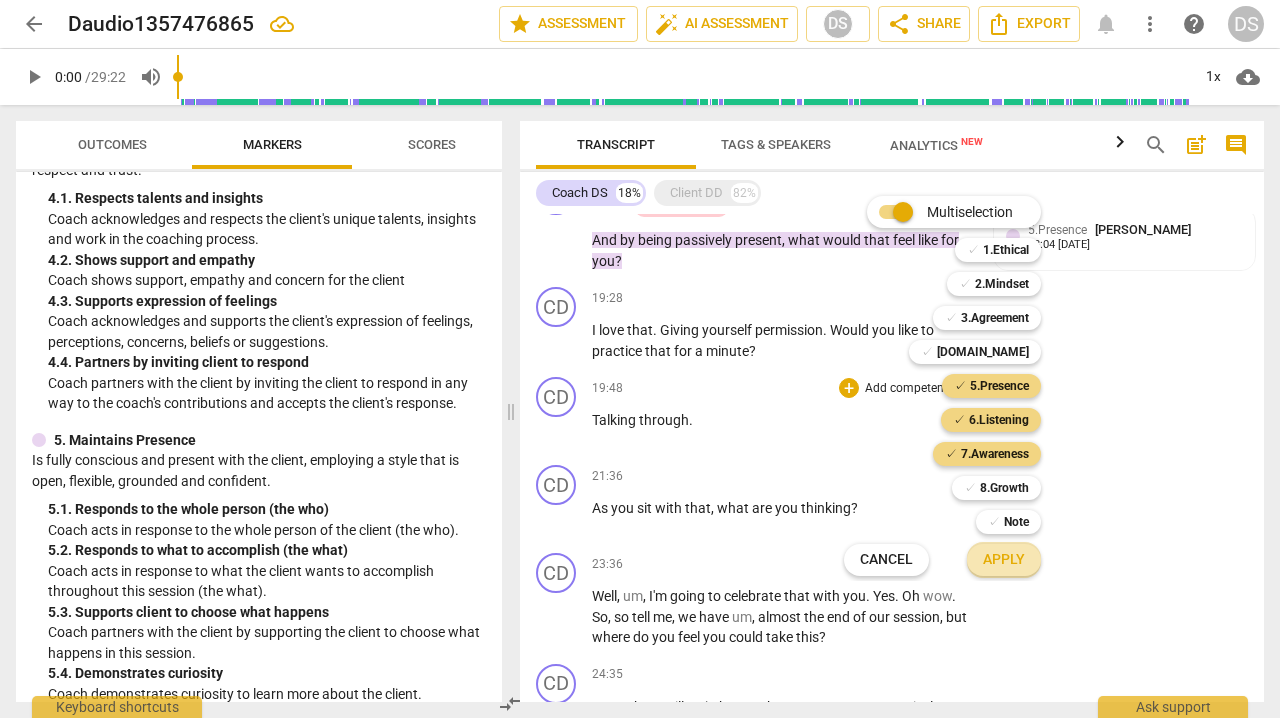 click on "Apply" at bounding box center (1004, 560) 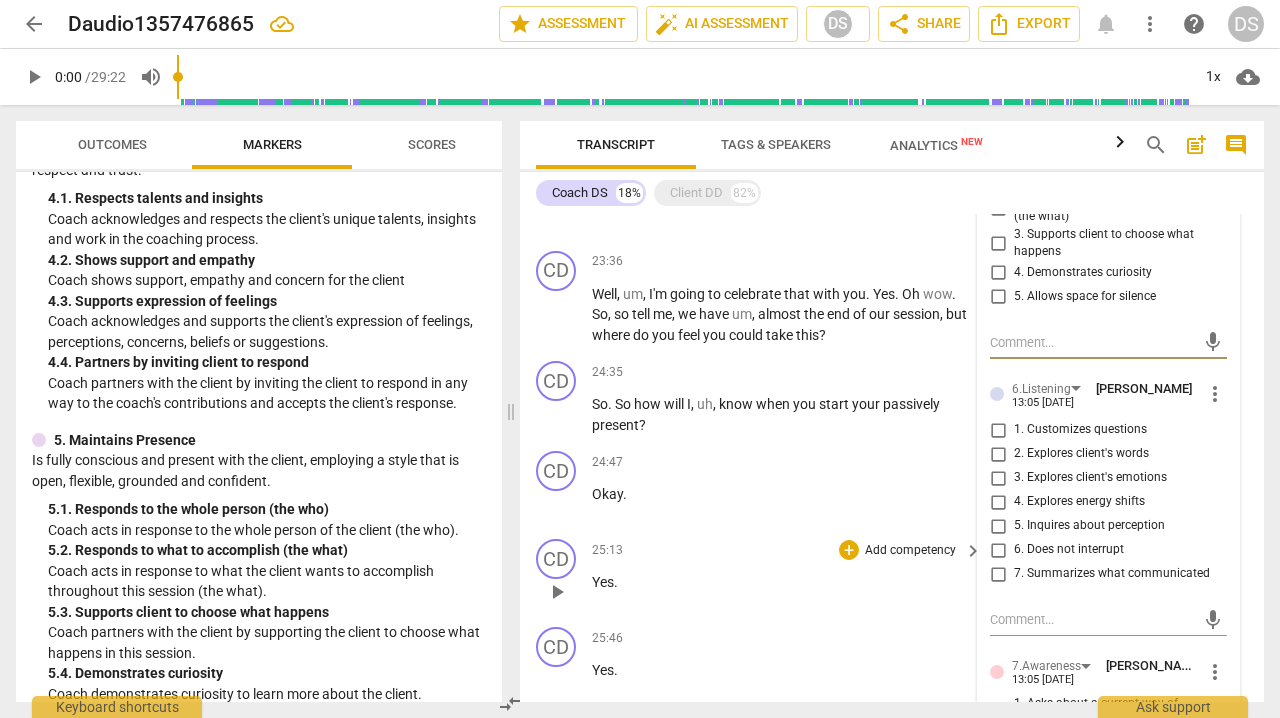 scroll, scrollTop: 2541, scrollLeft: 0, axis: vertical 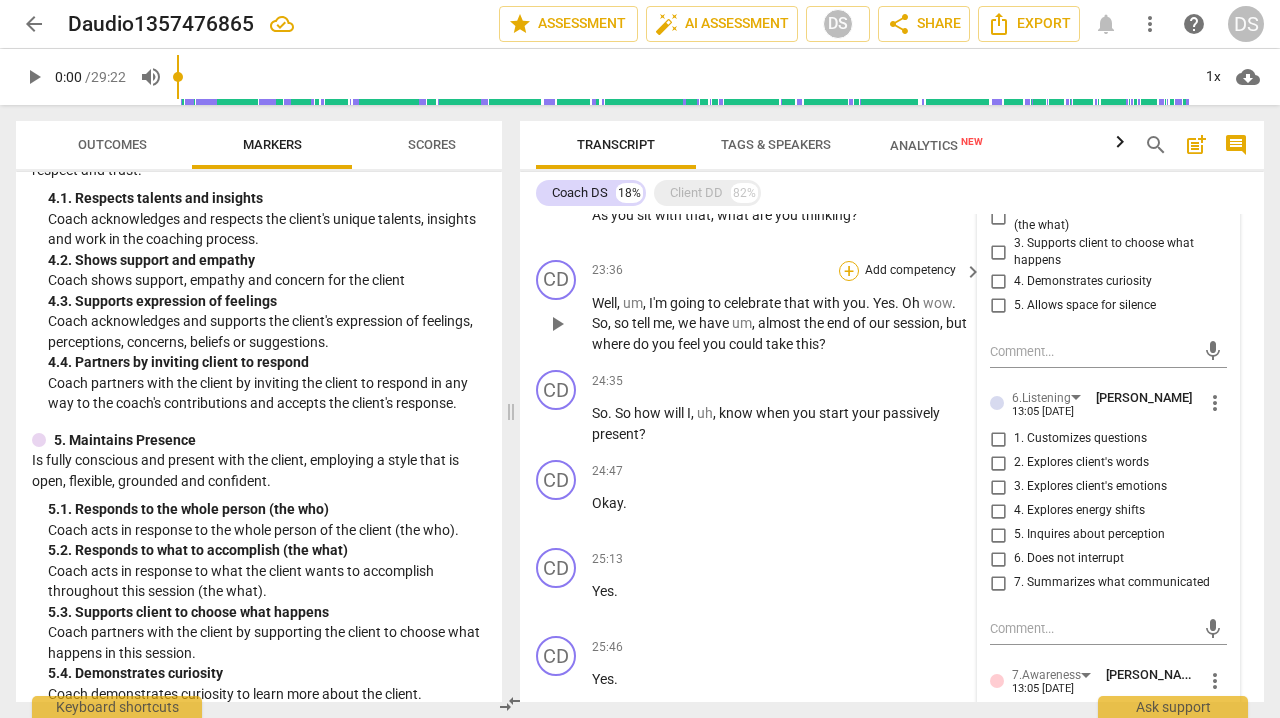 click on "+" at bounding box center (849, 271) 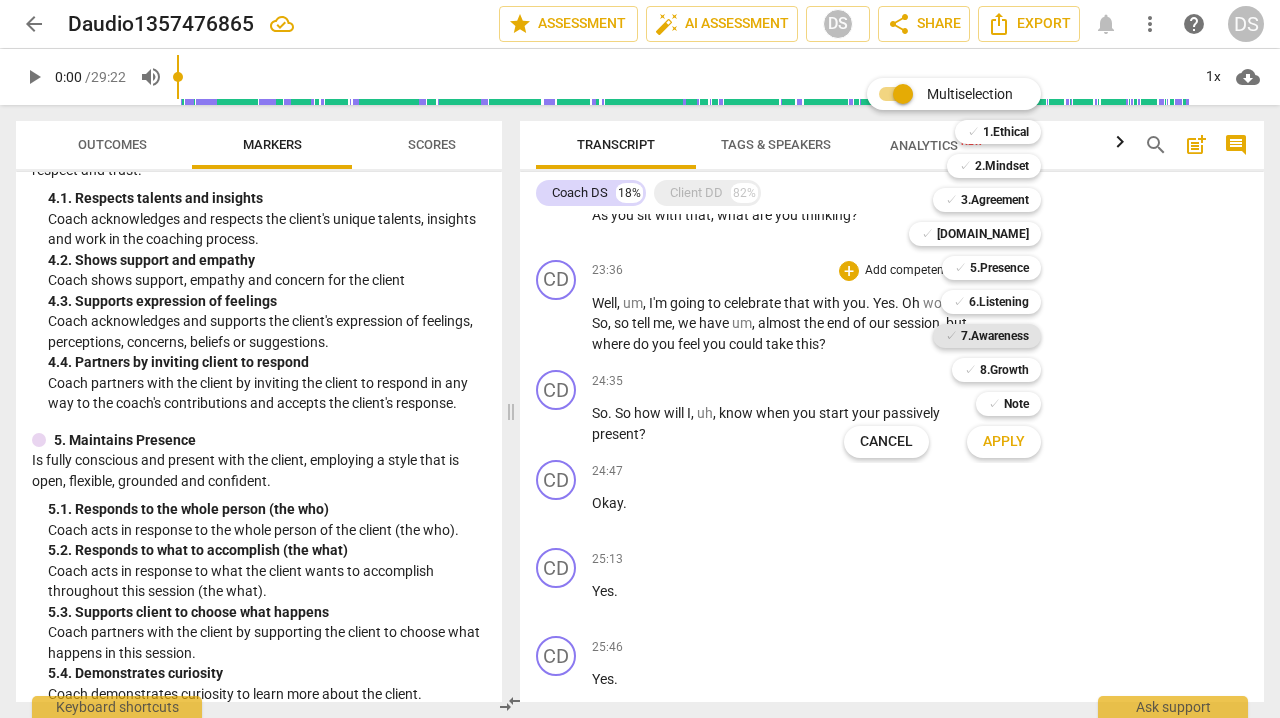 click on "7.Awareness" at bounding box center (995, 336) 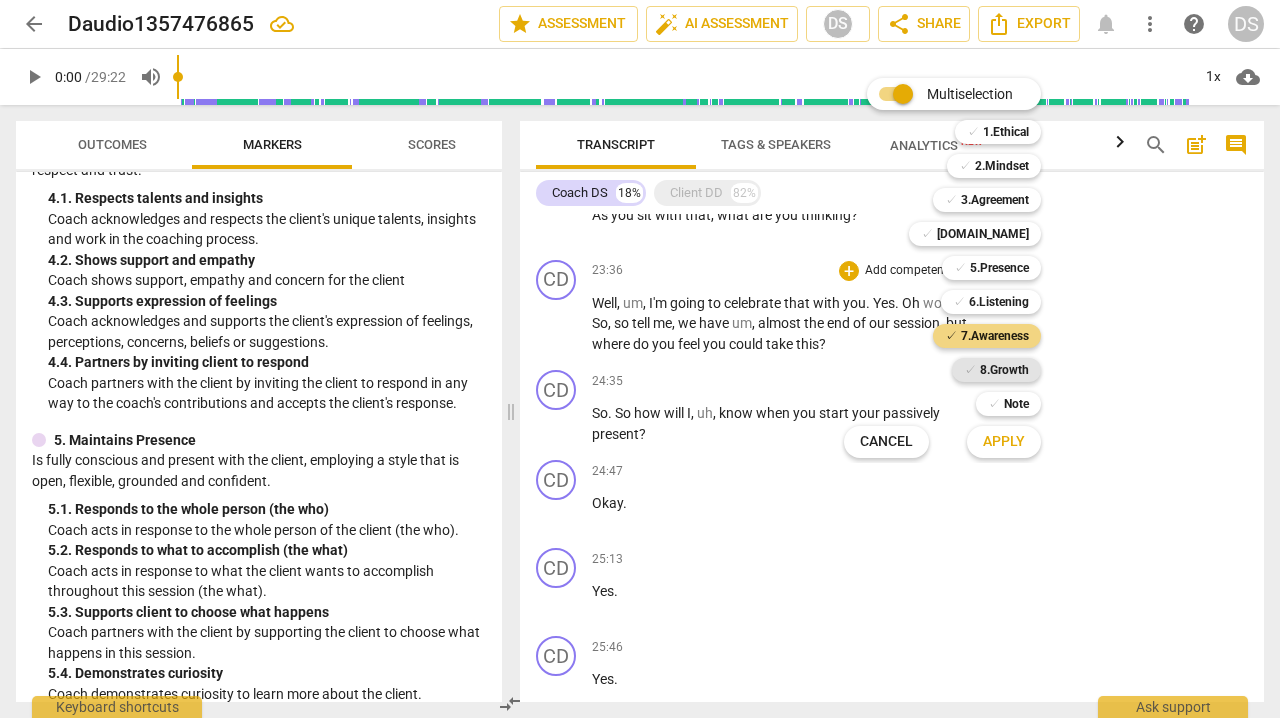 click on "8.Growth" at bounding box center (1004, 370) 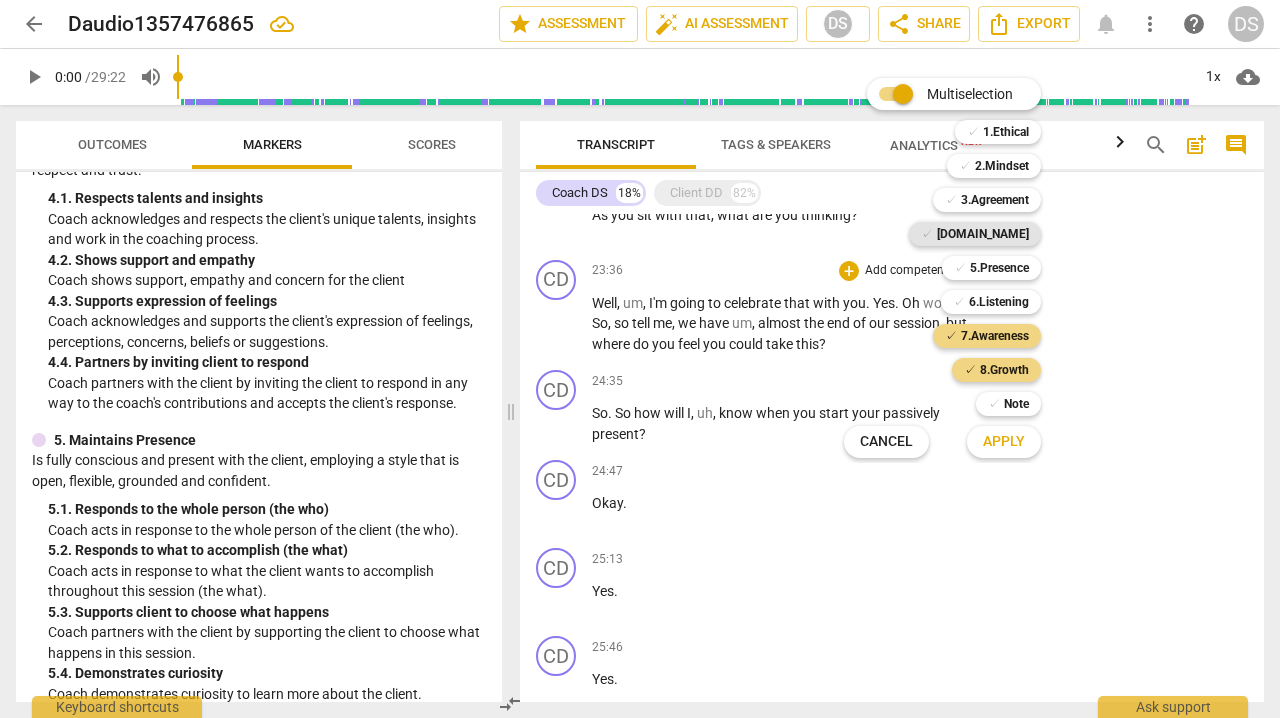 click on "[DOMAIN_NAME]" at bounding box center [983, 234] 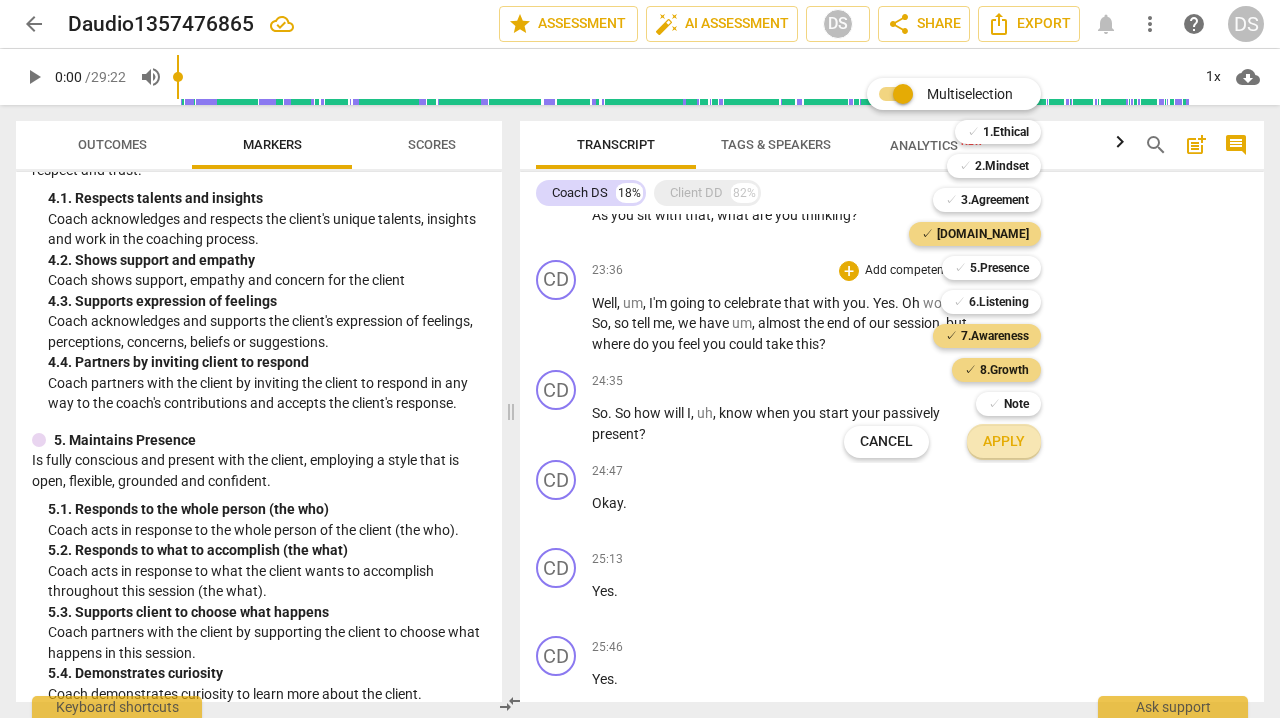 click on "Apply" at bounding box center [1004, 442] 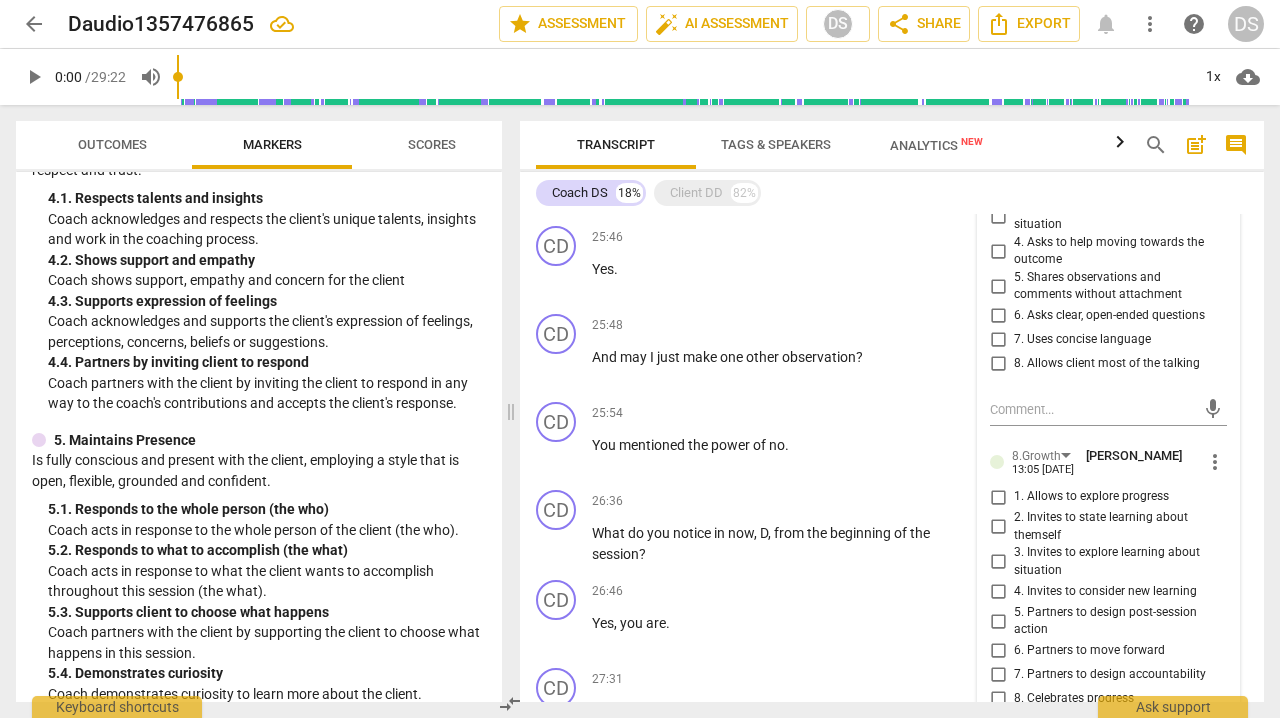 scroll, scrollTop: 2996, scrollLeft: 0, axis: vertical 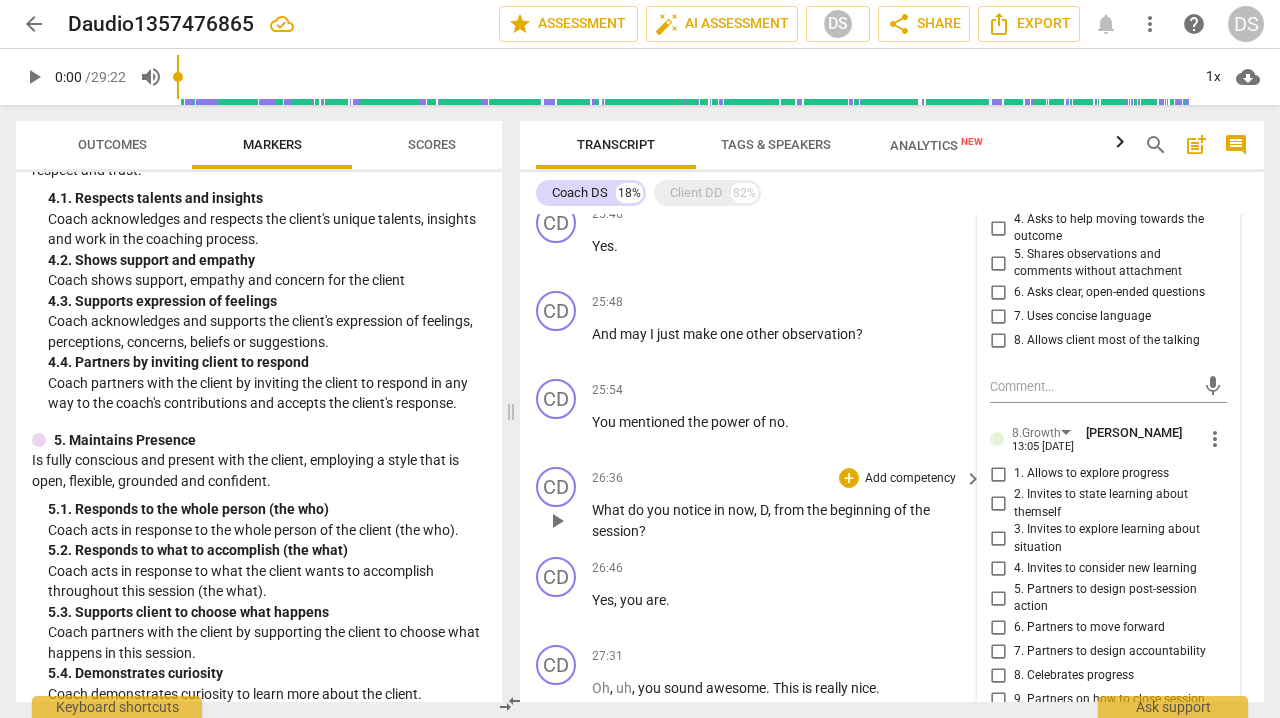 click on "What   do   you   notice   in   now ,   D ,   from   the   beginning   of   the   session ?" at bounding box center (782, 520) 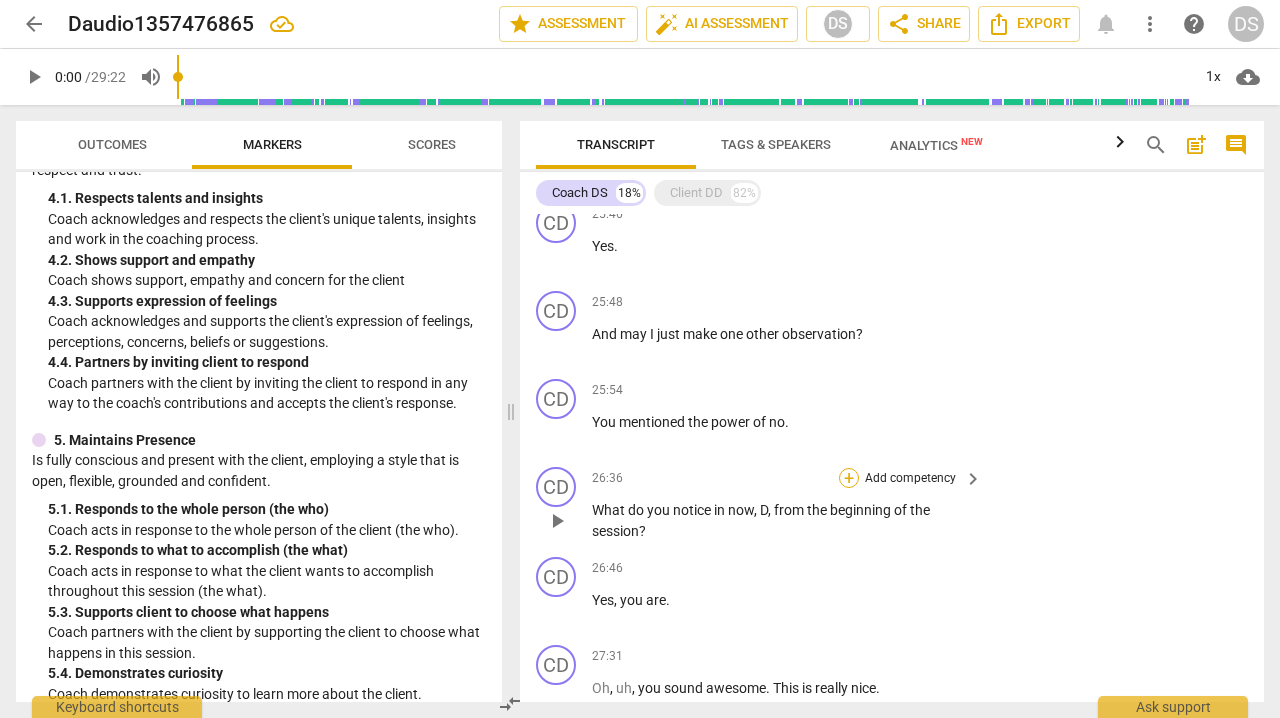click on "+" at bounding box center (849, 478) 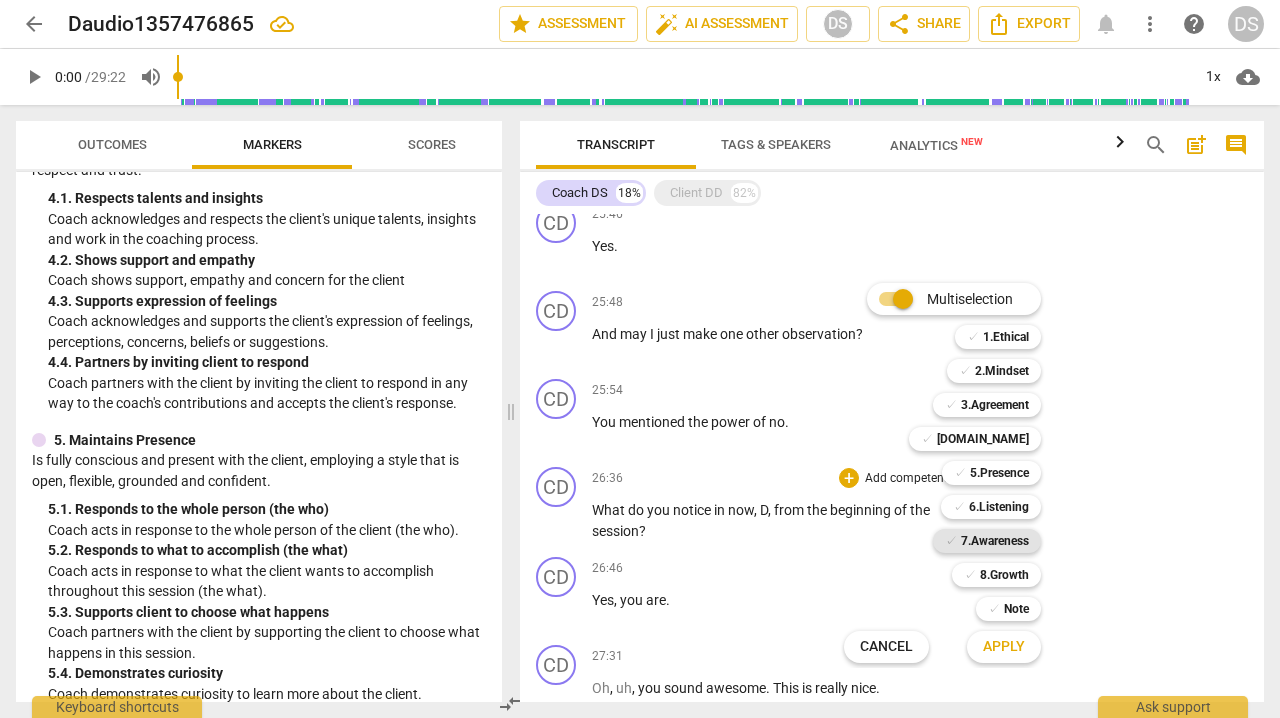 click on "7.Awareness" at bounding box center (995, 541) 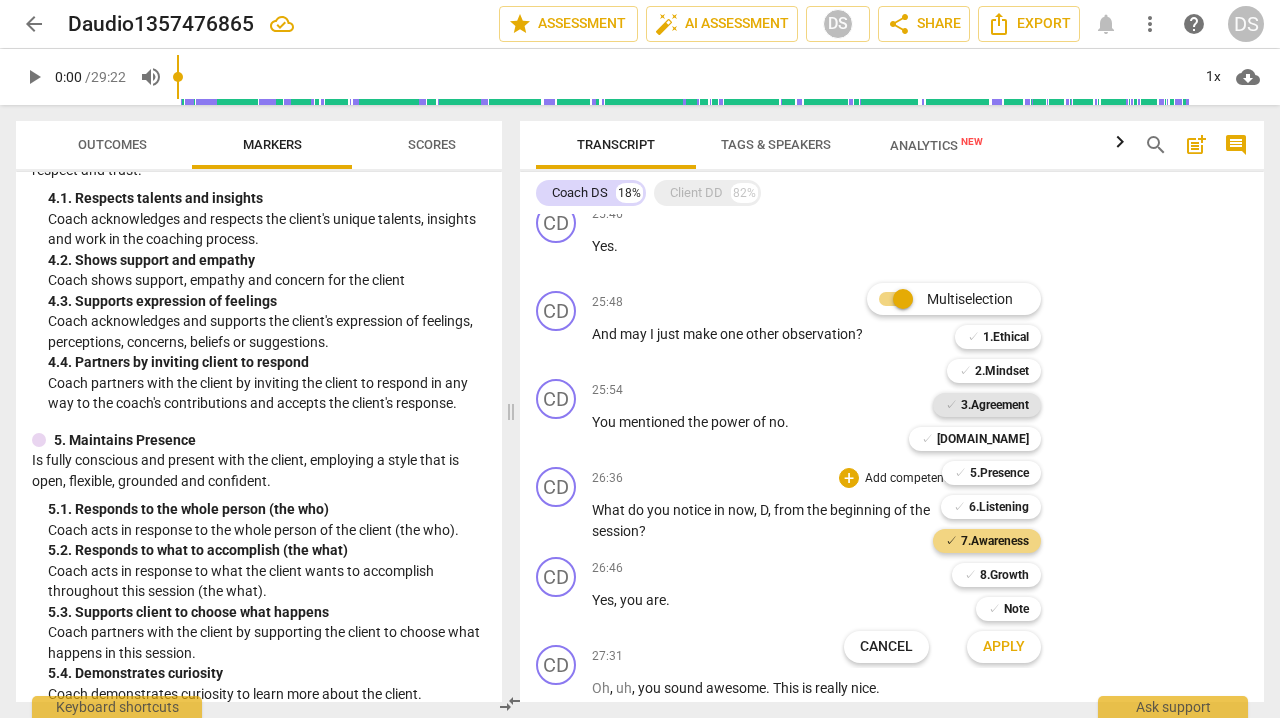 click on "3.Agreement" at bounding box center [995, 405] 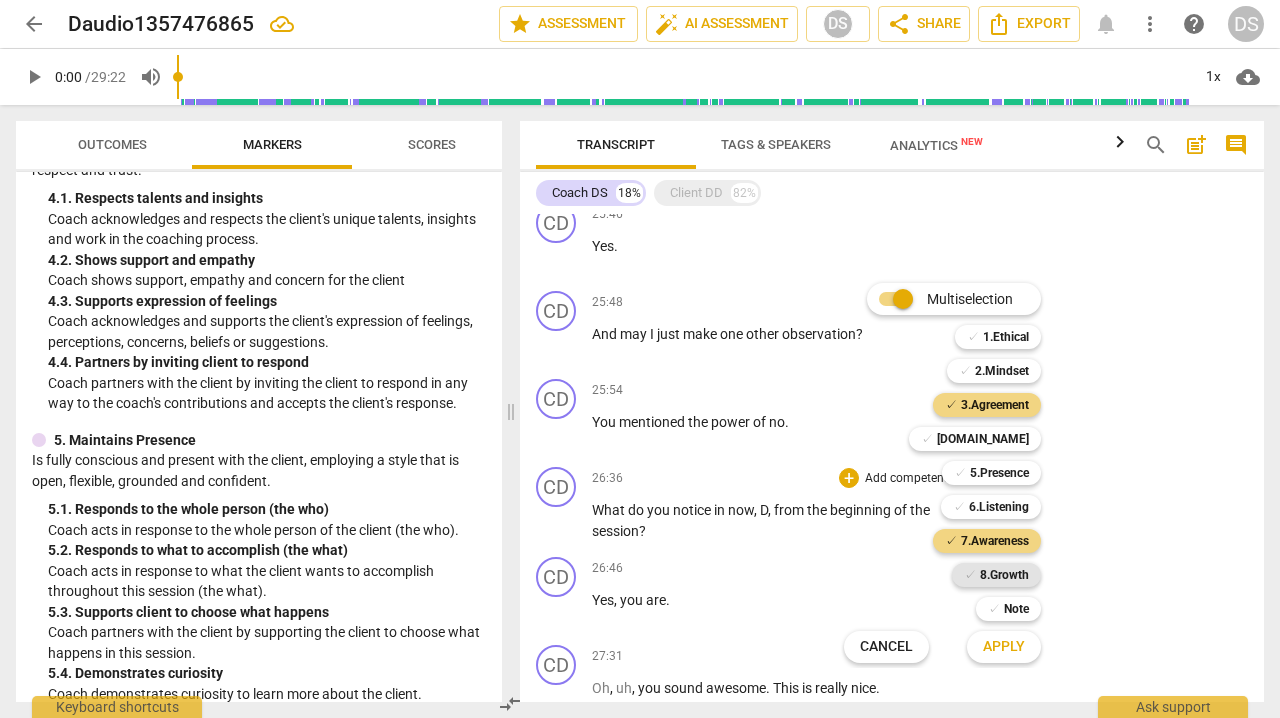 click on "8.Growth" at bounding box center (1004, 575) 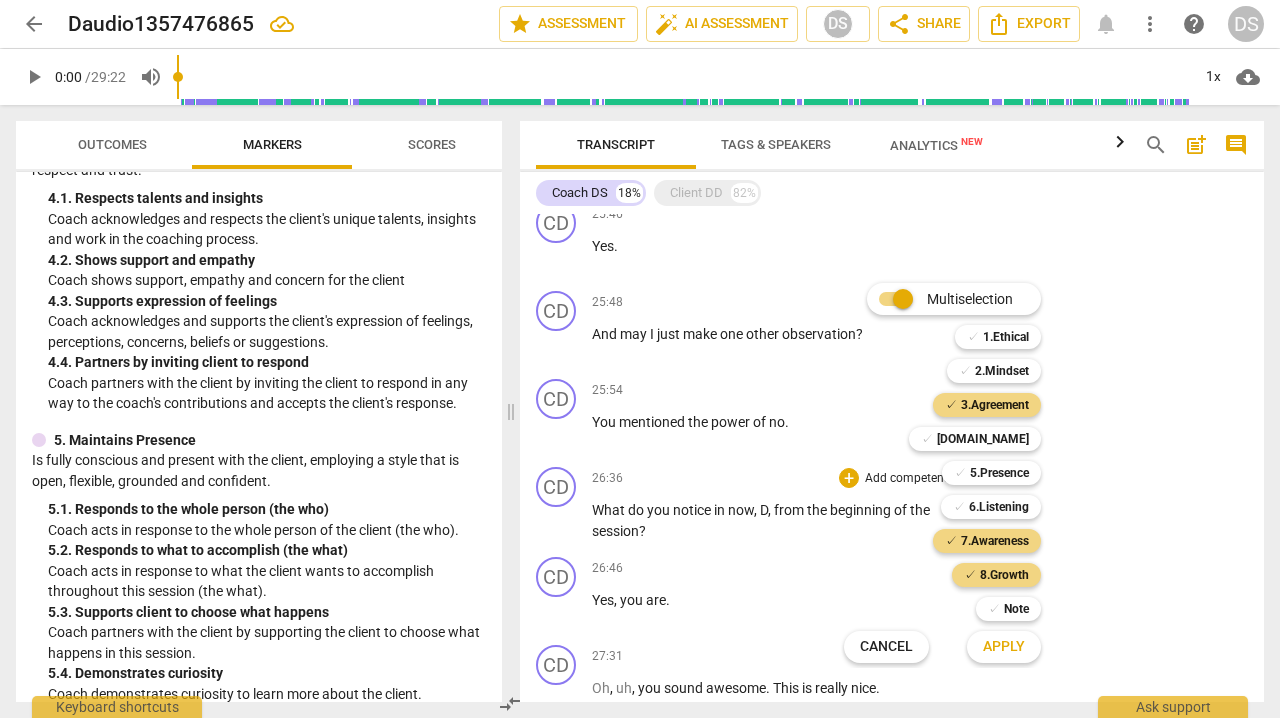 click on "Apply" at bounding box center (1004, 647) 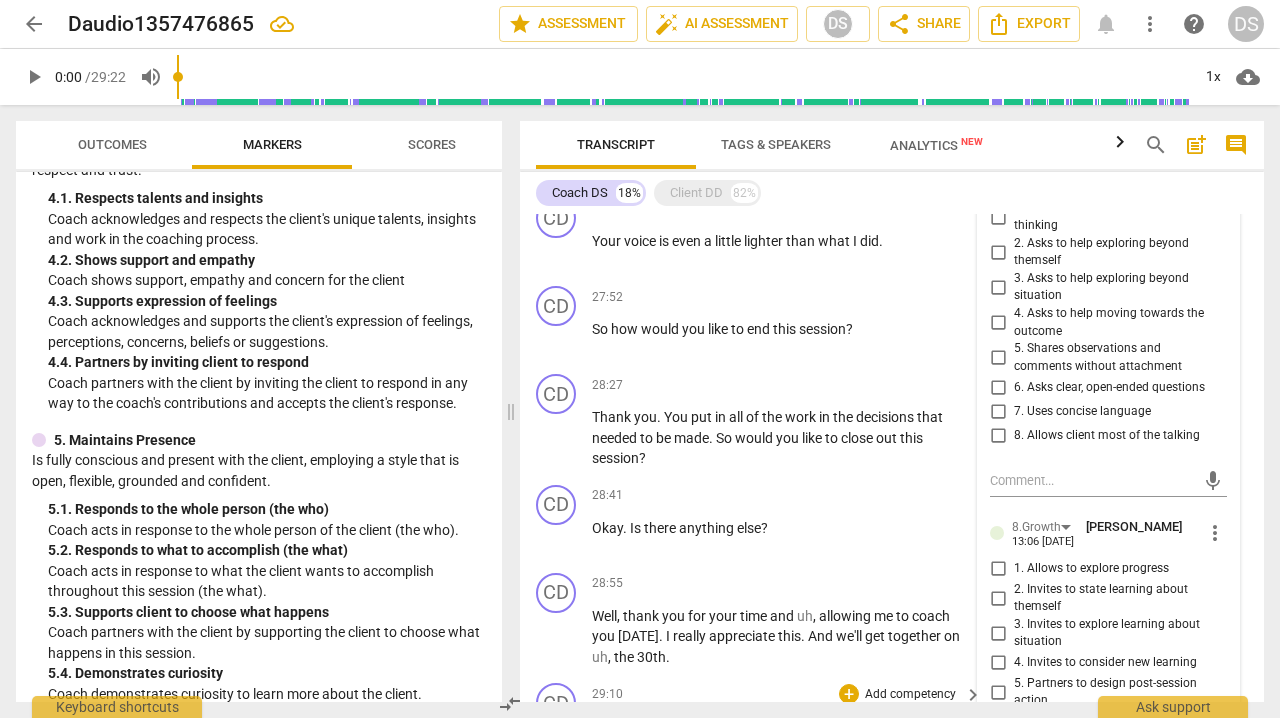 scroll, scrollTop: 3552, scrollLeft: 0, axis: vertical 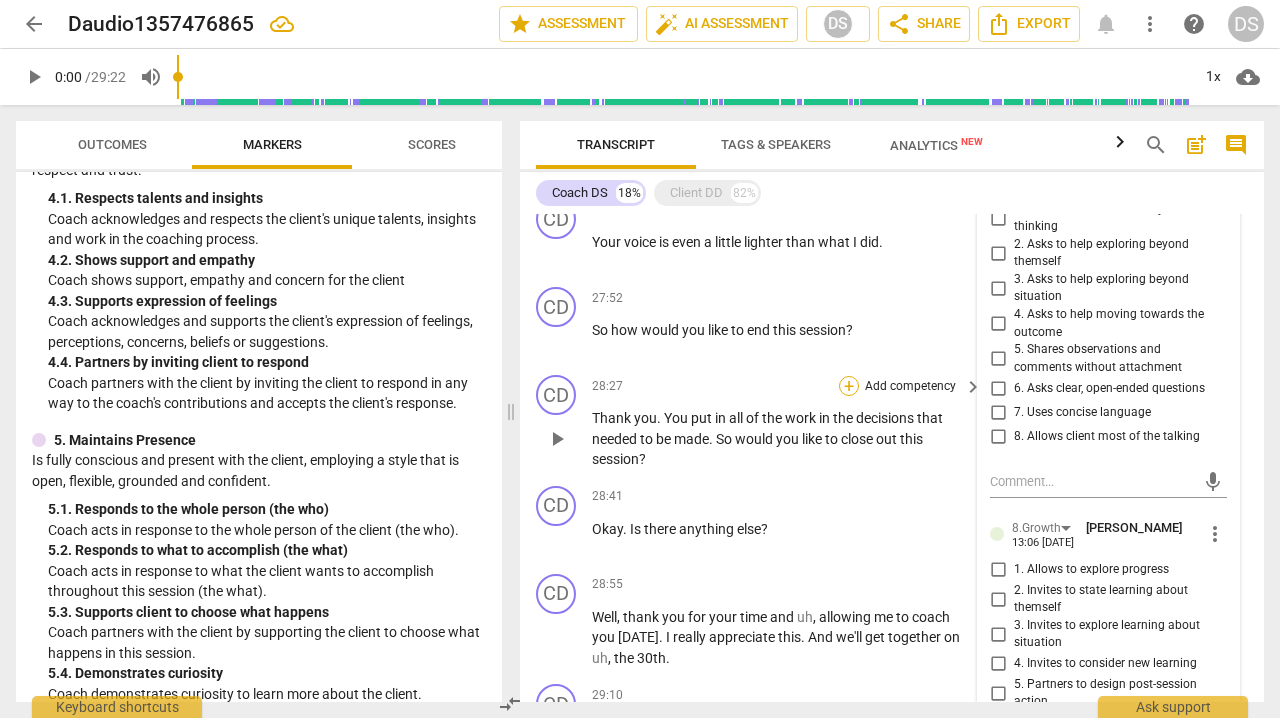 click on "+" at bounding box center (849, 386) 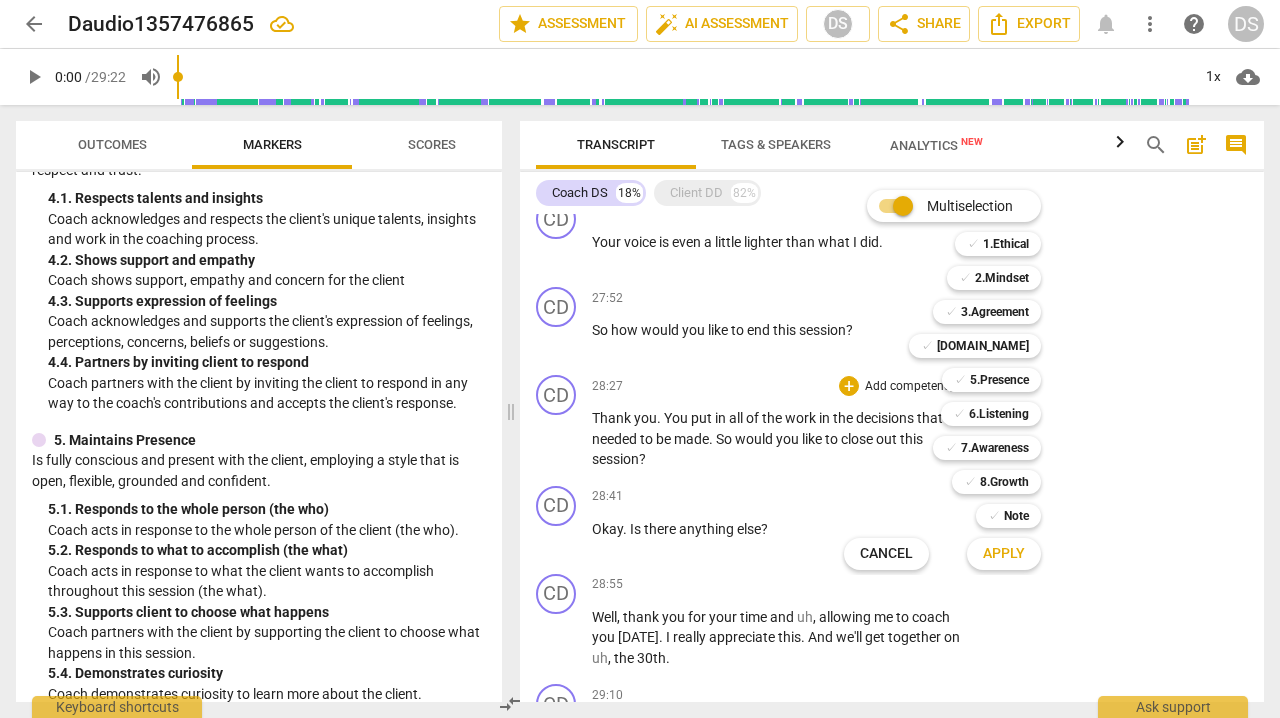 drag, startPoint x: 501, startPoint y: 391, endPoint x: 498, endPoint y: 425, distance: 34.132095 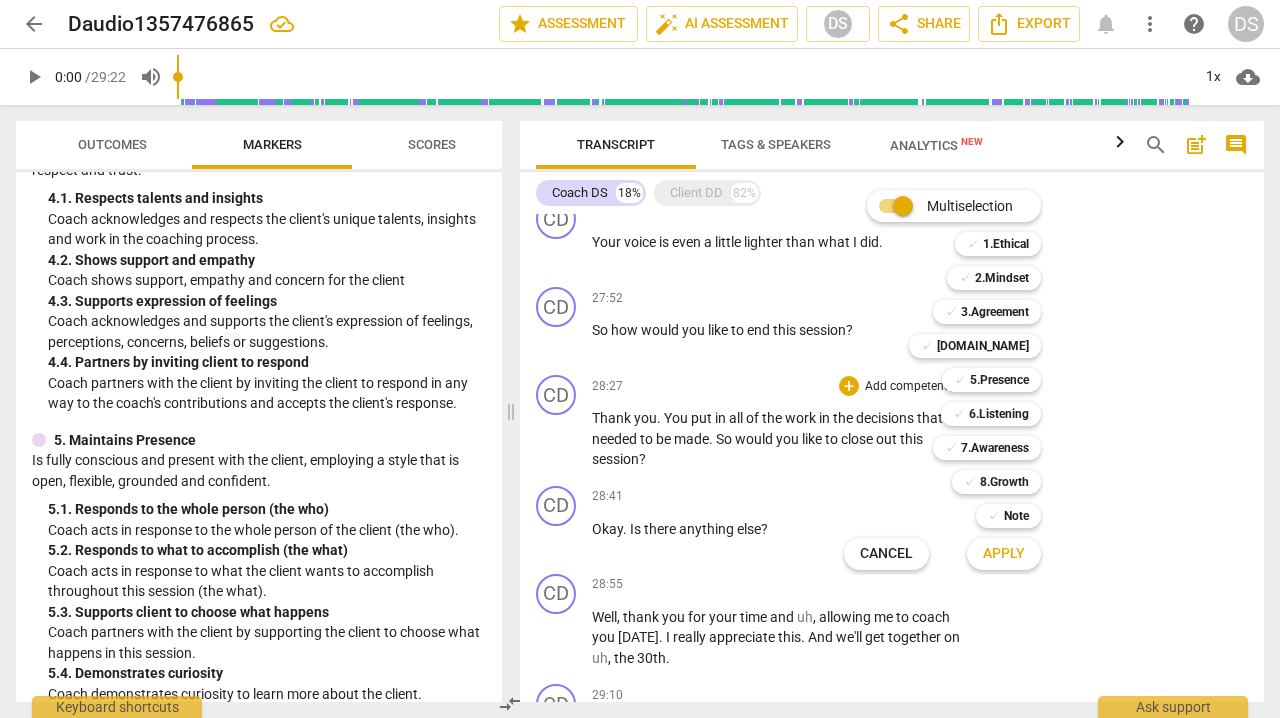 click at bounding box center [640, 359] 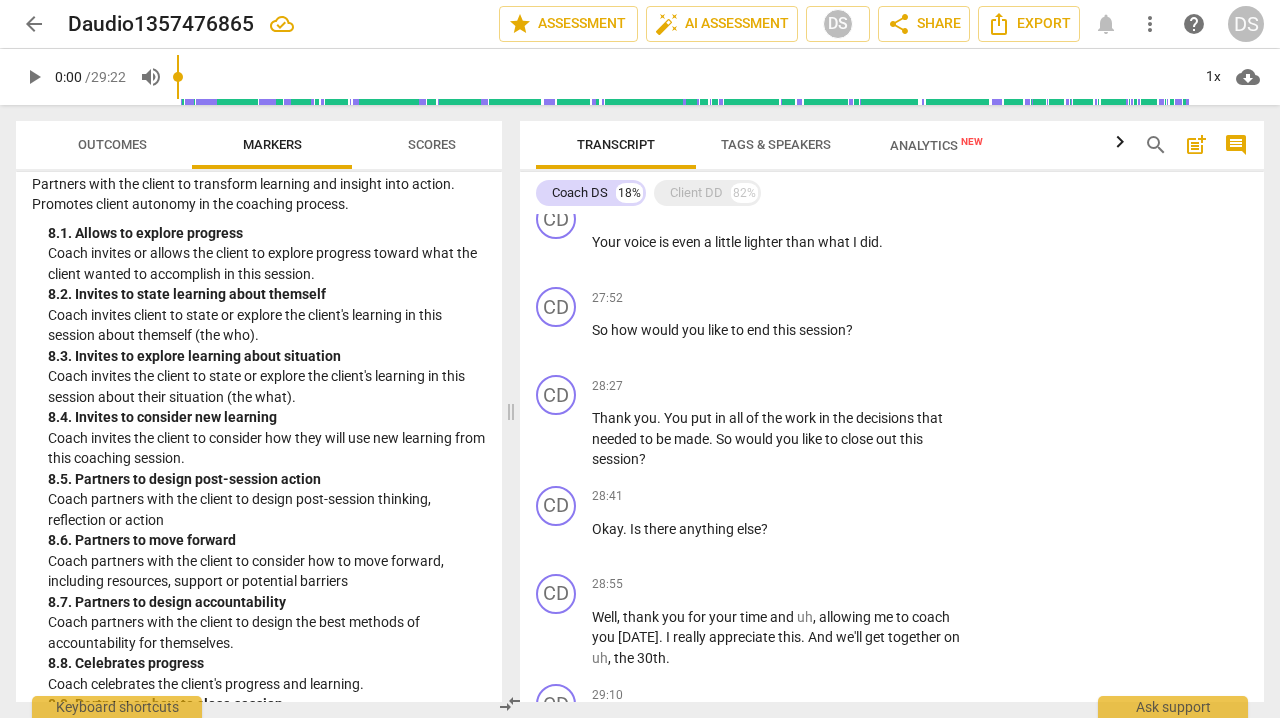 scroll, scrollTop: 2546, scrollLeft: 0, axis: vertical 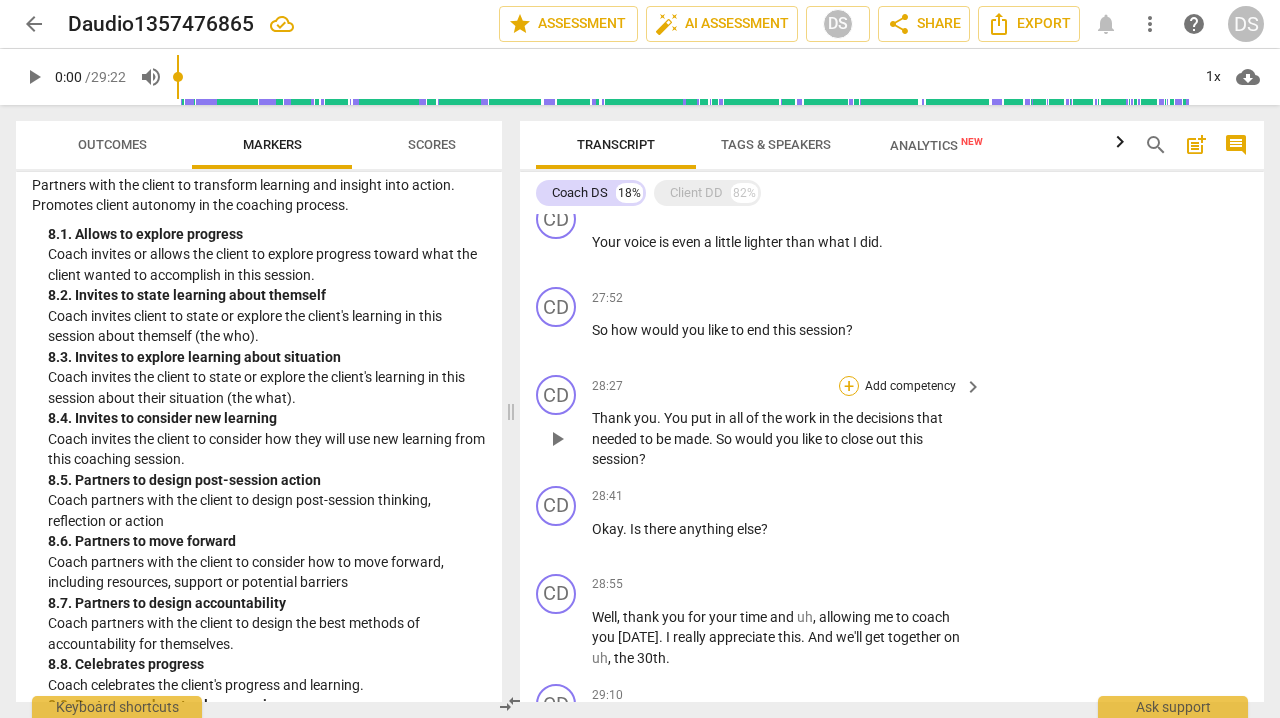 click on "+" at bounding box center (849, 386) 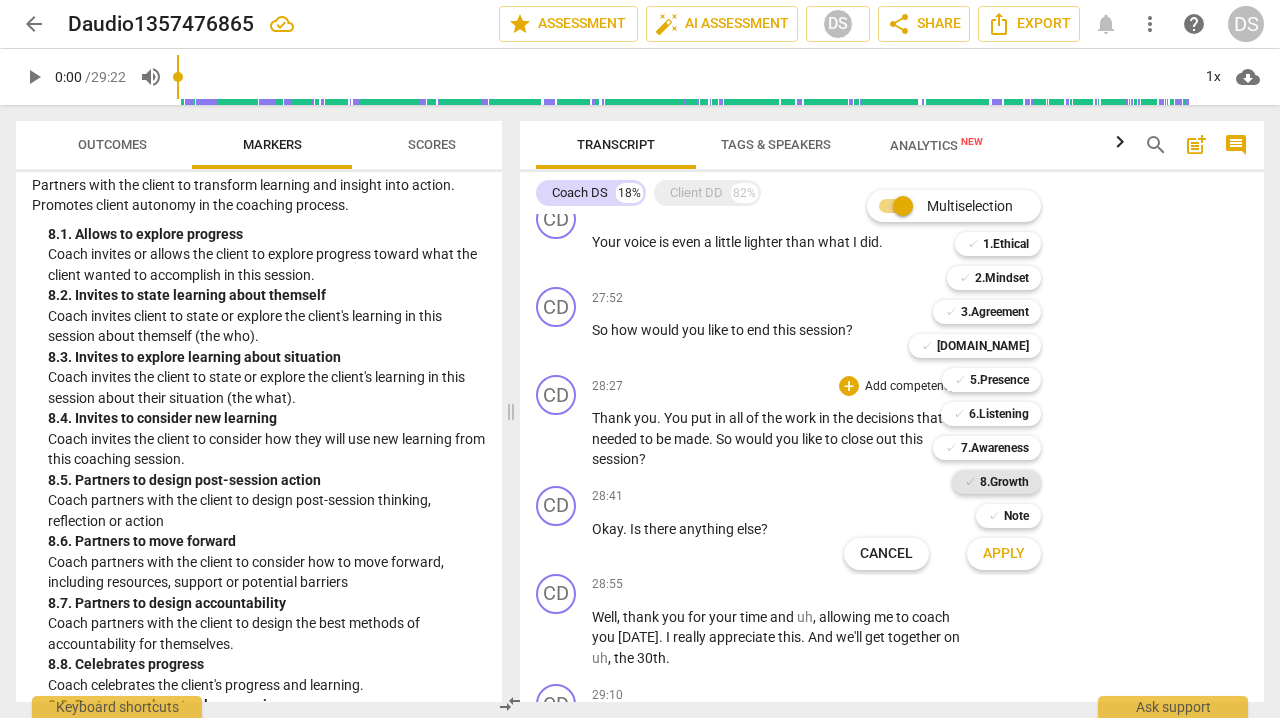 click on "8.Growth" at bounding box center (1004, 482) 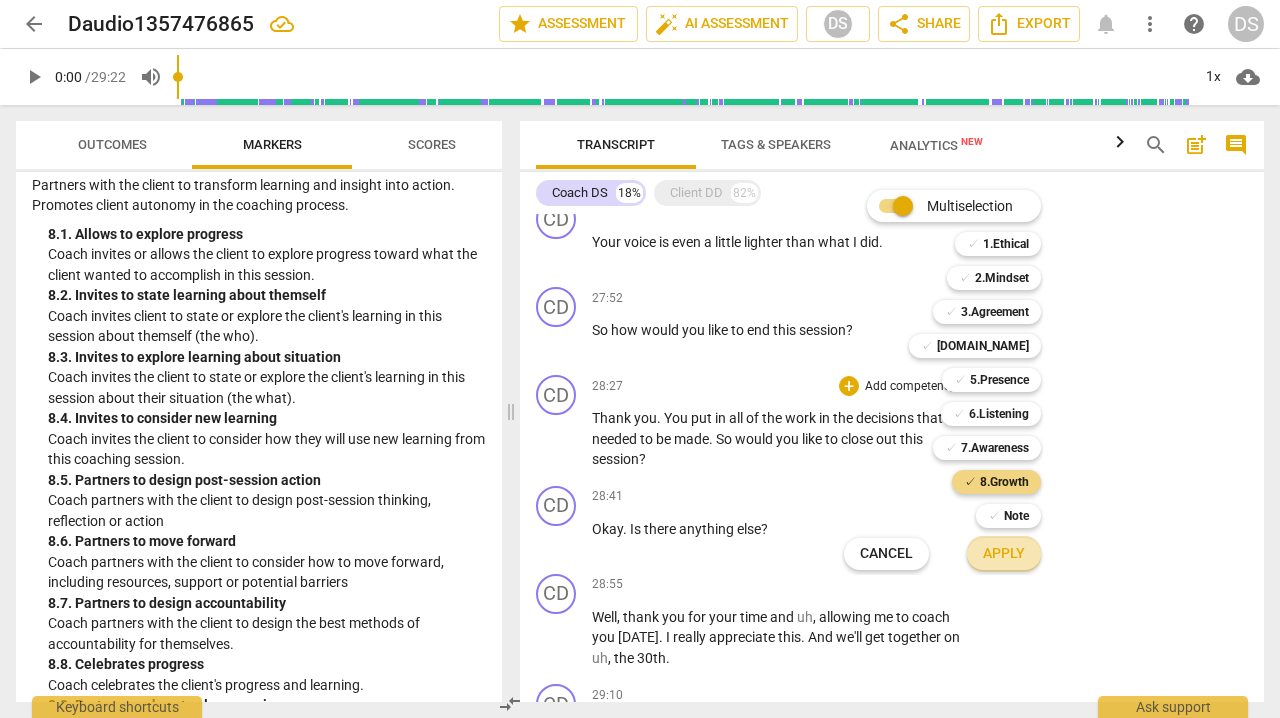click on "Apply" at bounding box center (1004, 554) 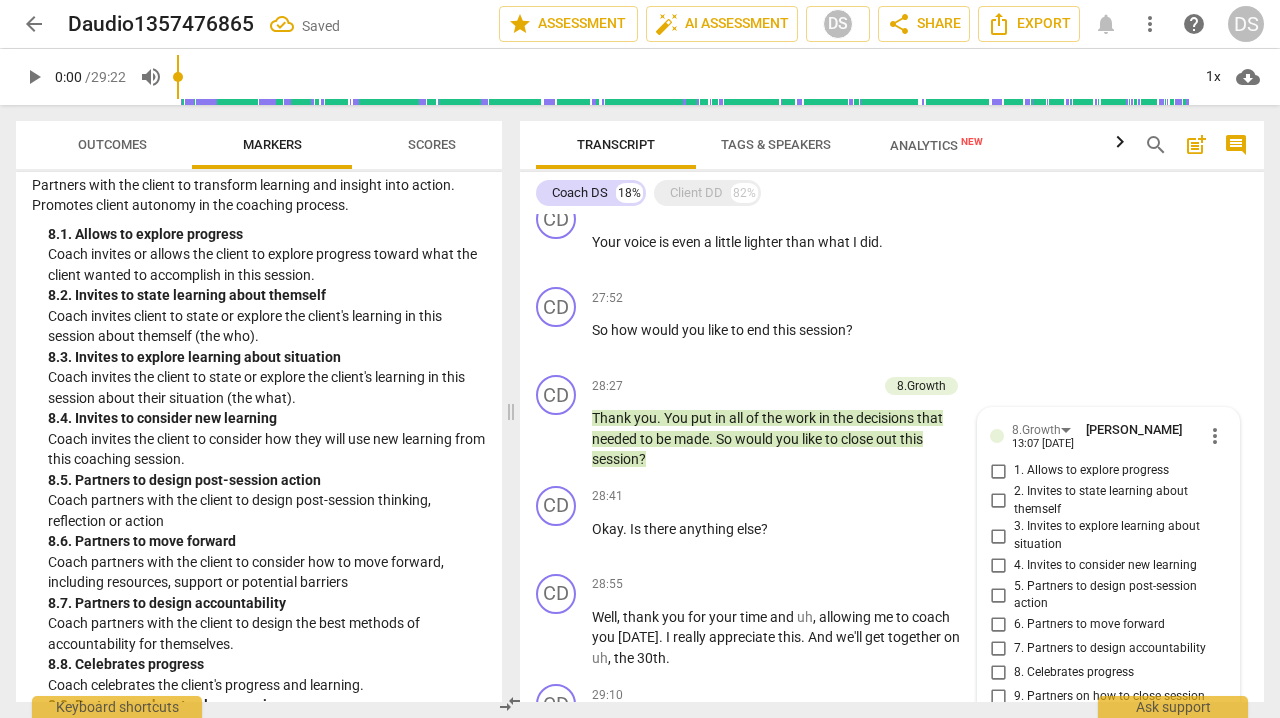 scroll, scrollTop: 3767, scrollLeft: 0, axis: vertical 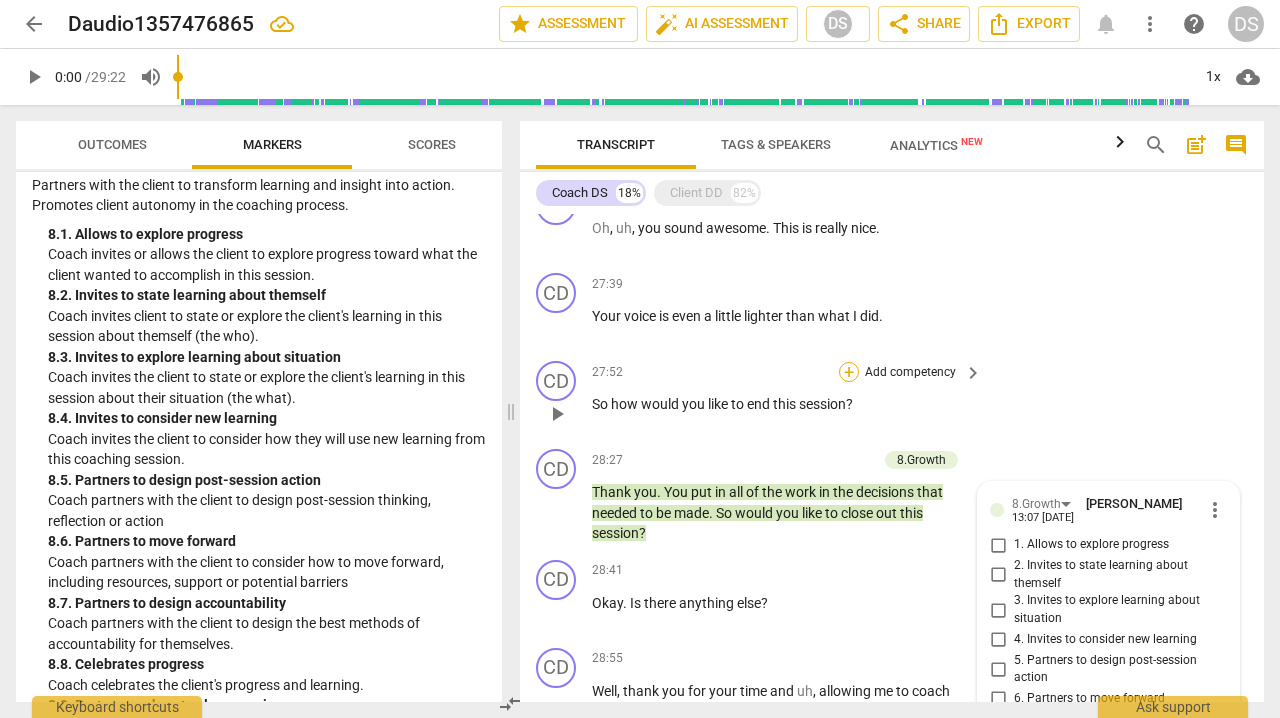 click on "+" at bounding box center [849, 372] 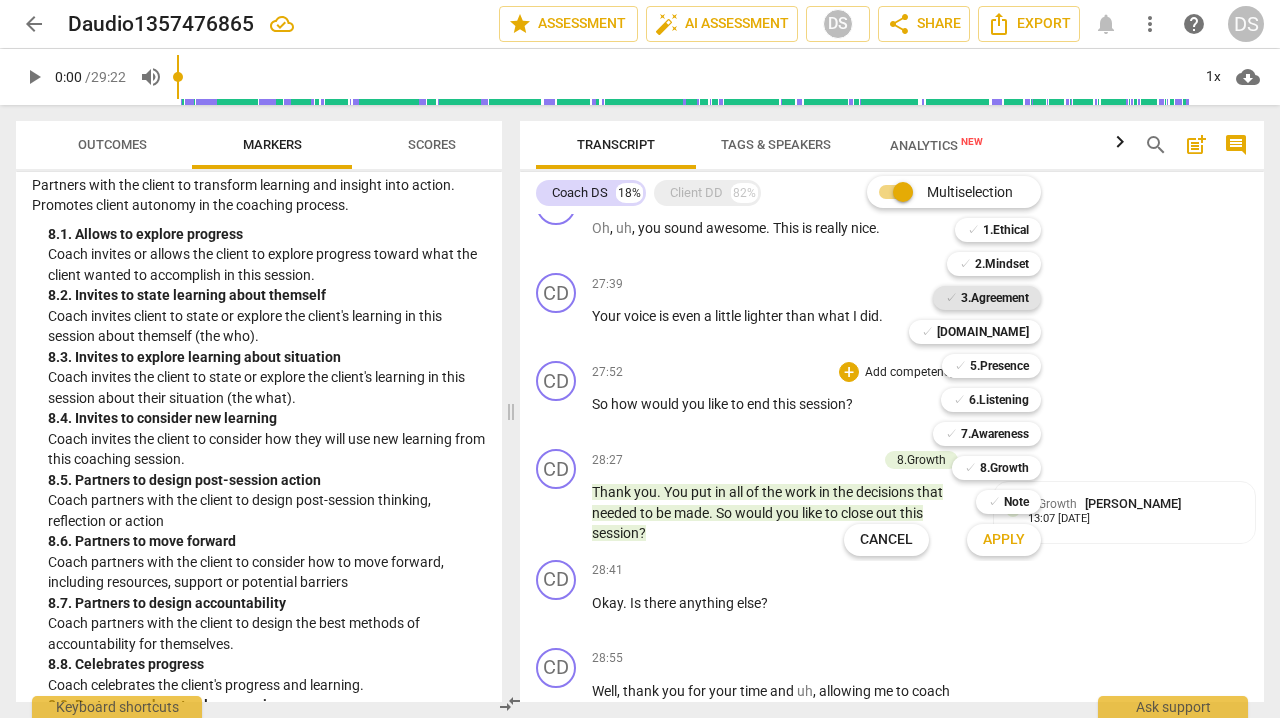click on "3.Agreement" at bounding box center (995, 298) 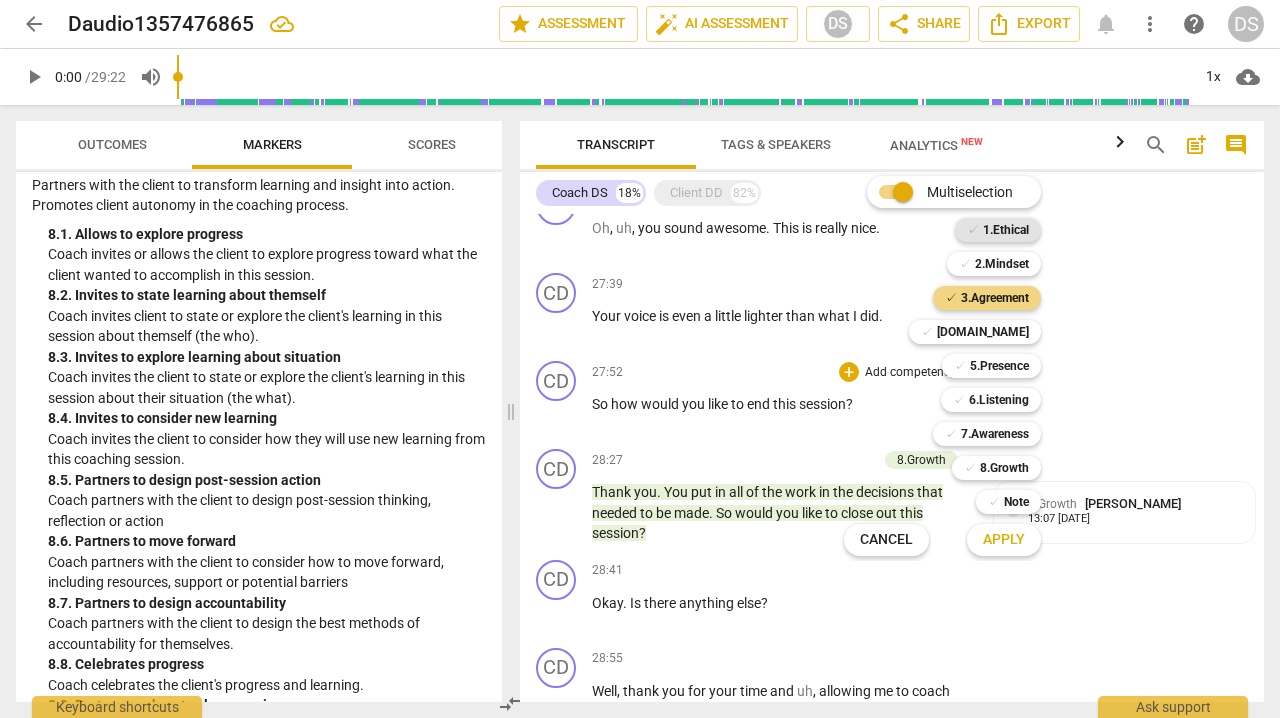 click on "1.Ethical" at bounding box center [1006, 230] 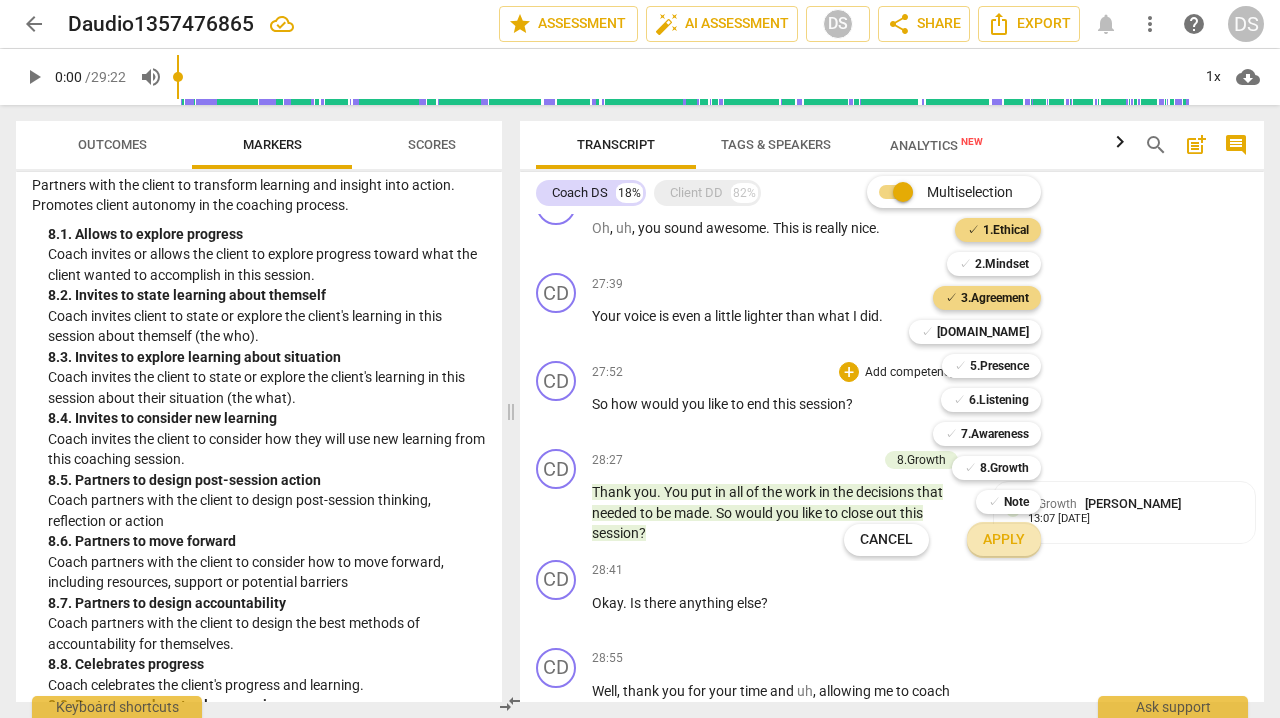click on "Apply" at bounding box center (1004, 540) 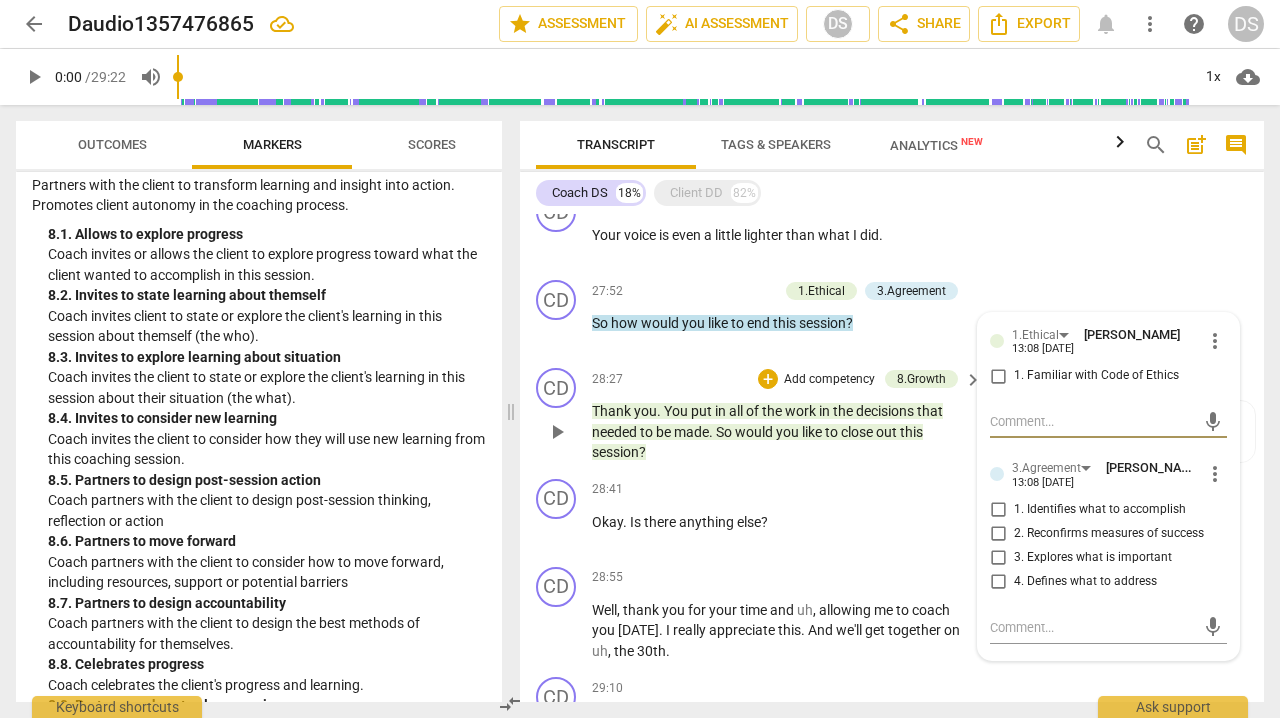 scroll, scrollTop: 3550, scrollLeft: 0, axis: vertical 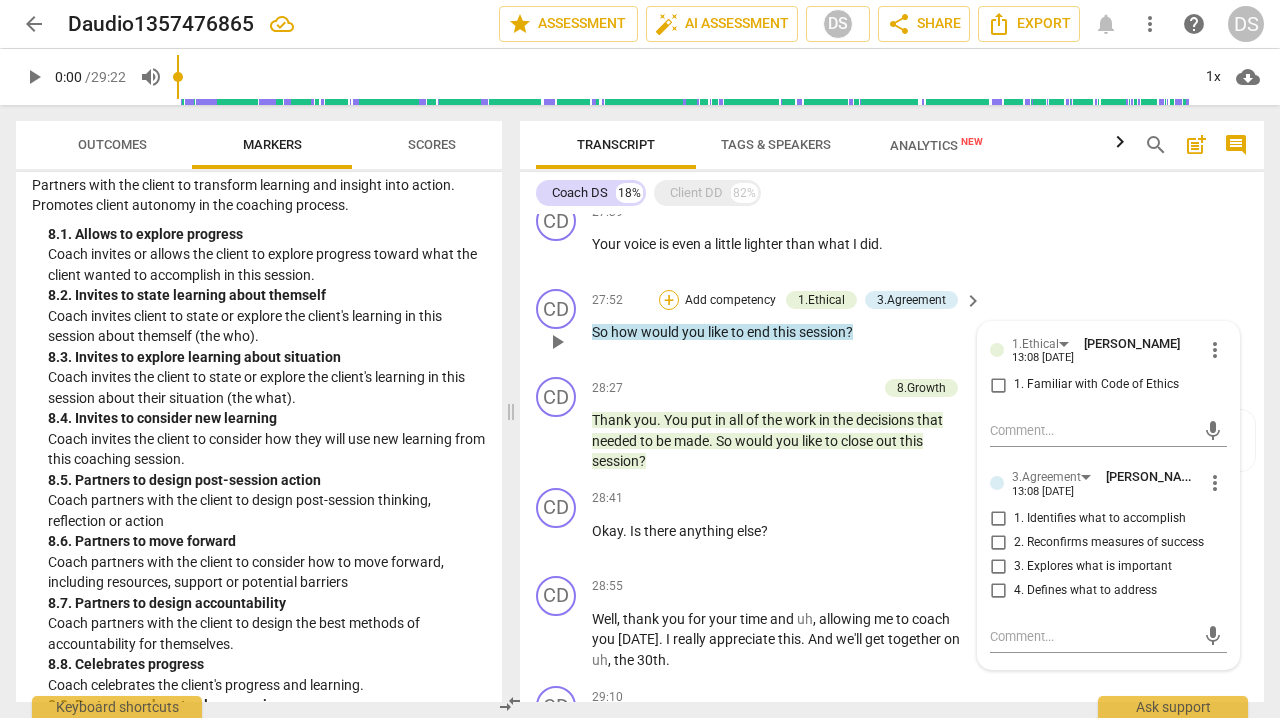 click on "+" at bounding box center [669, 300] 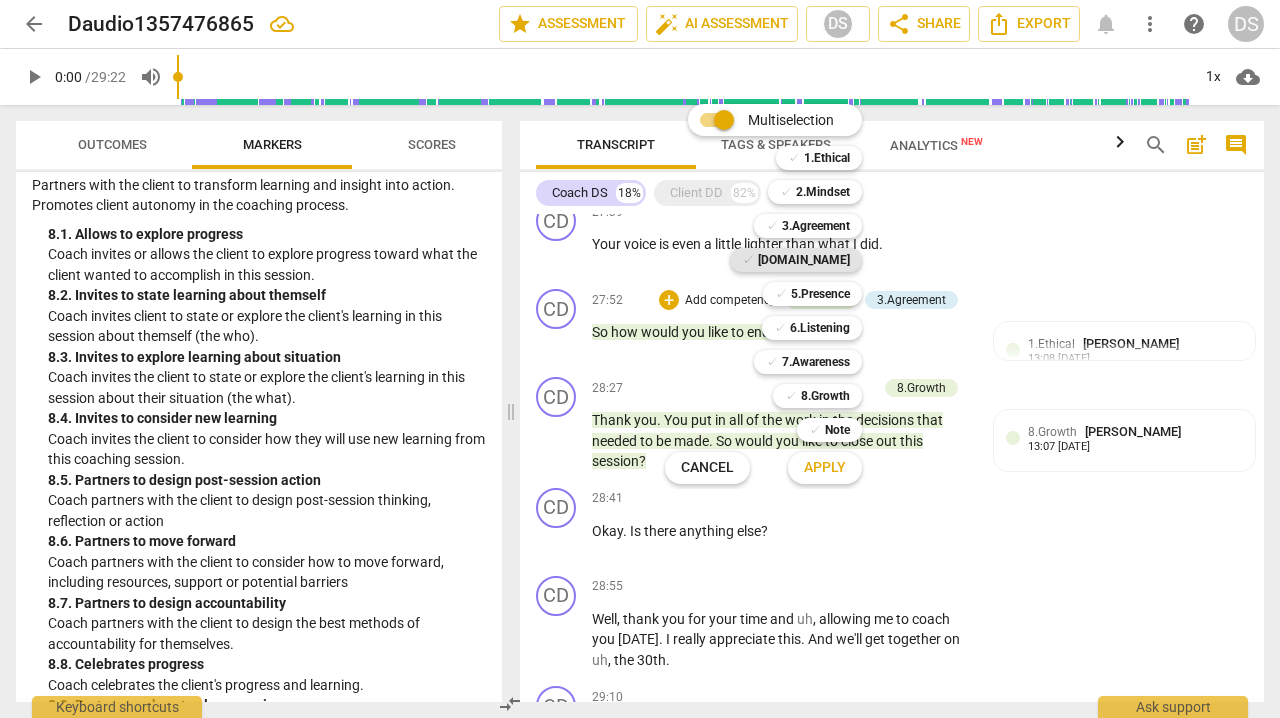 click on "[DOMAIN_NAME]" at bounding box center [804, 260] 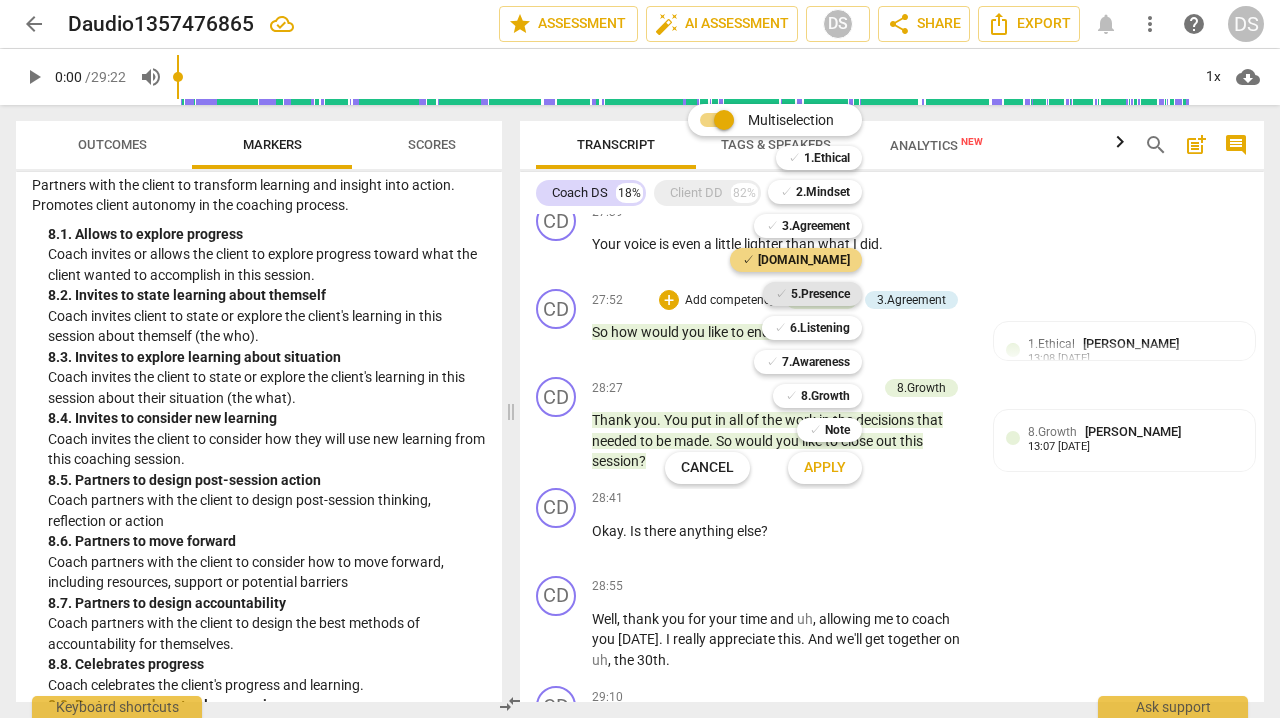 click on "5.Presence" at bounding box center (820, 294) 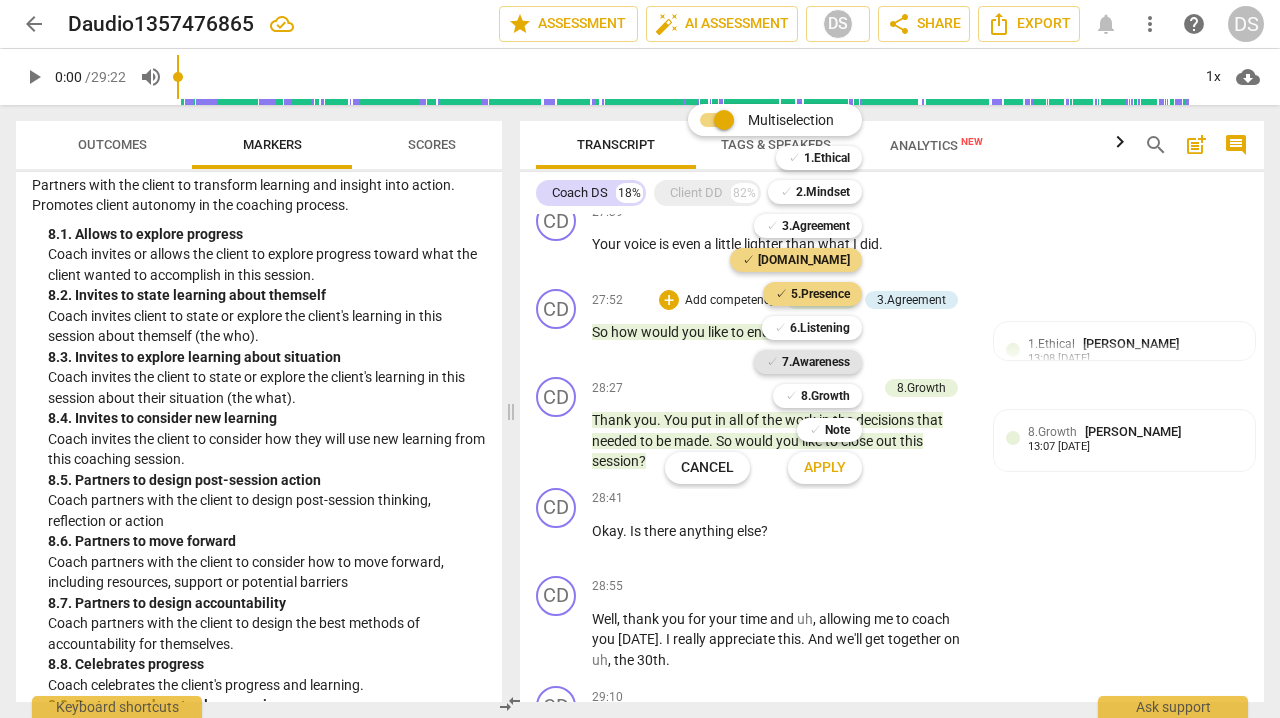 click on "7.Awareness" at bounding box center [816, 362] 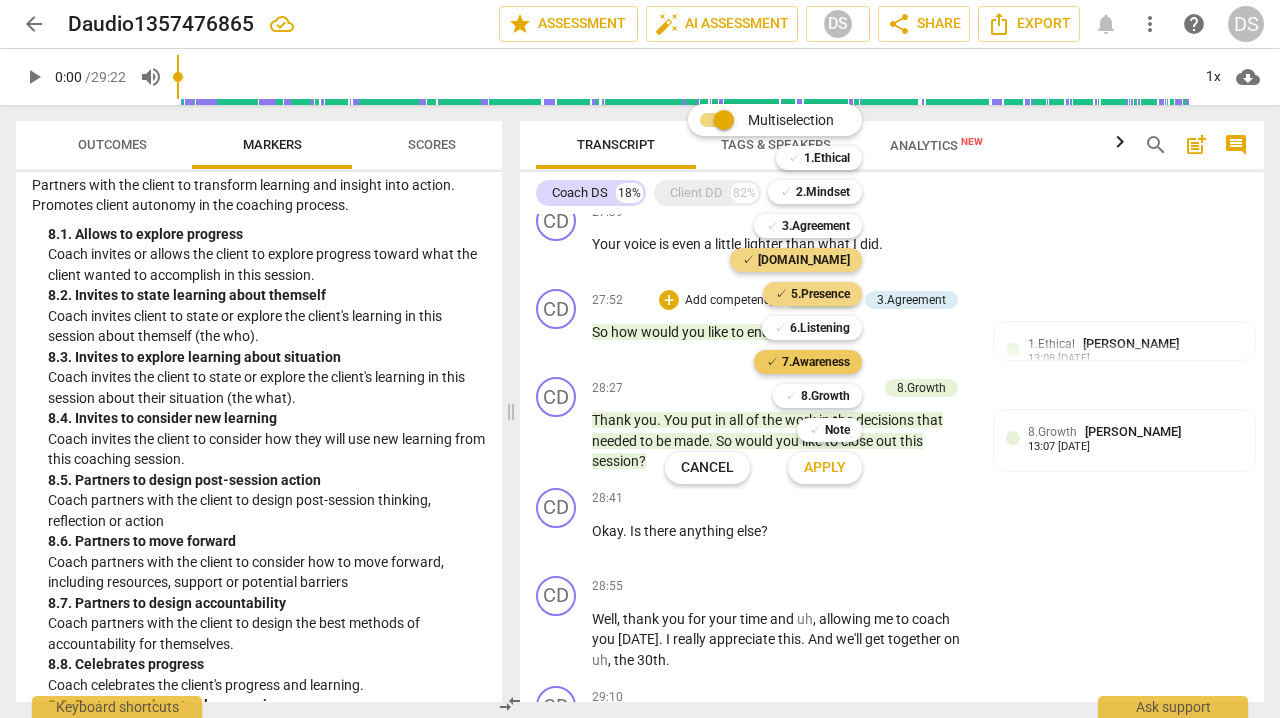 click on "7.Awareness" at bounding box center (816, 362) 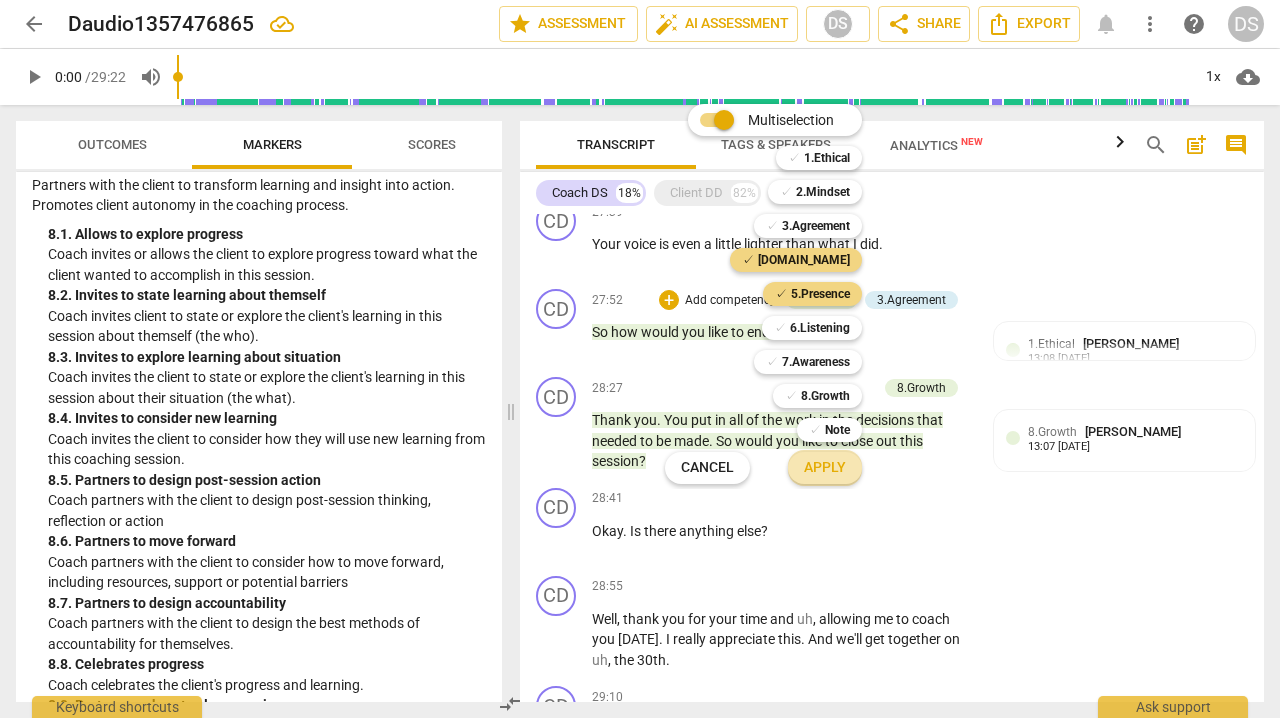 click on "Apply" at bounding box center [825, 468] 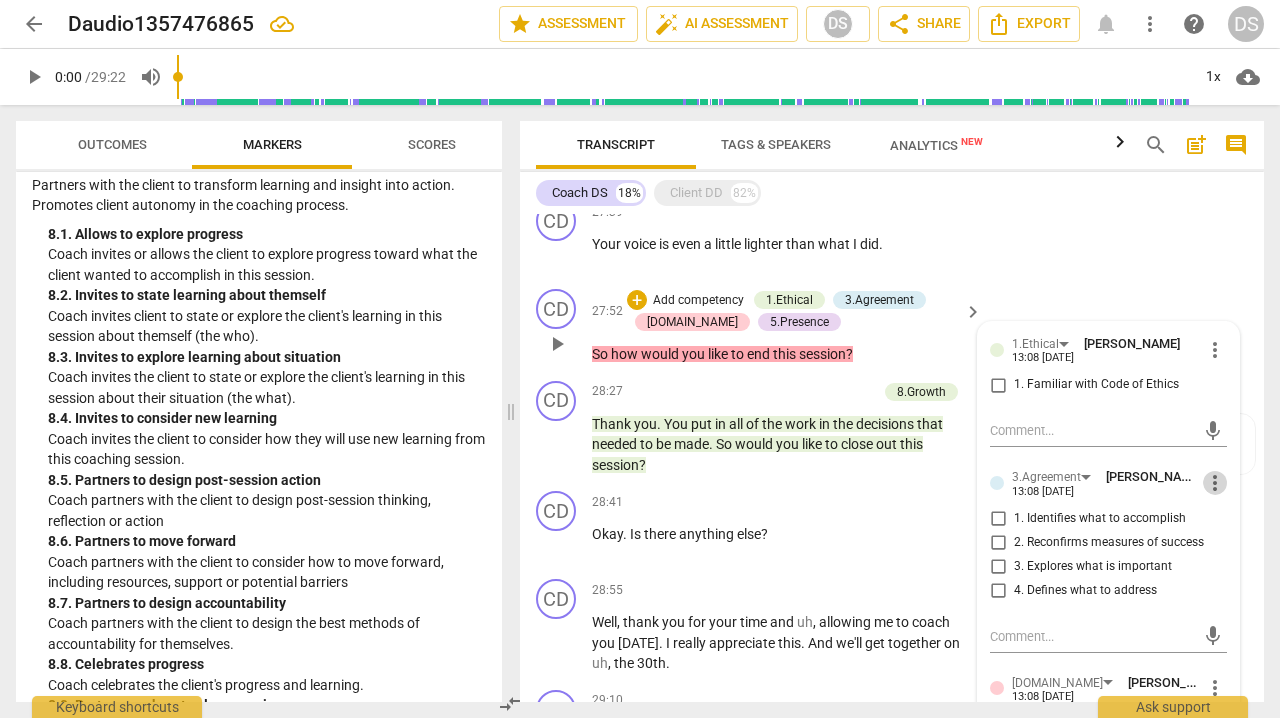 click on "more_vert" at bounding box center (1215, 483) 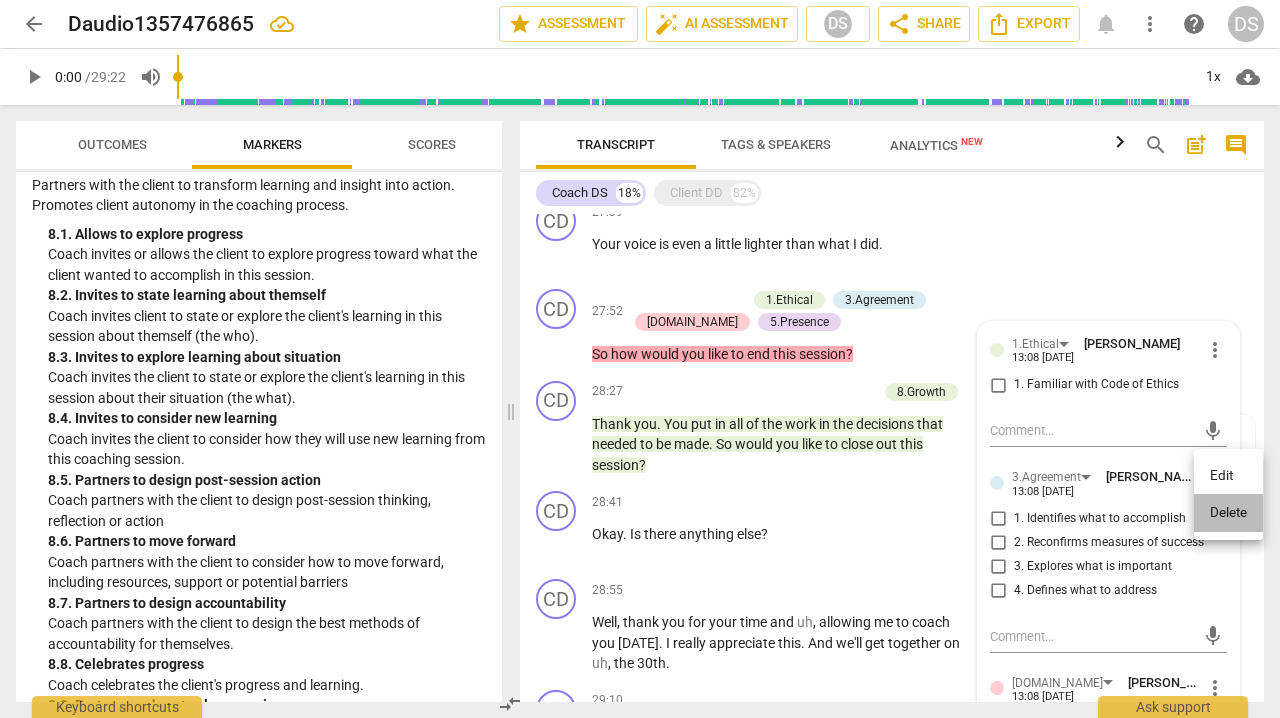 click on "Delete" at bounding box center [1228, 513] 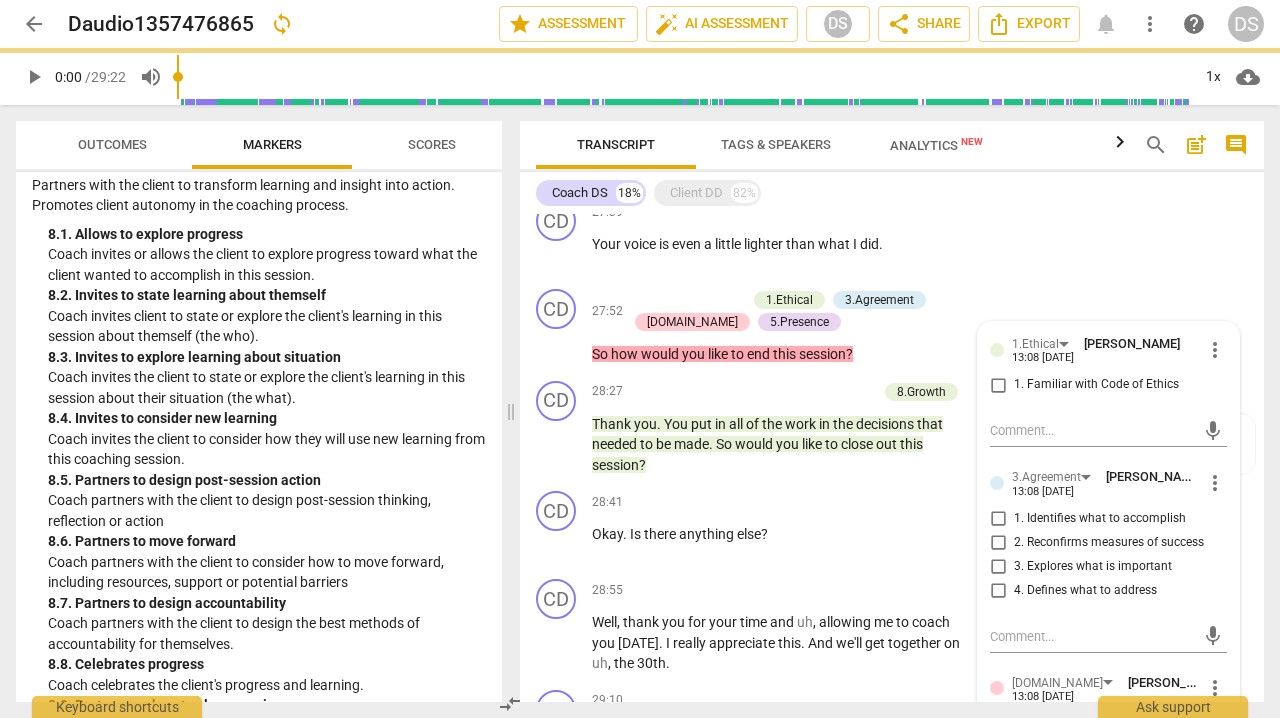 click at bounding box center (640, 359) 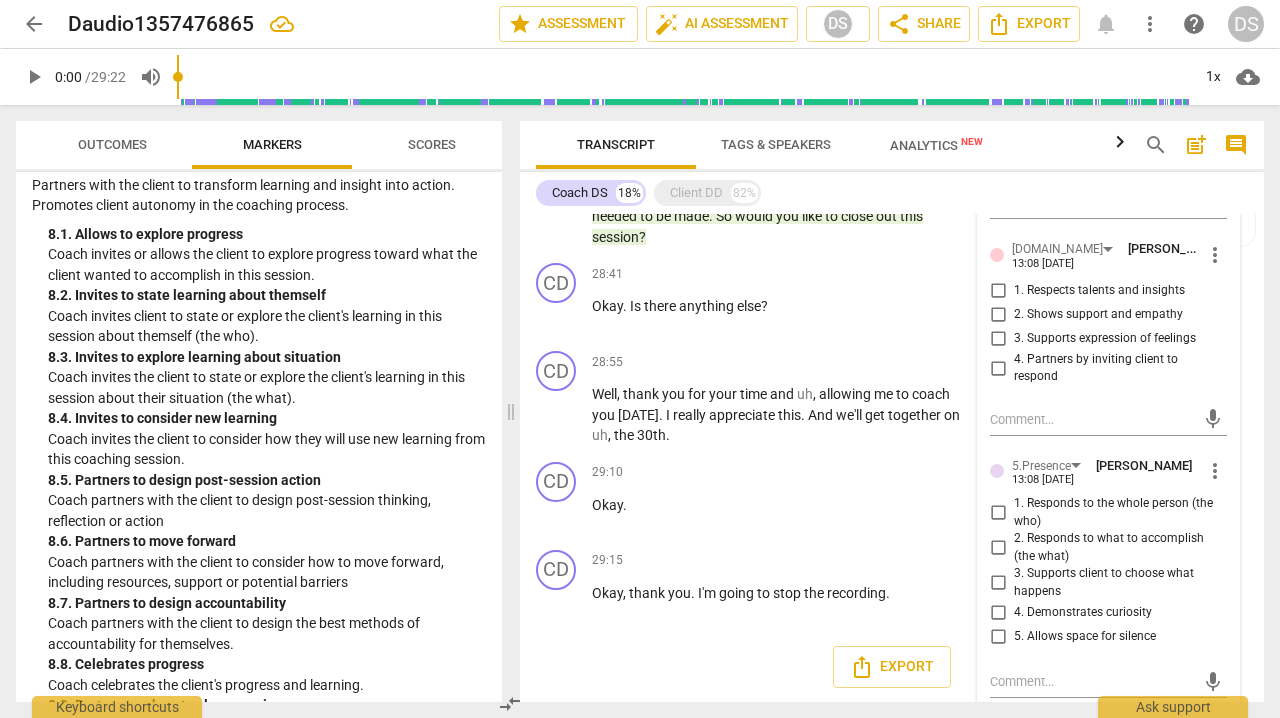 scroll, scrollTop: 3777, scrollLeft: 0, axis: vertical 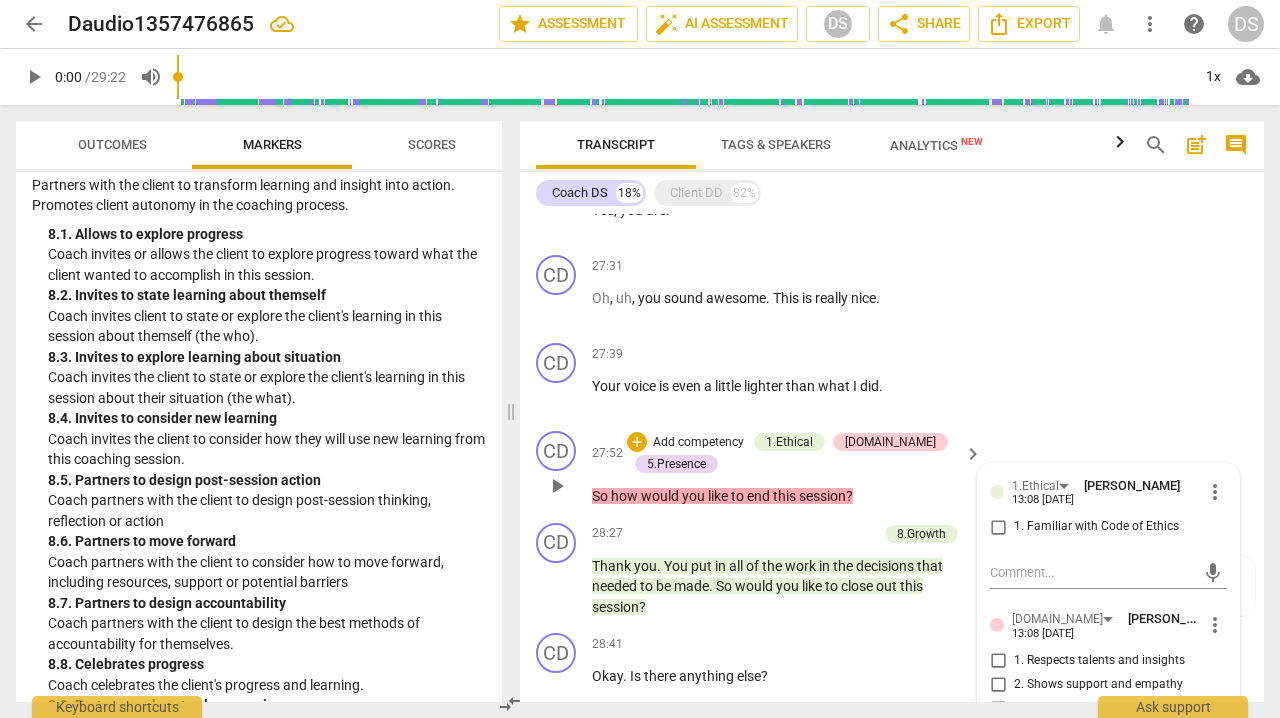 click on "Add competency" at bounding box center [698, 443] 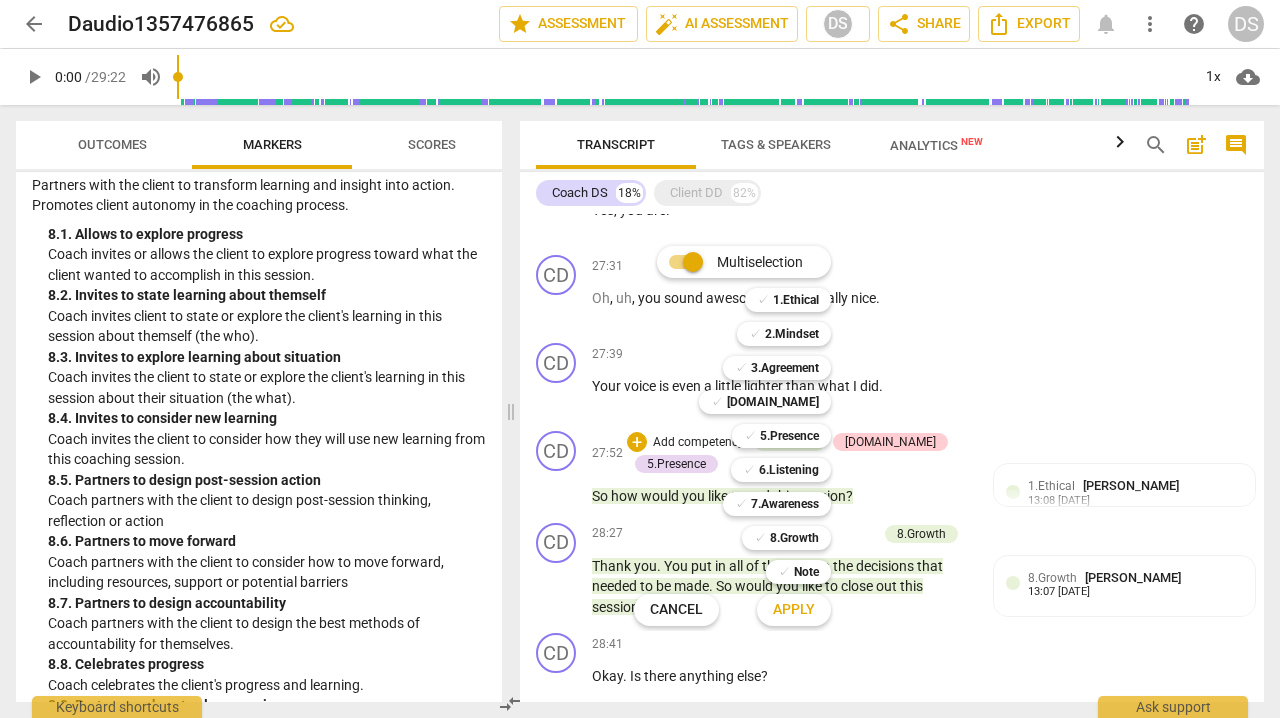 click at bounding box center (640, 359) 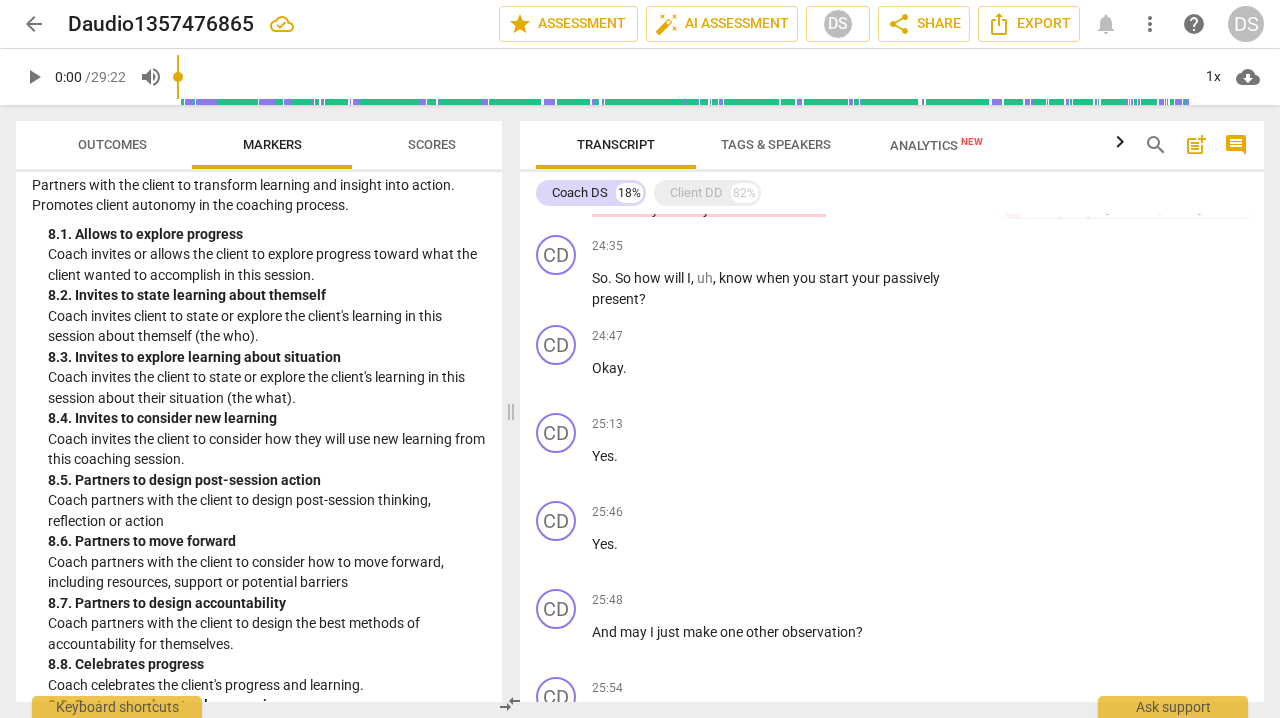 scroll, scrollTop: 2771, scrollLeft: 0, axis: vertical 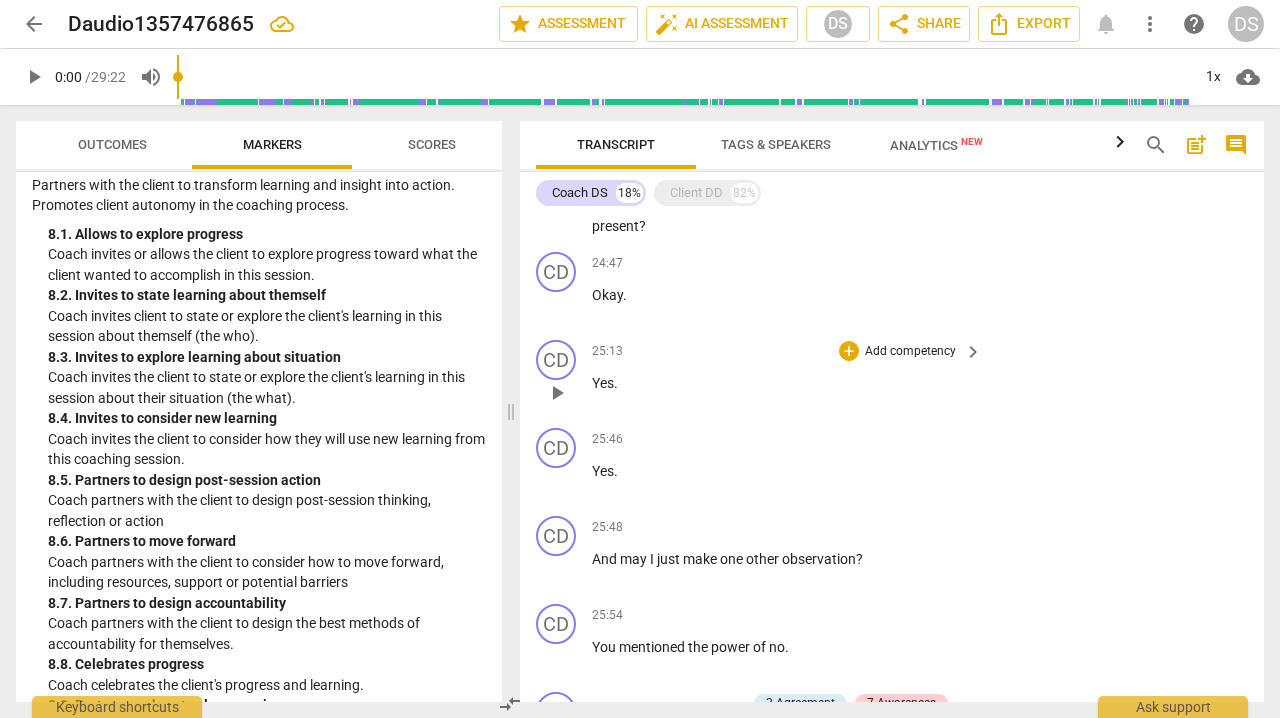 click on "Yes ." at bounding box center (782, 383) 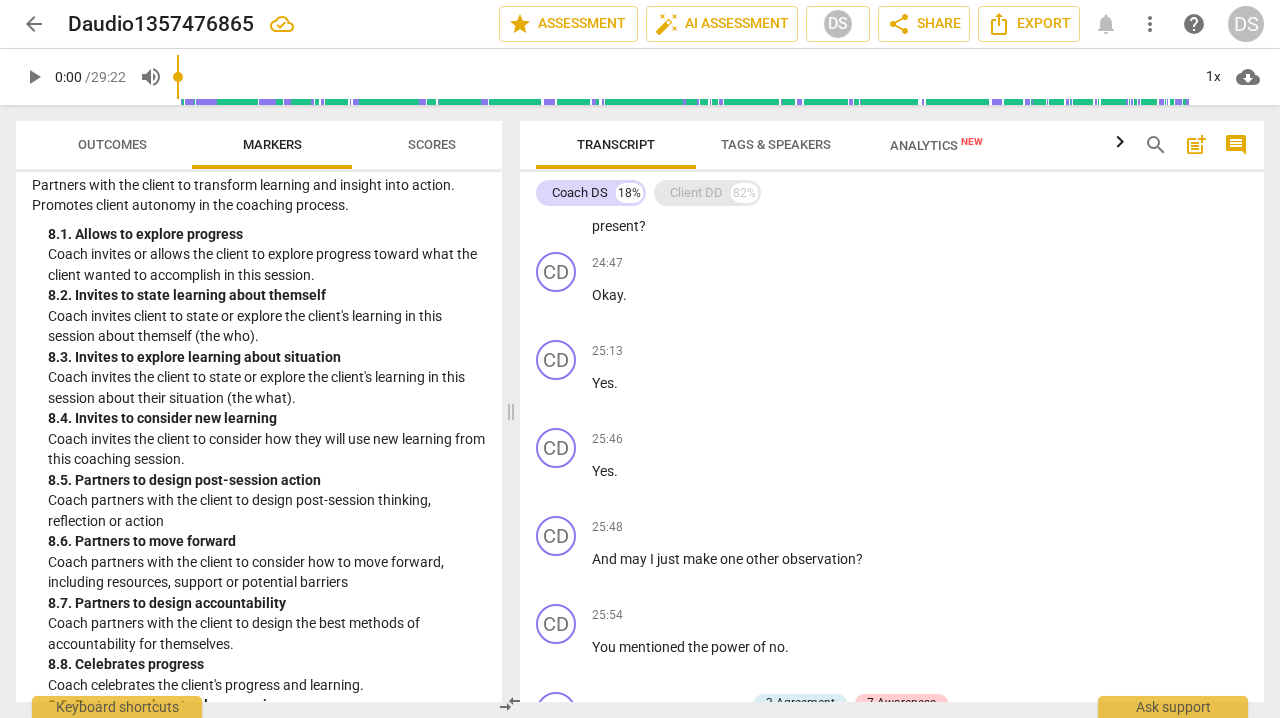 click on "Client DD" at bounding box center [696, 193] 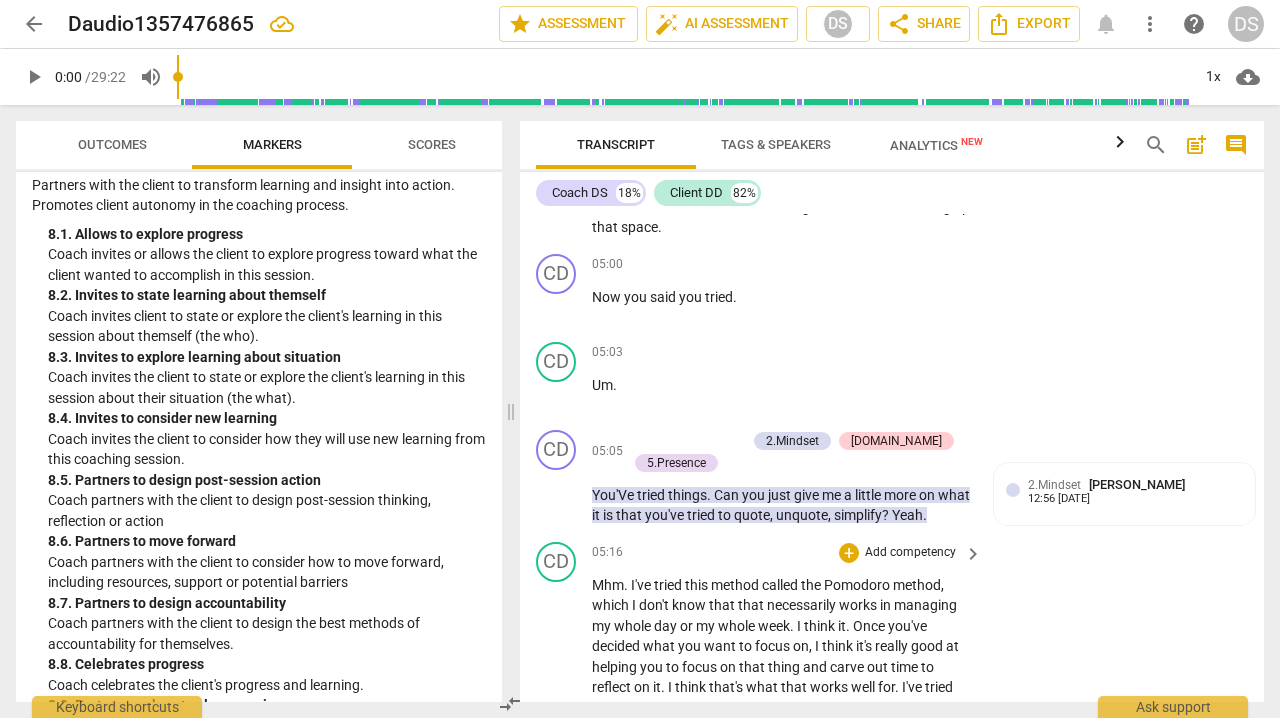 scroll, scrollTop: 2069, scrollLeft: 0, axis: vertical 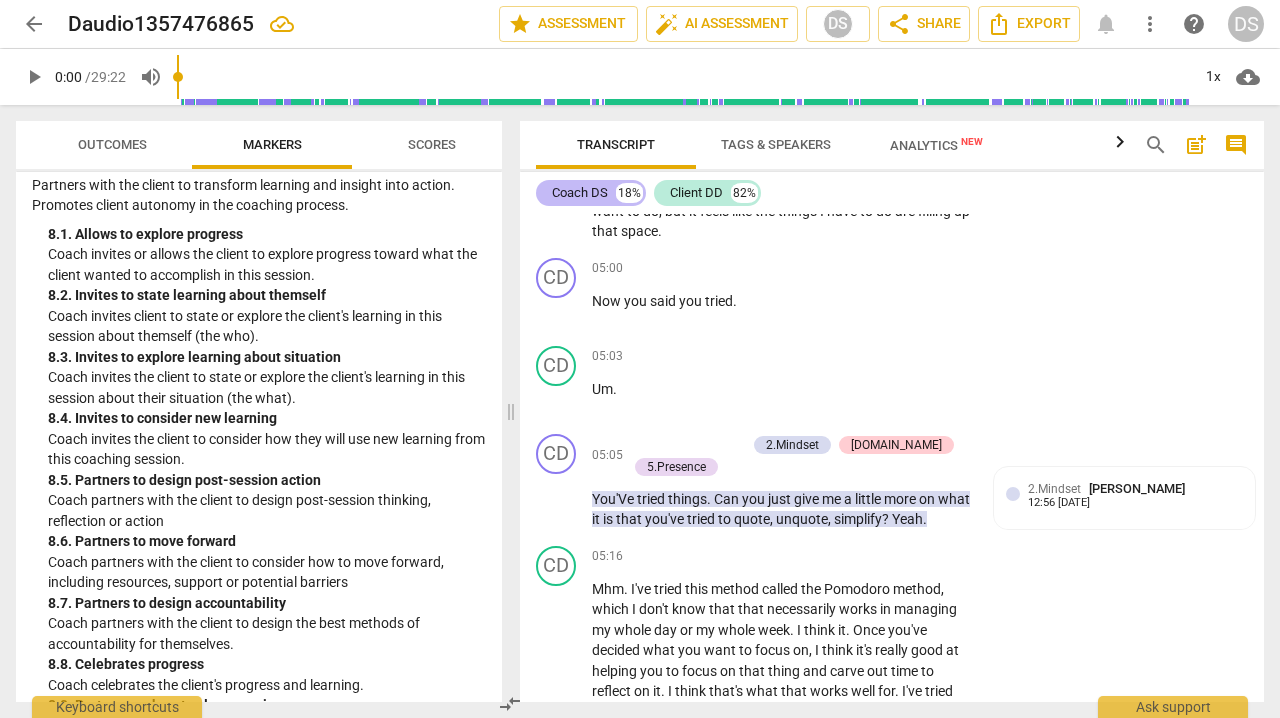 click on "Coach DS" at bounding box center [580, 193] 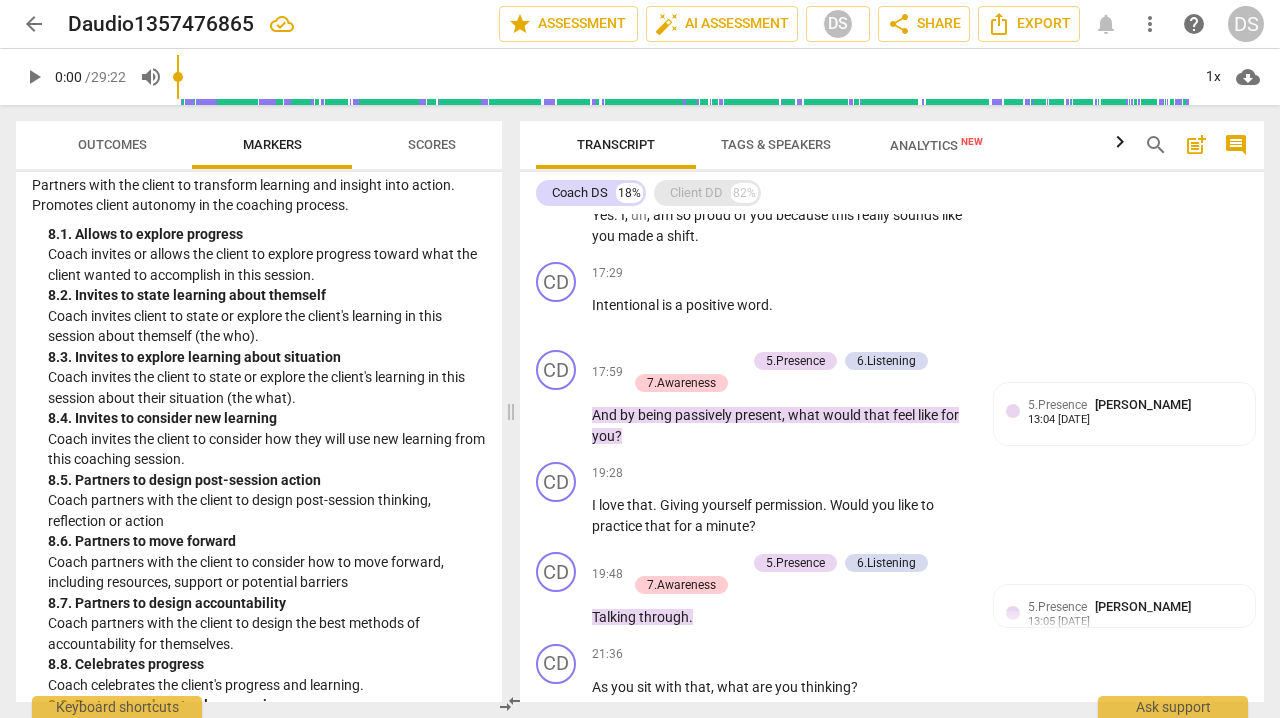click on "Client DD" at bounding box center (696, 193) 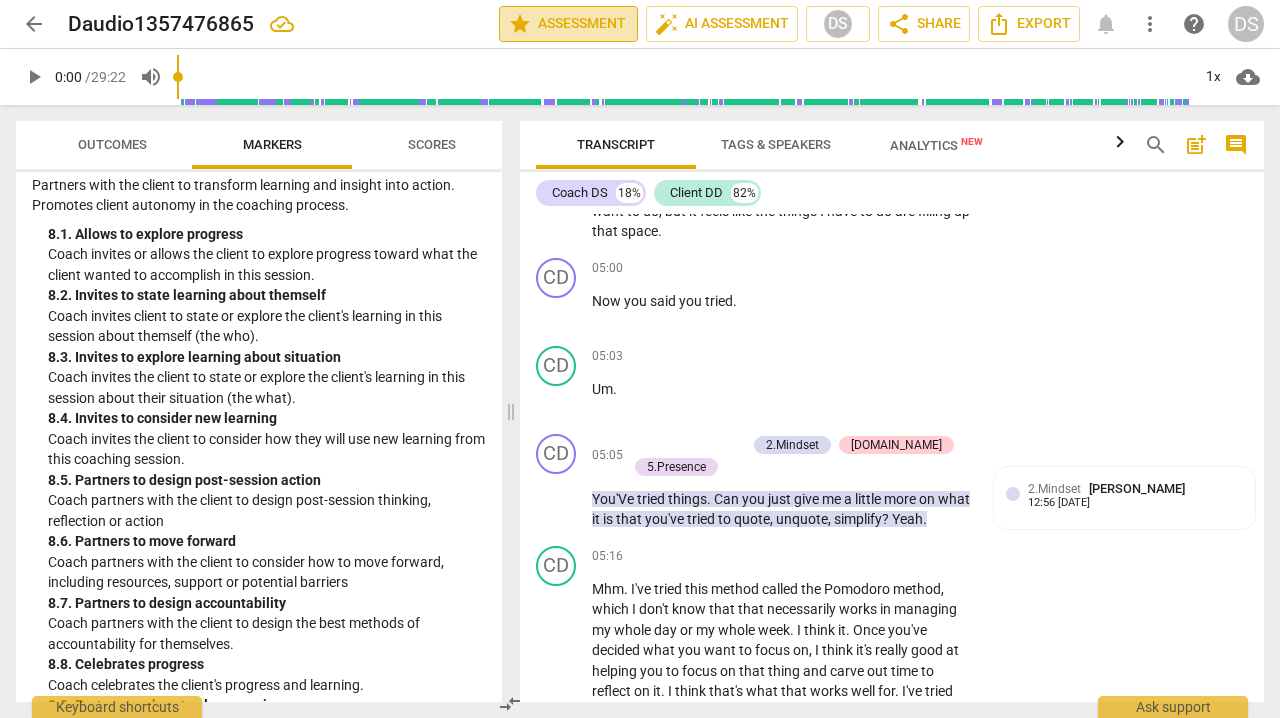 click on "star    Assessment" at bounding box center [568, 24] 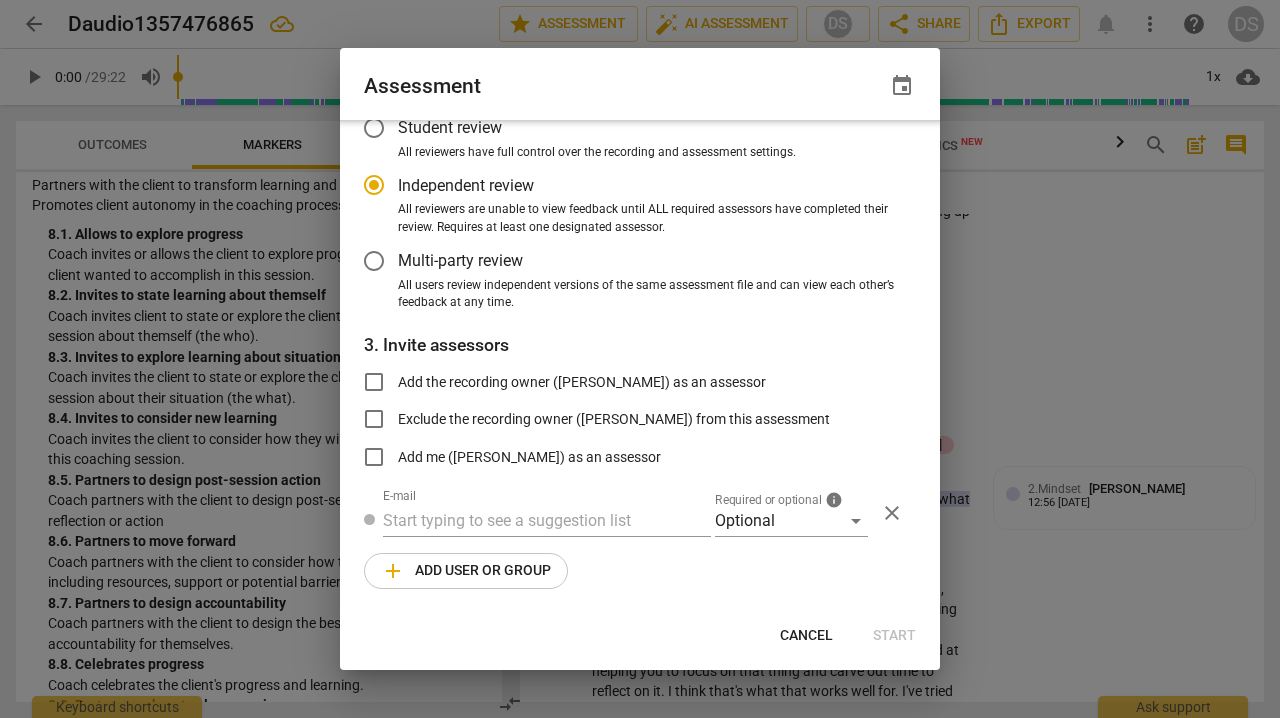 scroll, scrollTop: 128, scrollLeft: 0, axis: vertical 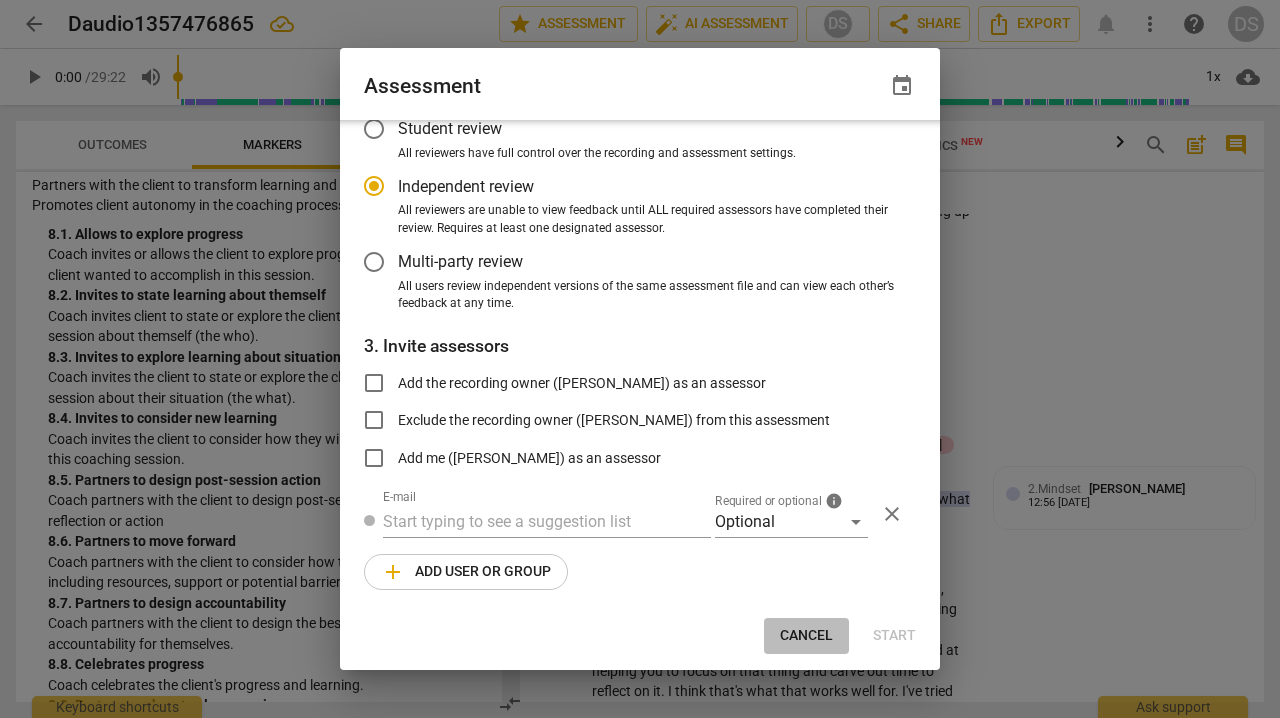 click on "Cancel" at bounding box center [806, 636] 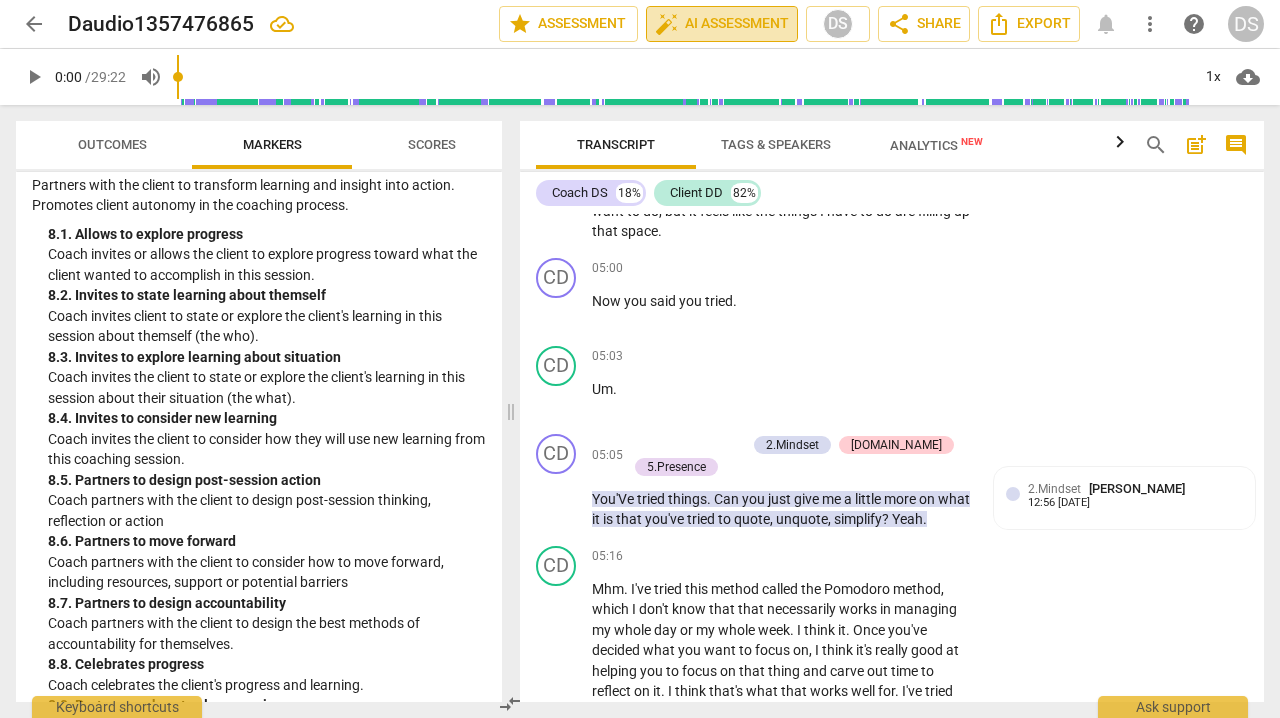 click on "auto_fix_high    AI Assessment" at bounding box center [722, 24] 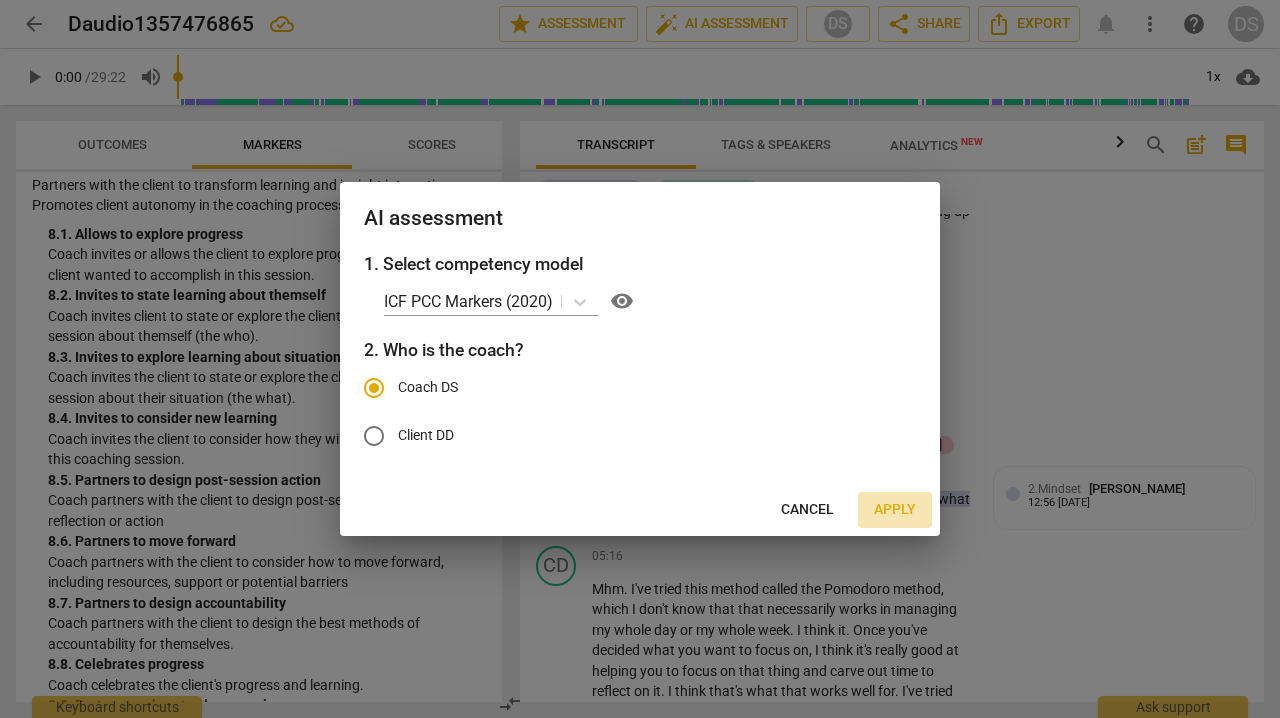 click on "Apply" at bounding box center [895, 510] 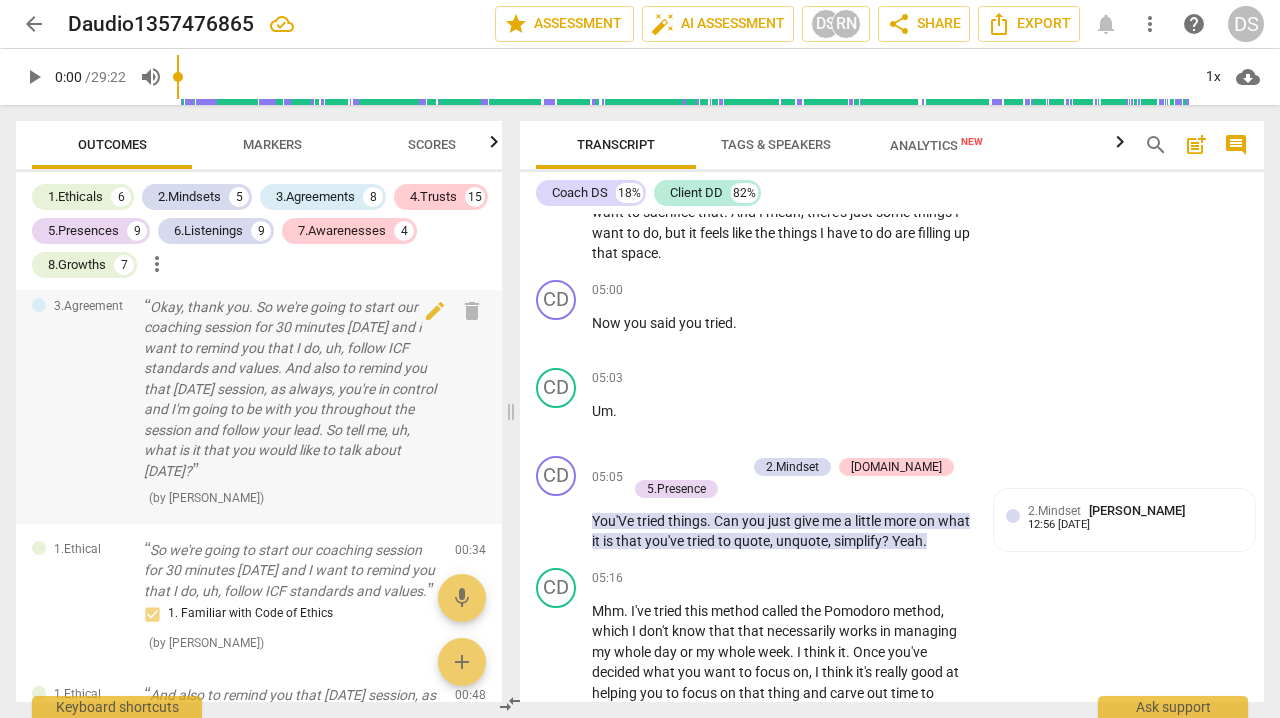 scroll, scrollTop: 504, scrollLeft: 0, axis: vertical 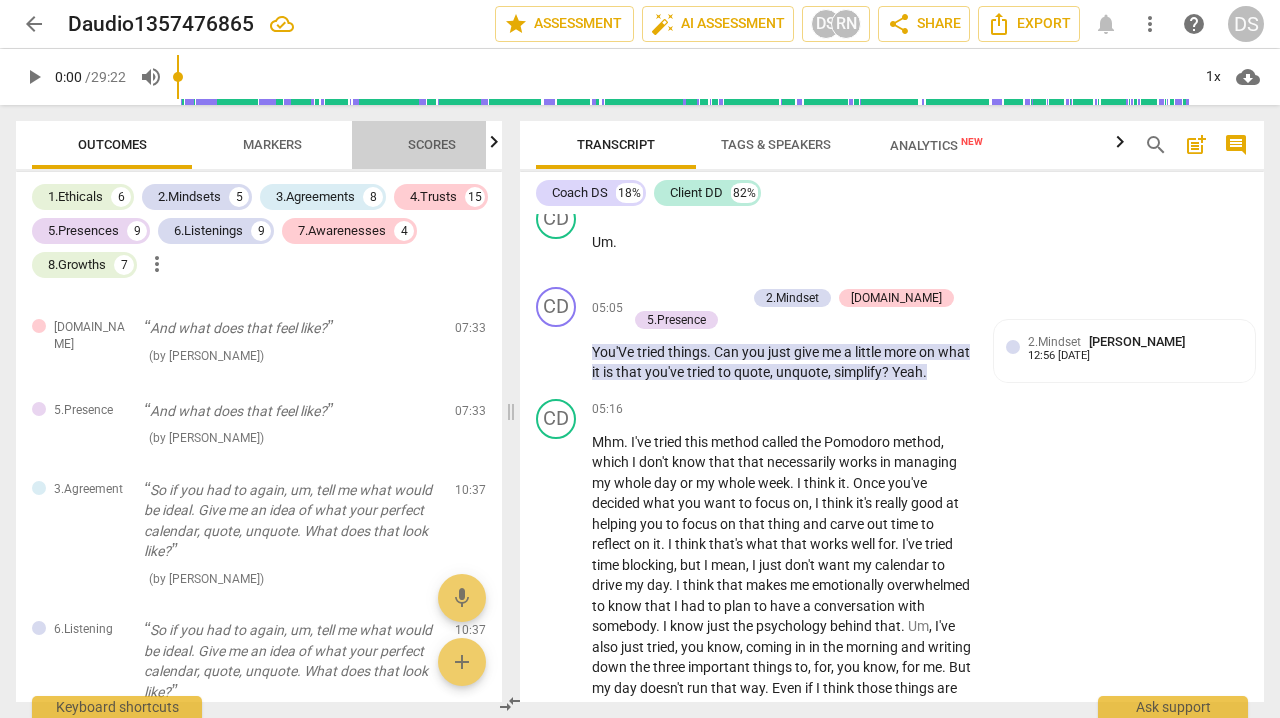 click on "Scores" at bounding box center [432, 144] 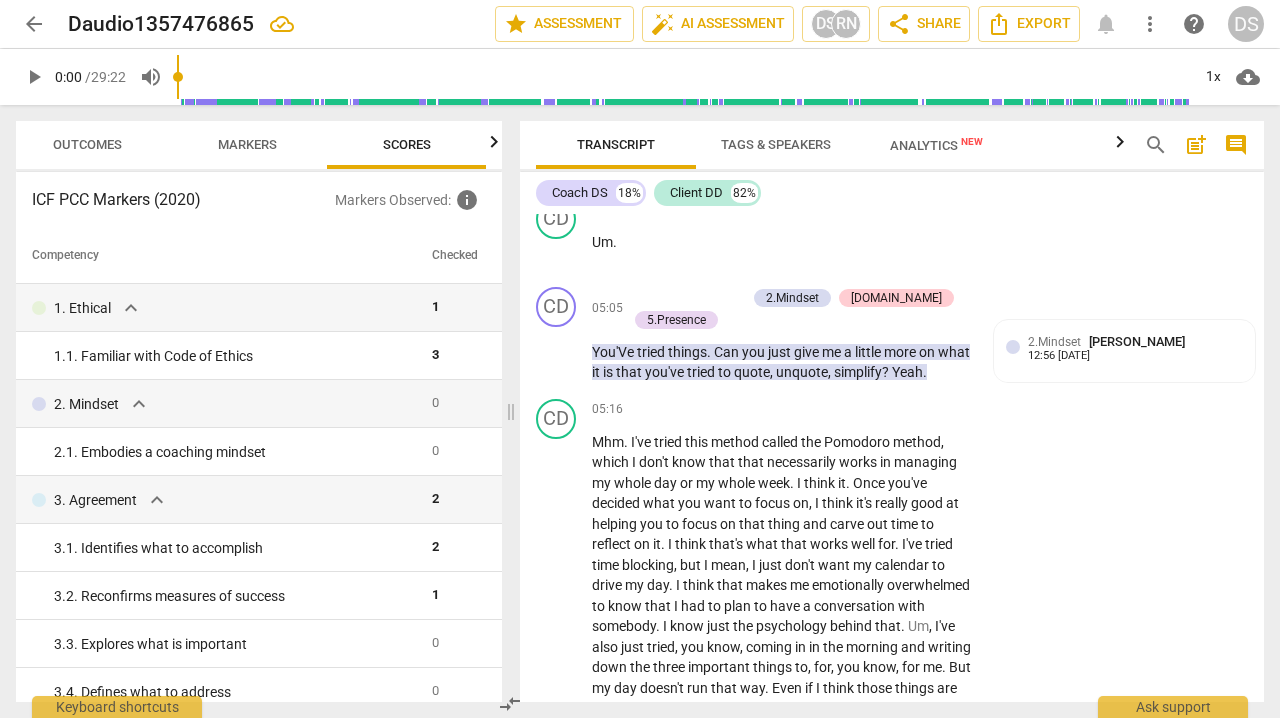 scroll, scrollTop: 0, scrollLeft: 26, axis: horizontal 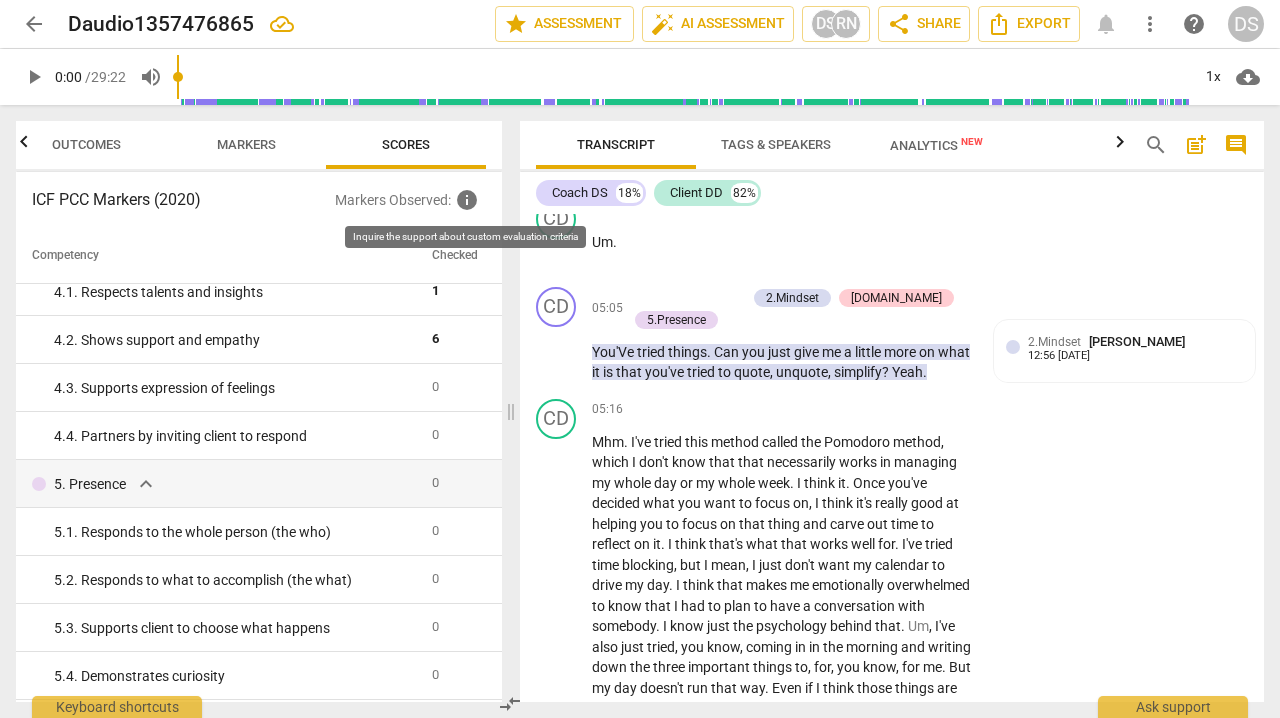 click on "info" at bounding box center [467, 200] 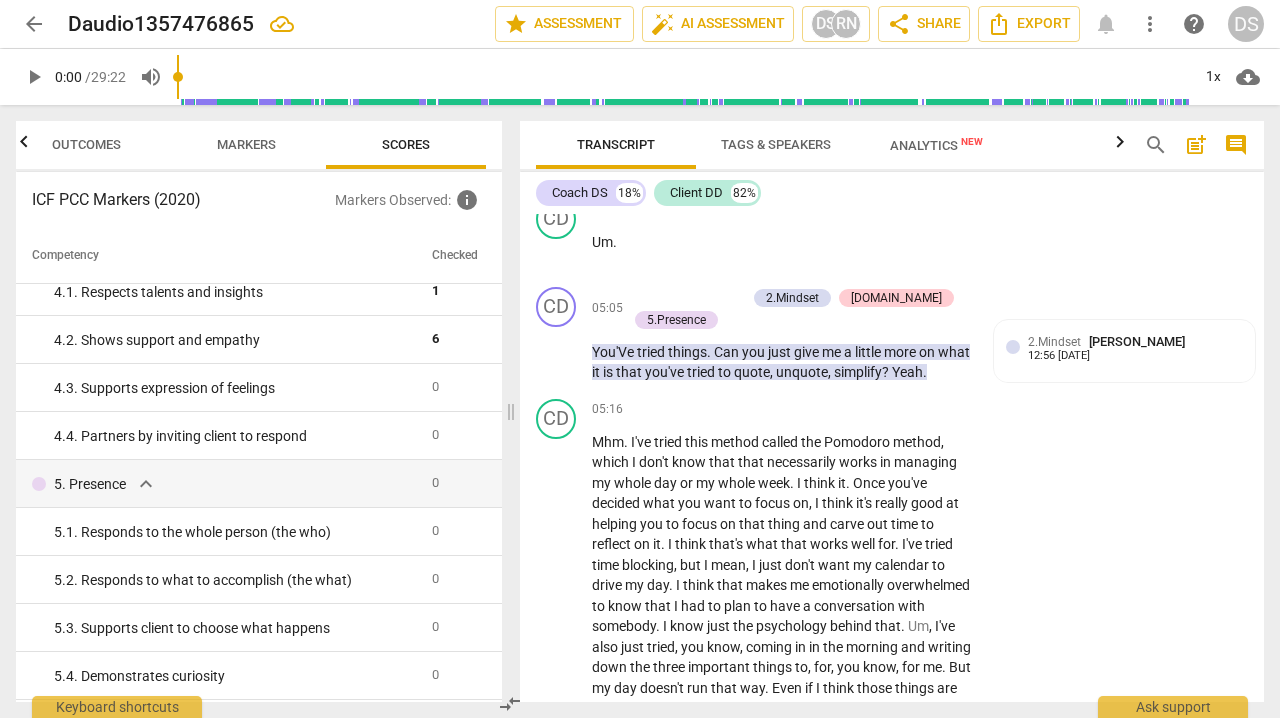 click on "Markers Observed : info" at bounding box center [410, 200] 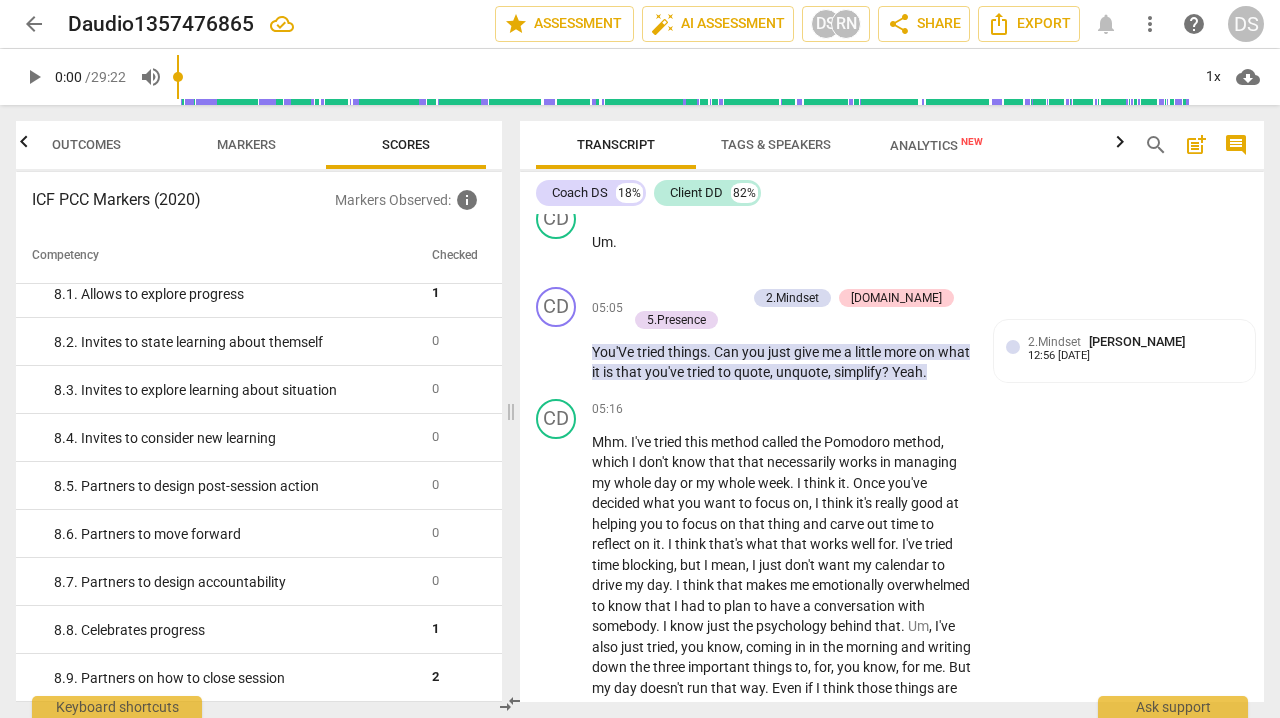 scroll, scrollTop: 1847, scrollLeft: 0, axis: vertical 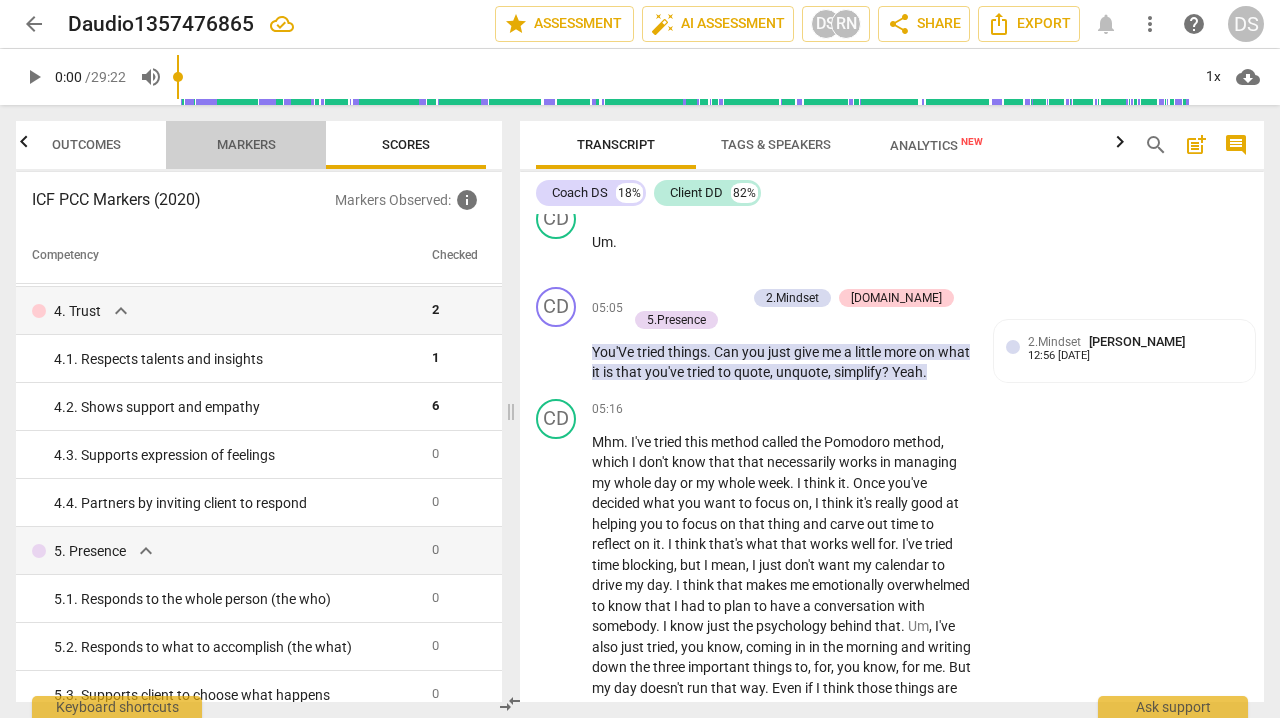 click on "Markers" at bounding box center [246, 144] 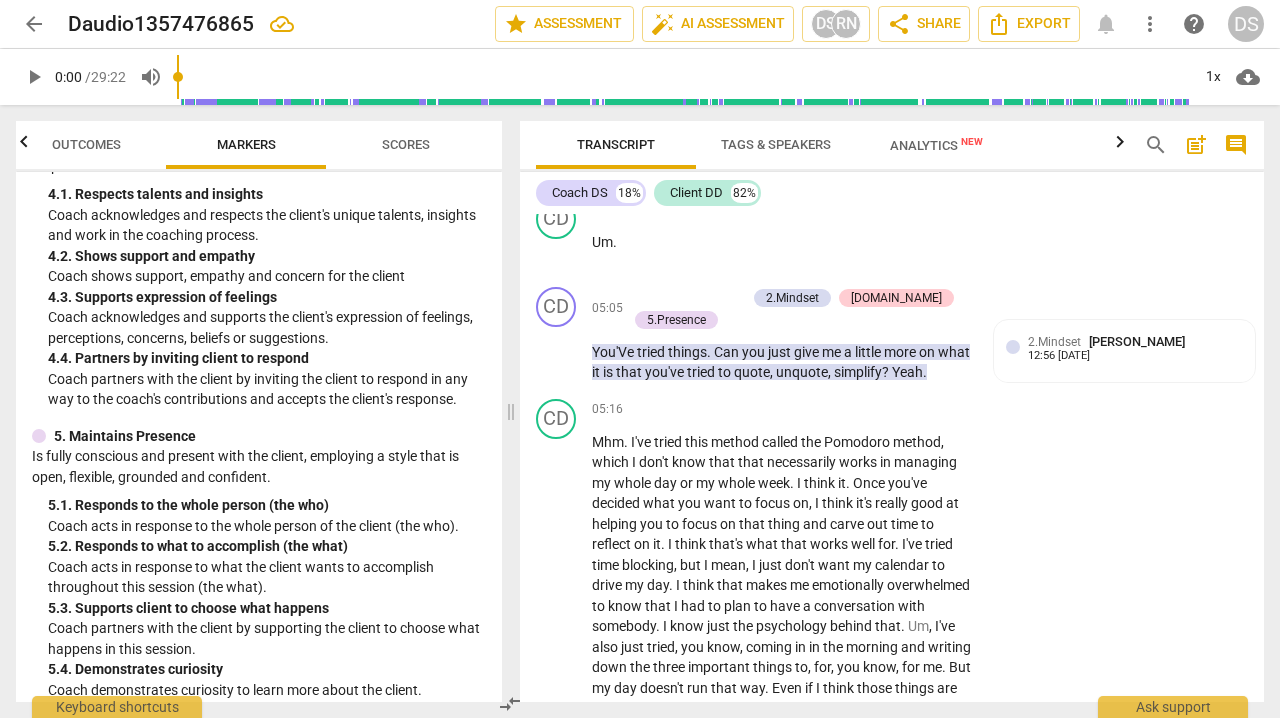 scroll, scrollTop: 832, scrollLeft: 0, axis: vertical 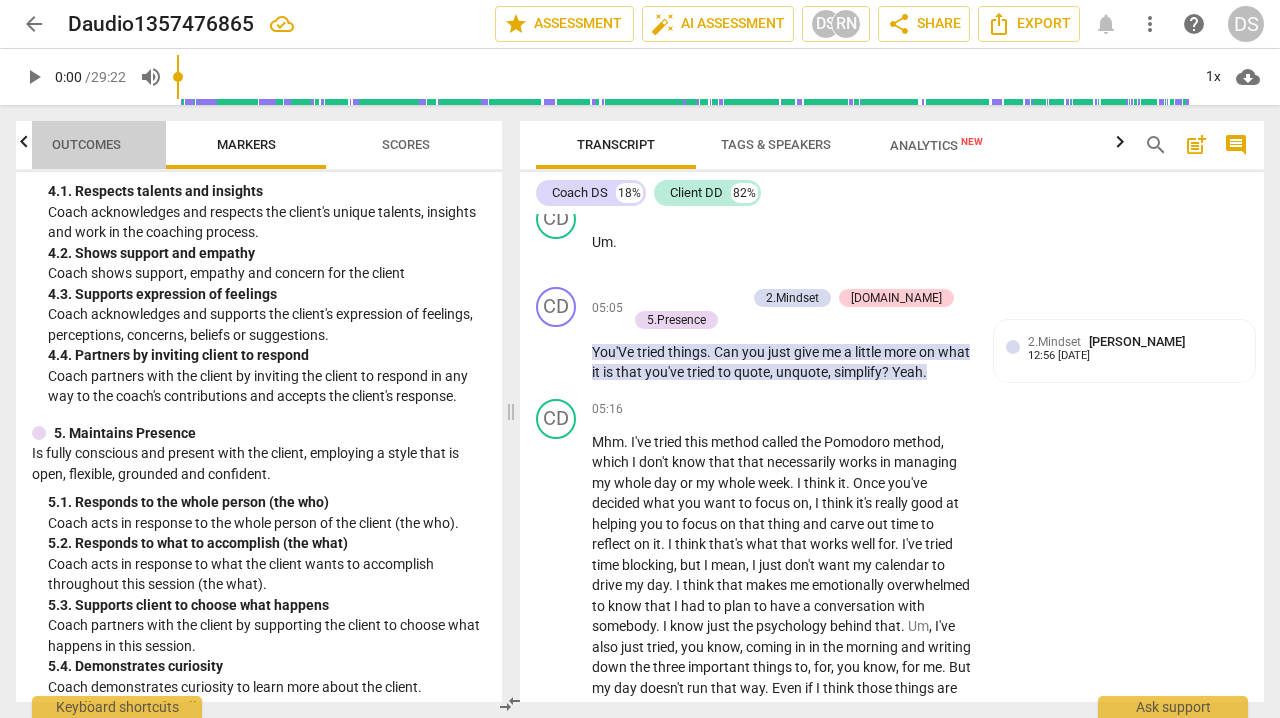 click on "Outcomes" at bounding box center [86, 144] 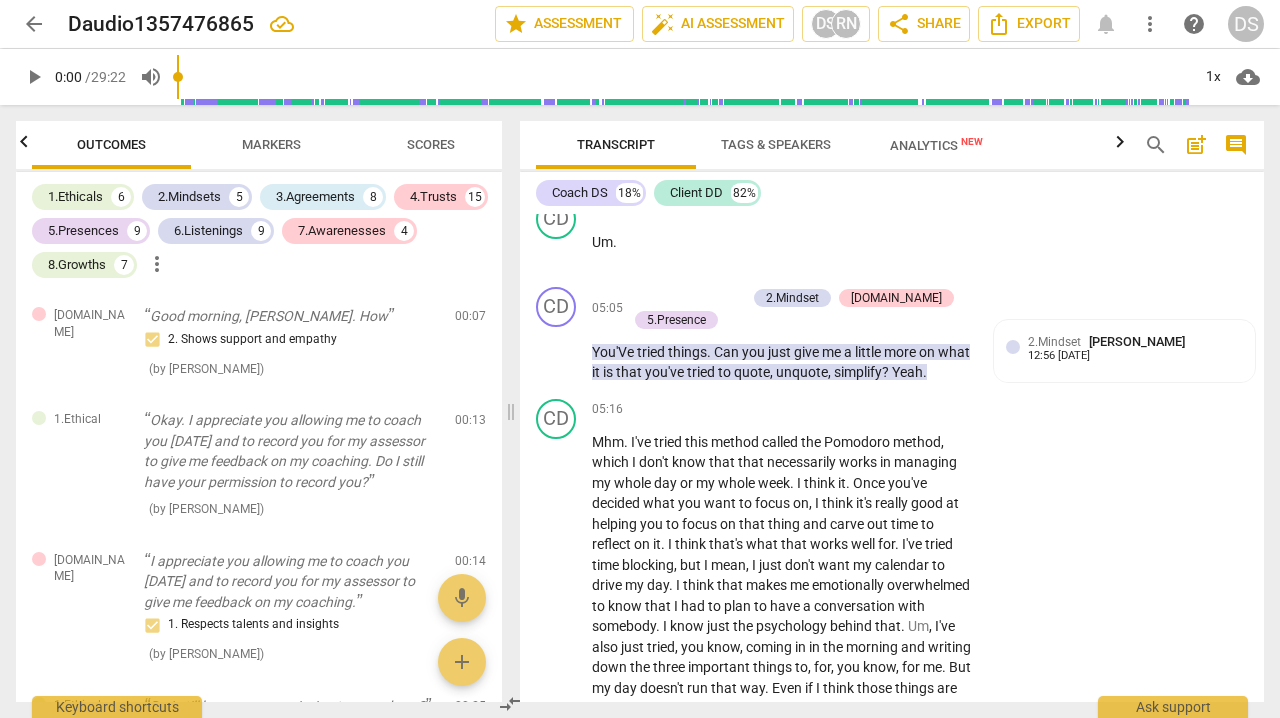 scroll, scrollTop: 0, scrollLeft: 0, axis: both 